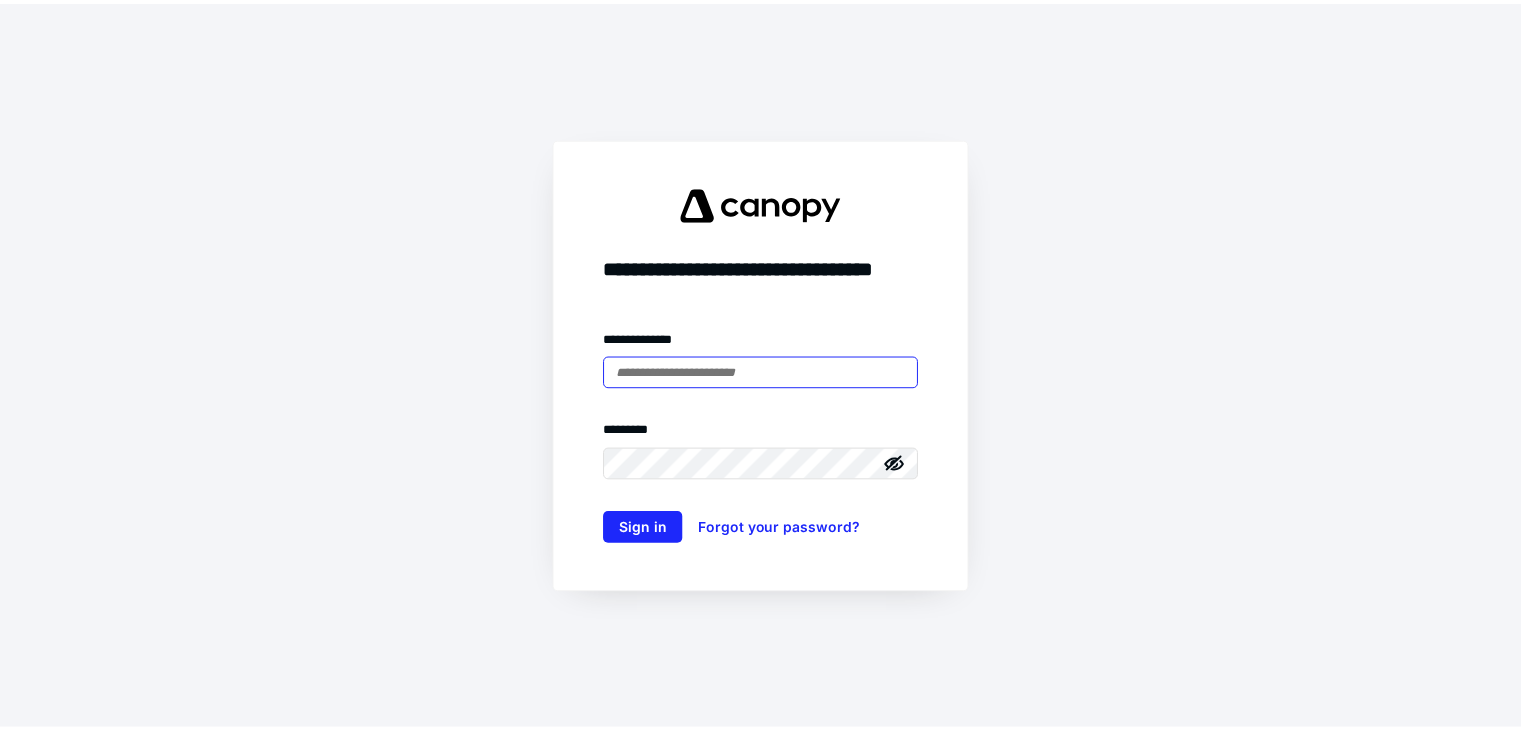 scroll, scrollTop: 0, scrollLeft: 0, axis: both 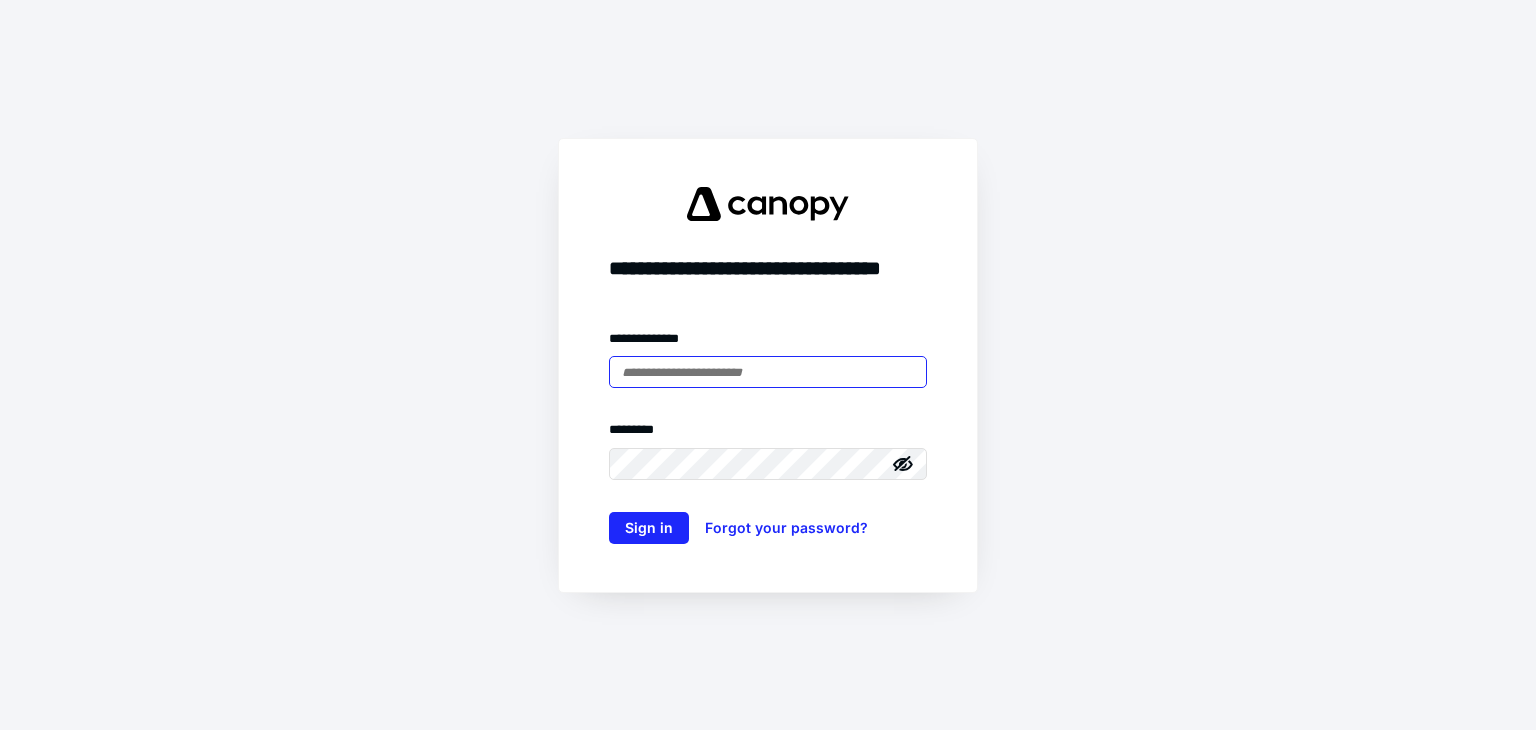 type on "**********" 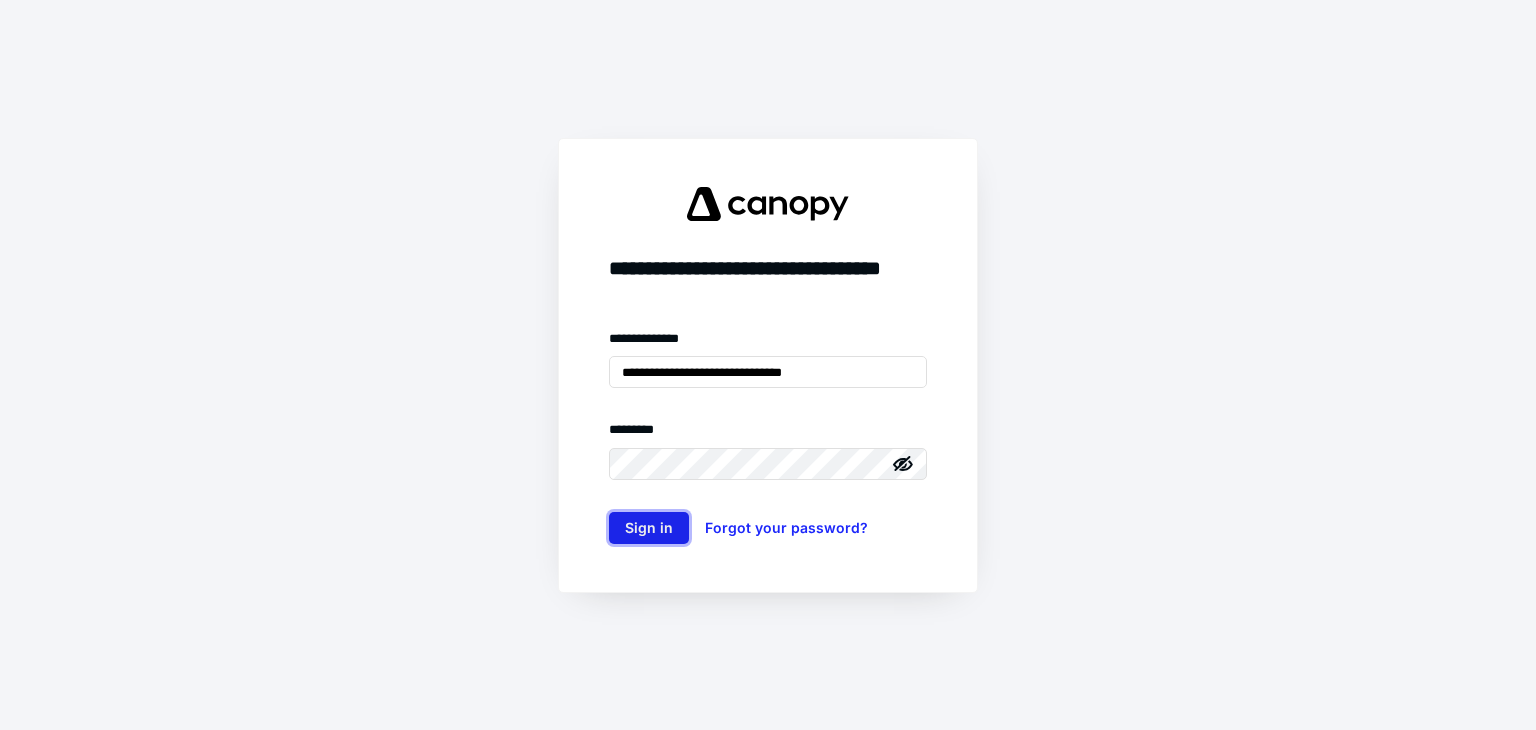 drag, startPoint x: 633, startPoint y: 536, endPoint x: 649, endPoint y: 541, distance: 16.763054 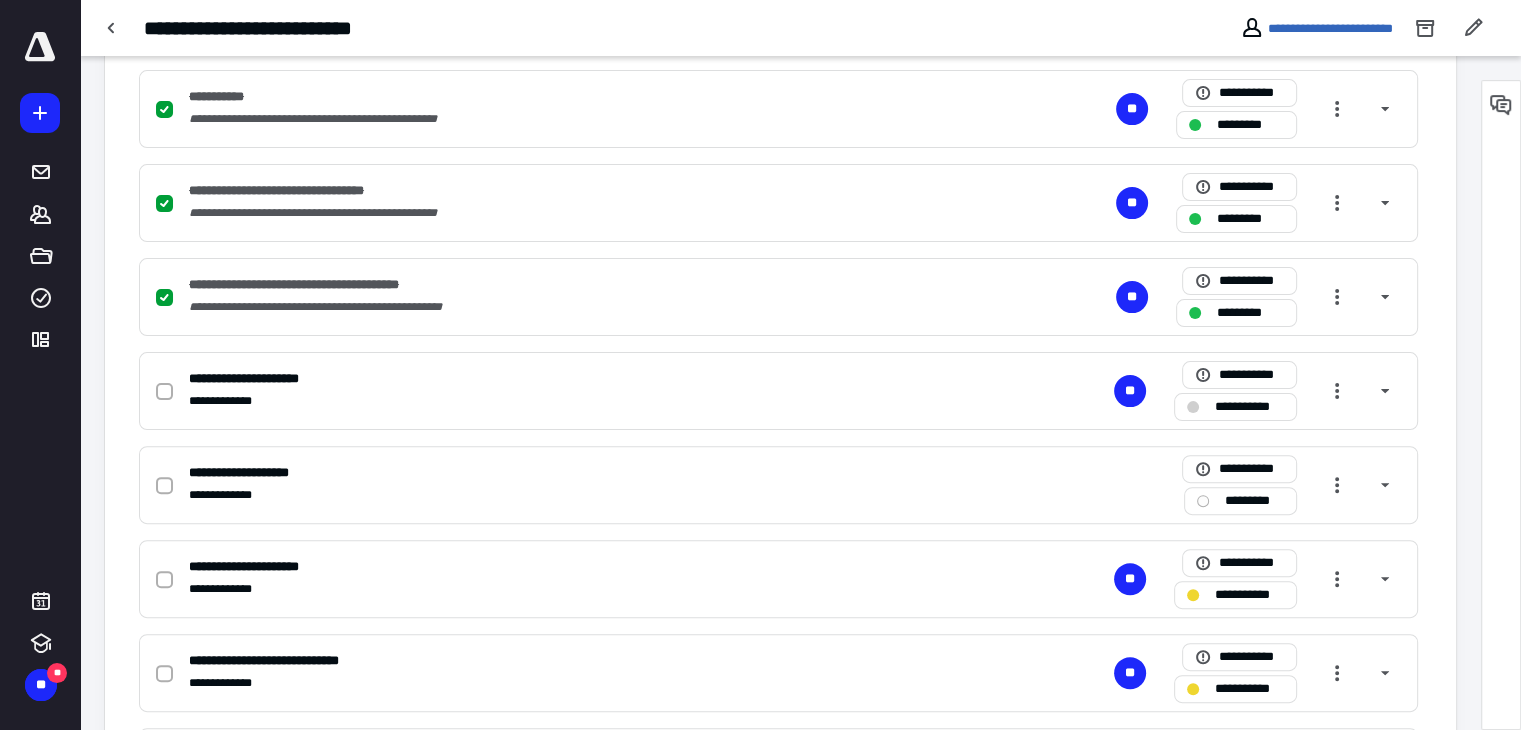 scroll, scrollTop: 500, scrollLeft: 0, axis: vertical 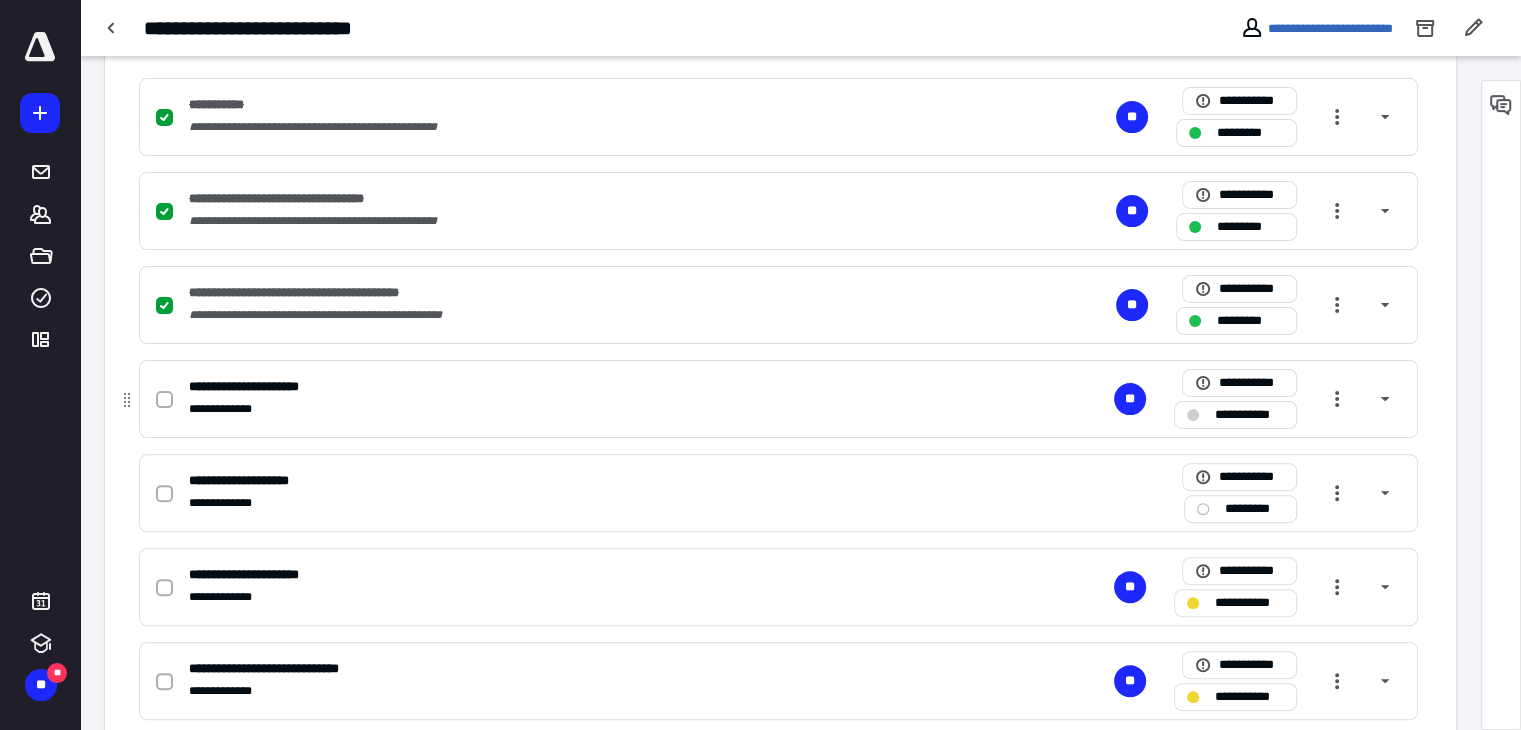 click on "**********" at bounding box center [1249, 415] 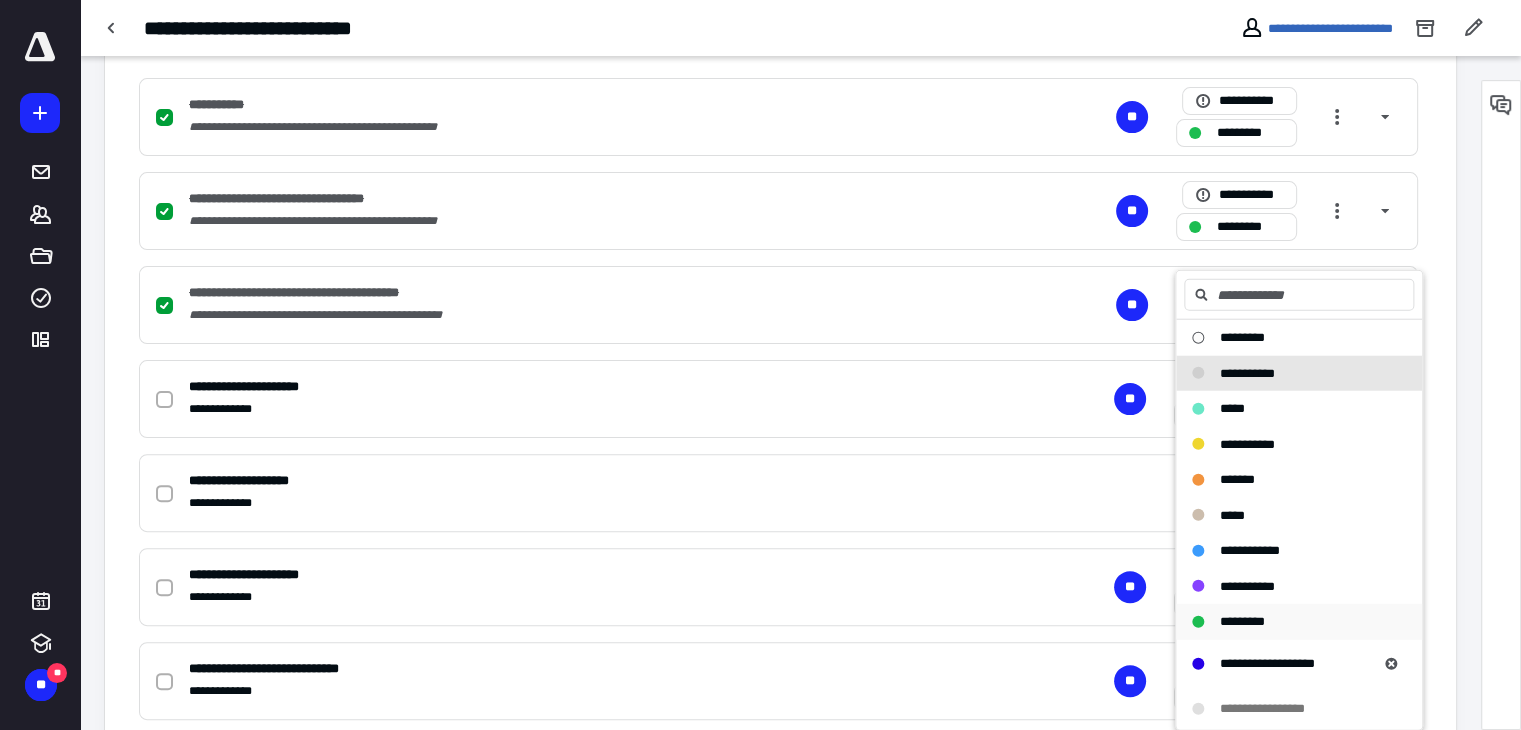 click on "*********" at bounding box center [1287, 622] 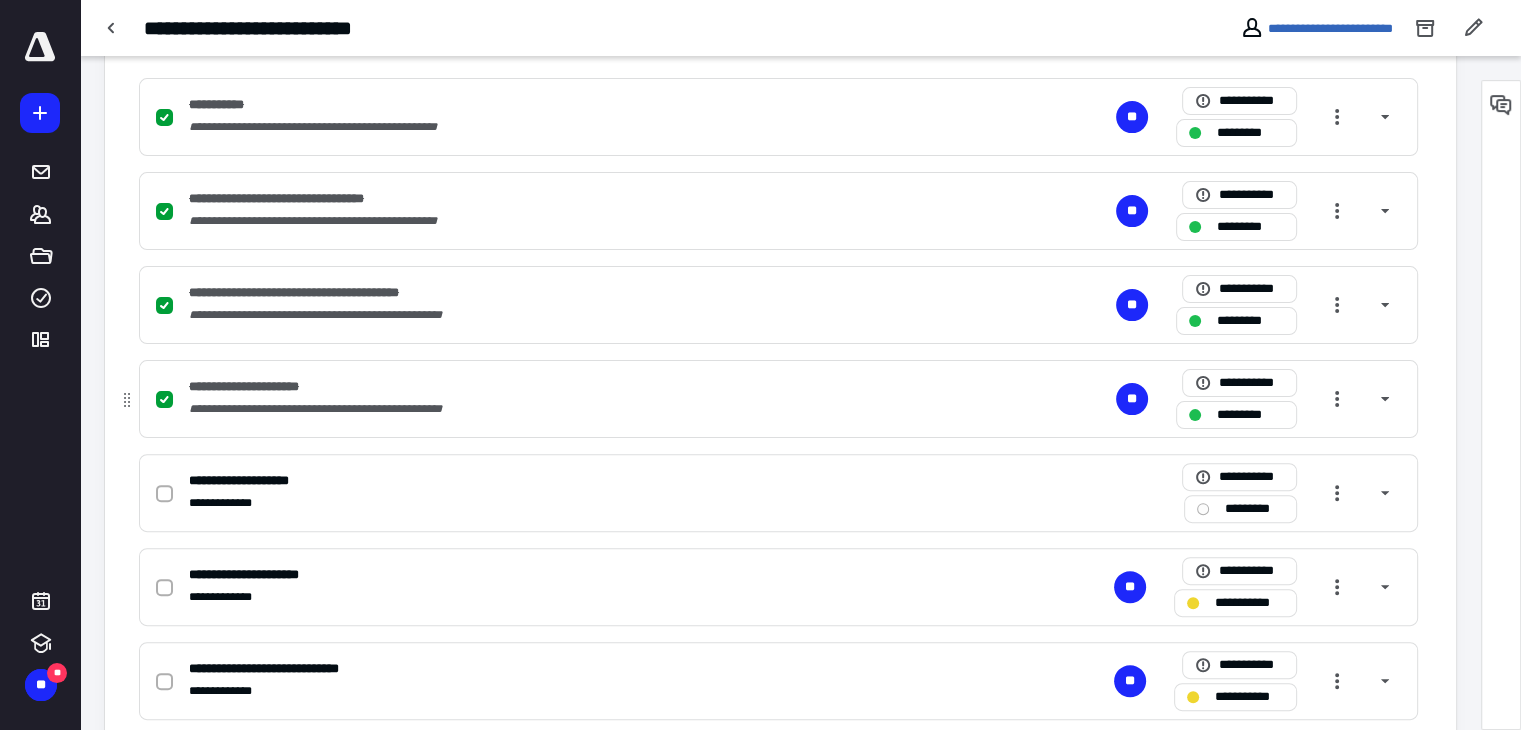 click on "**********" at bounding box center [516, 409] 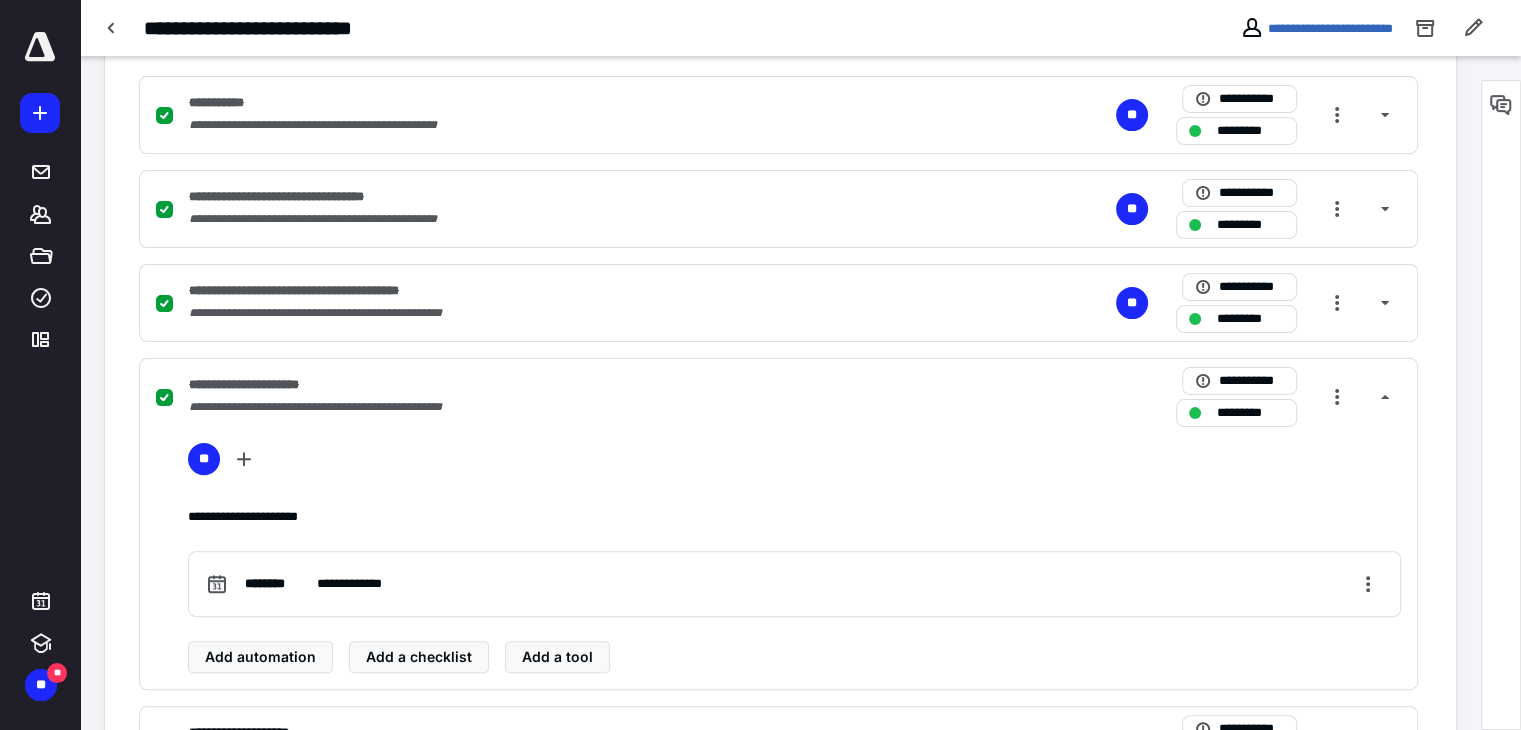 scroll, scrollTop: 500, scrollLeft: 0, axis: vertical 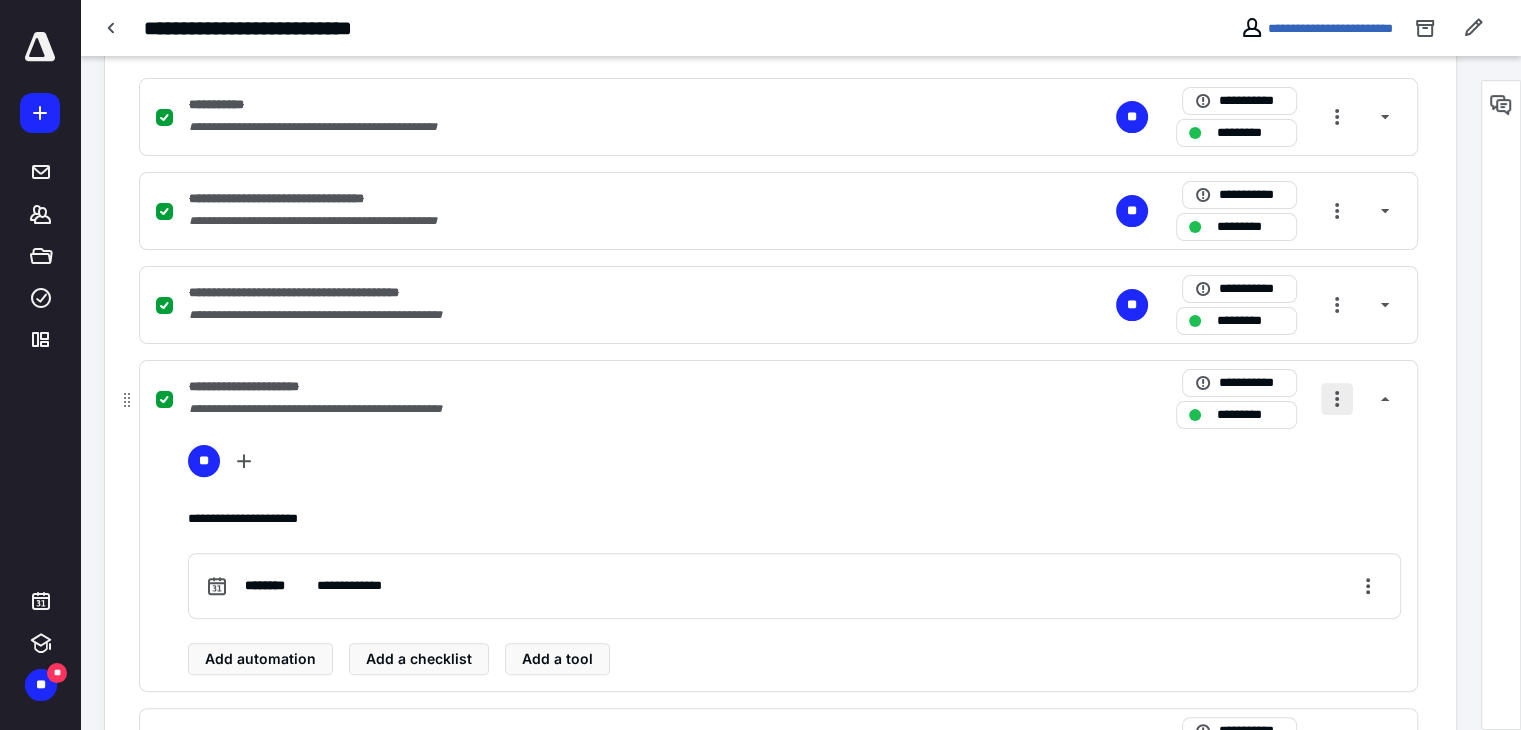 click at bounding box center [1337, 399] 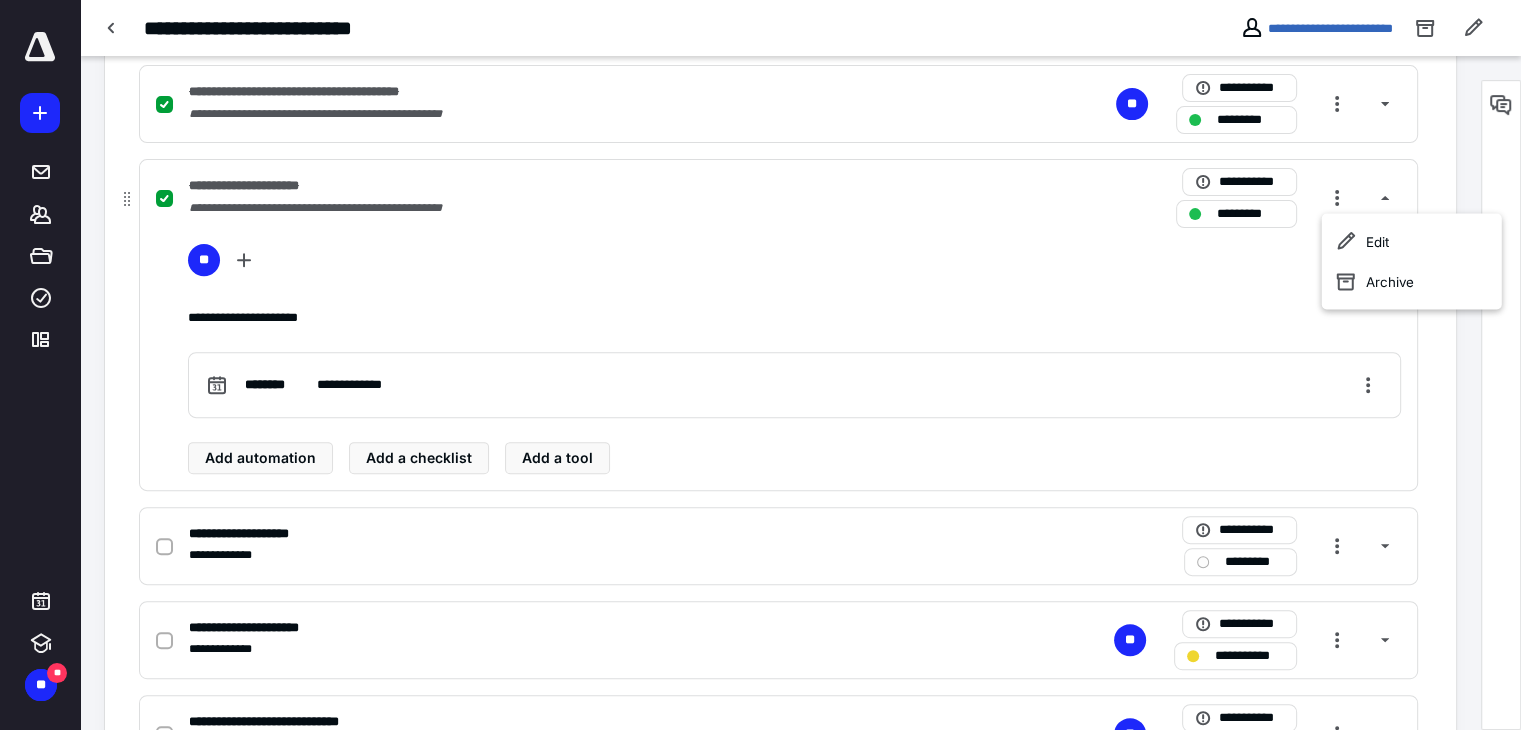 scroll, scrollTop: 700, scrollLeft: 0, axis: vertical 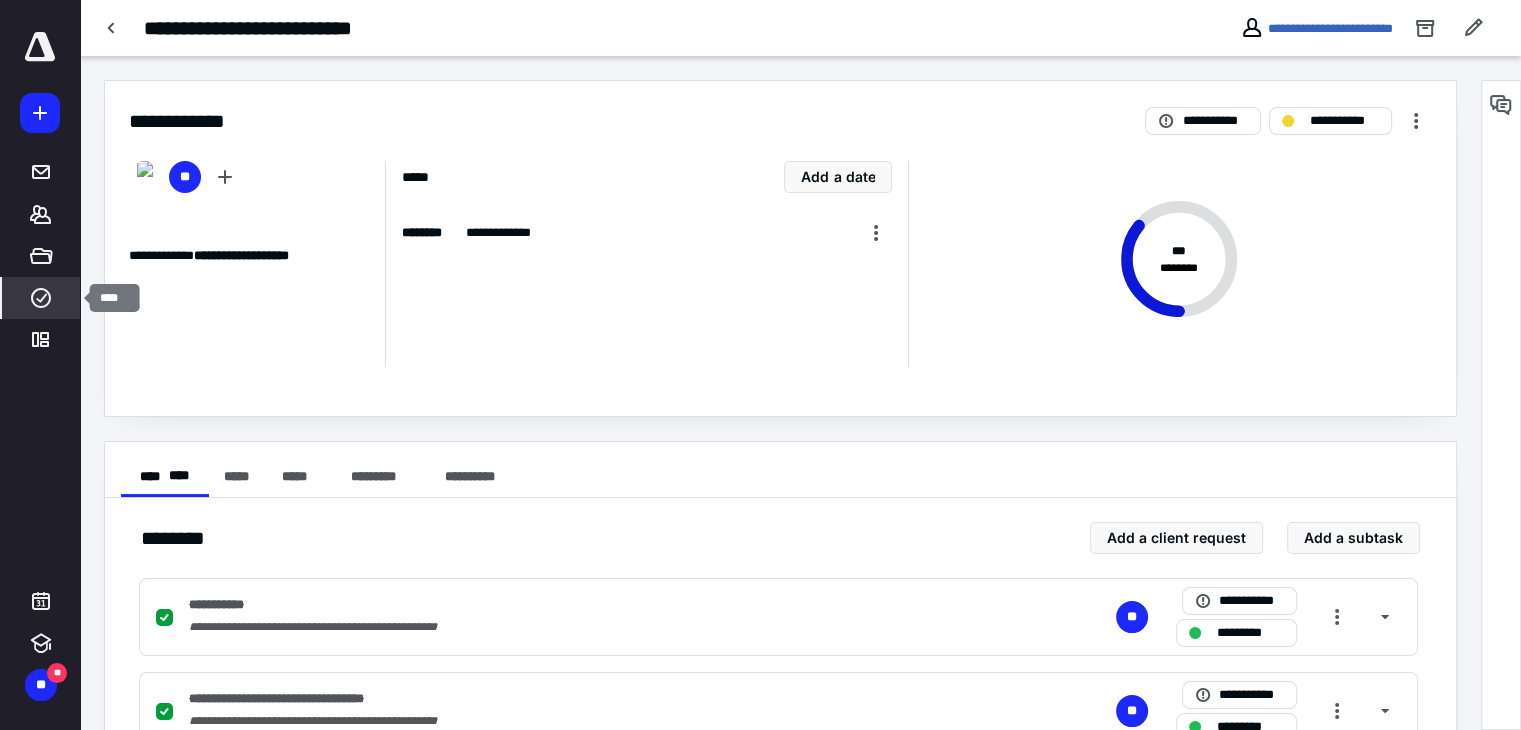 click on "****" at bounding box center (41, 298) 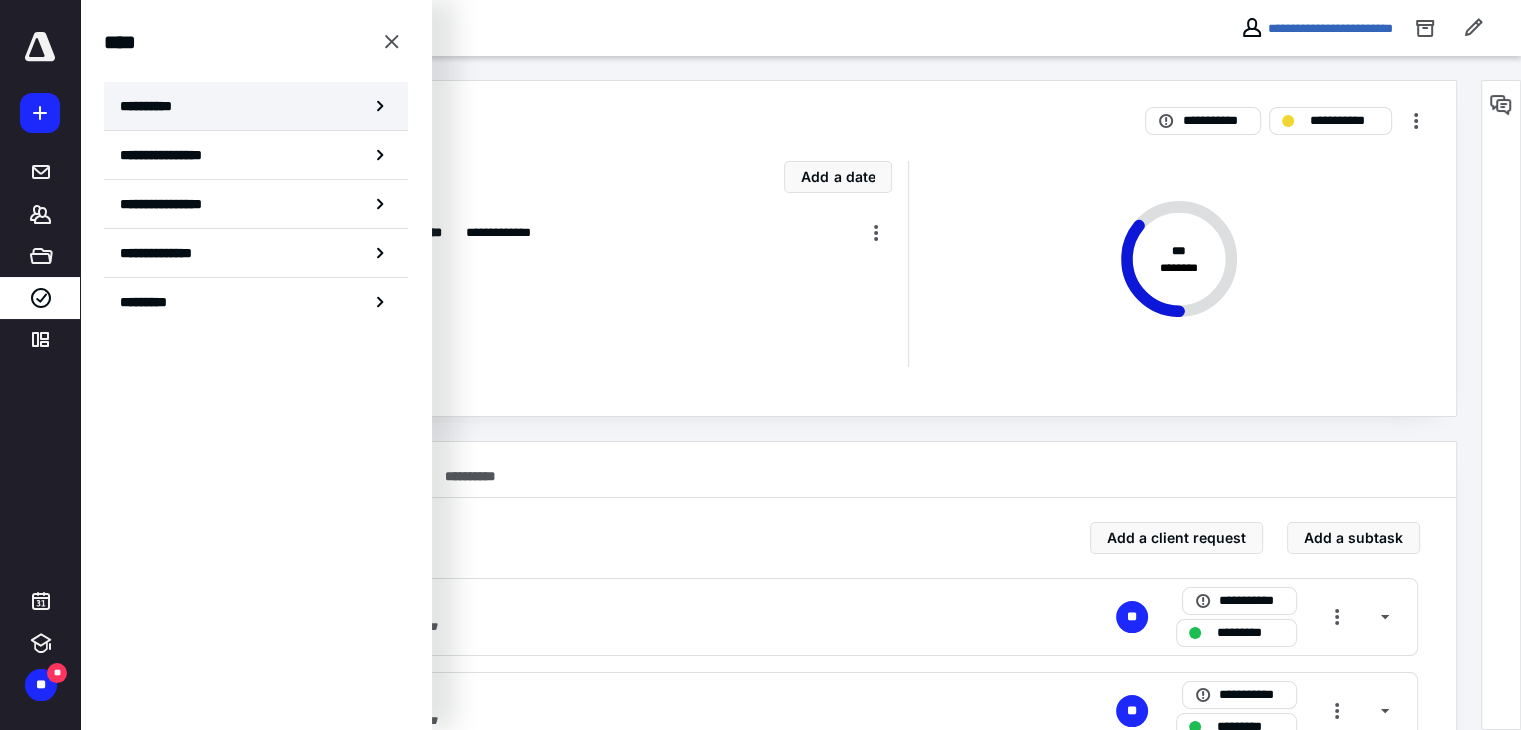 click on "**********" at bounding box center [256, 106] 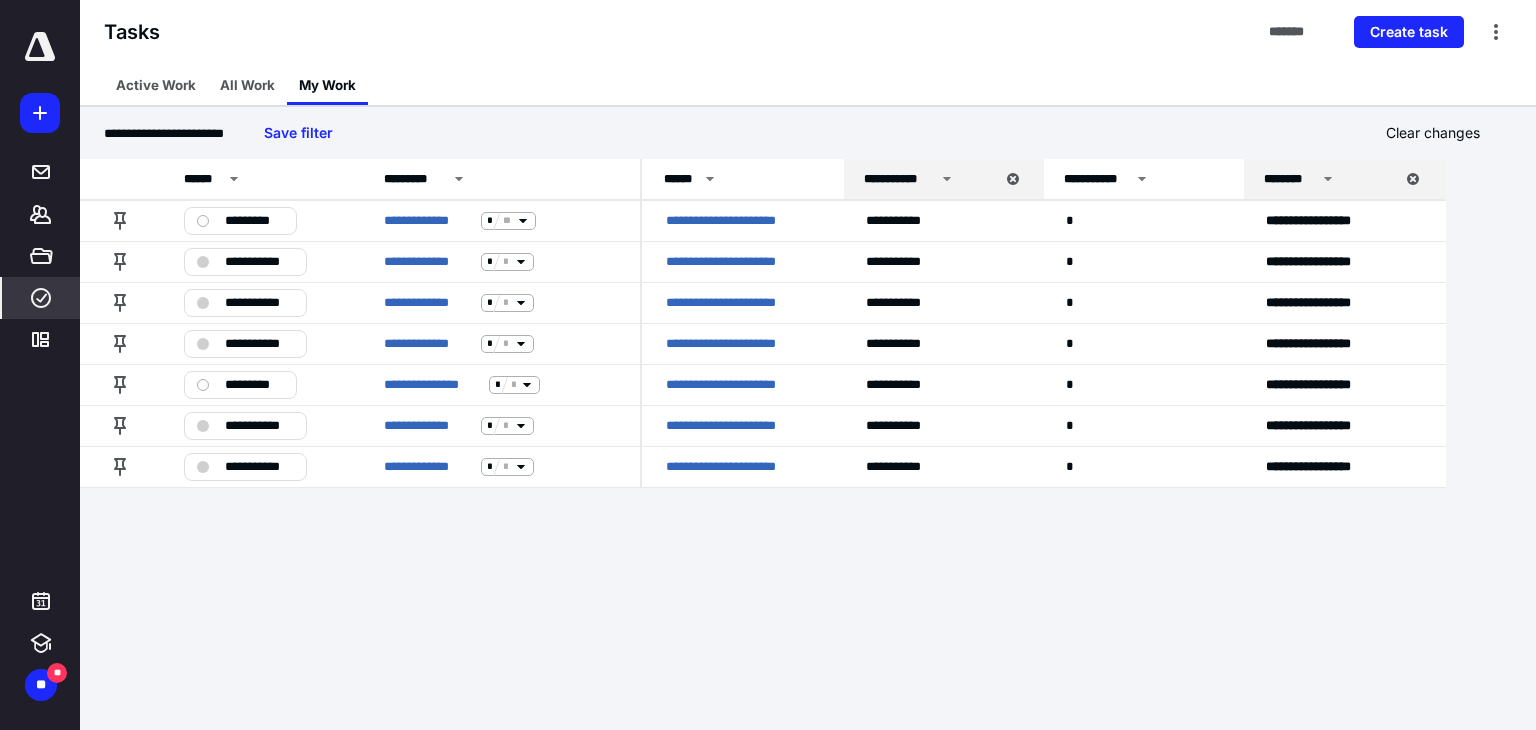 click on "**********" at bounding box center [899, 179] 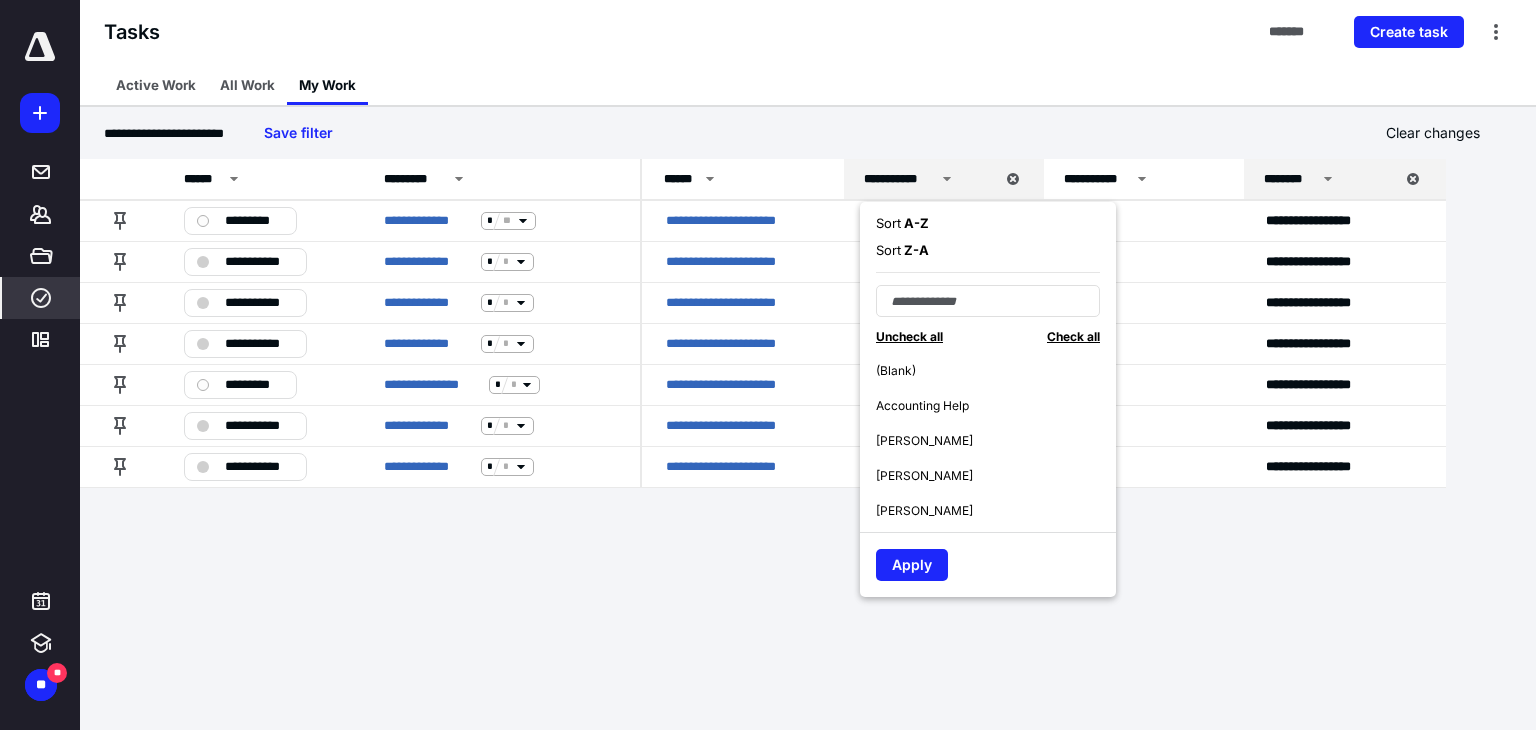 click on "Uncheck all" at bounding box center (909, 336) 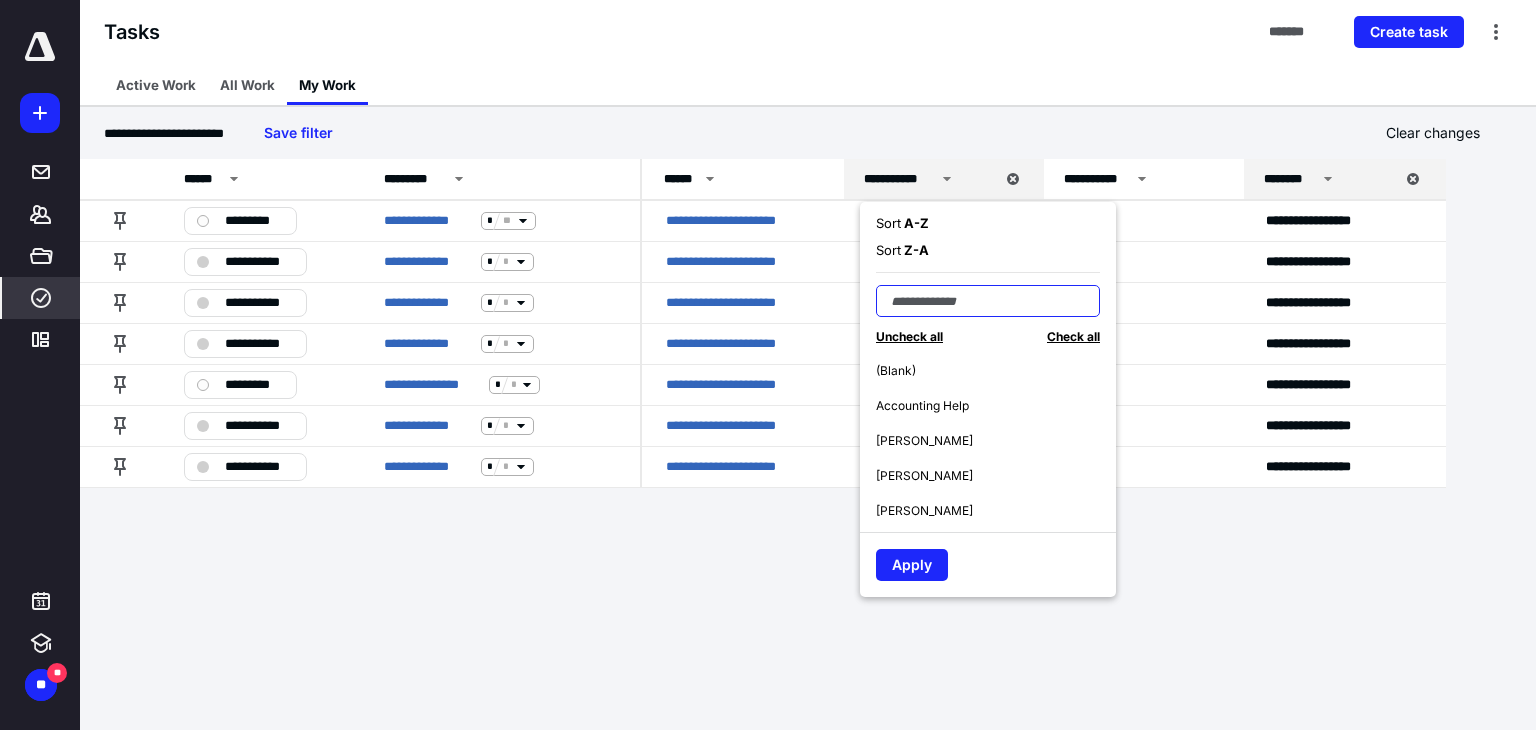 click at bounding box center [988, 301] 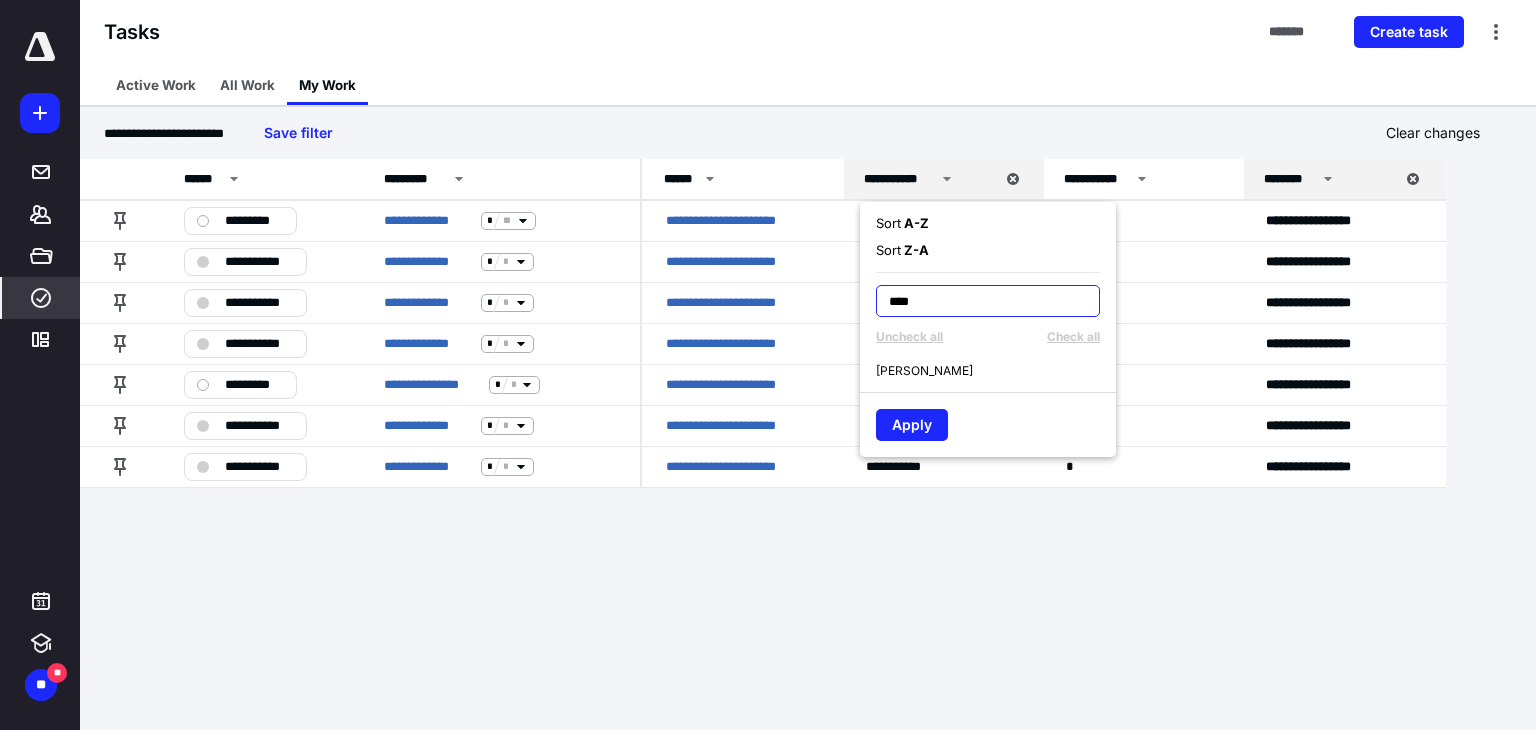 type on "****" 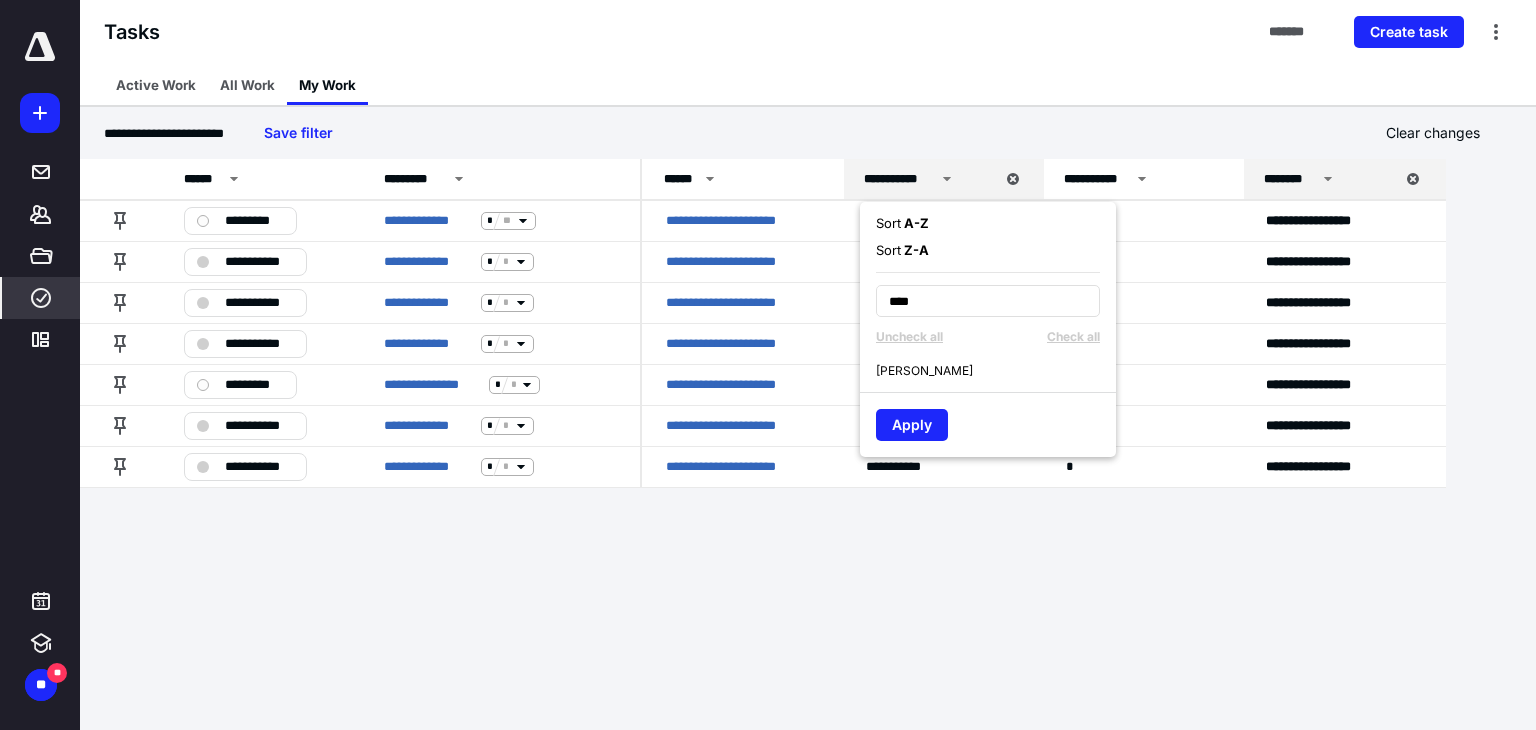 click on "[PERSON_NAME]" at bounding box center (924, 371) 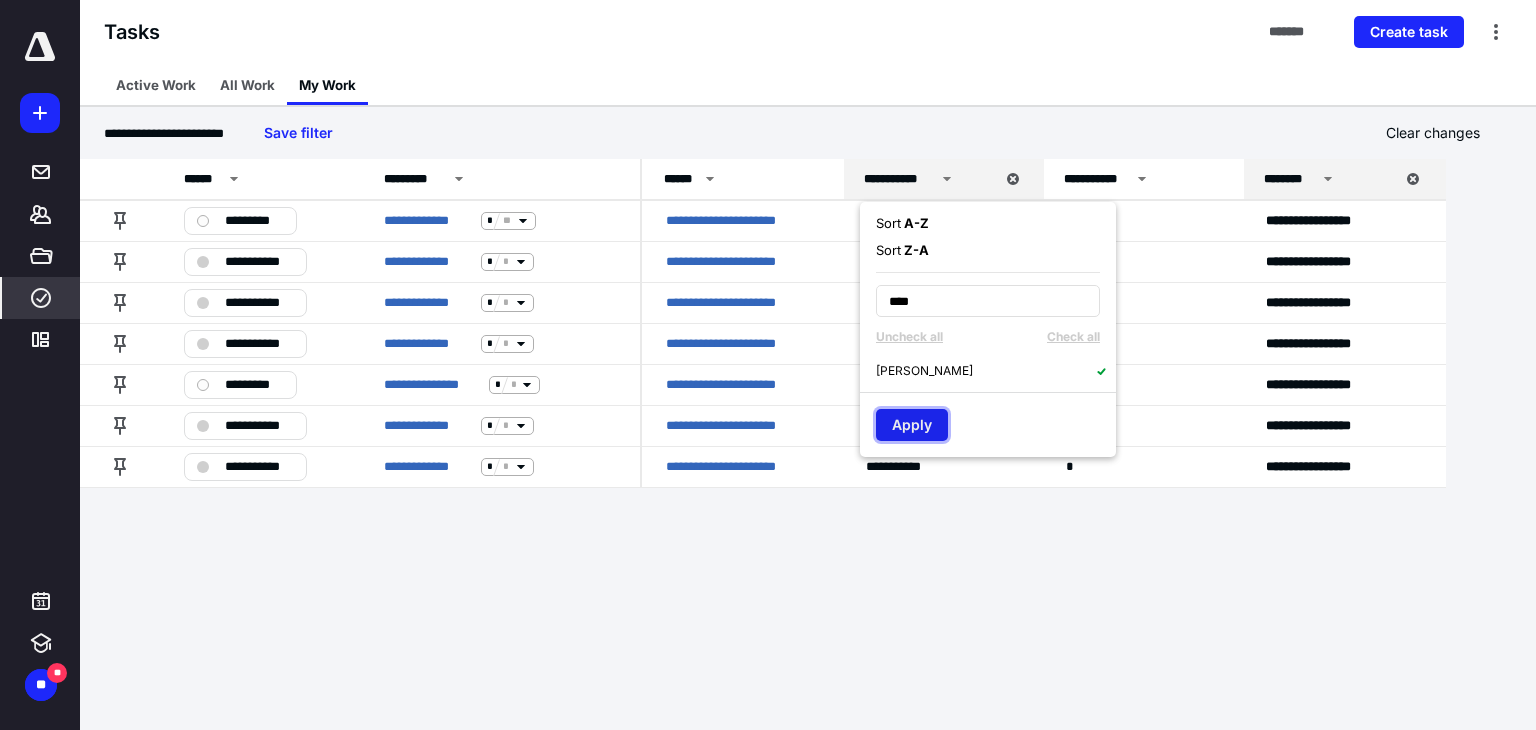 click on "Apply" at bounding box center [912, 425] 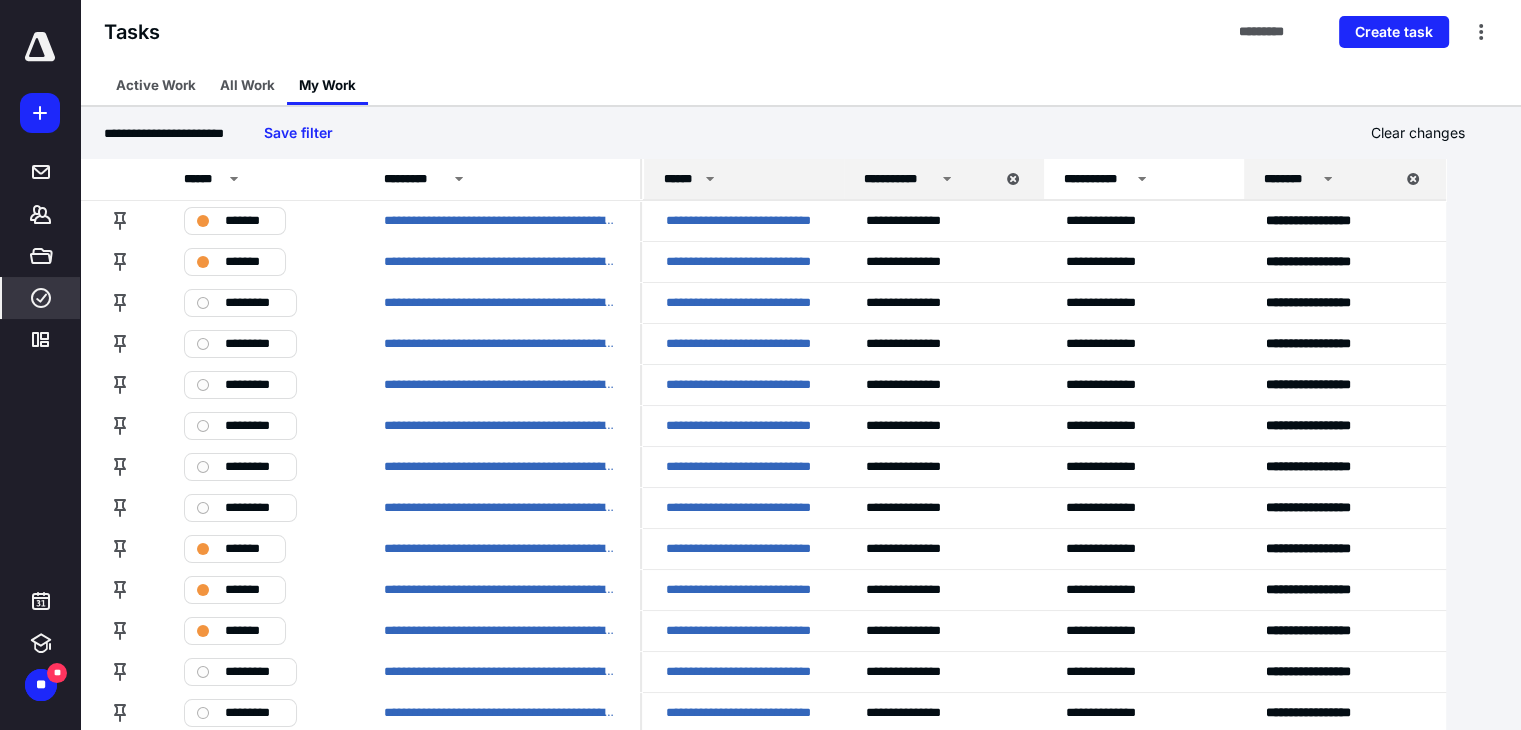 click 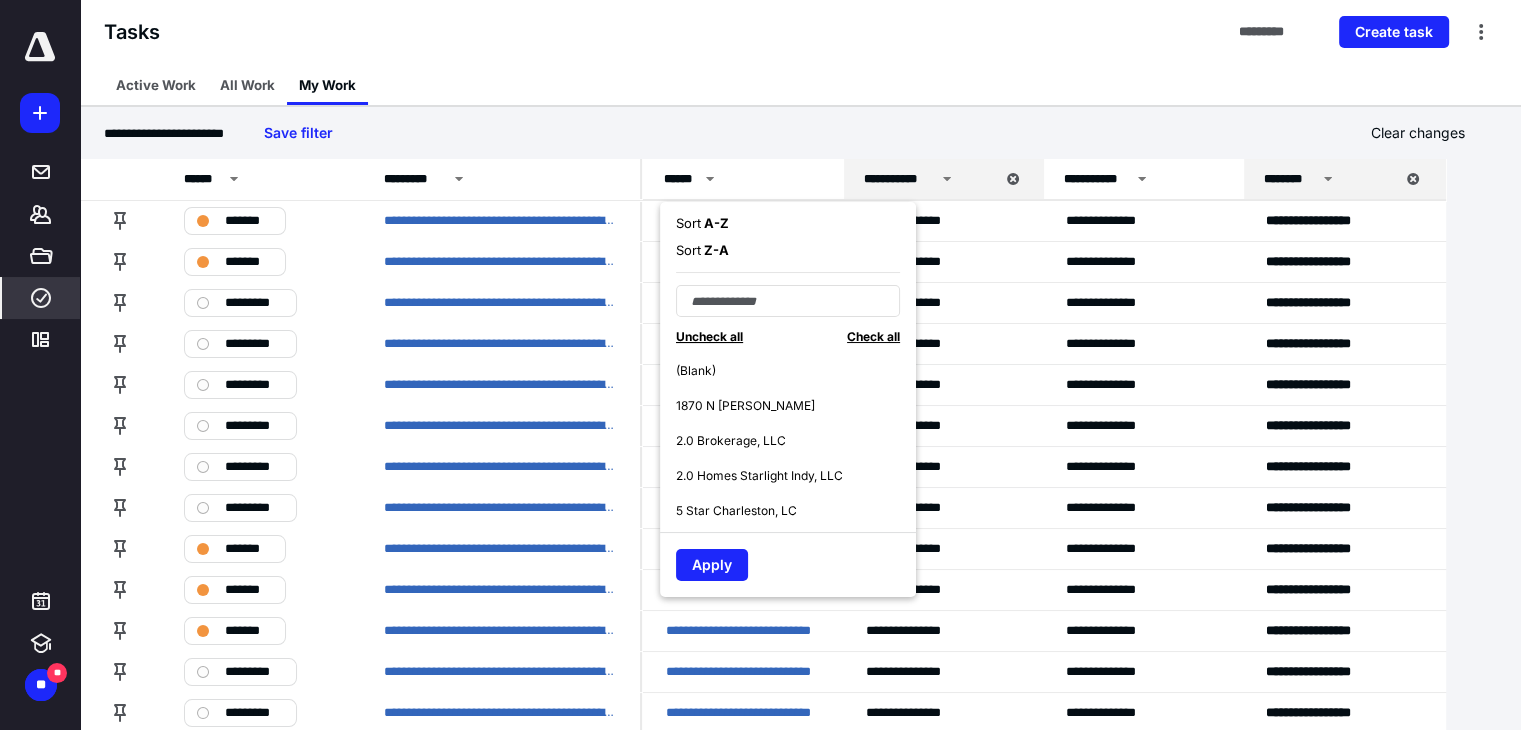 click on "Uncheck all" at bounding box center [709, 336] 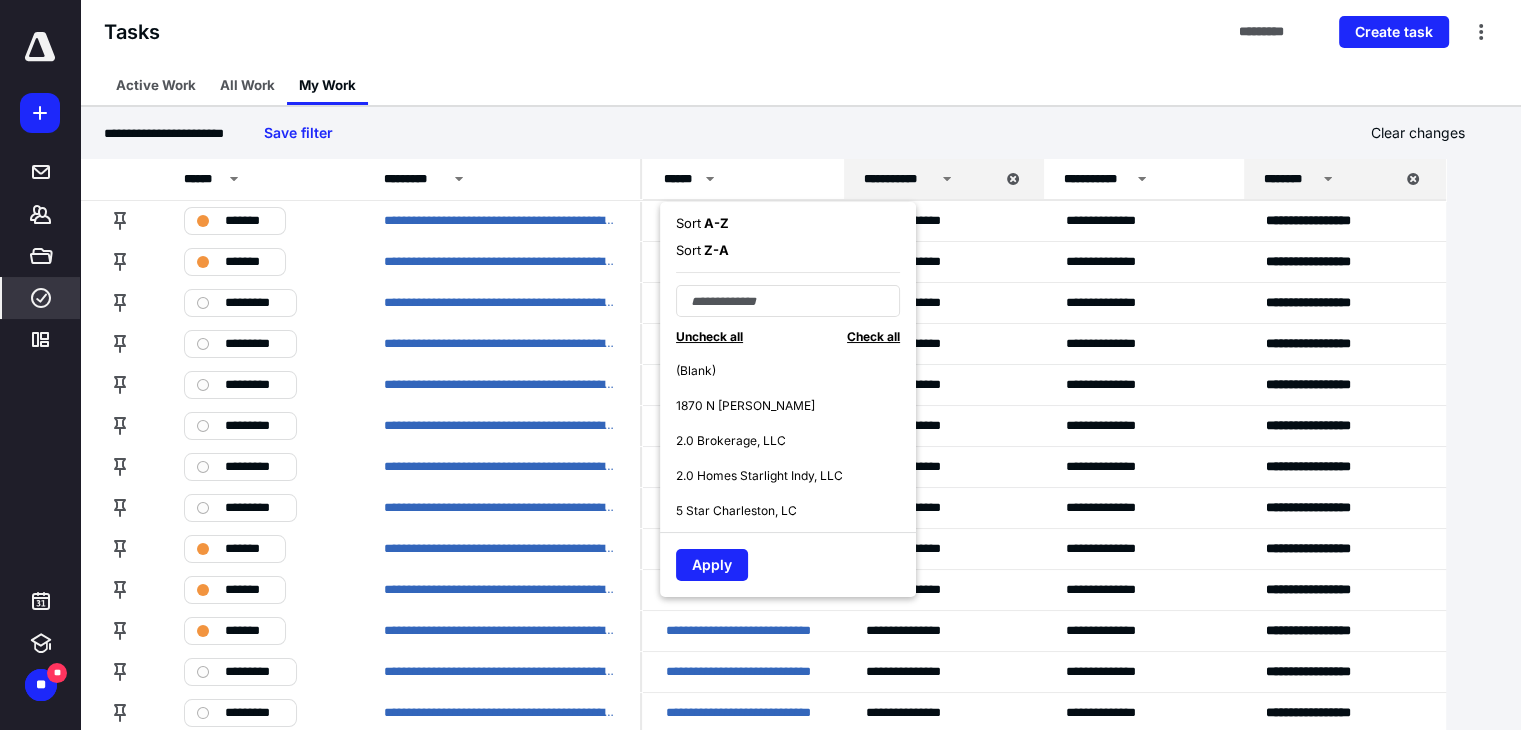 click on "(Blank)" at bounding box center [696, 371] 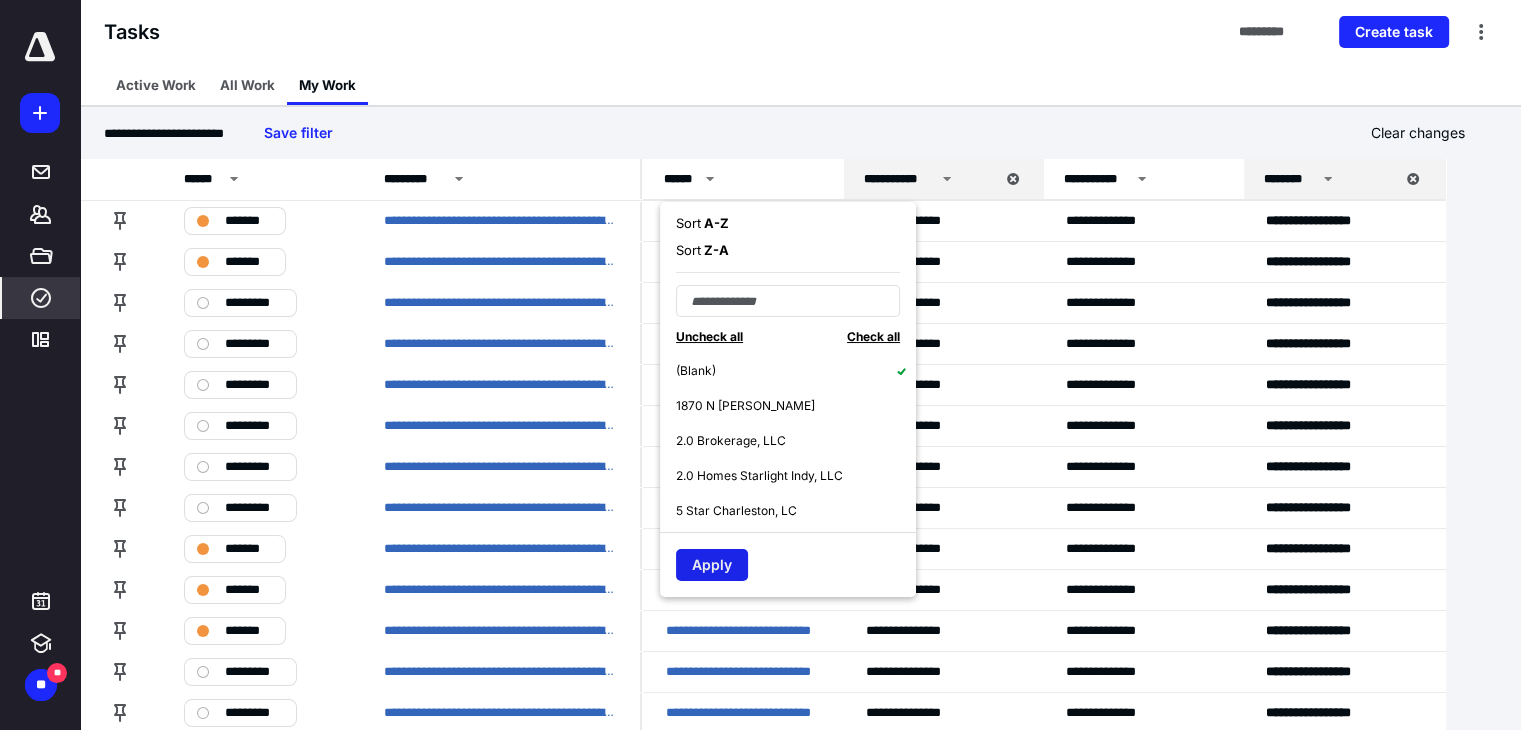 click on "Apply" at bounding box center (712, 565) 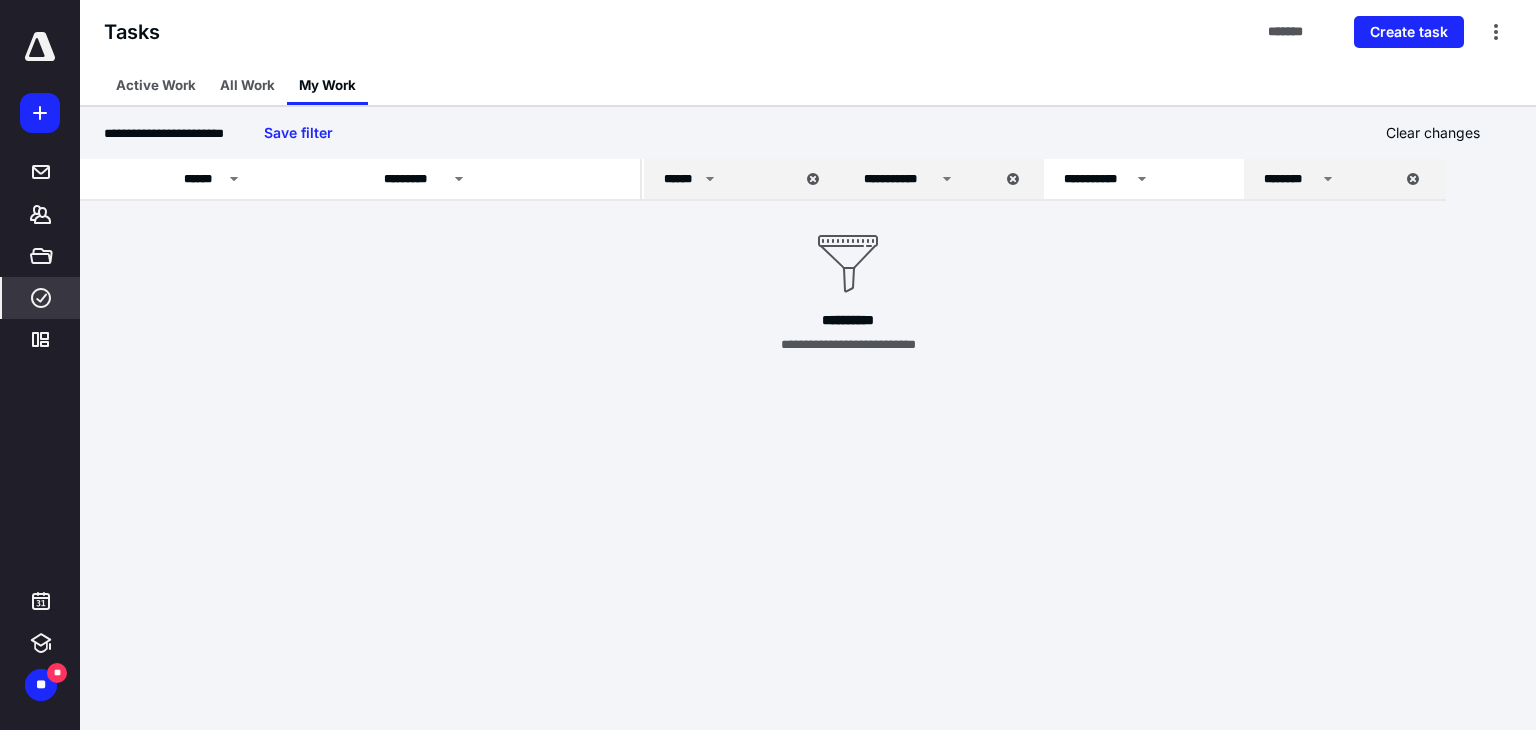 click 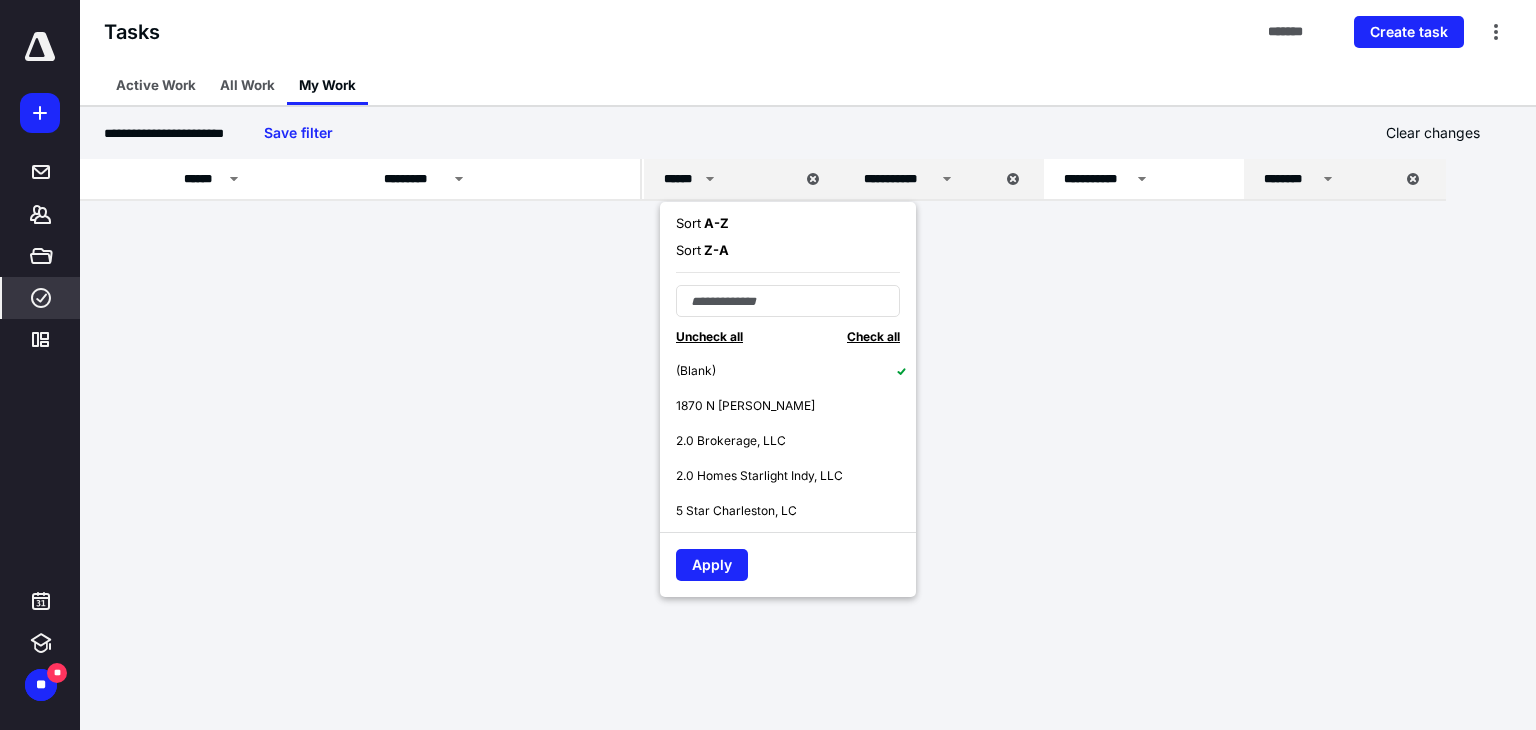 click on "(Blank)" at bounding box center (796, 370) 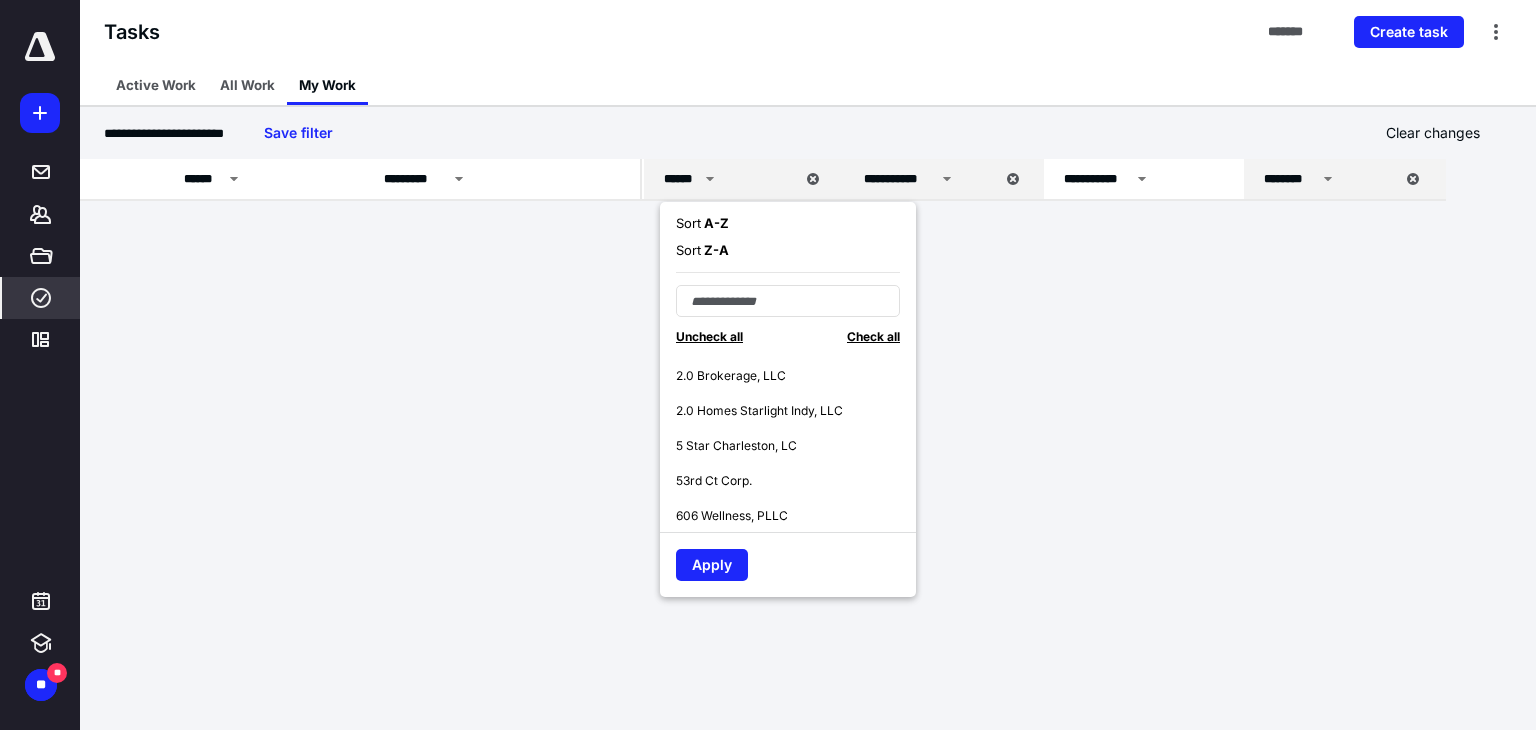 scroll, scrollTop: 100, scrollLeft: 0, axis: vertical 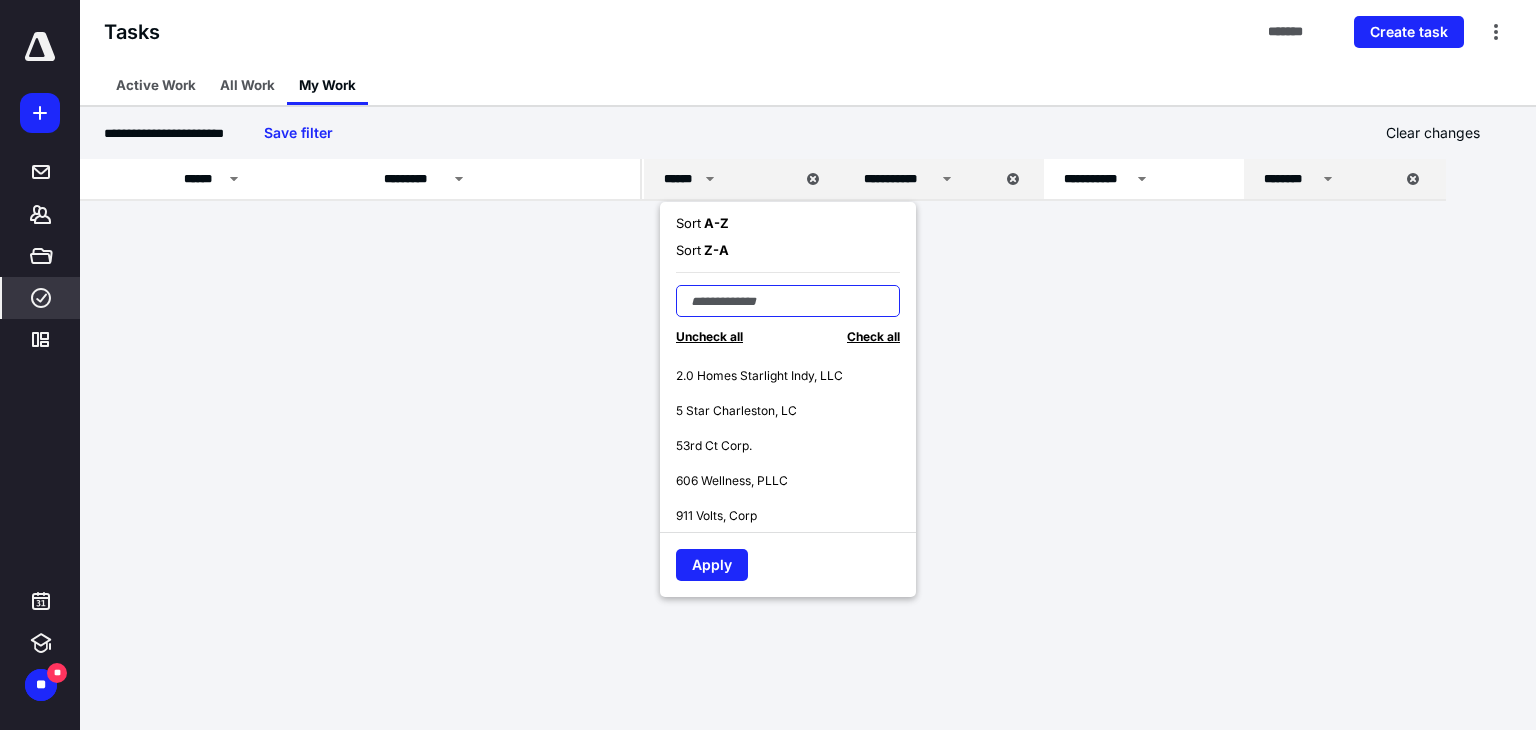 click at bounding box center (788, 301) 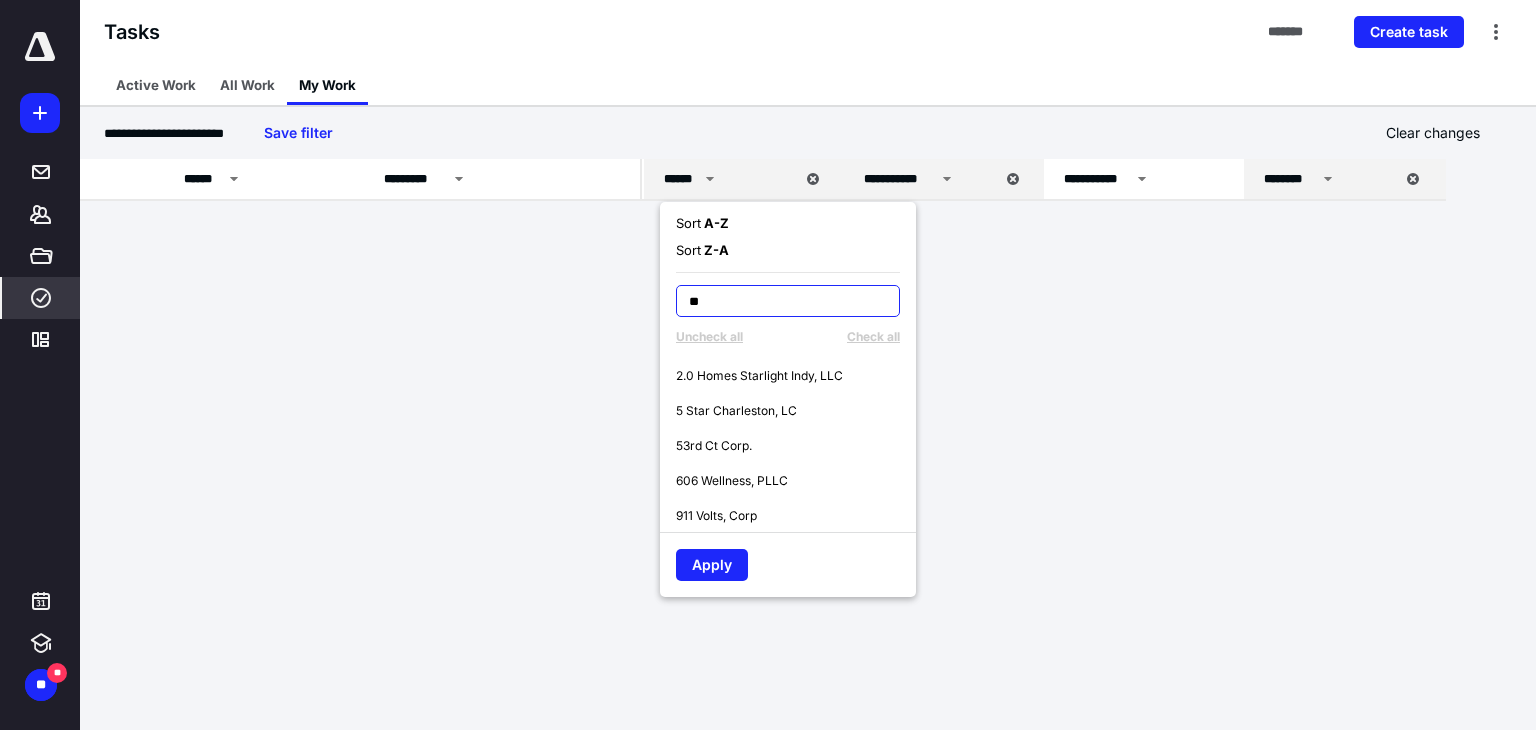type on "*" 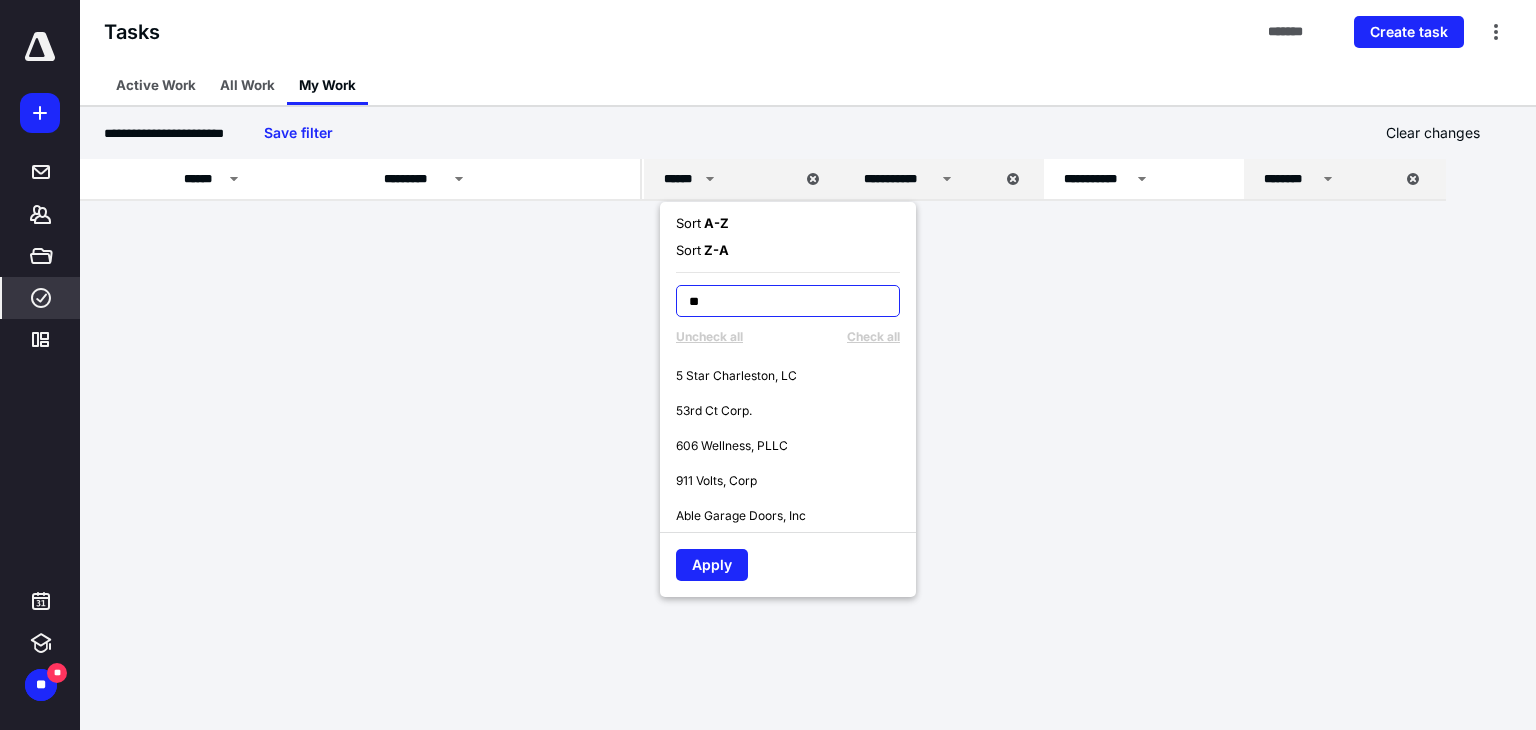type on "*" 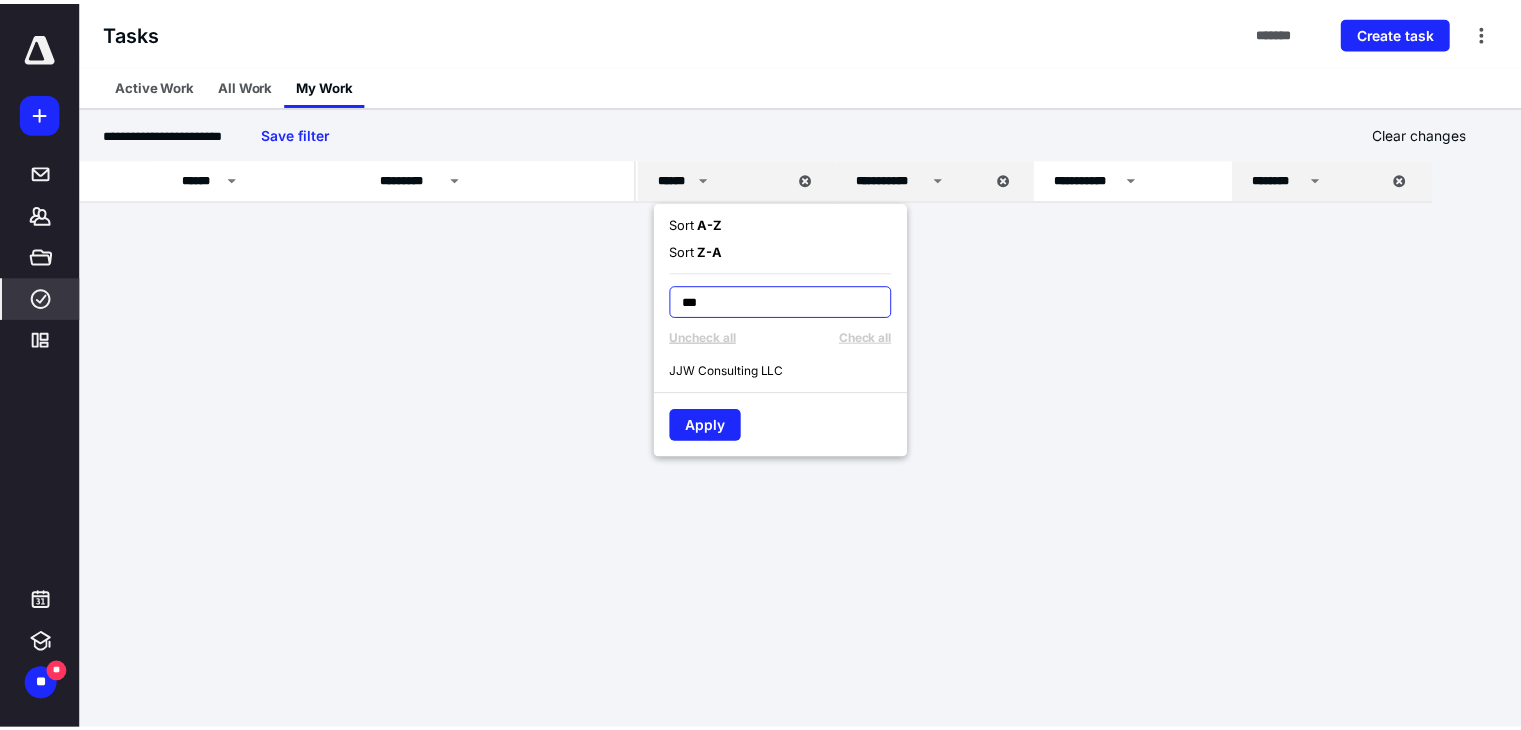 scroll, scrollTop: 0, scrollLeft: 0, axis: both 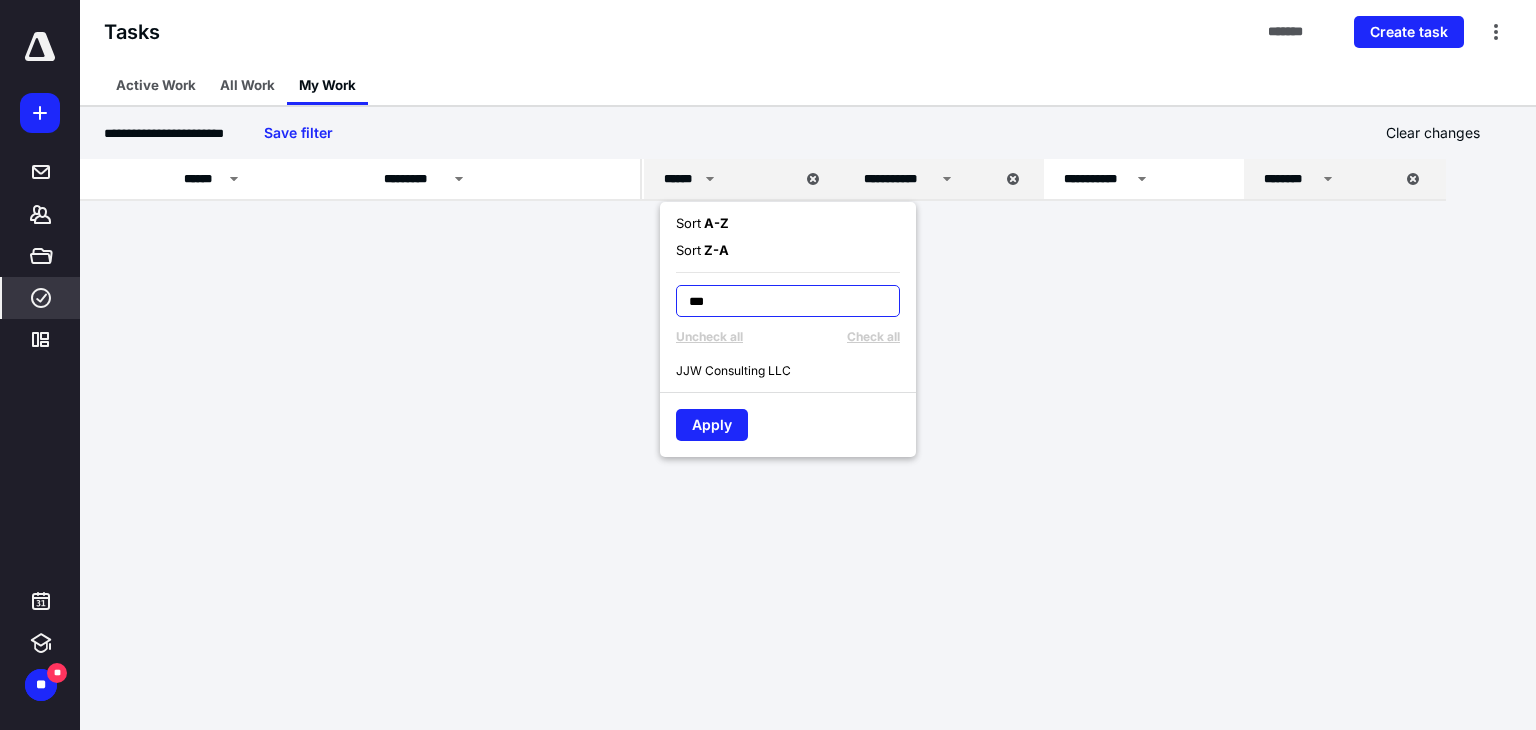 type on "***" 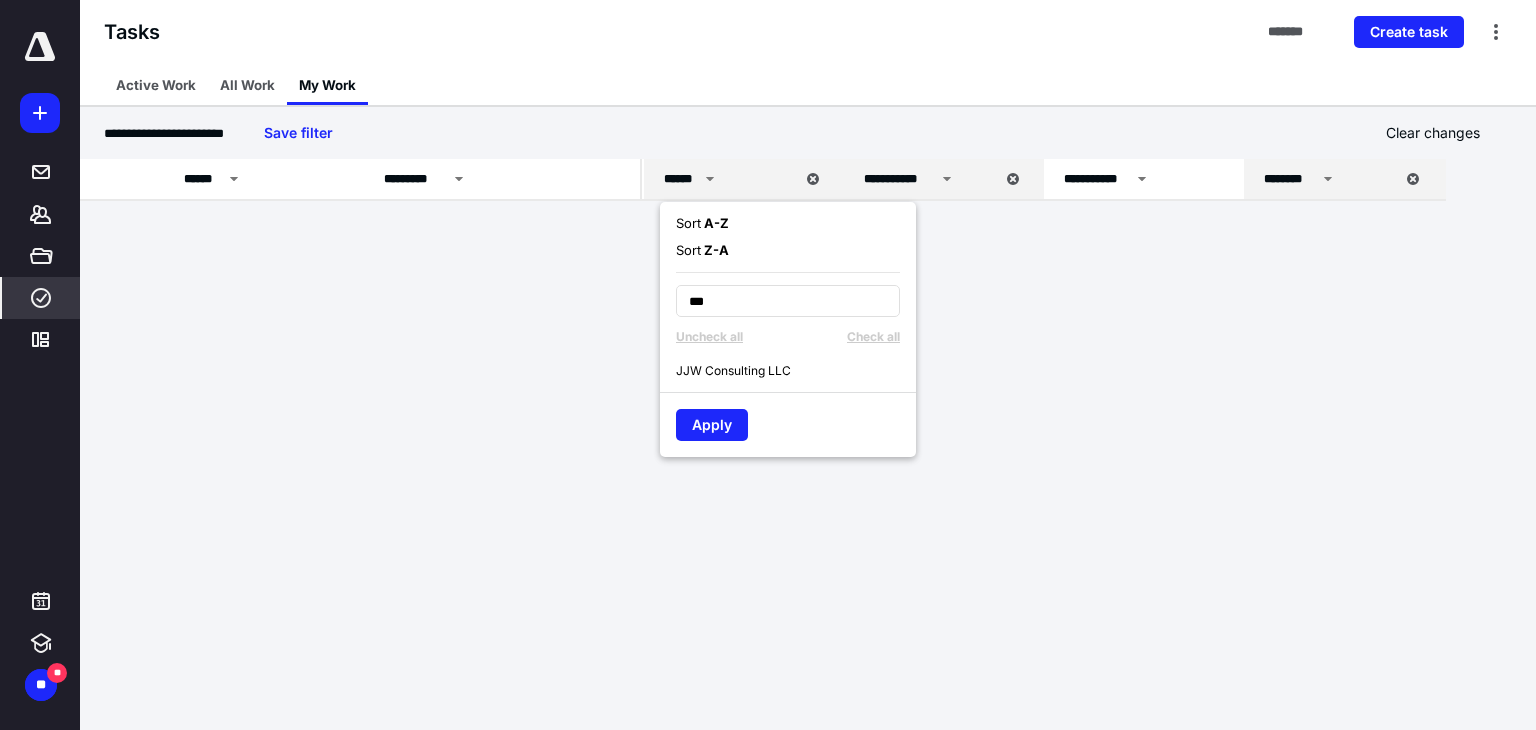 click on "JJW Consulting LLC" at bounding box center [733, 371] 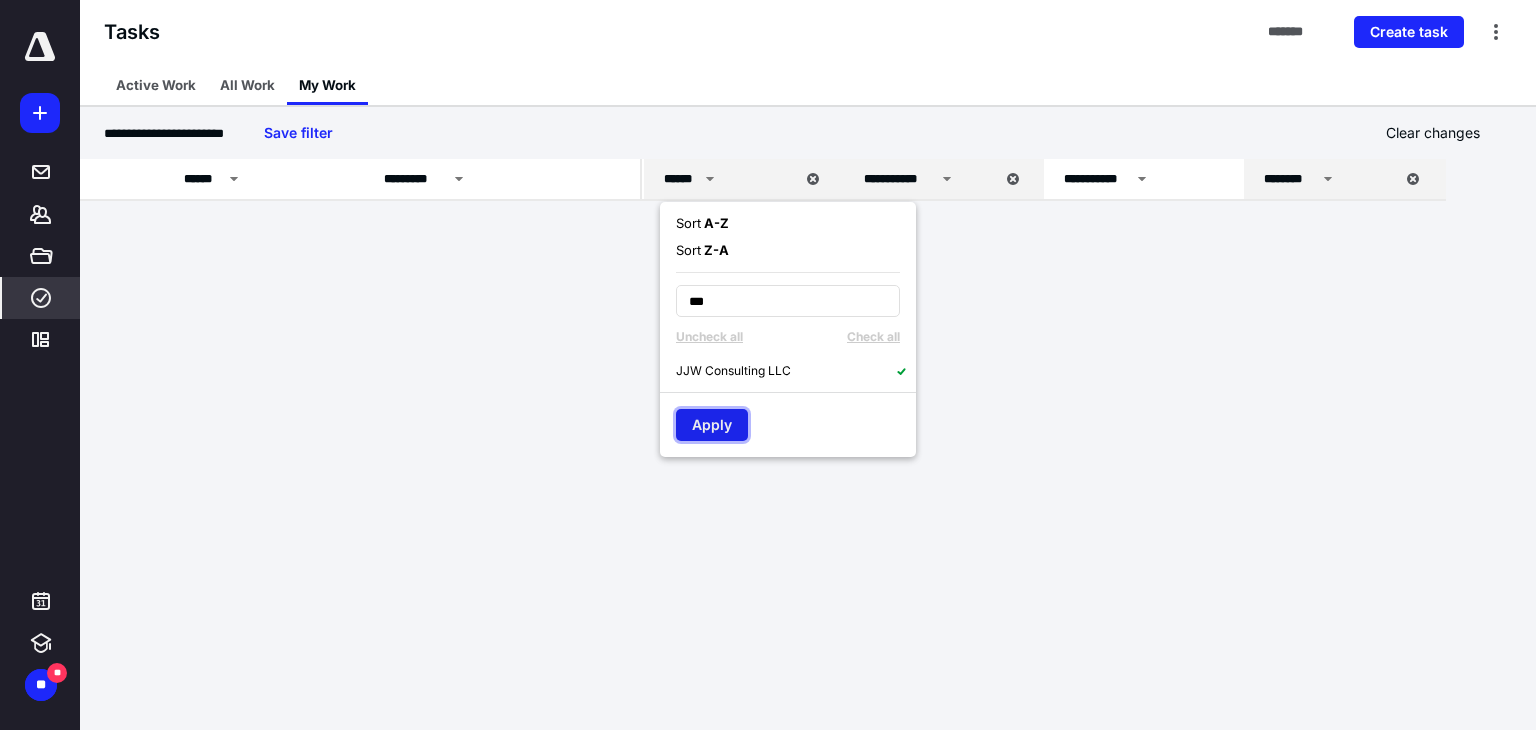 click on "Apply" at bounding box center [712, 425] 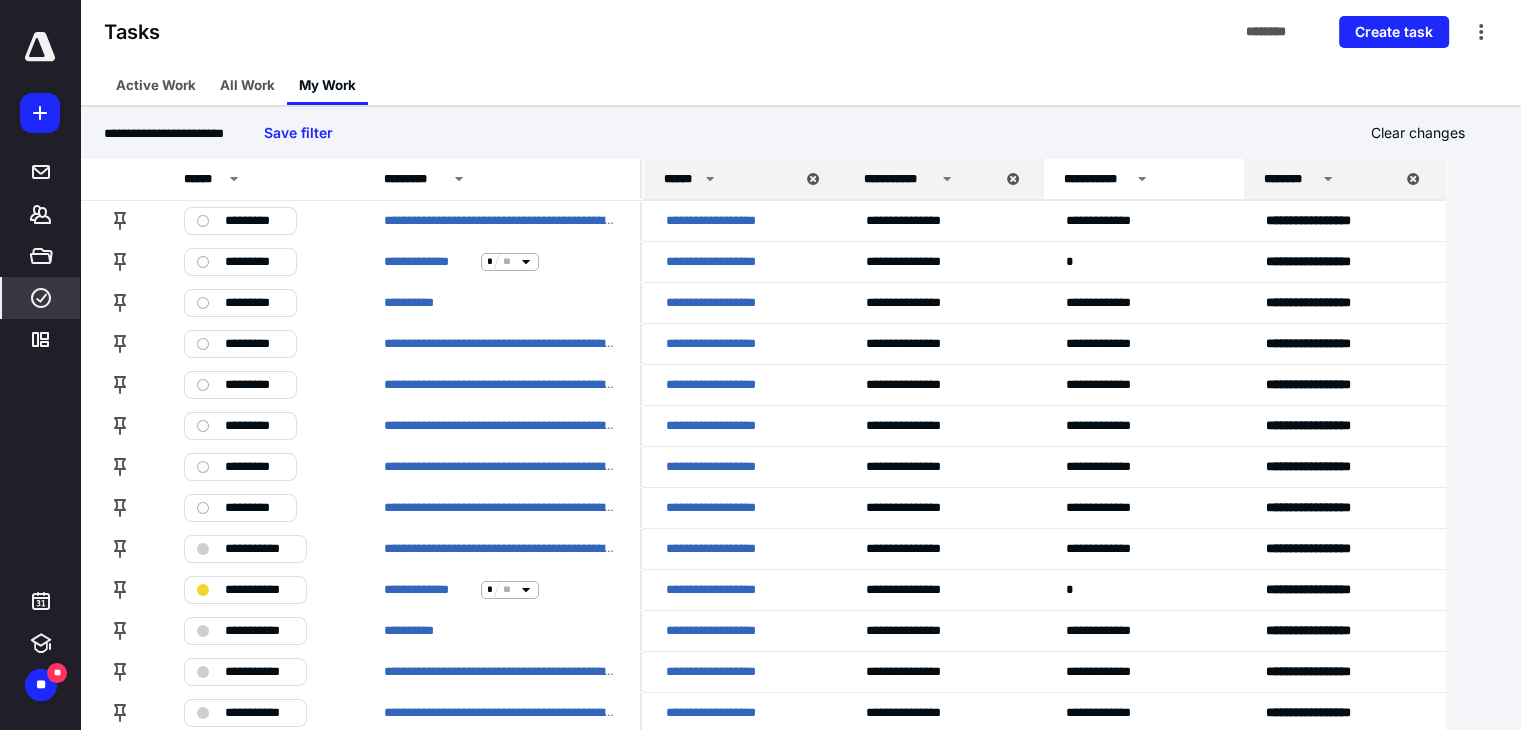 click 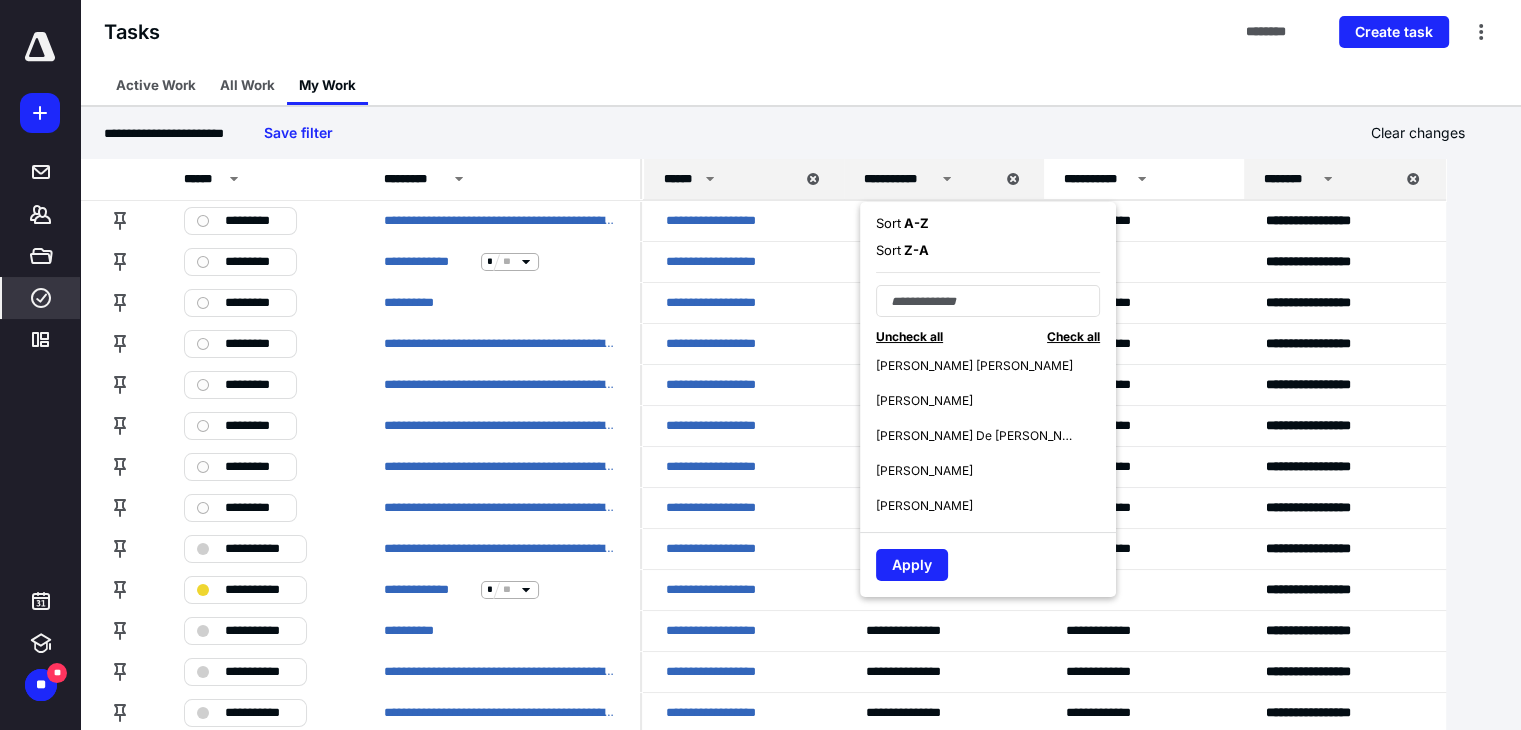 scroll, scrollTop: 700, scrollLeft: 0, axis: vertical 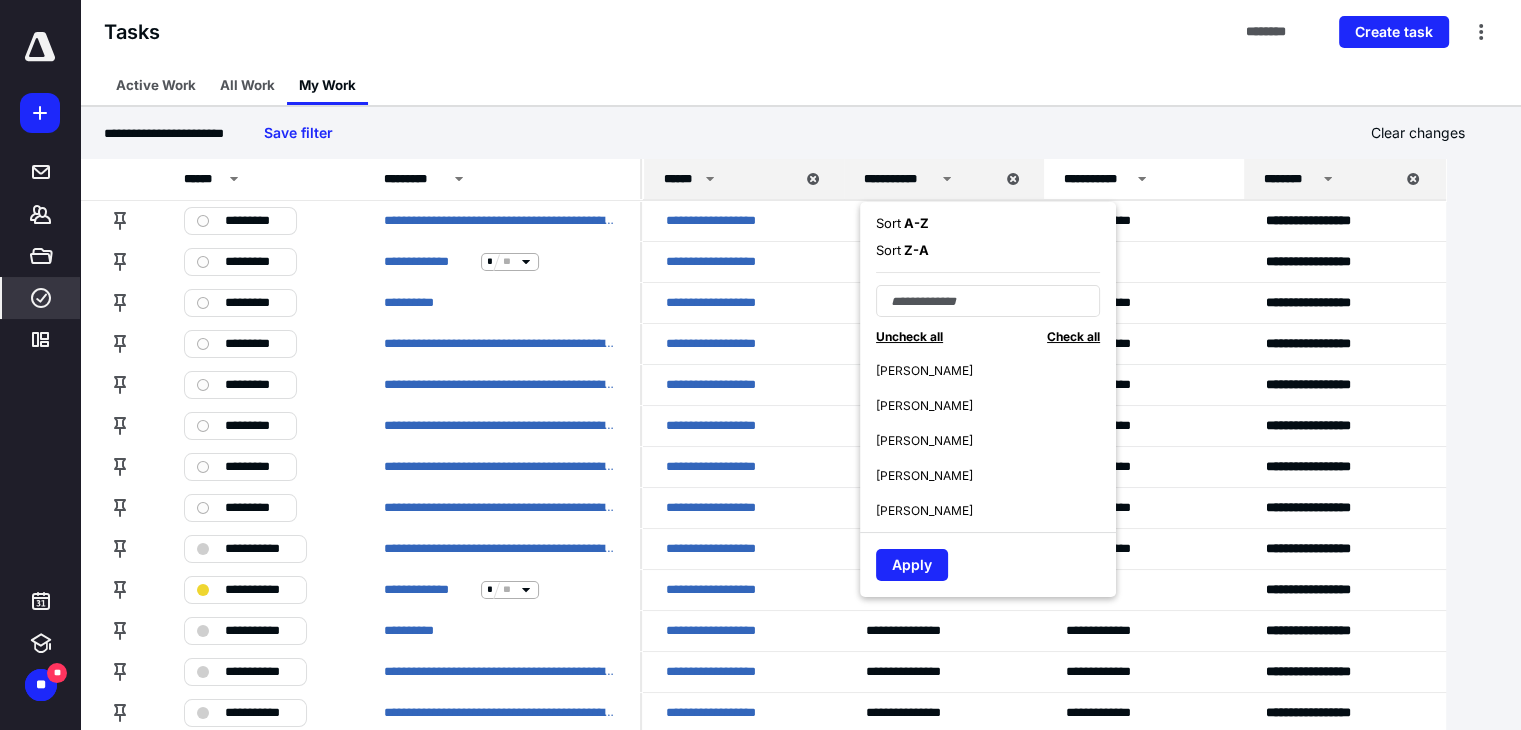 click on "**********" at bounding box center (800, 133) 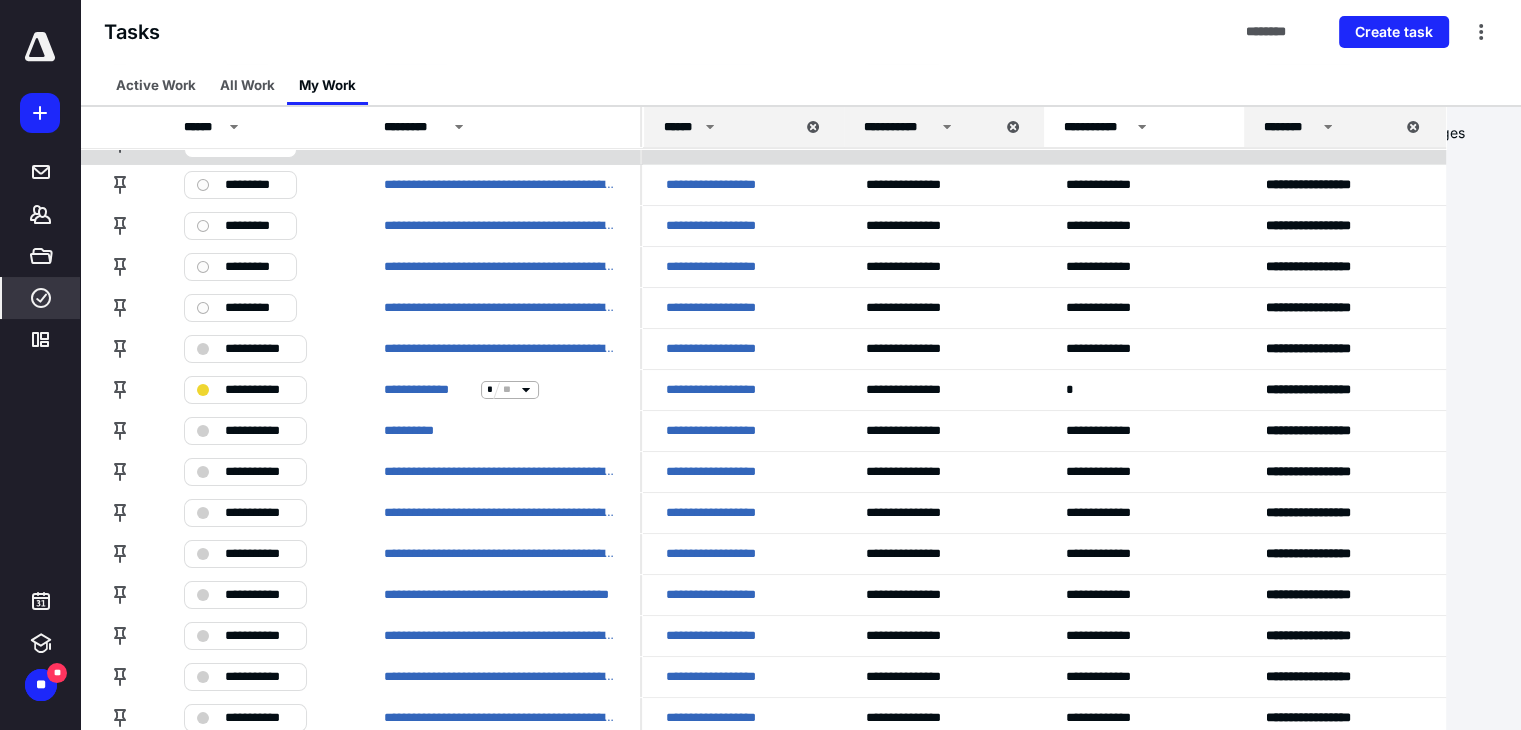 scroll, scrollTop: 0, scrollLeft: 0, axis: both 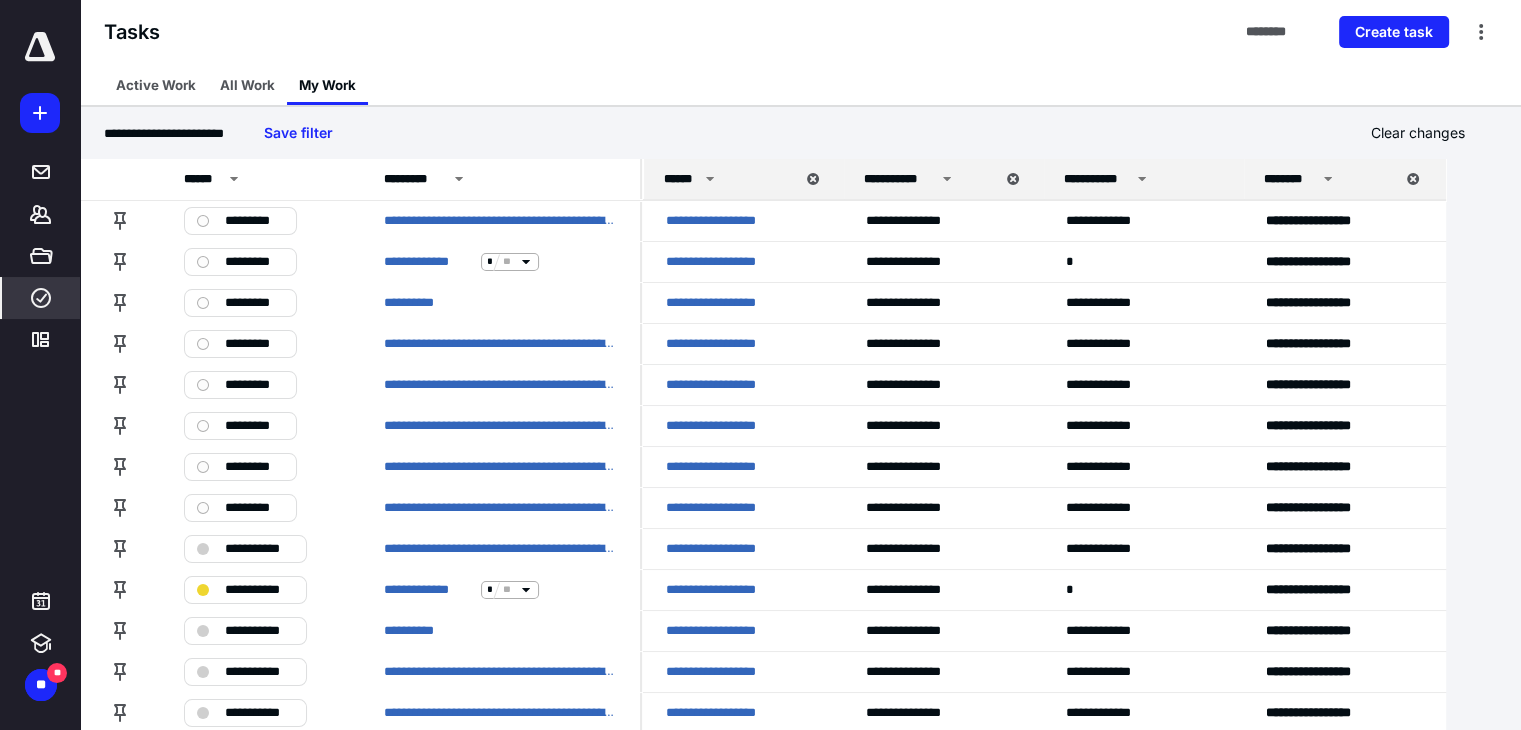 click 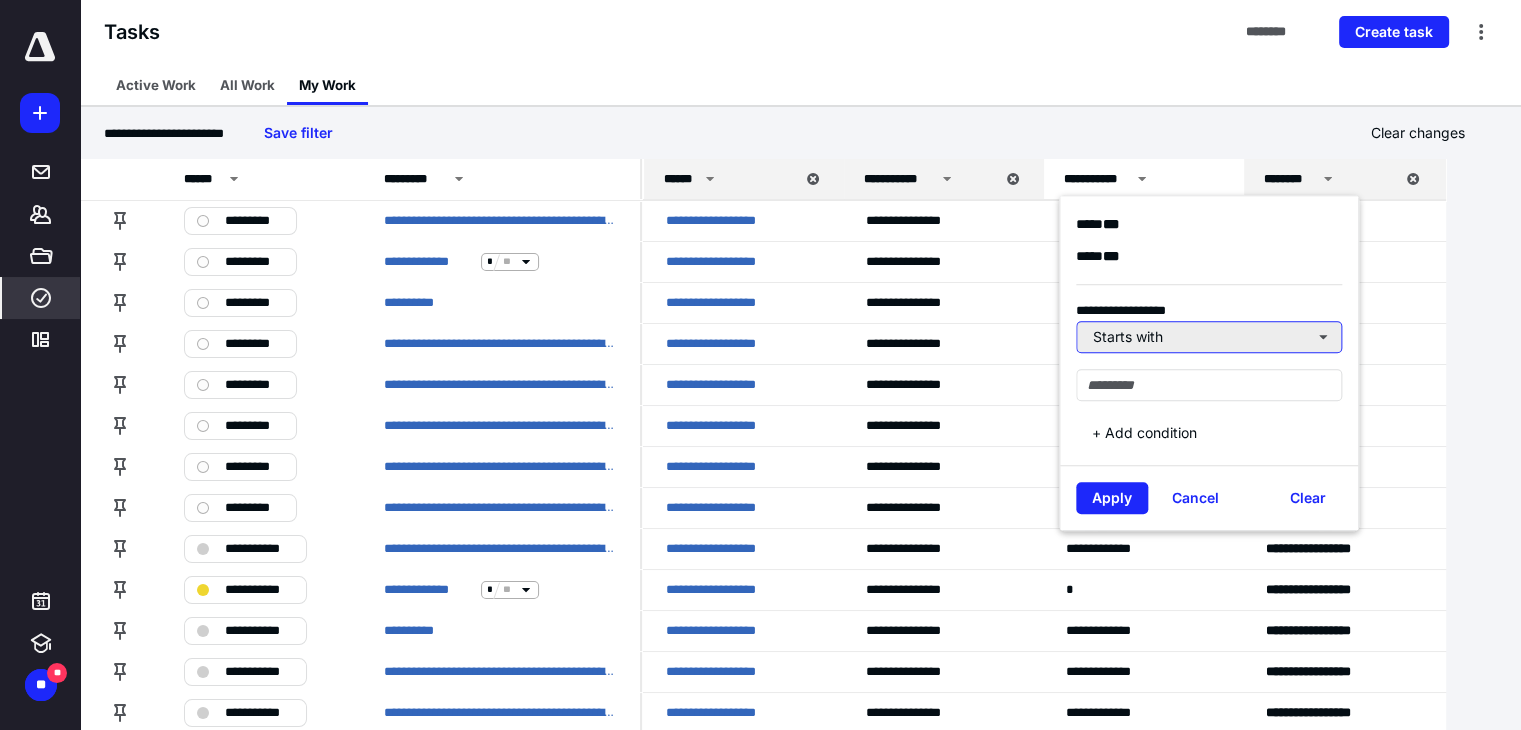 click on "Starts with" at bounding box center [1209, 337] 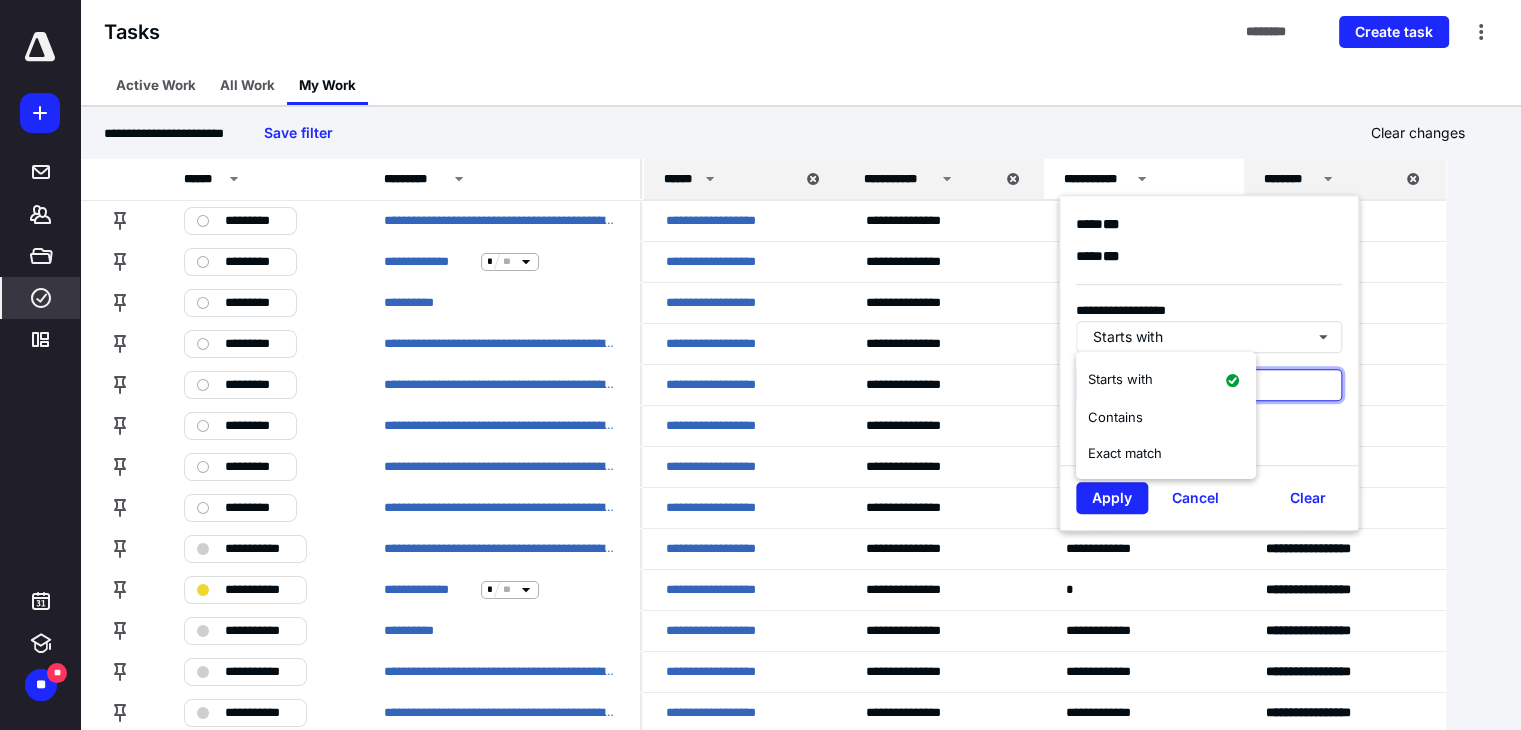 click at bounding box center (1209, 385) 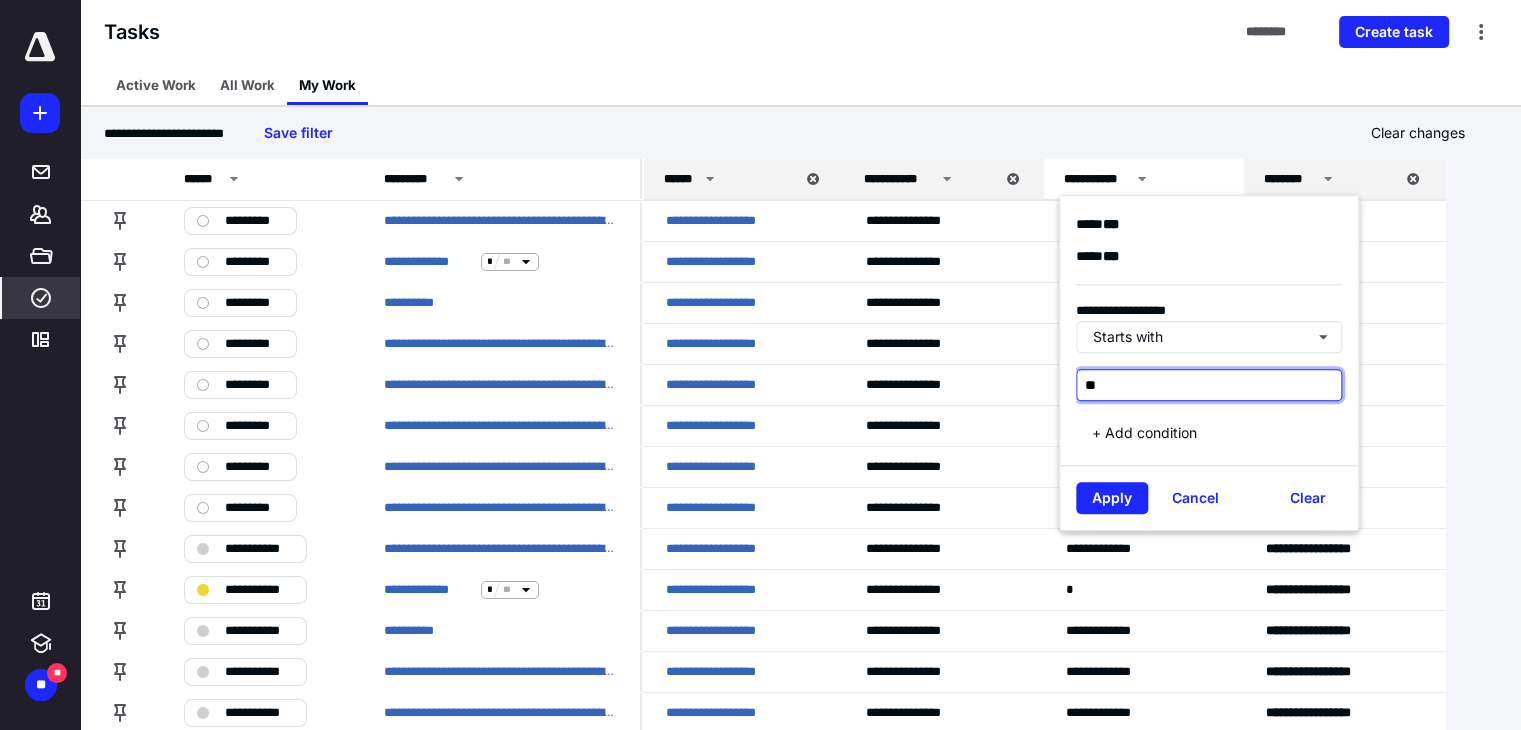 type on "*" 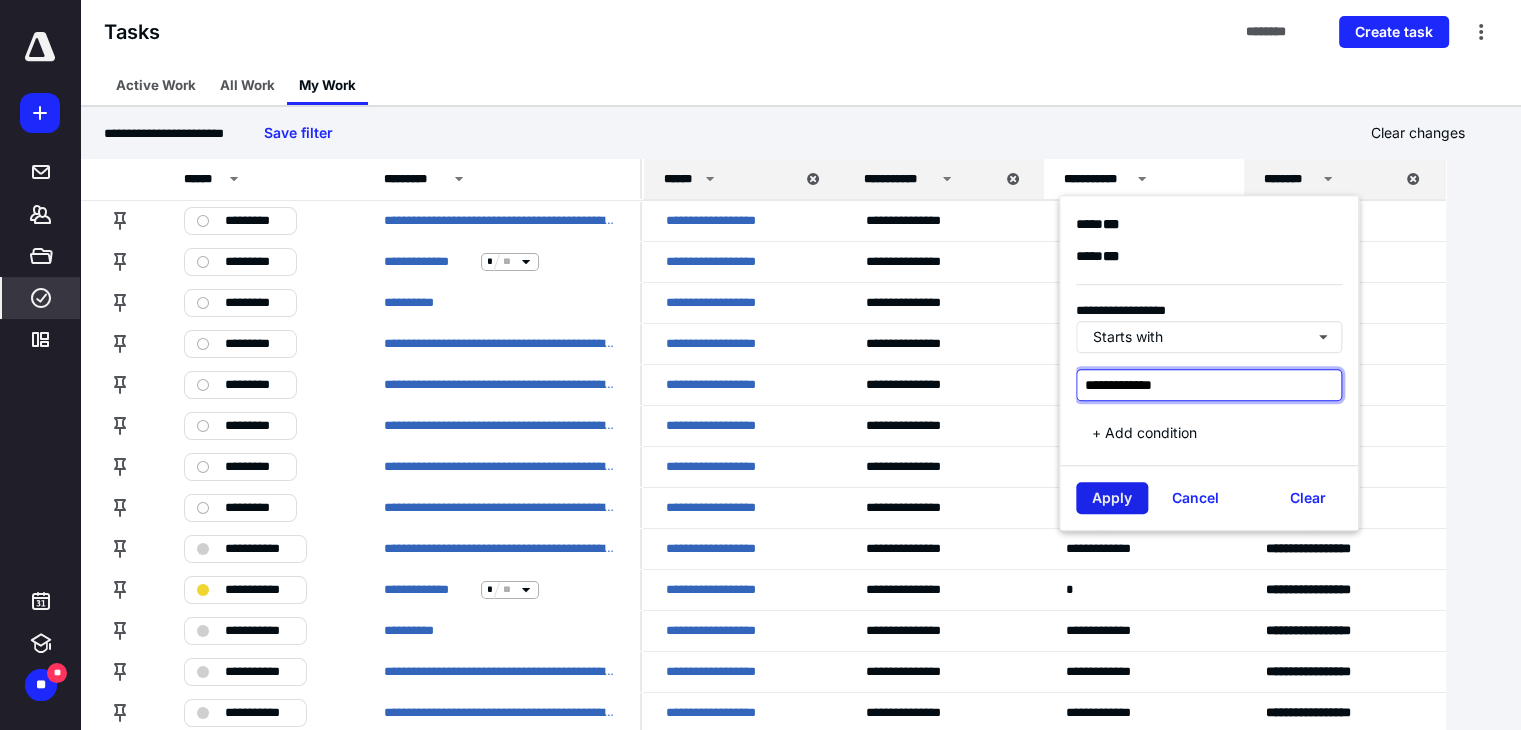 type on "**********" 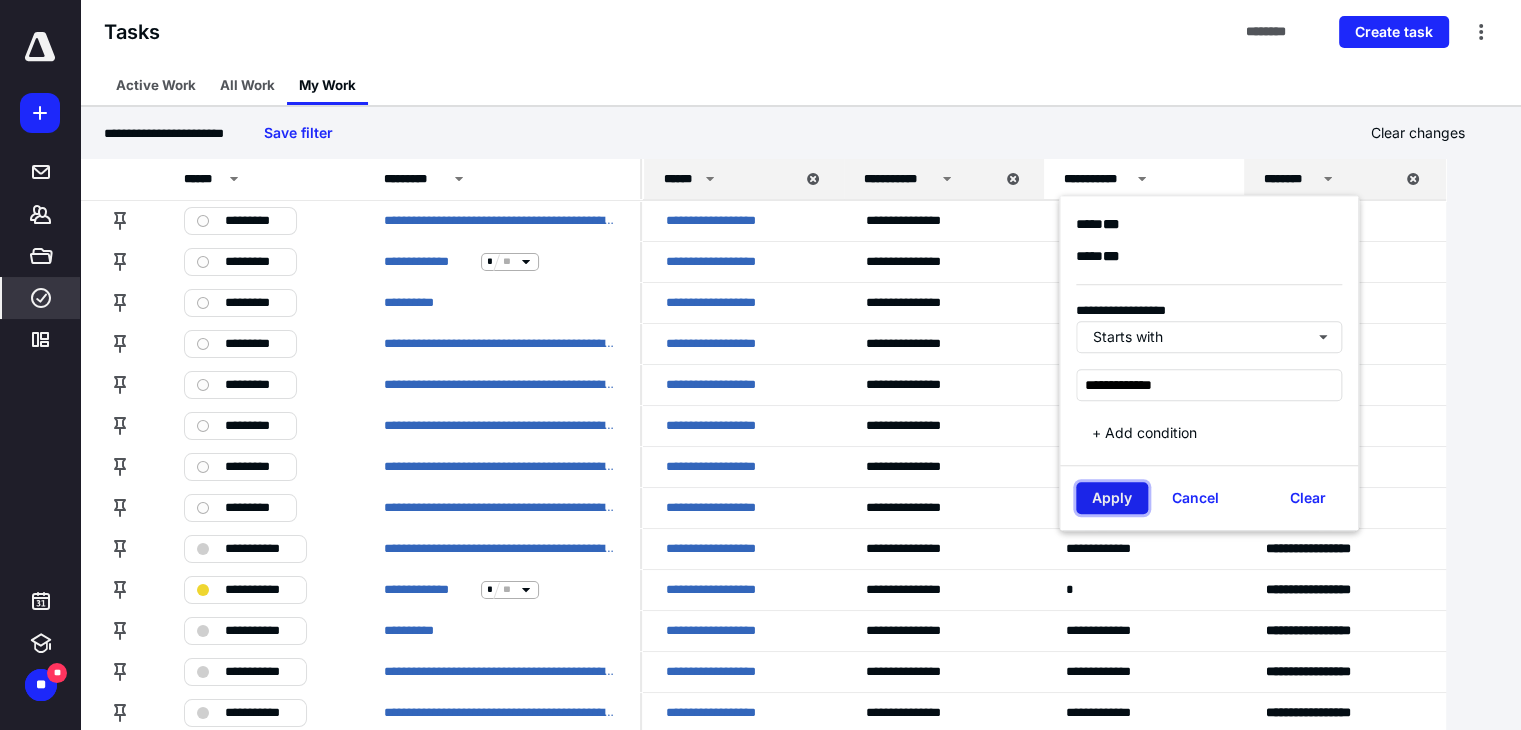 click on "Apply" at bounding box center [1112, 498] 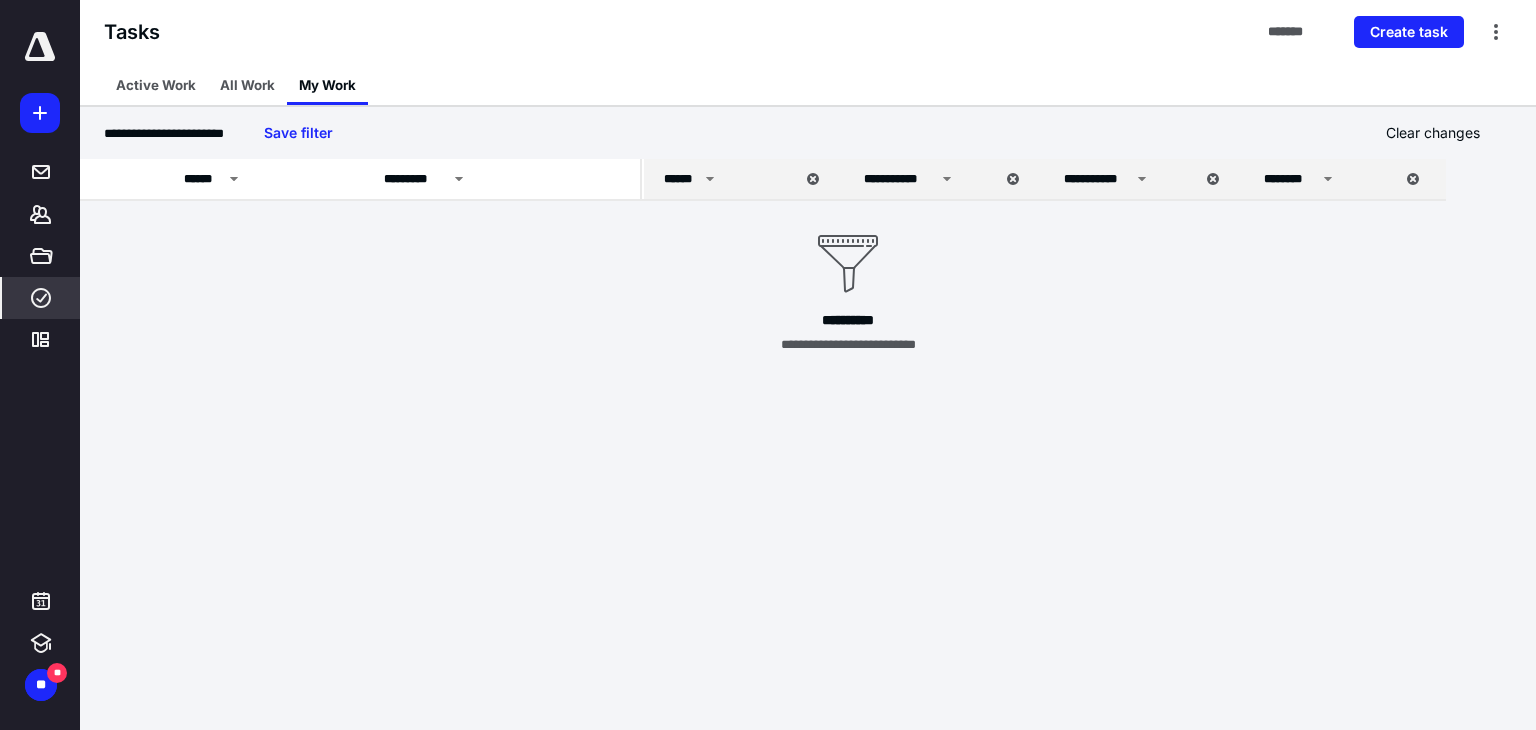 click 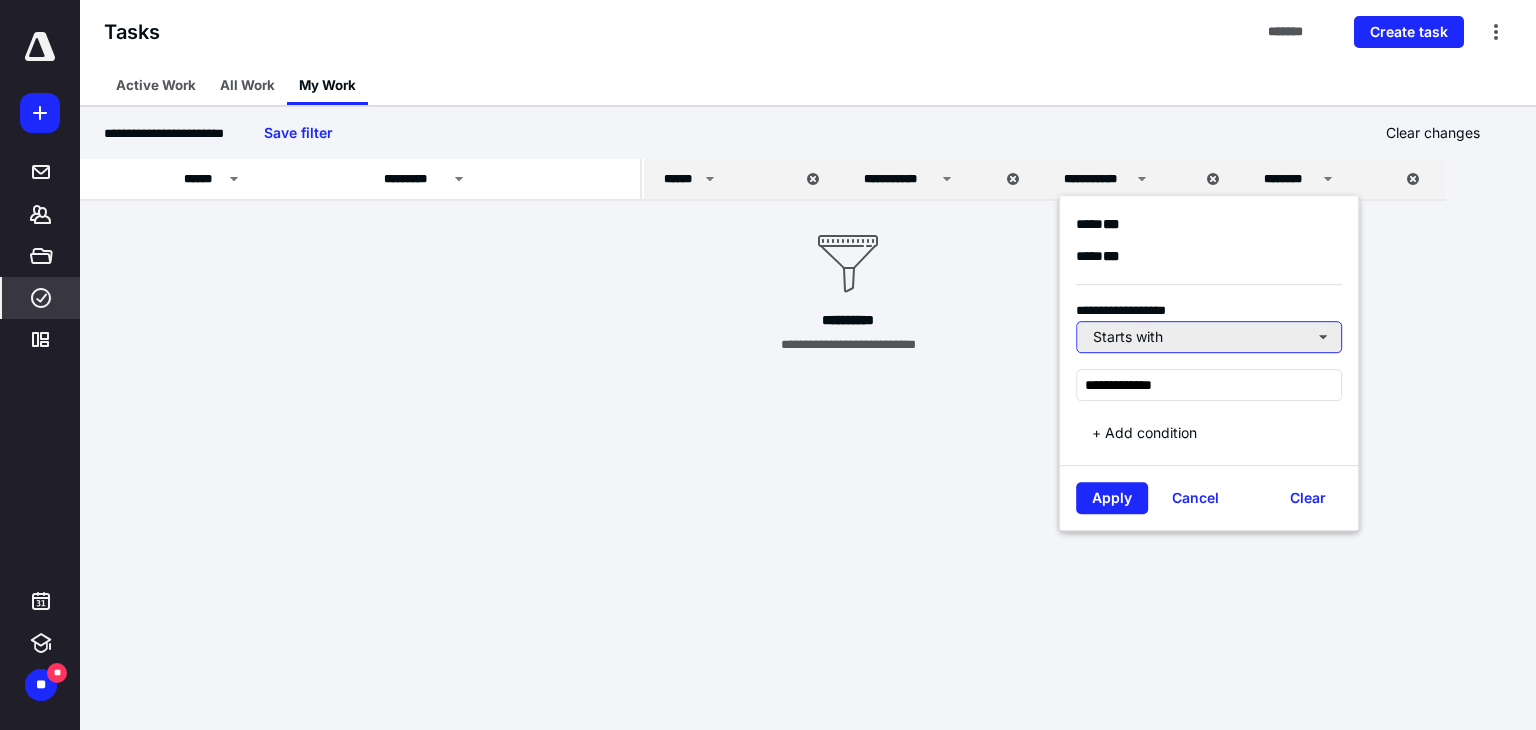 click on "Starts with" at bounding box center [1209, 337] 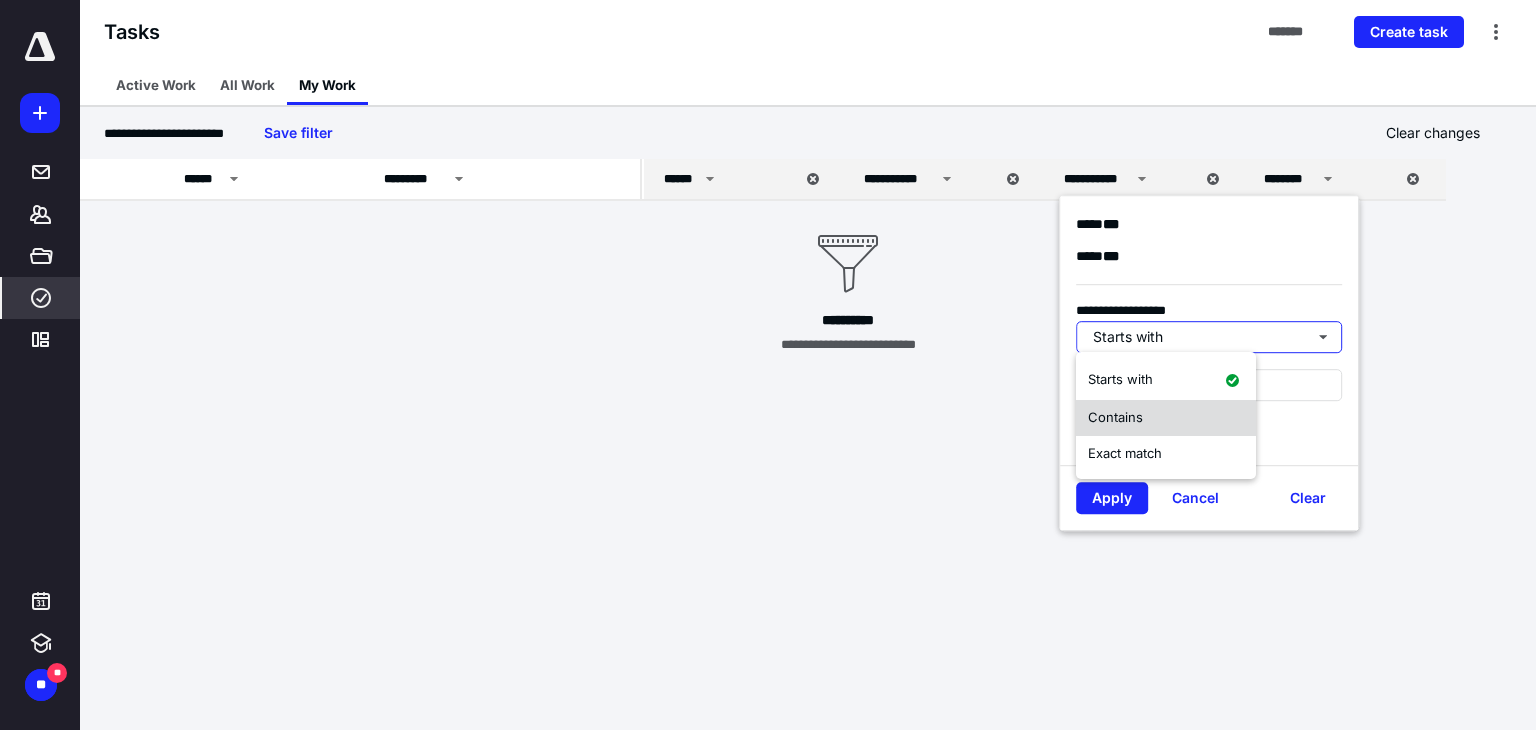 click on "Contains" at bounding box center [1166, 418] 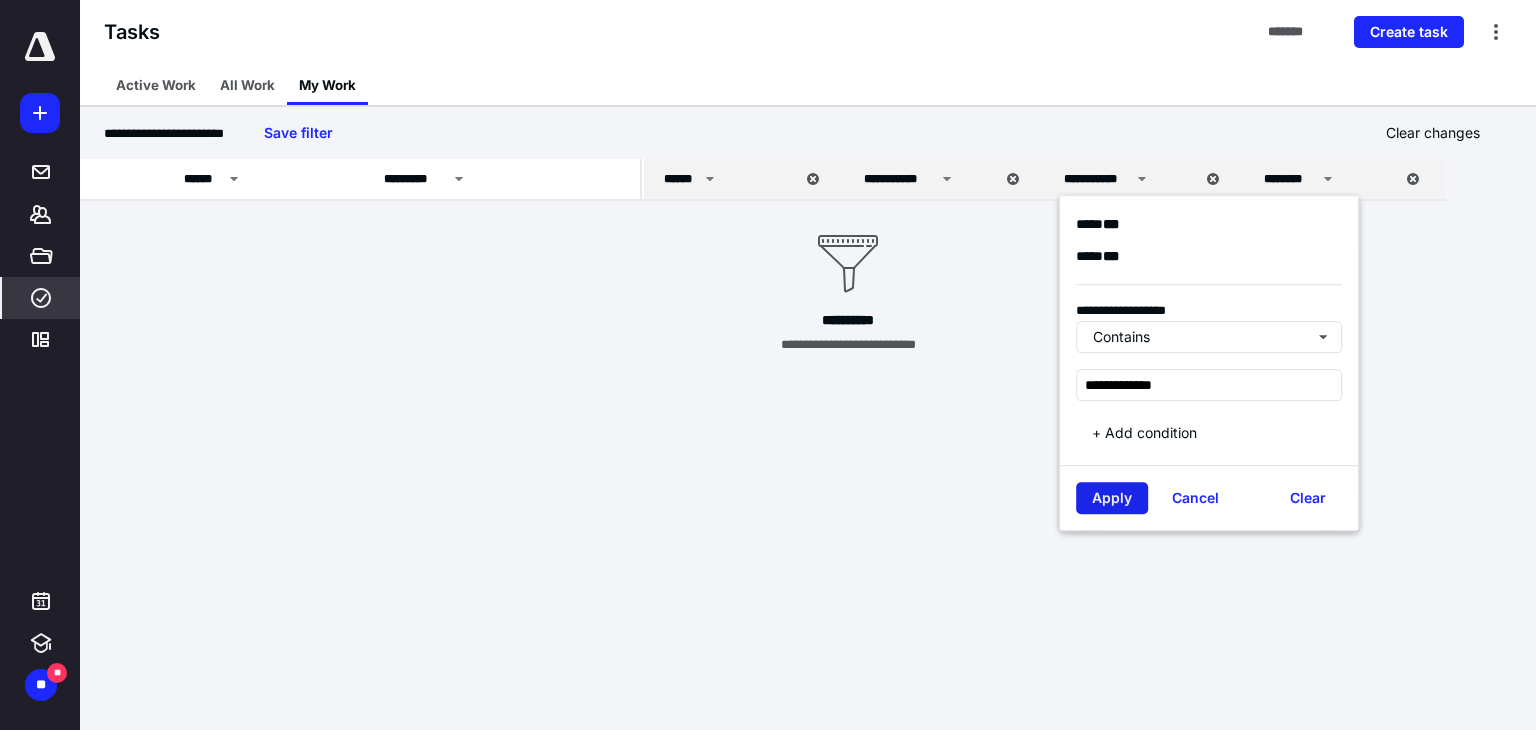 click on "Apply" at bounding box center (1112, 498) 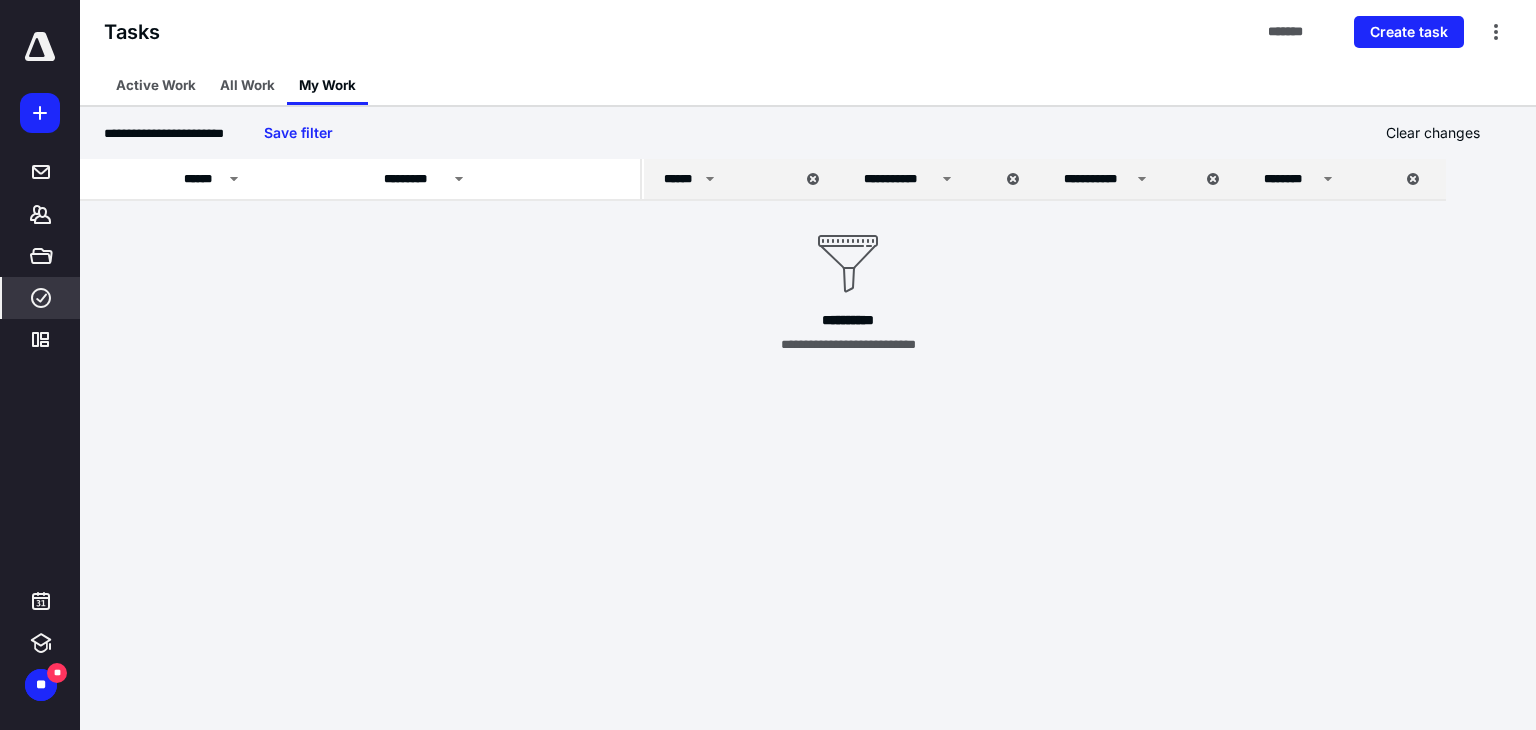click on "**********" at bounding box center [899, 179] 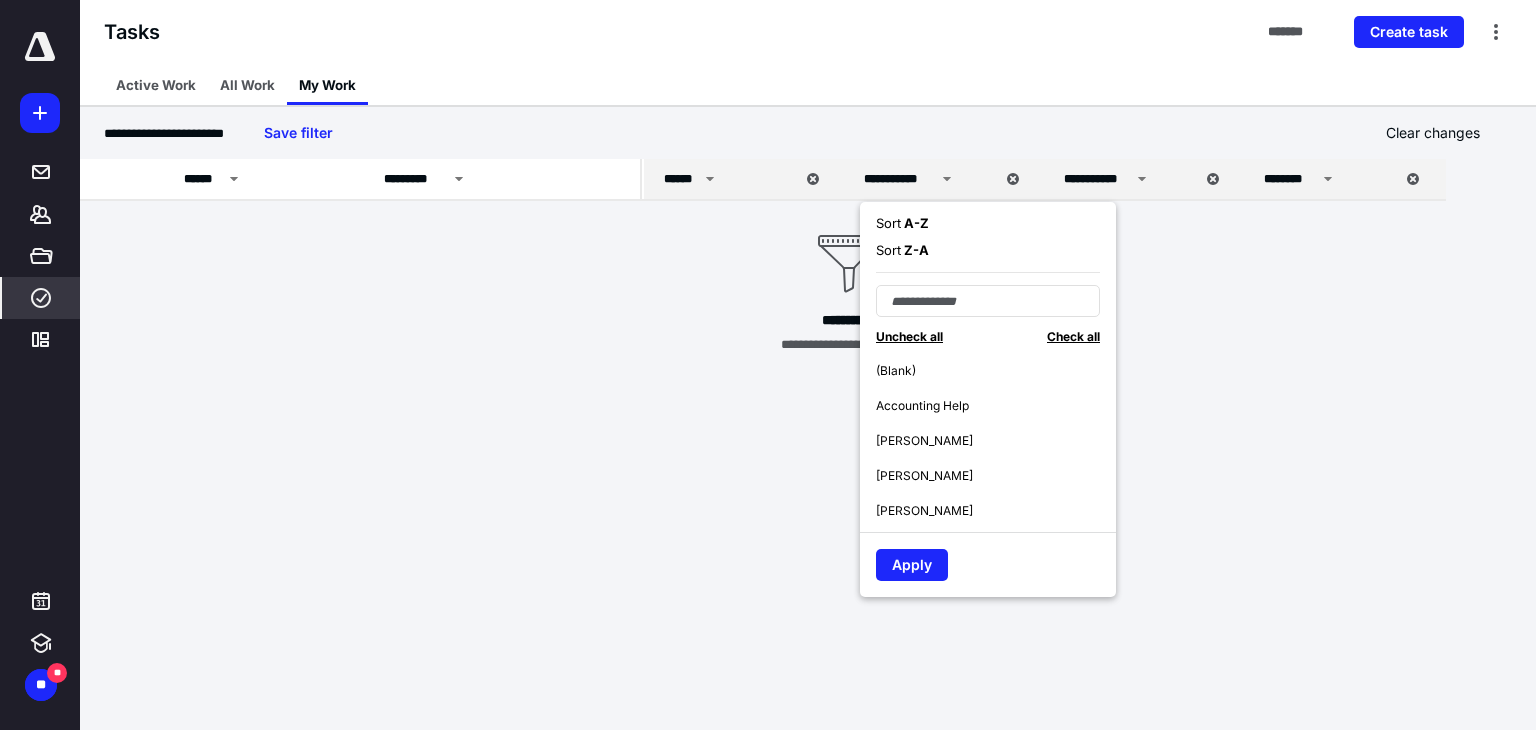 click on "**********" at bounding box center (1129, 179) 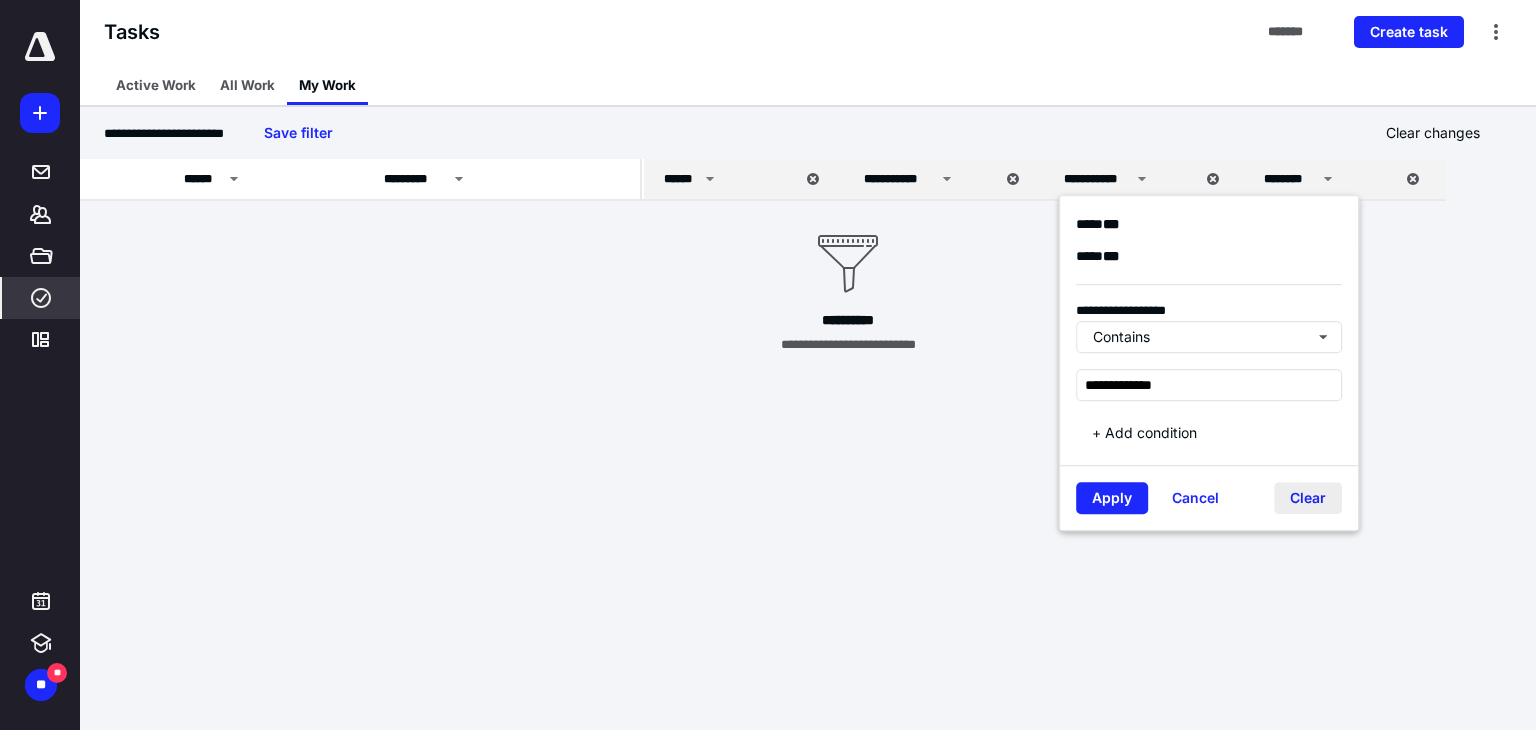 click on "Clear" at bounding box center (1308, 498) 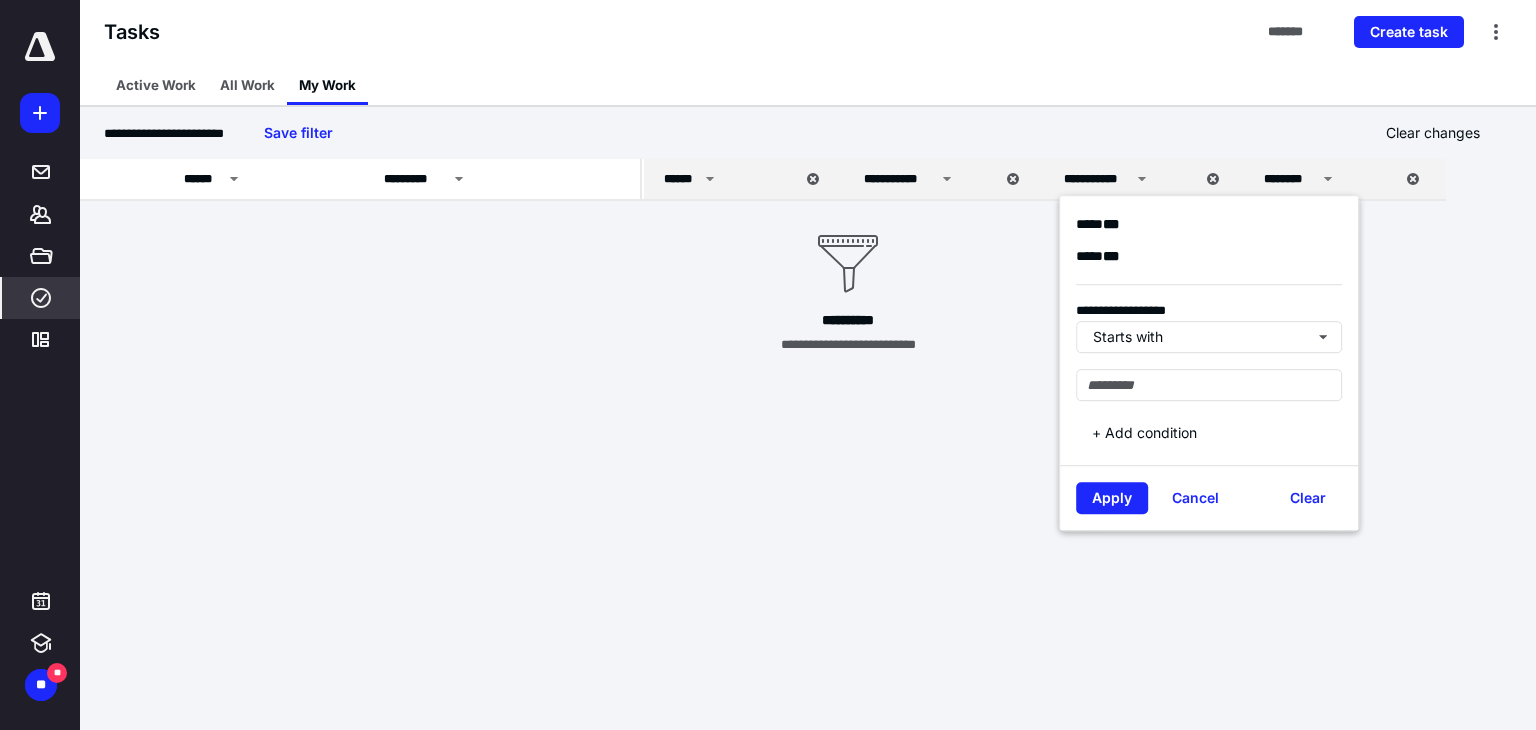 drag, startPoint x: 979, startPoint y: 385, endPoint x: 864, endPoint y: 289, distance: 149.8032 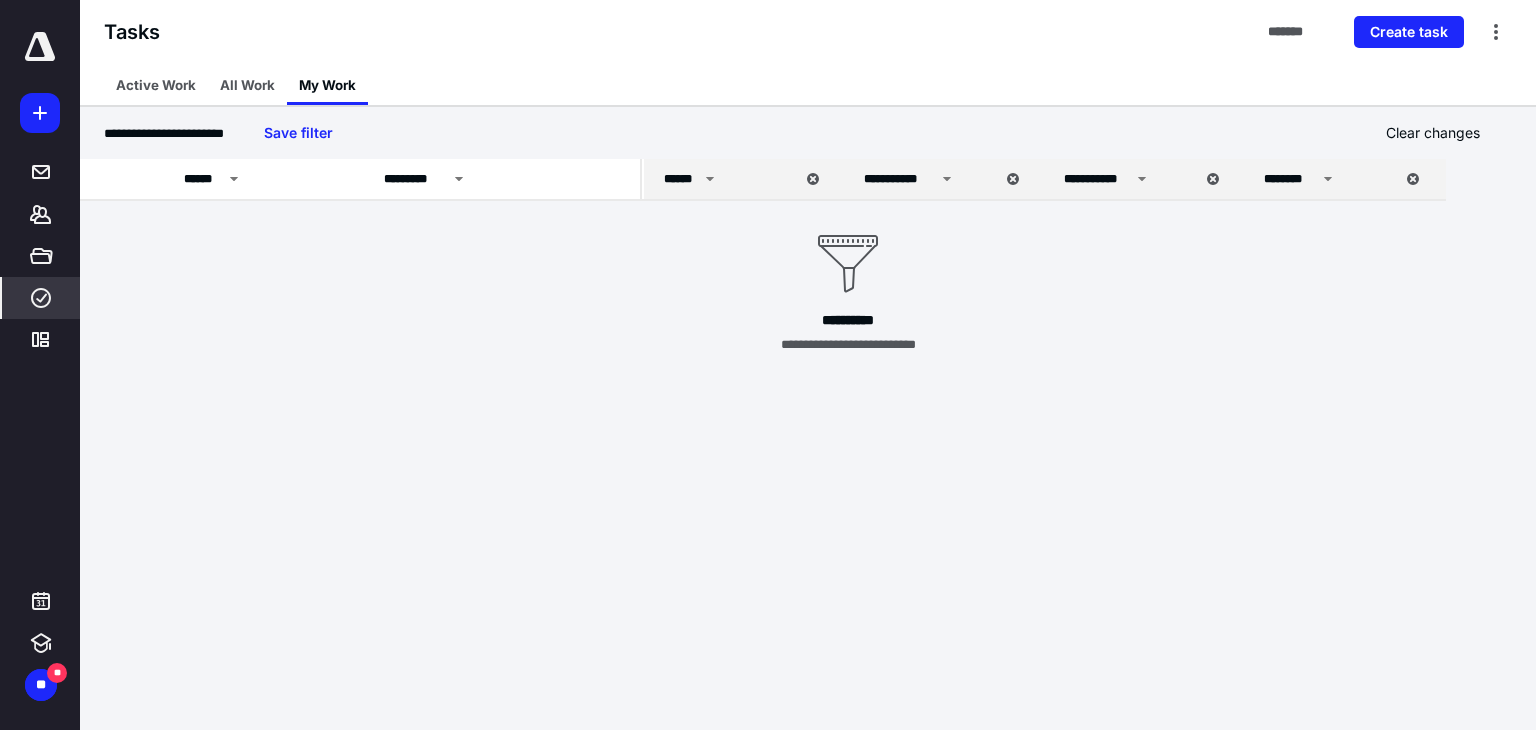 click on "******" at bounding box center (729, 179) 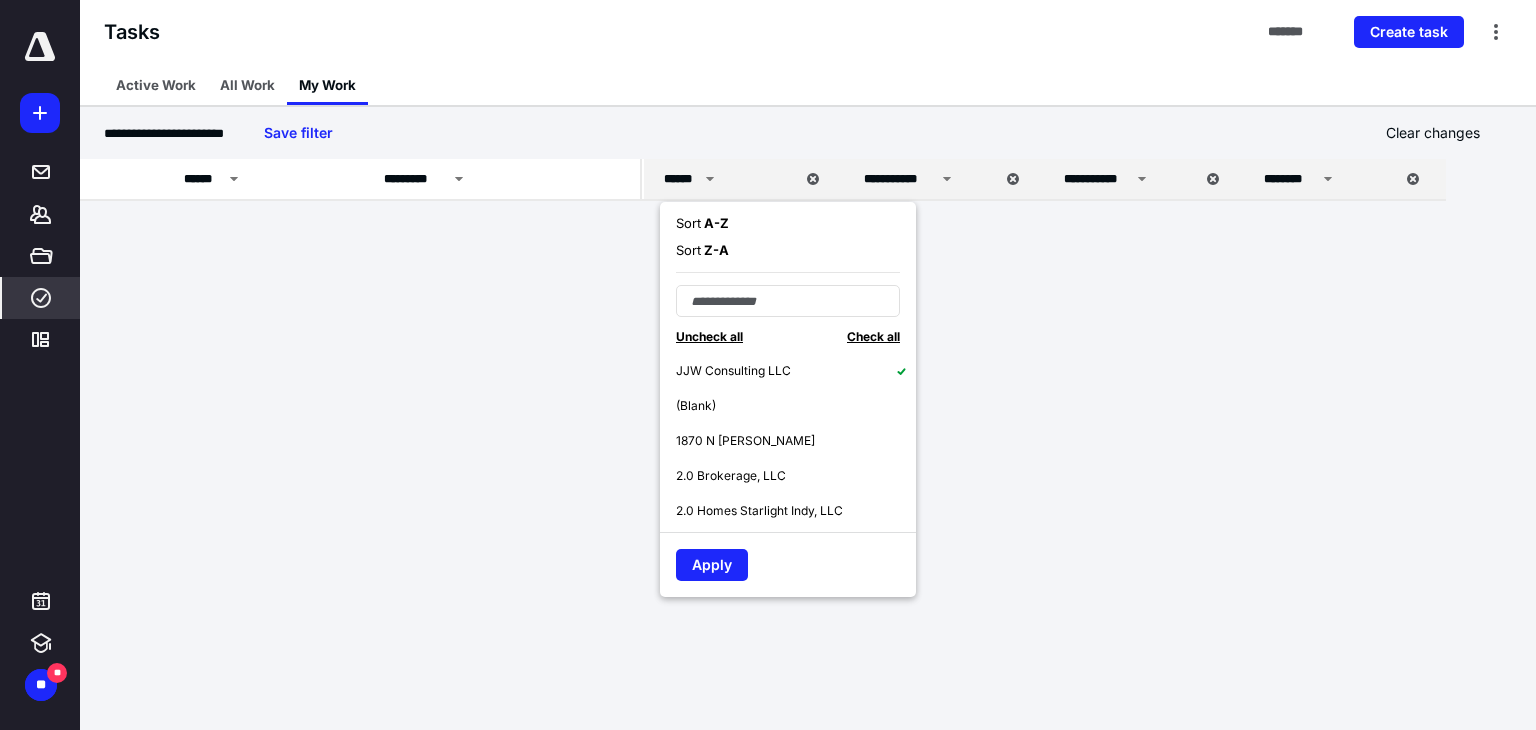 click on "**********" at bounding box center [768, 365] 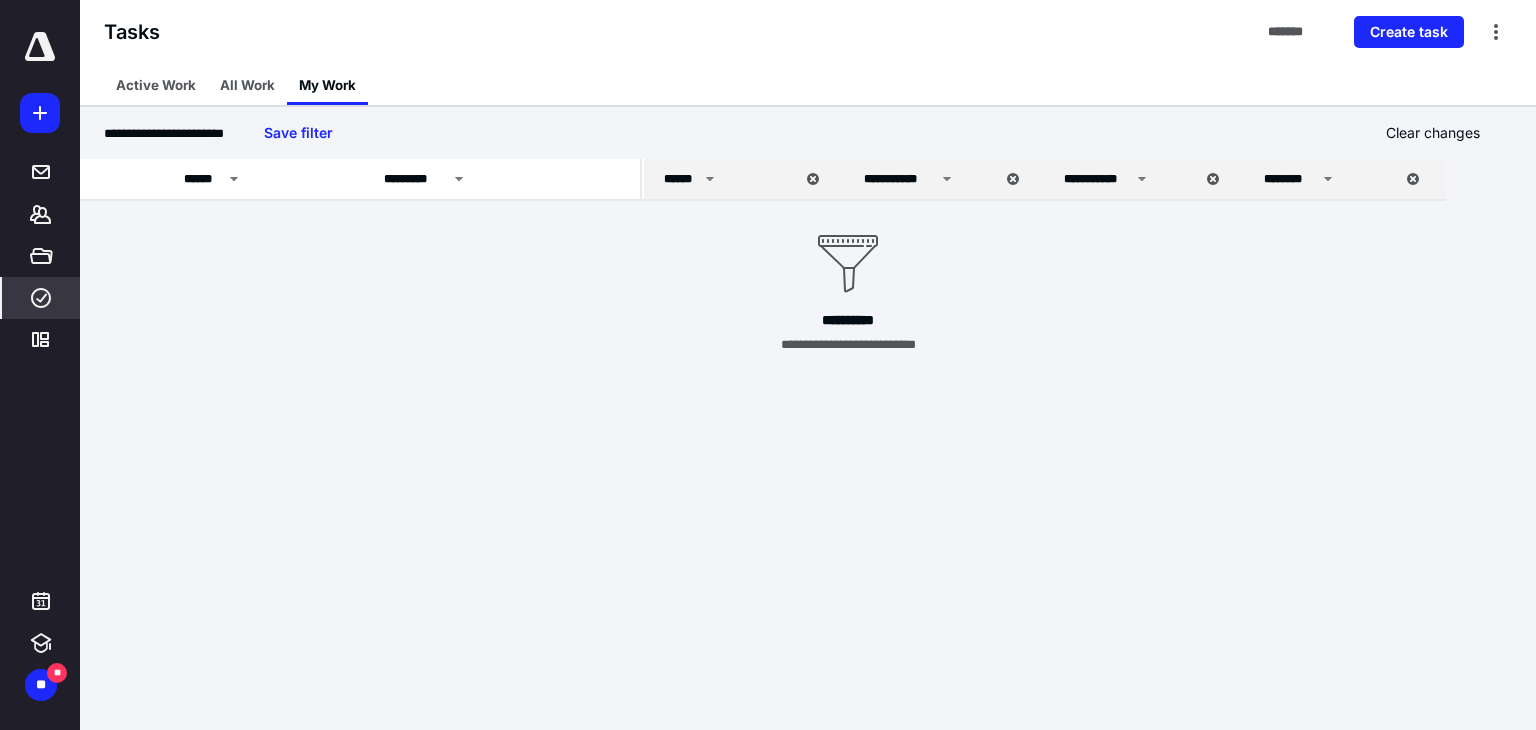 click 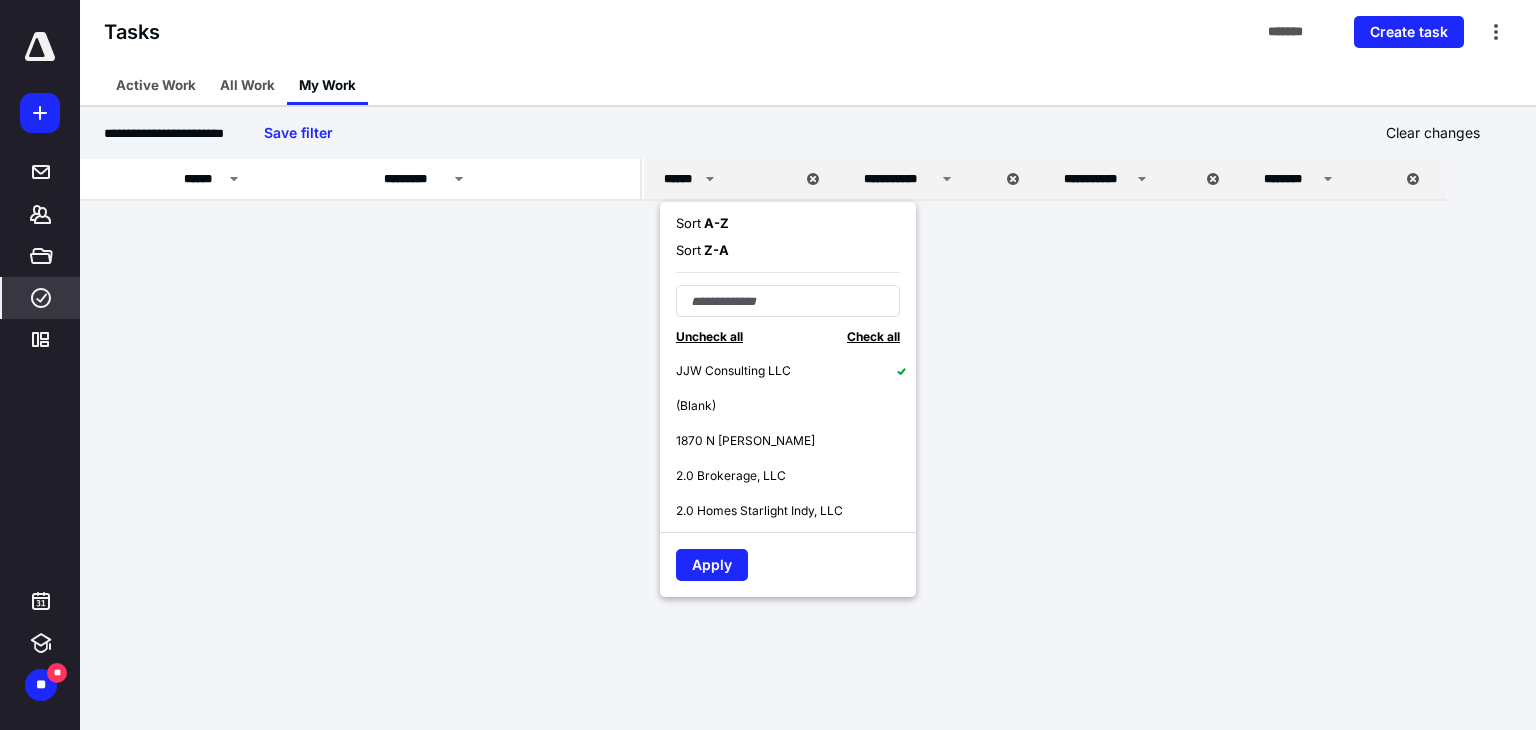 click on "**********" at bounding box center [768, 365] 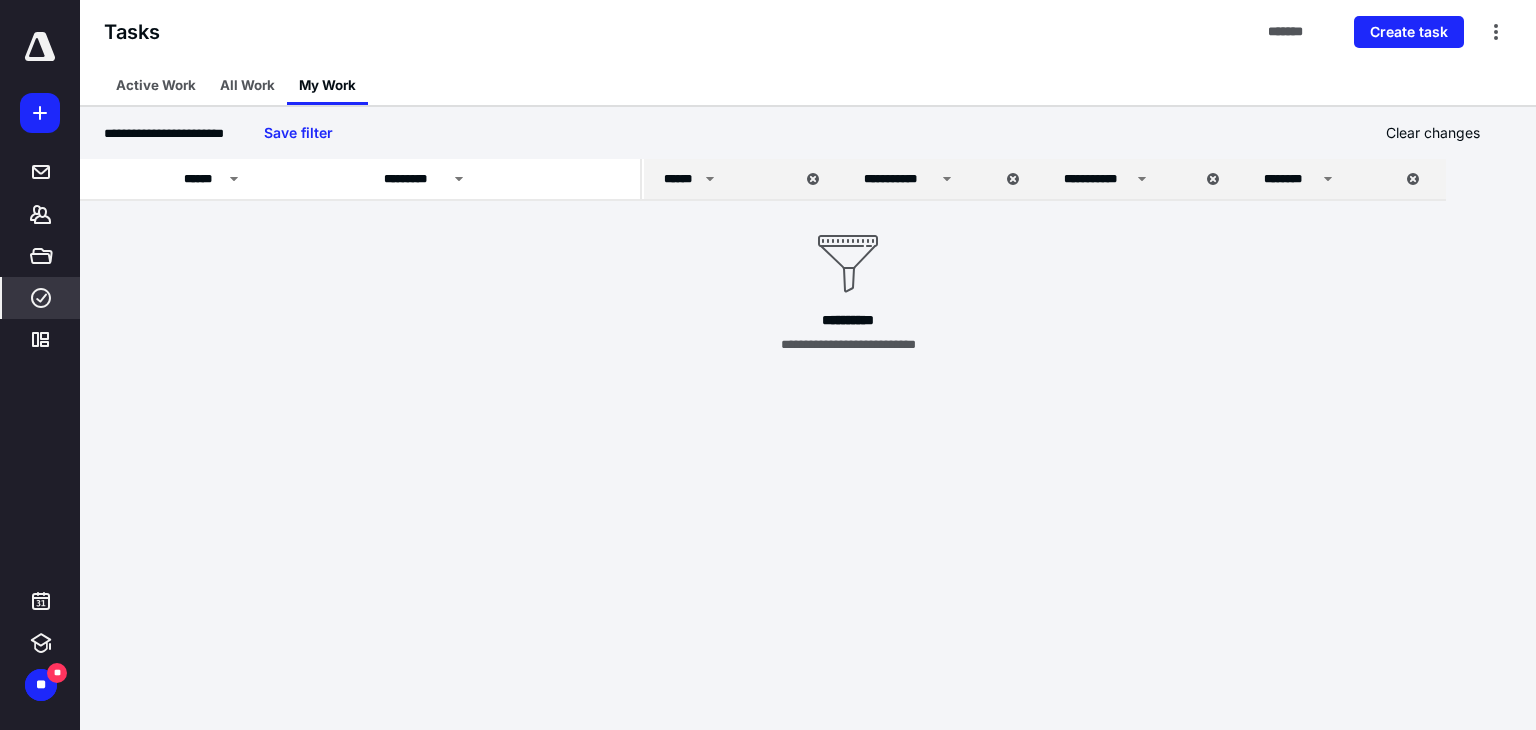 click 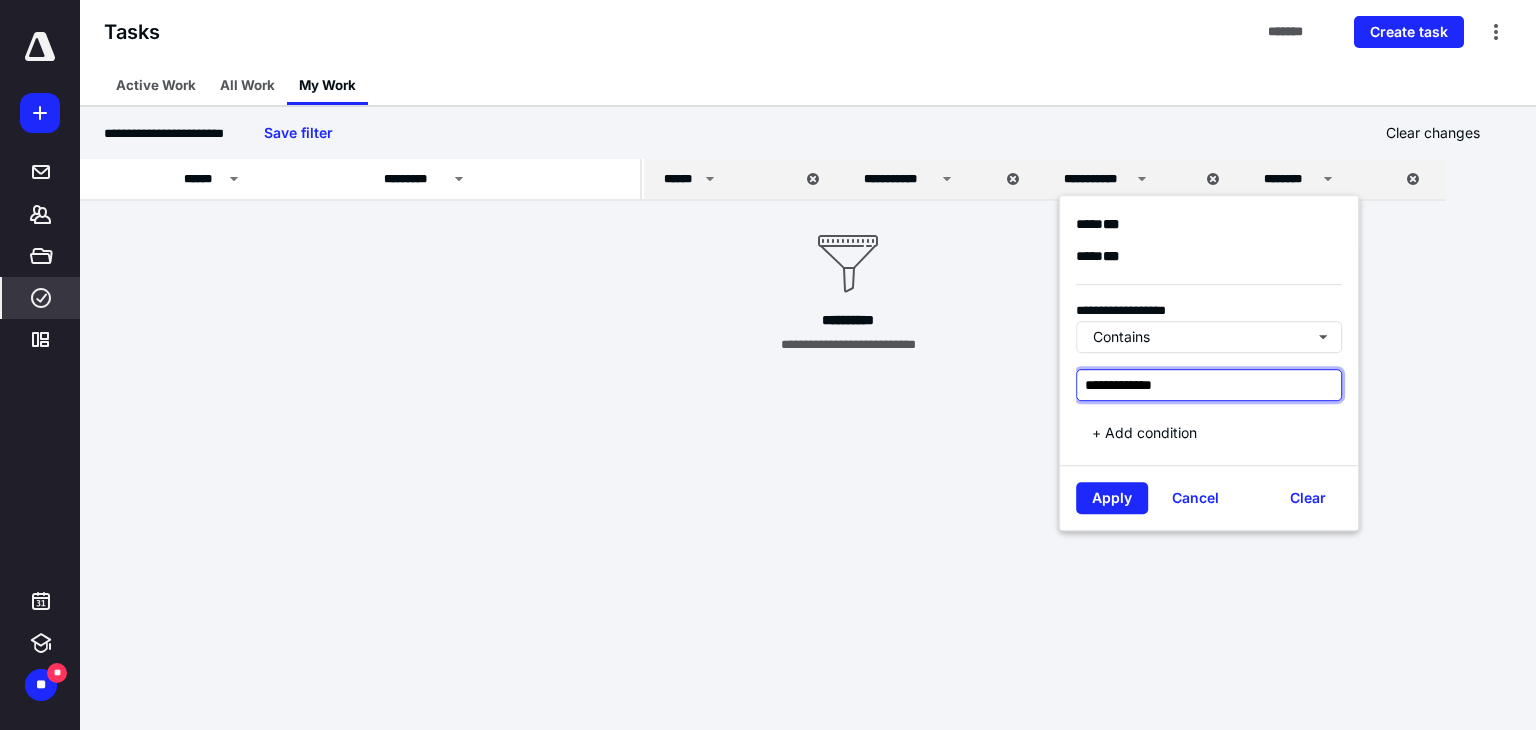 click on "**********" at bounding box center (1209, 385) 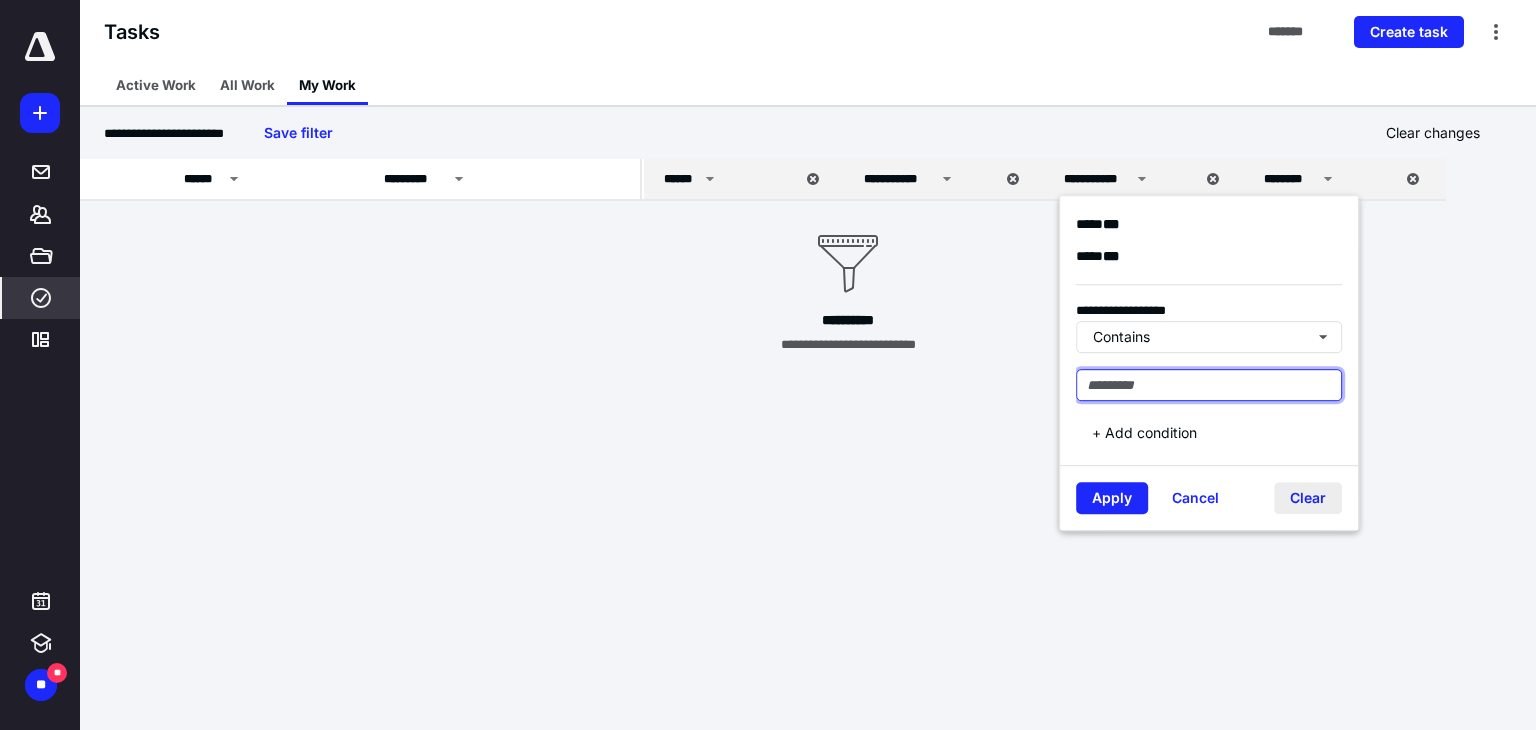 type 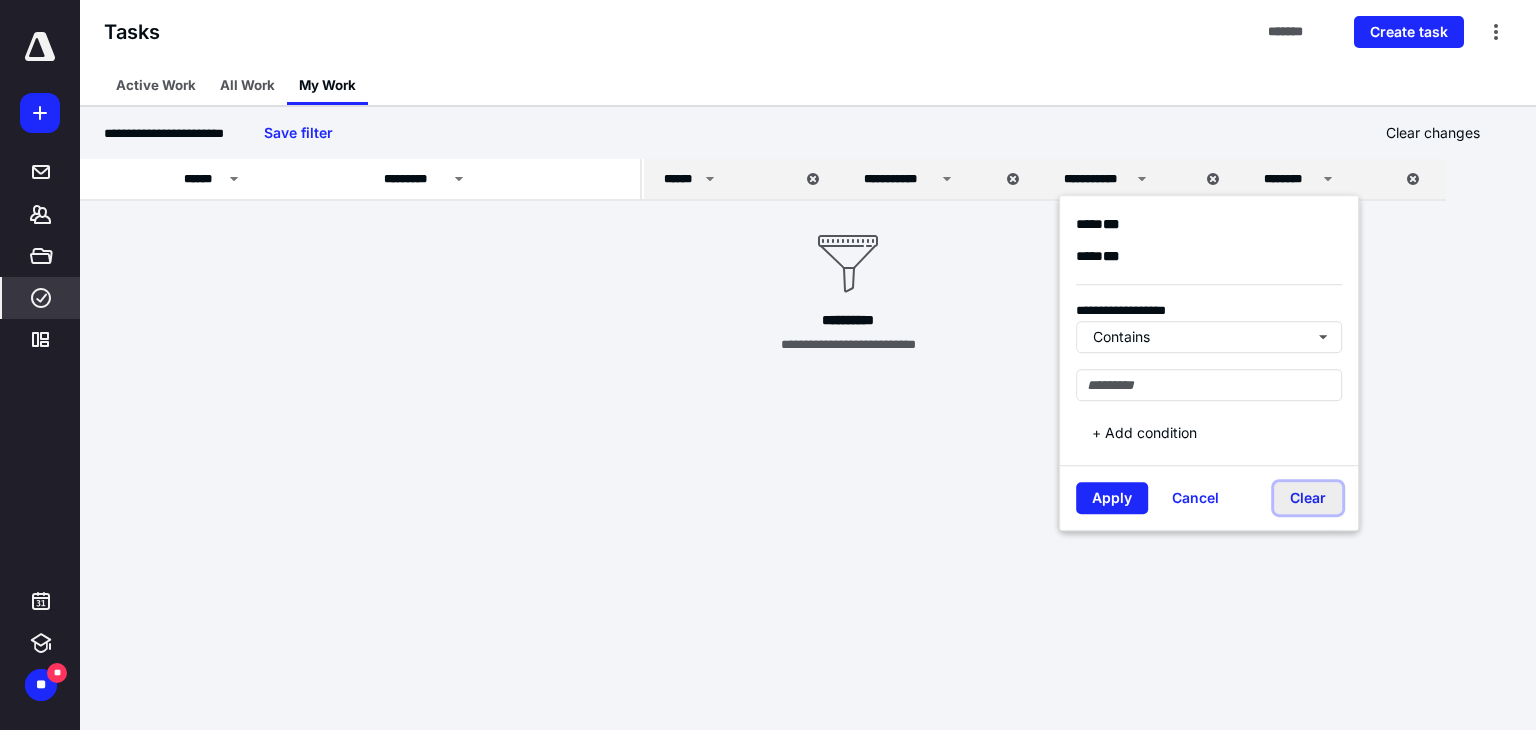 click on "Clear" at bounding box center [1308, 498] 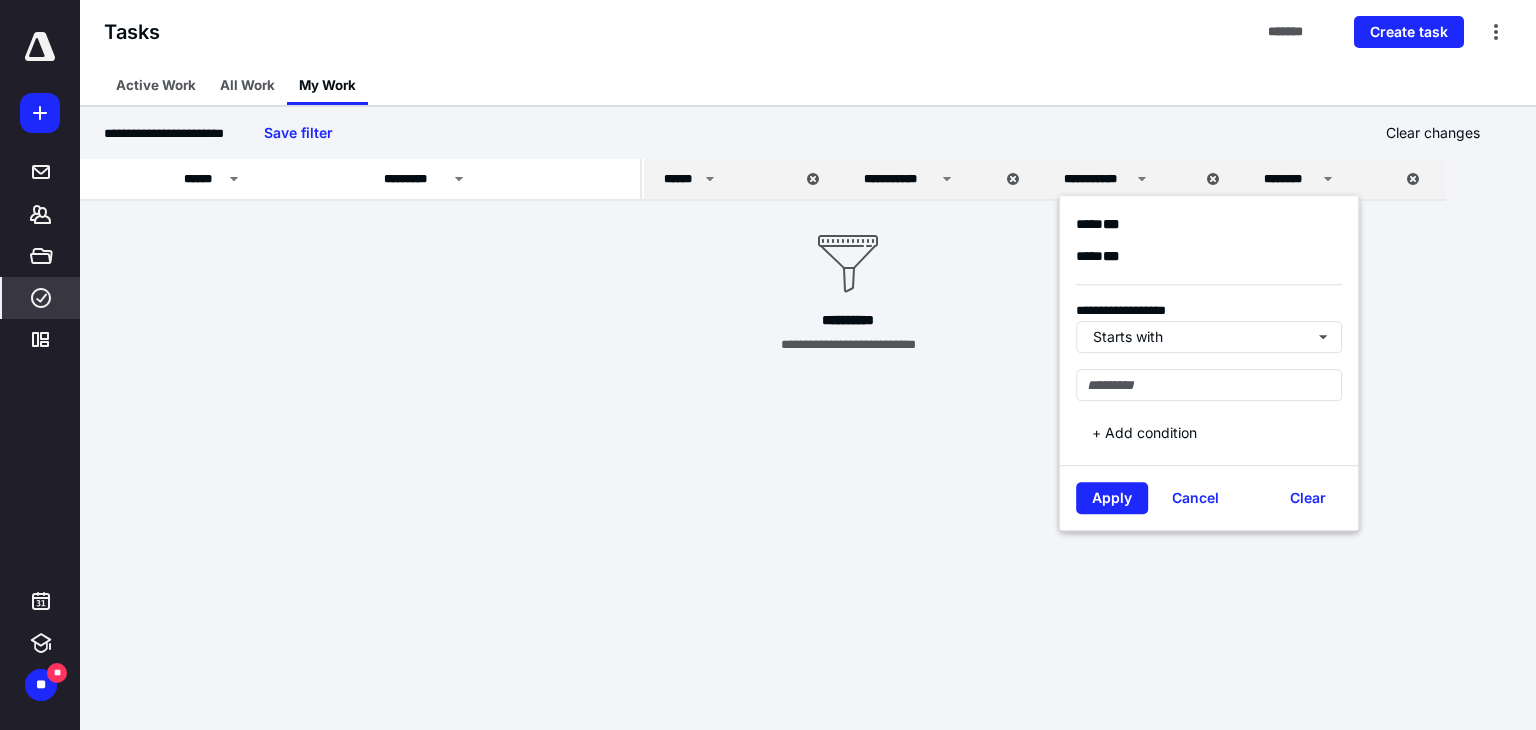 click on "**********" at bounding box center [768, 365] 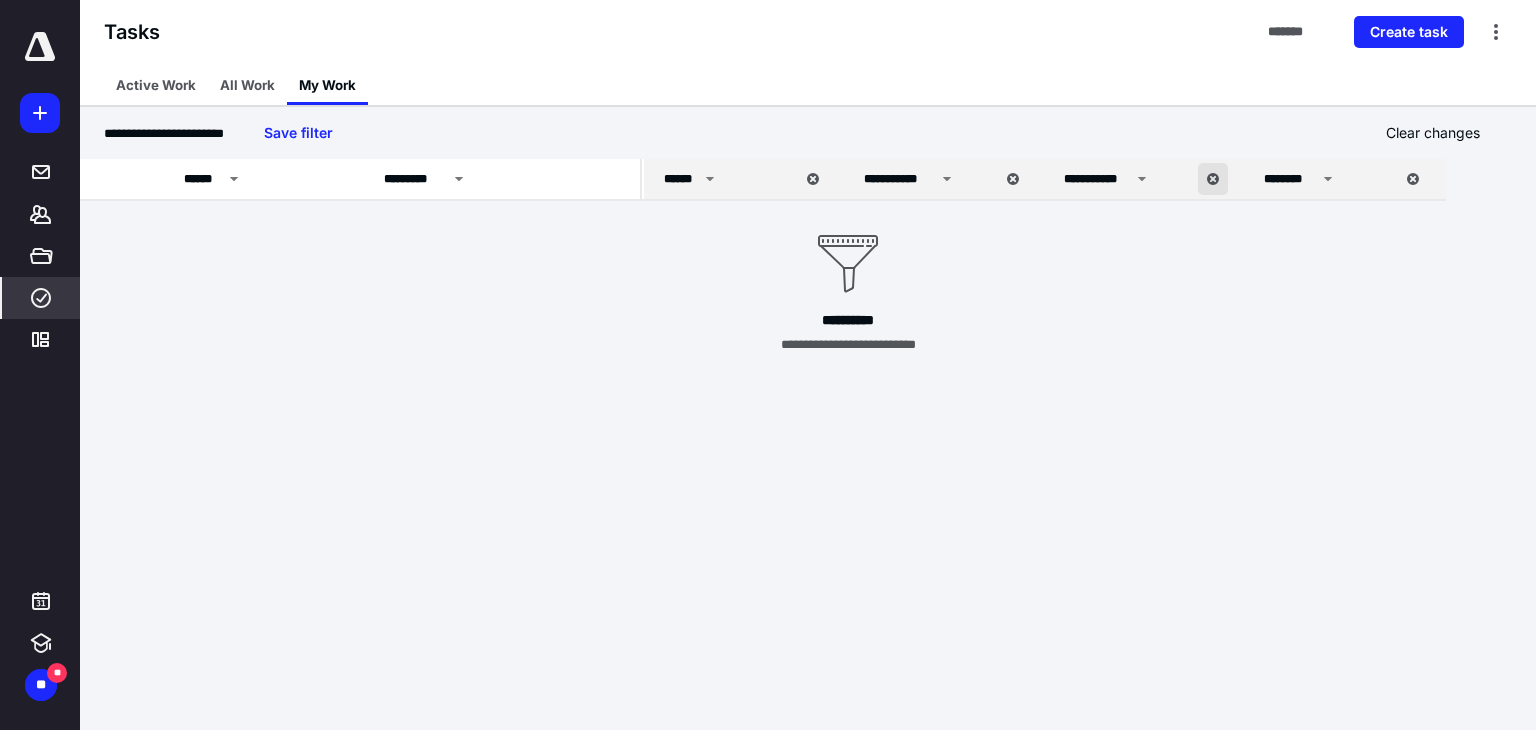 click at bounding box center [1213, 179] 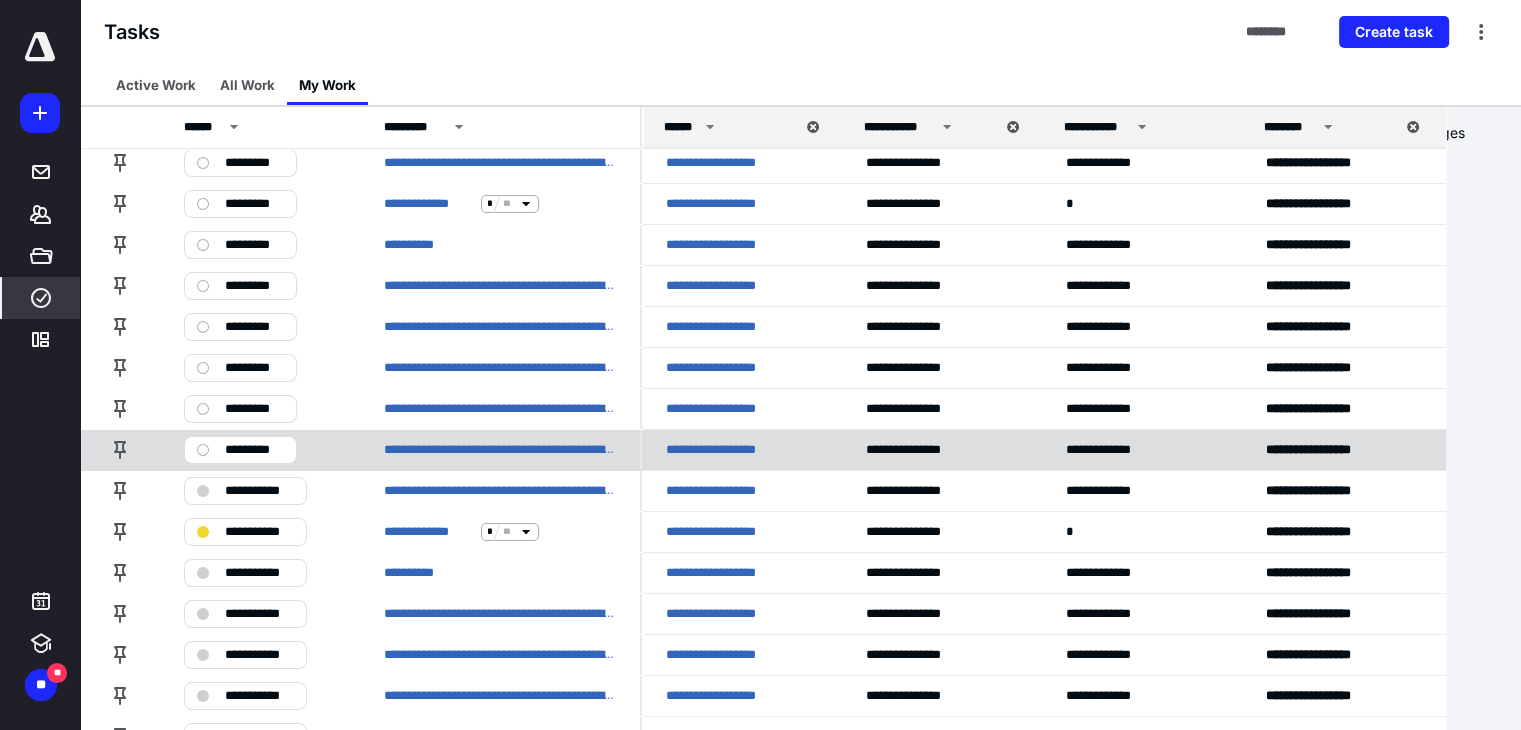 scroll, scrollTop: 0, scrollLeft: 0, axis: both 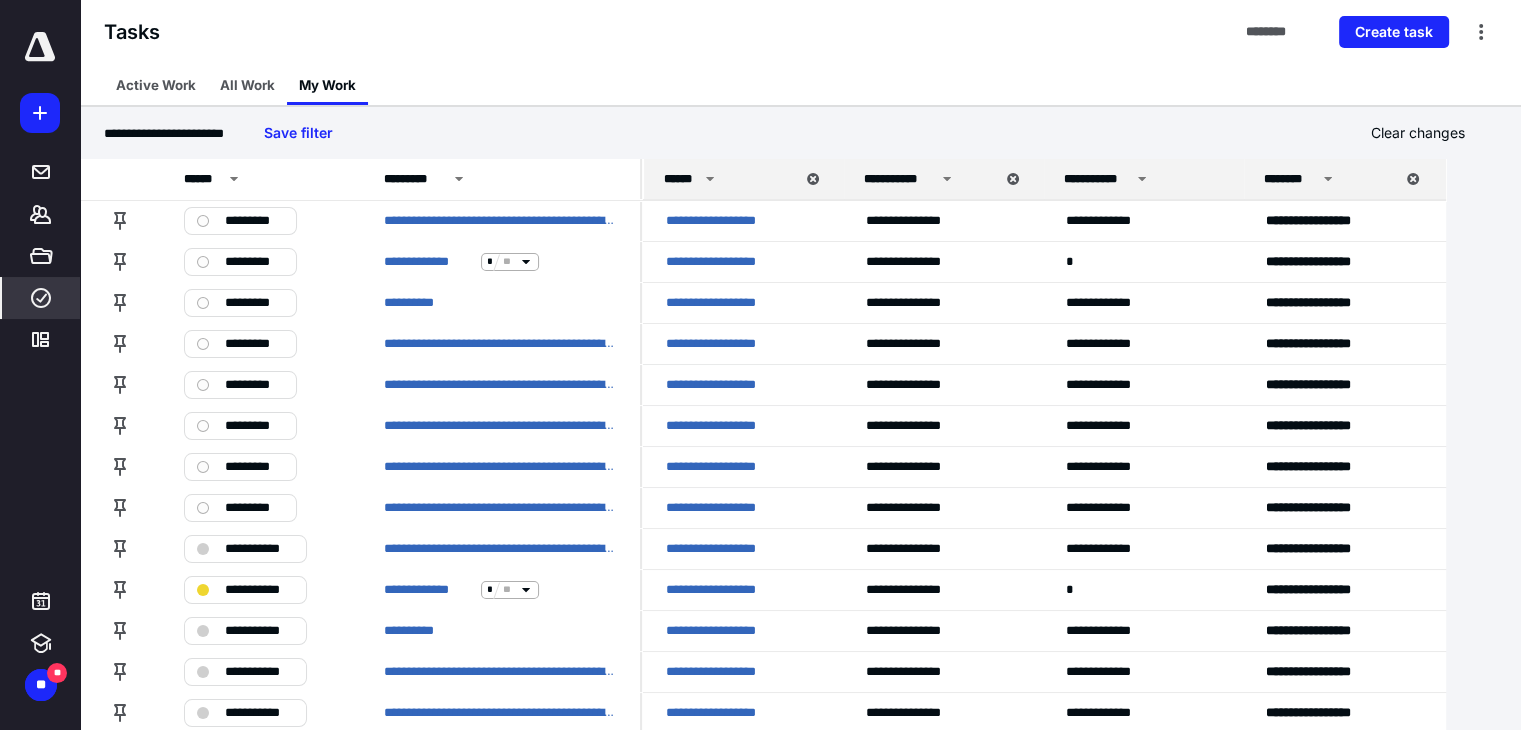 click on "**********" at bounding box center (1097, 179) 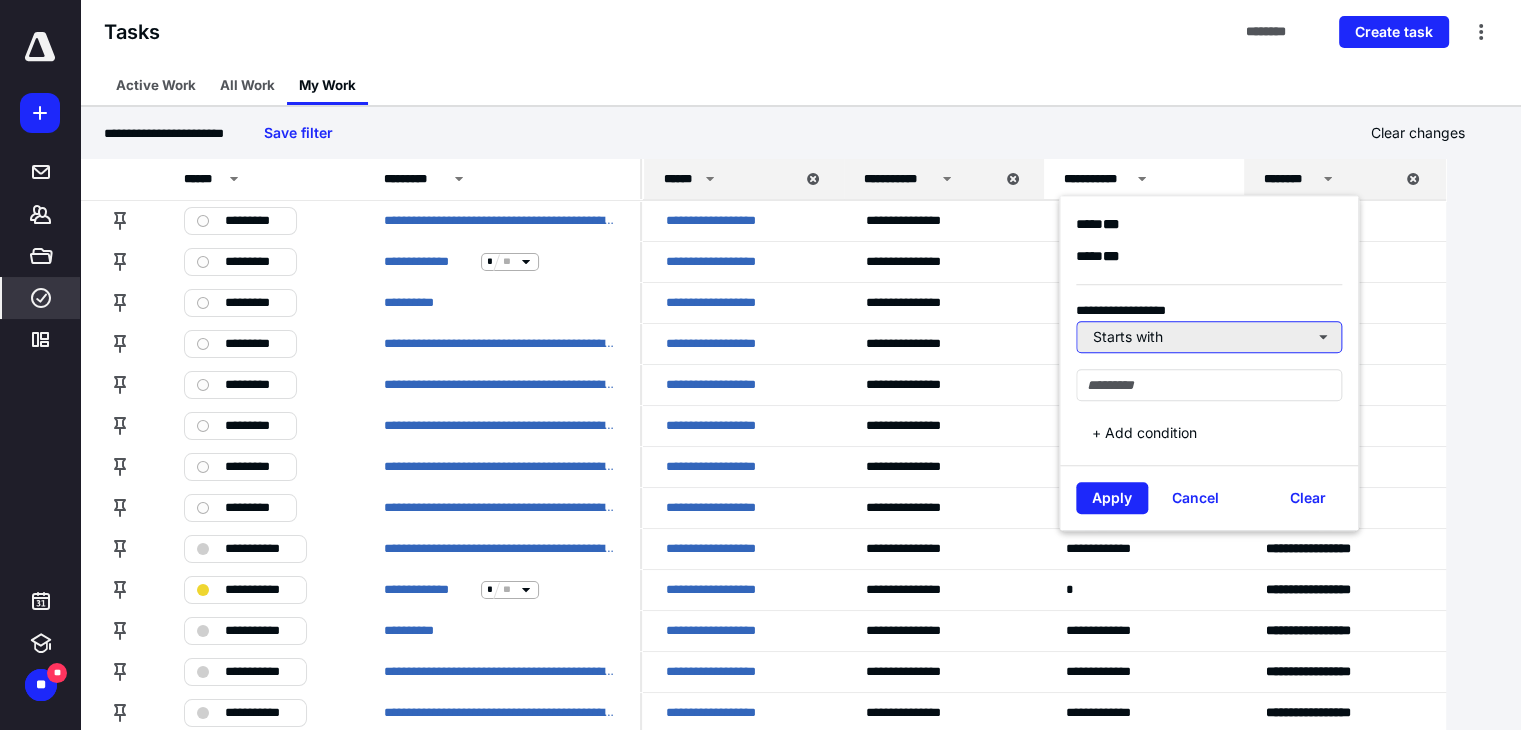 click on "Starts with" at bounding box center (1209, 337) 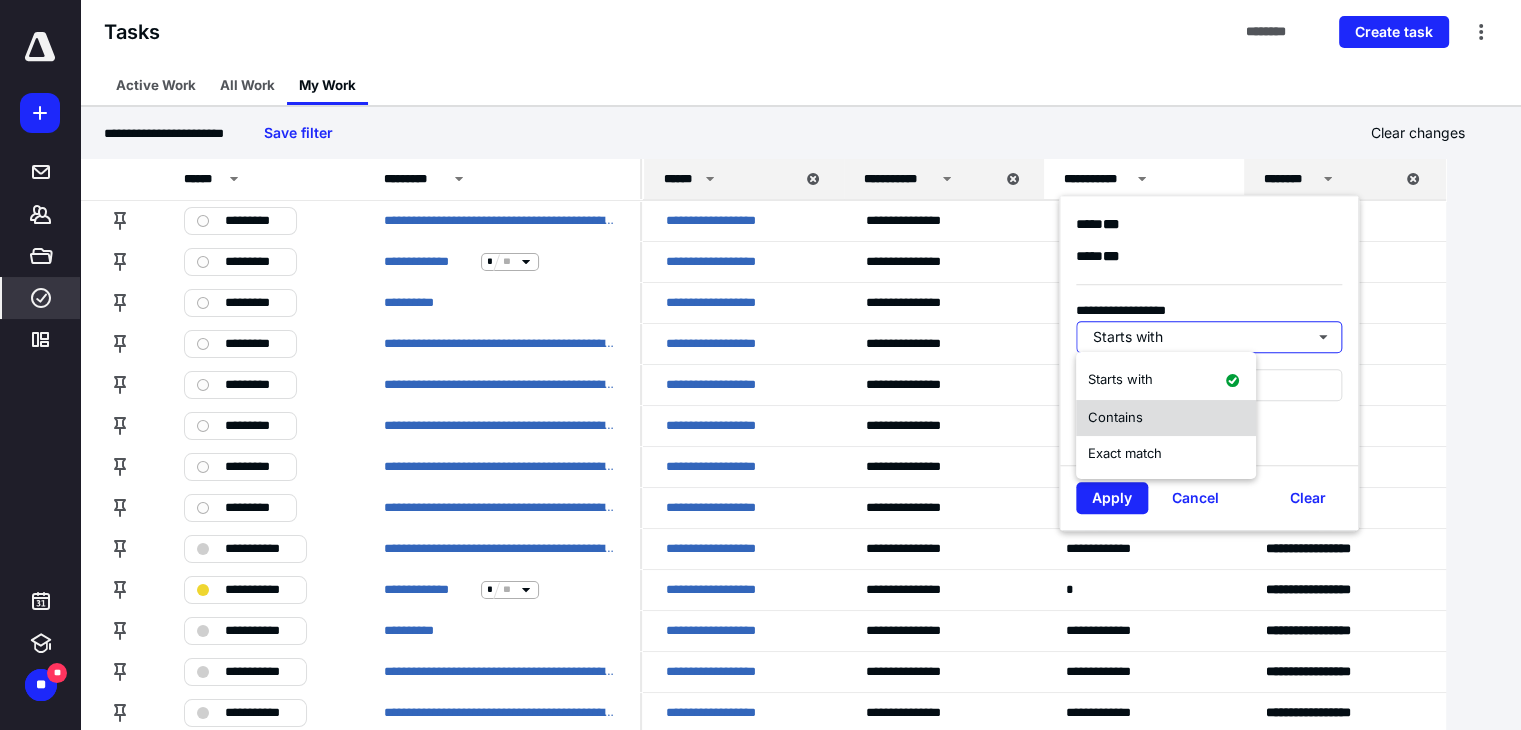 click on "Contains" at bounding box center (1166, 418) 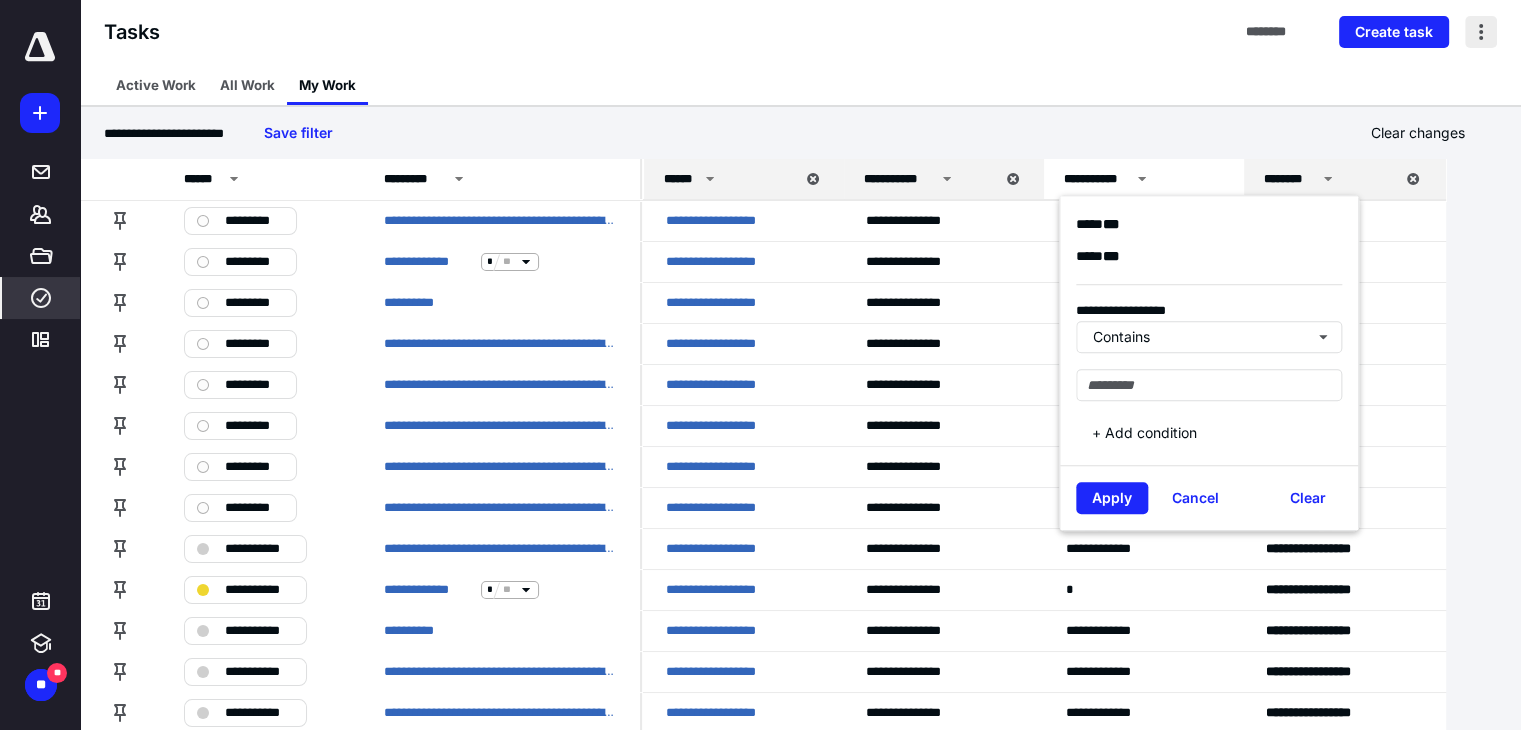 click at bounding box center [1481, 32] 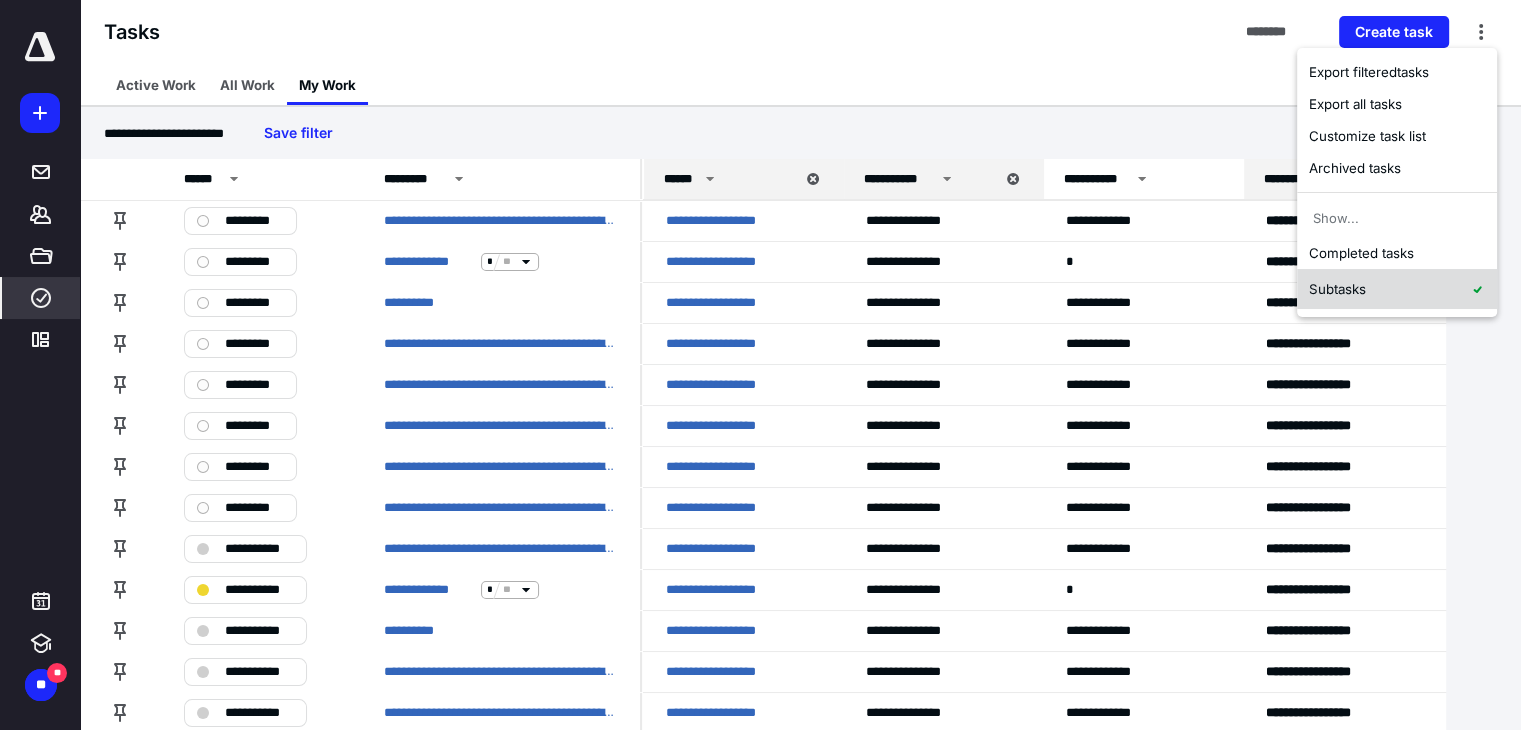 click on "Subtasks" at bounding box center (1397, 289) 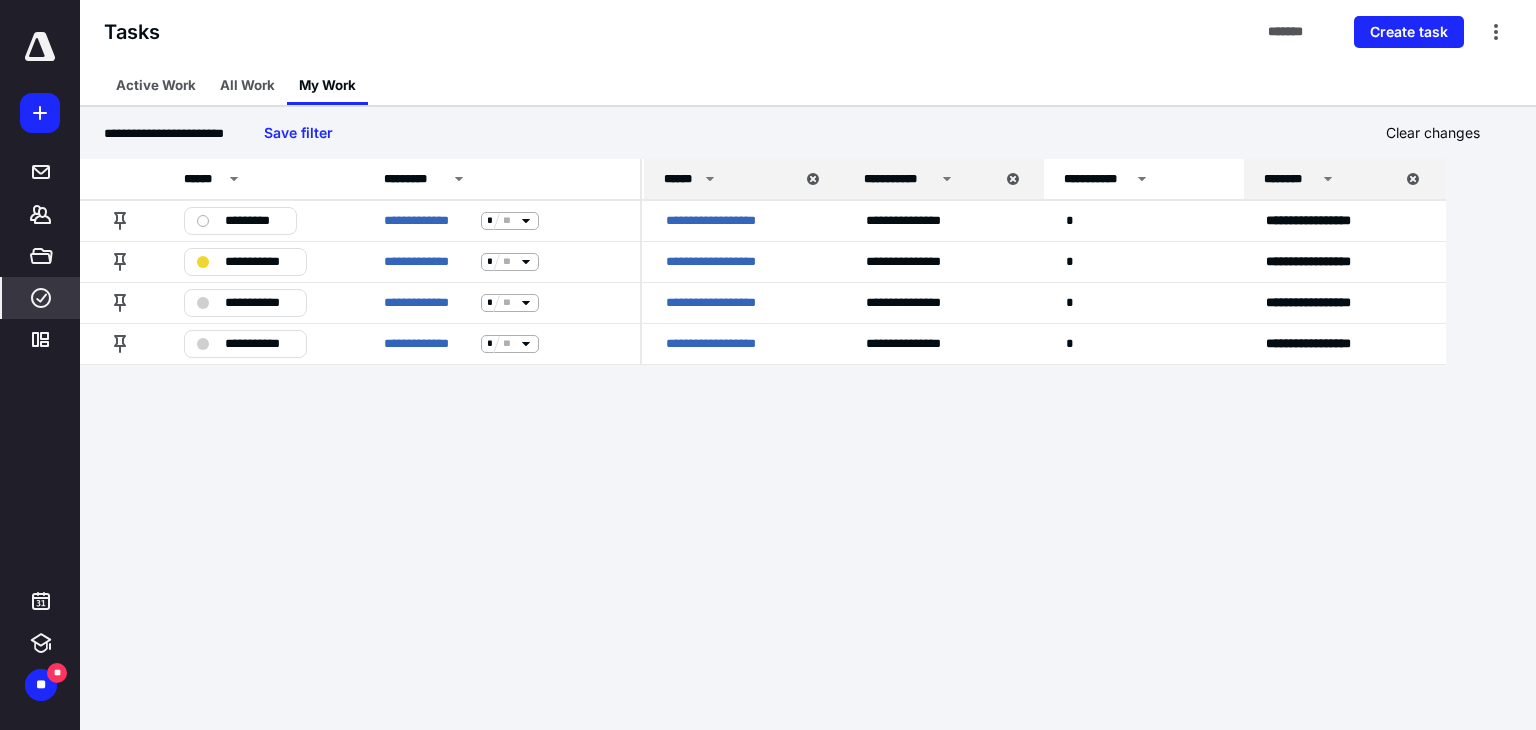 click on "**********" at bounding box center [1097, 179] 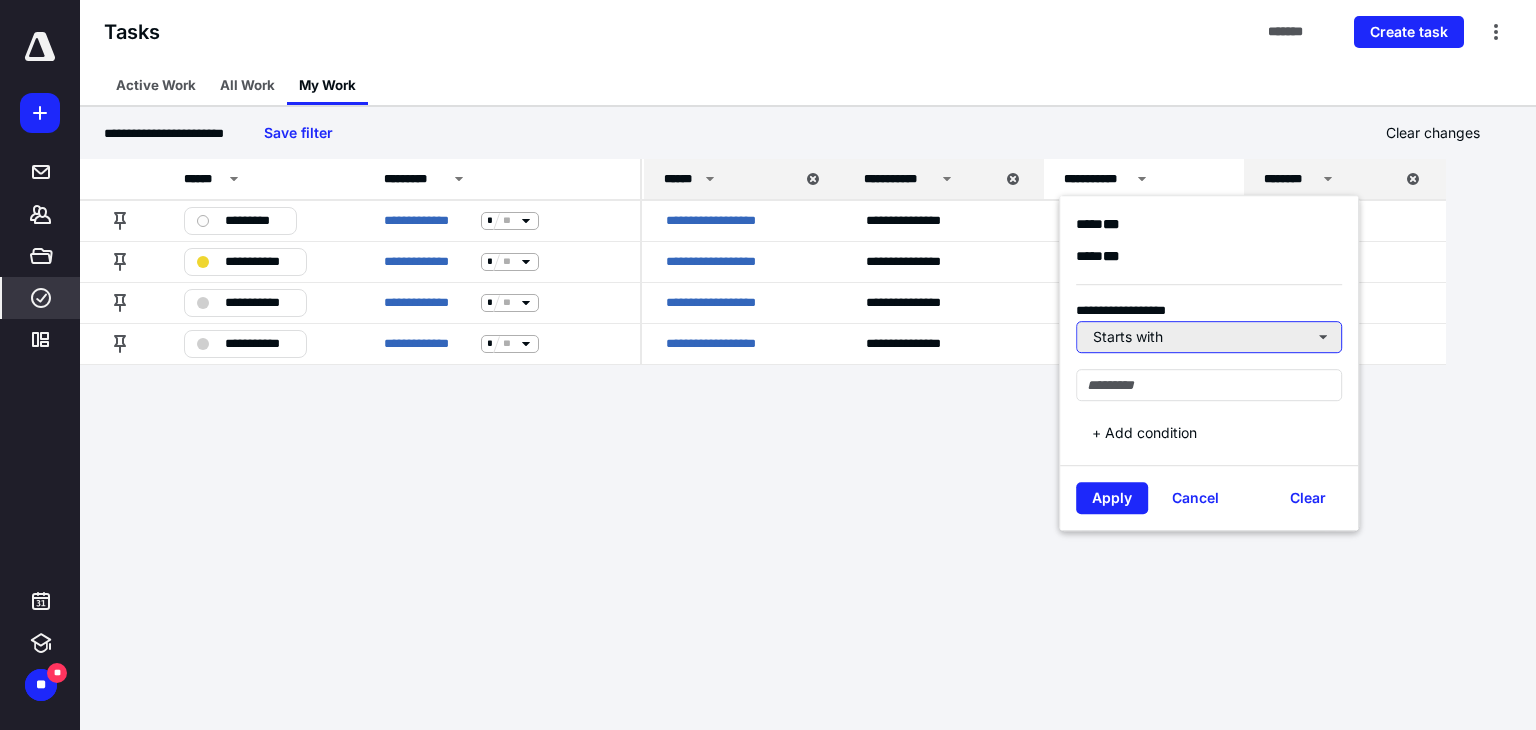 click on "Starts with" at bounding box center (1209, 337) 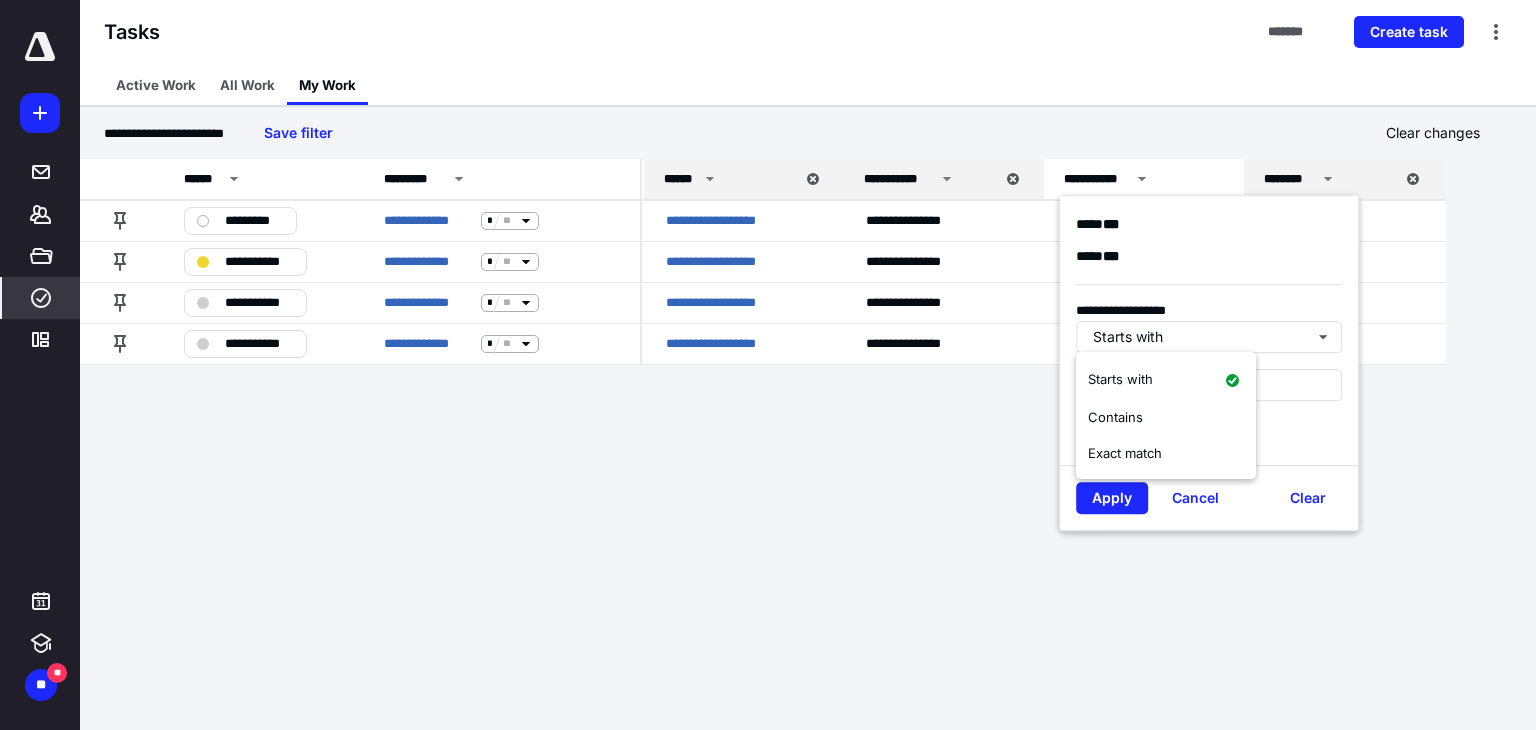 click on "**********" at bounding box center (768, 365) 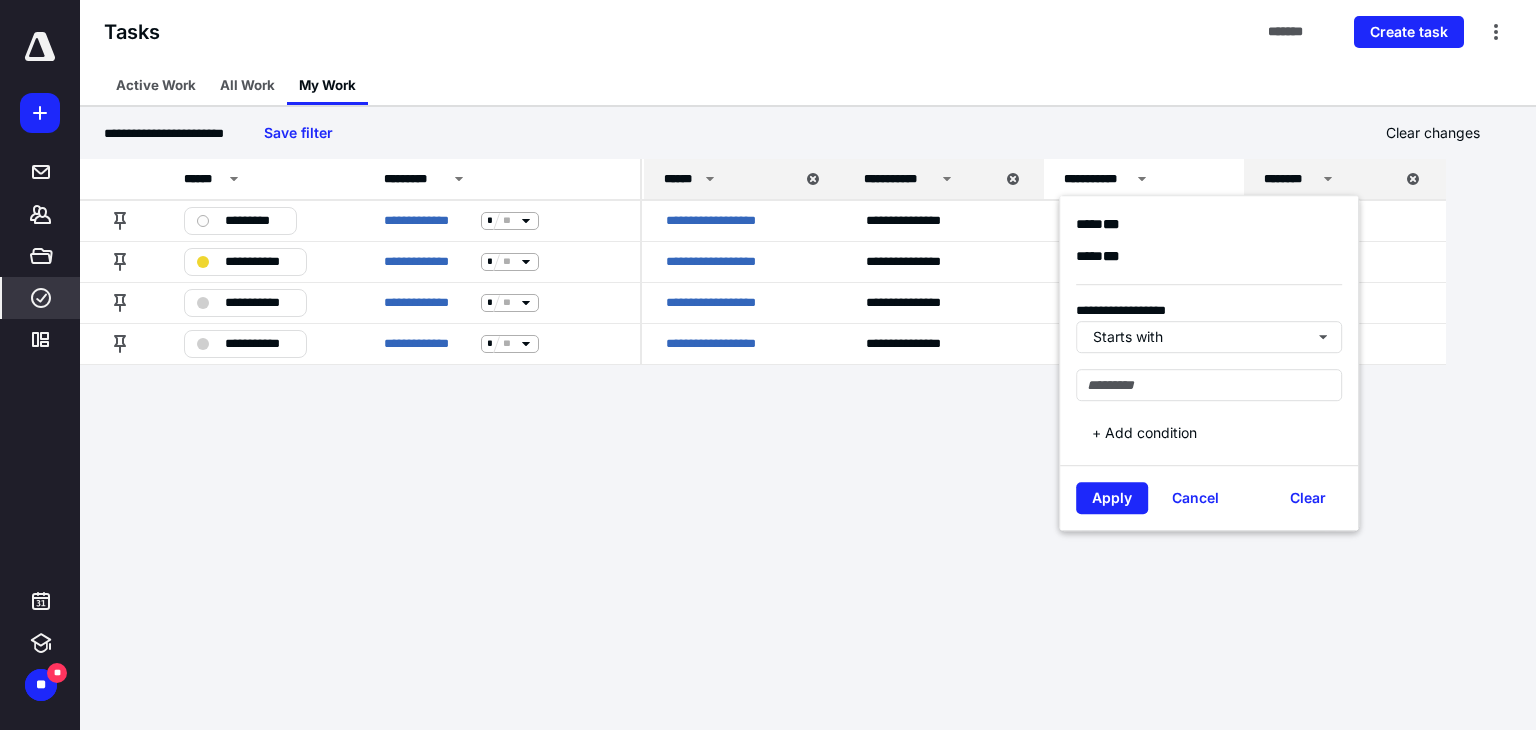 click on "**********" at bounding box center (768, 365) 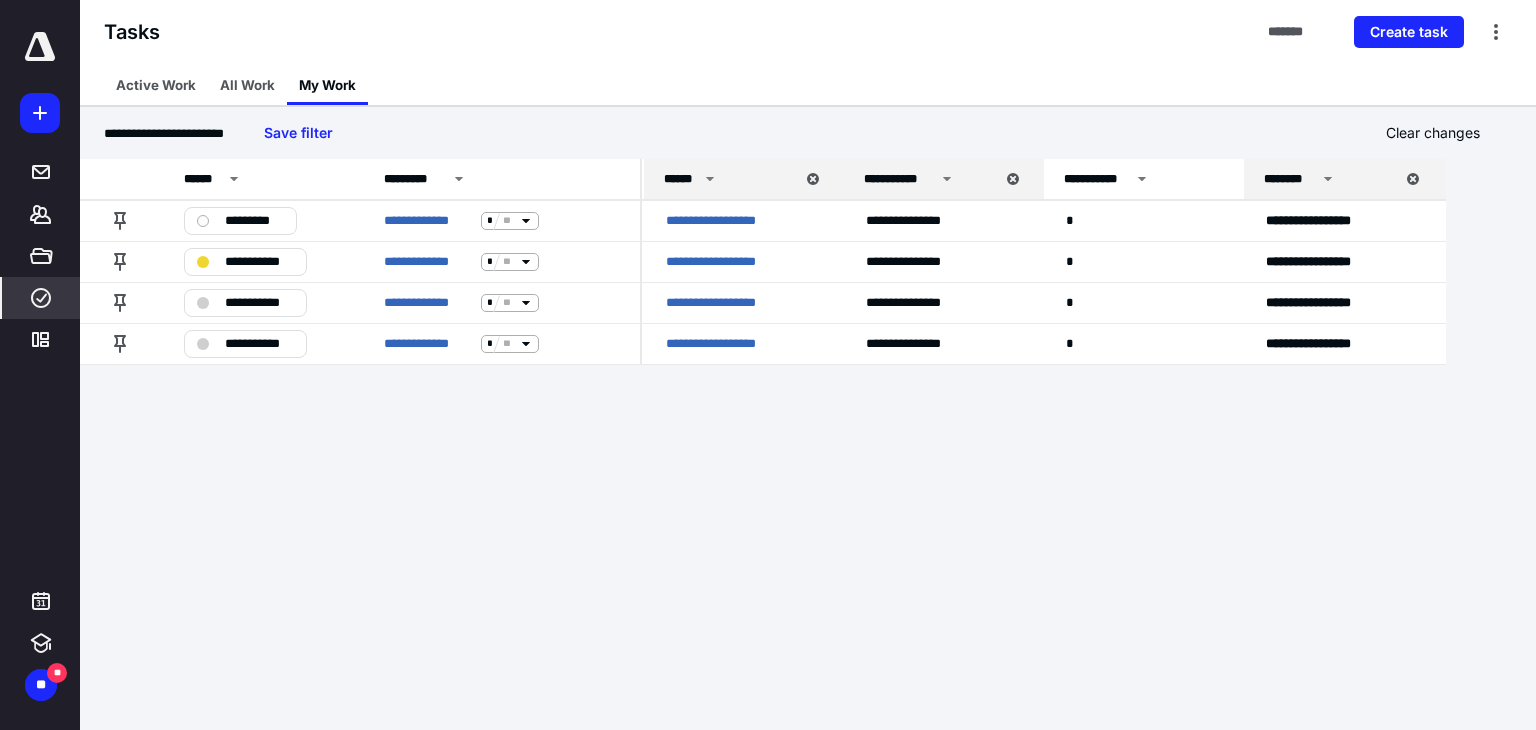 click 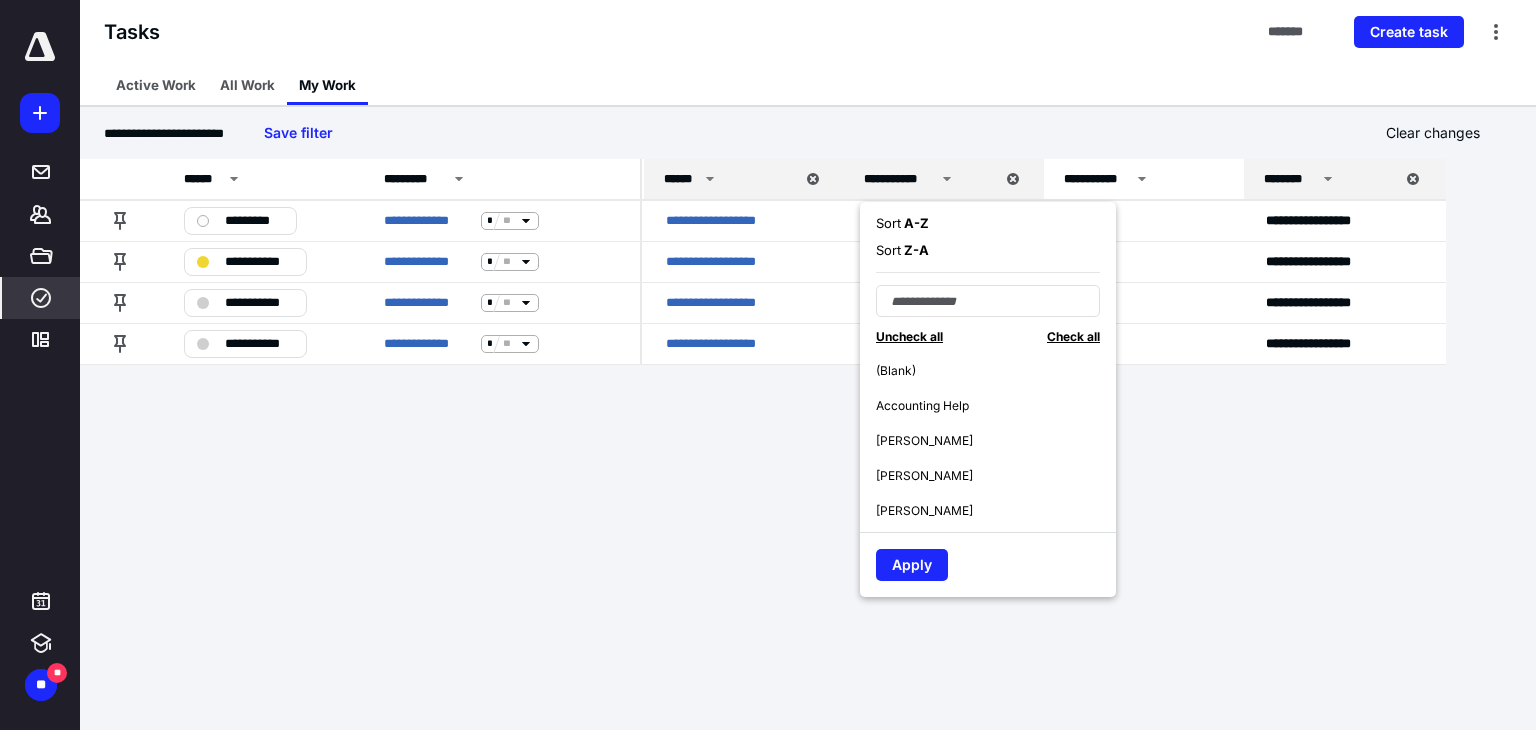 click on "Uncheck all" at bounding box center (909, 336) 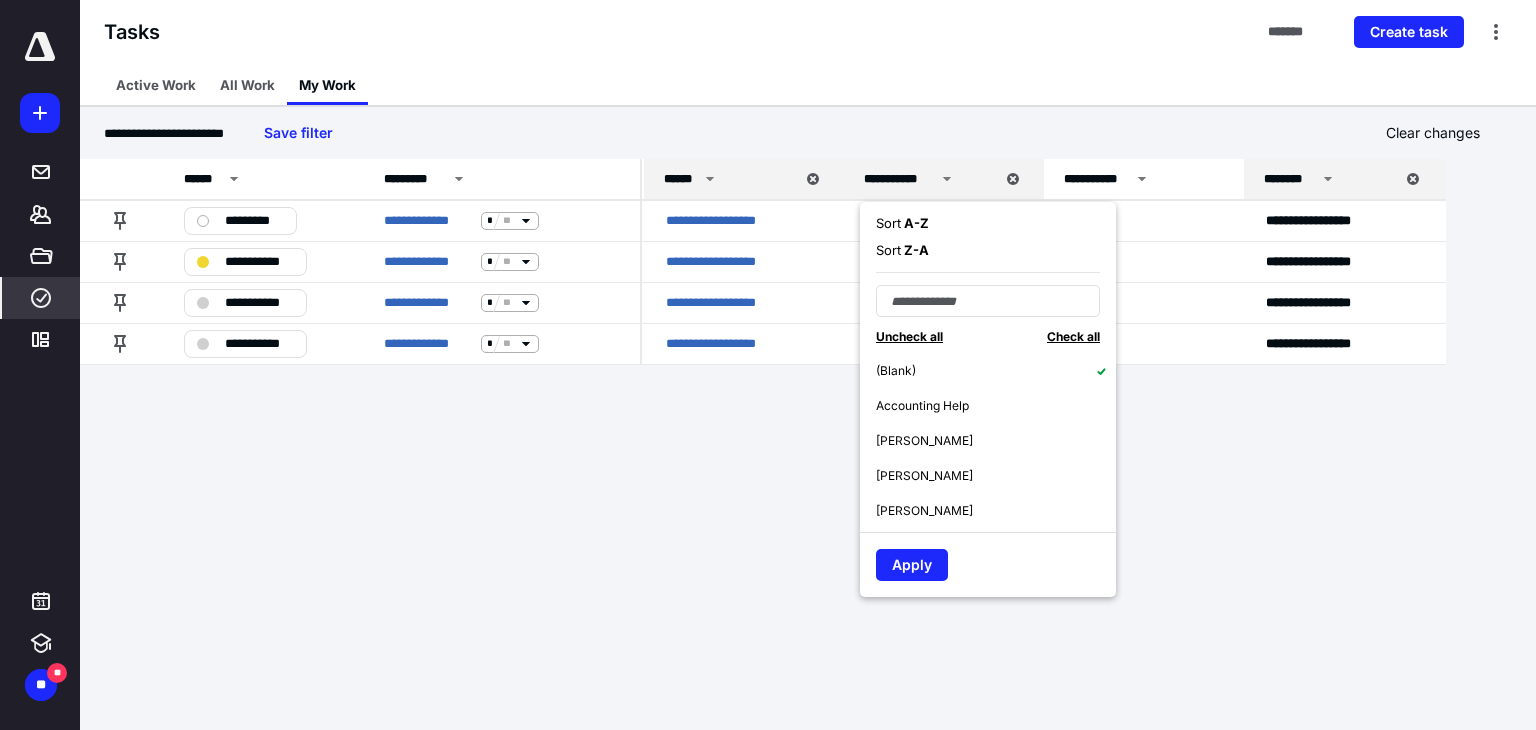 click on "Uncheck all" at bounding box center [909, 336] 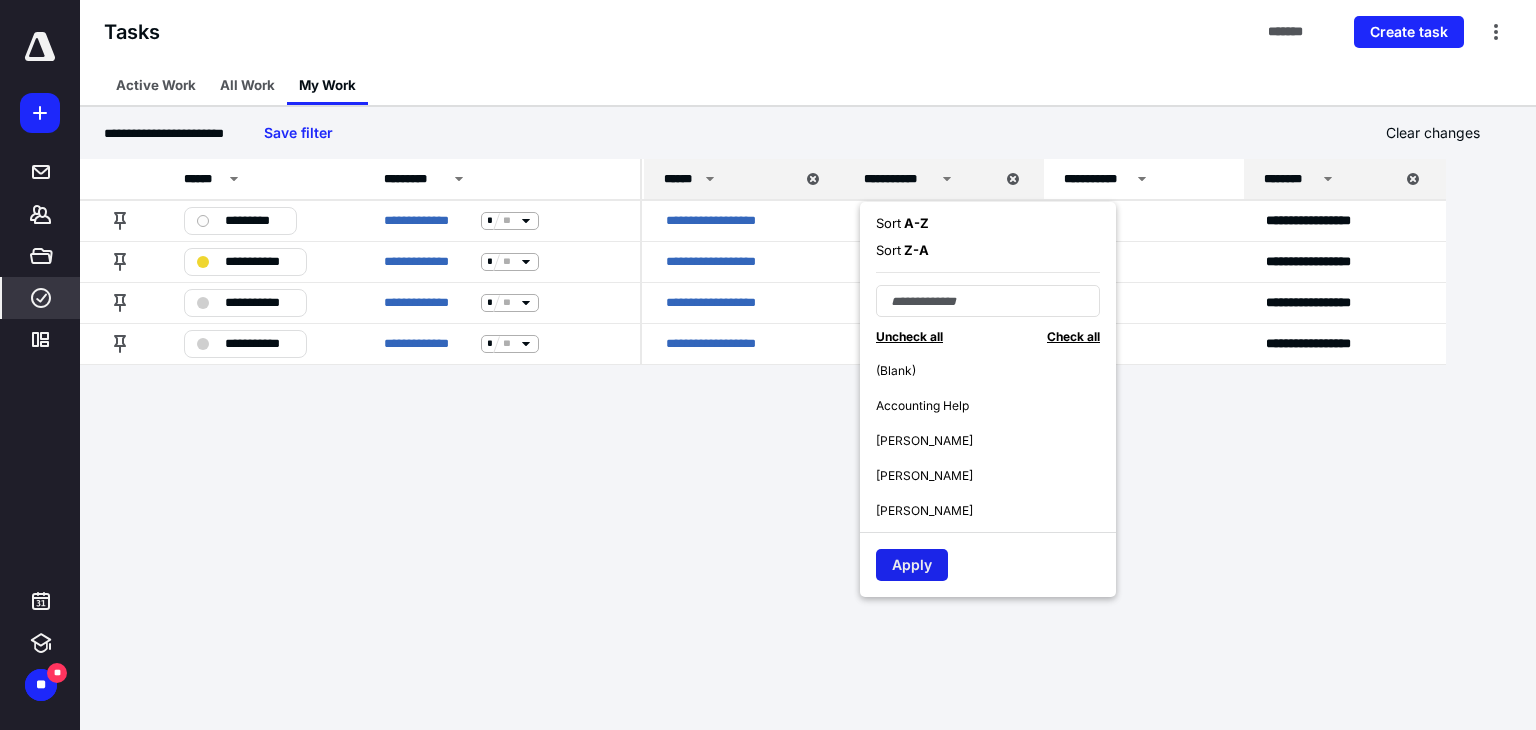click on "Apply" at bounding box center [912, 565] 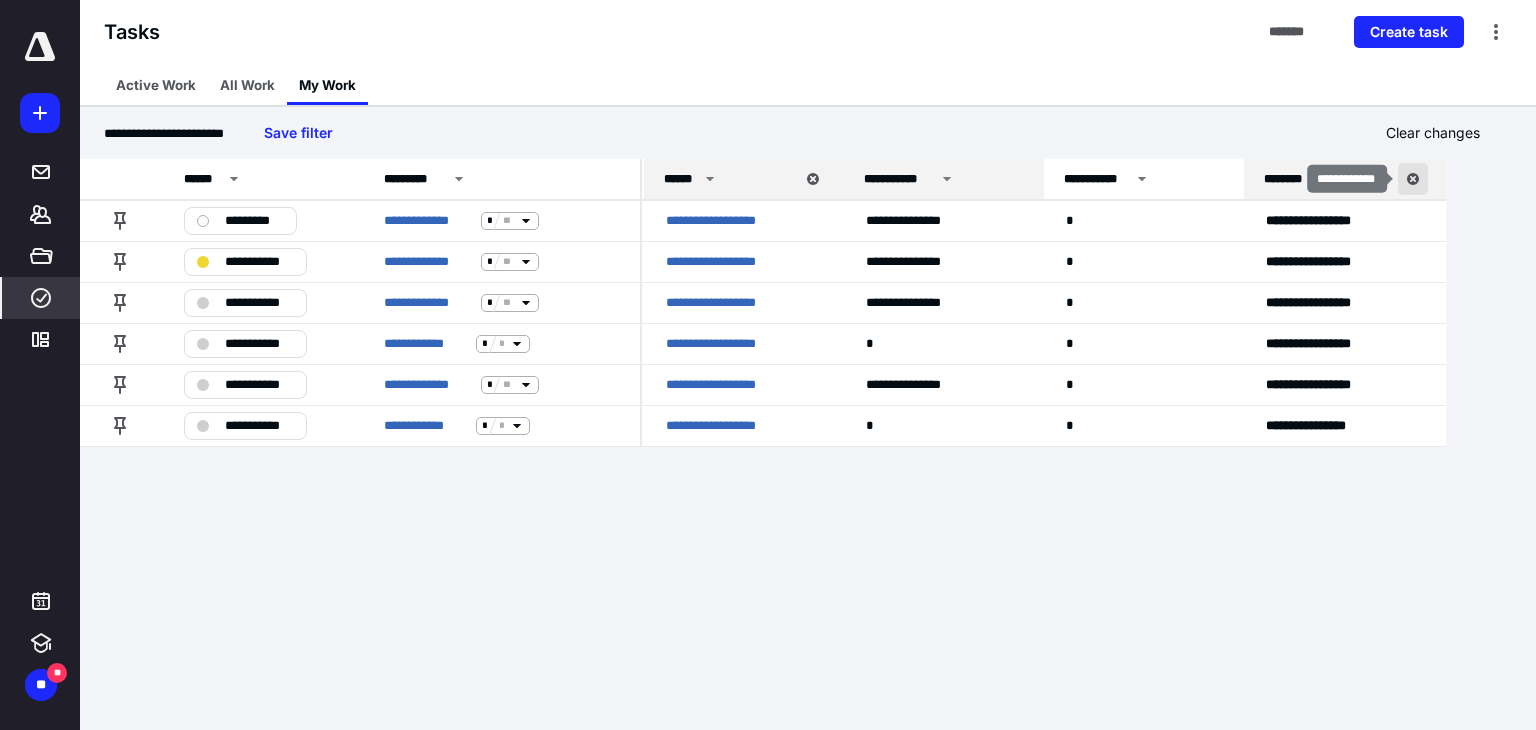 click at bounding box center (1413, 179) 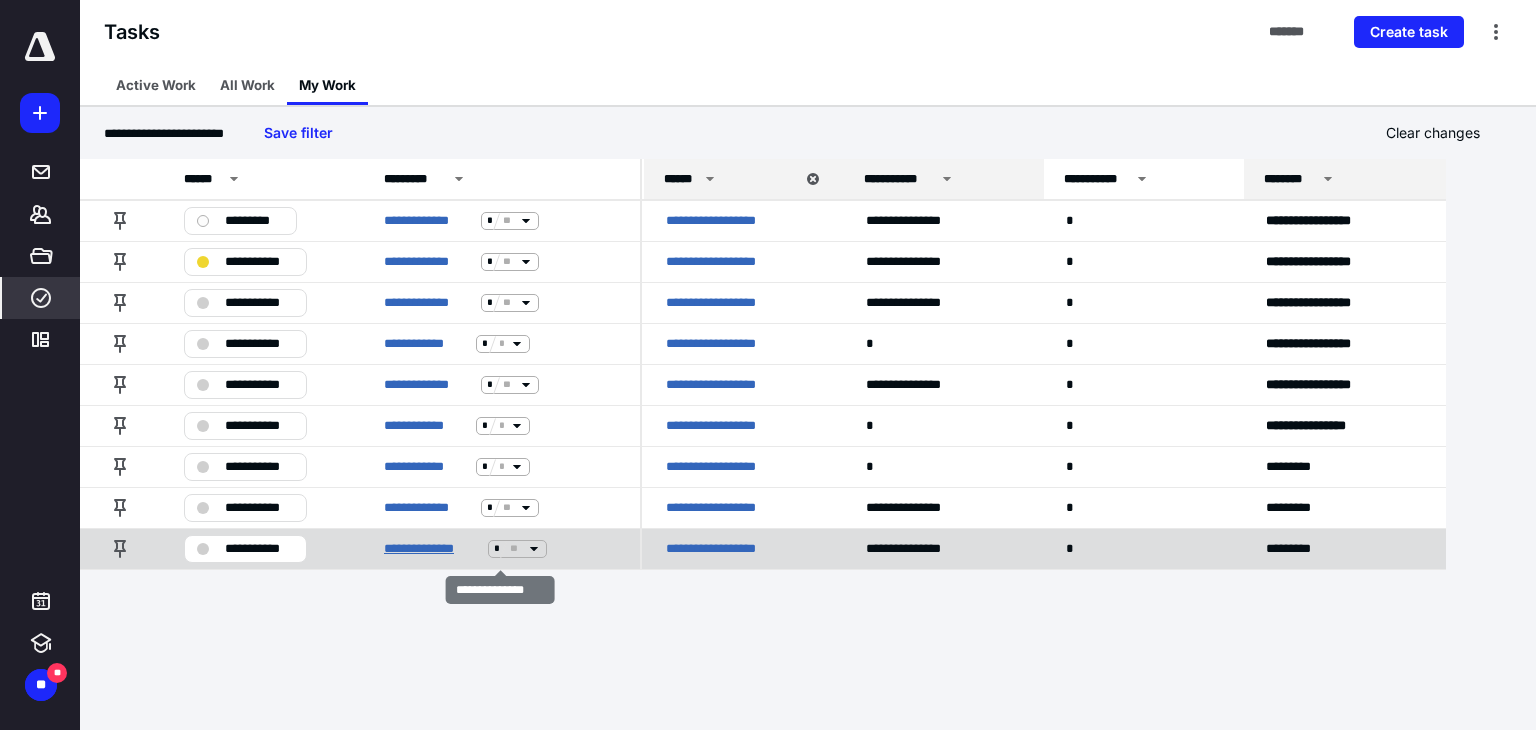 click on "**********" at bounding box center (432, 549) 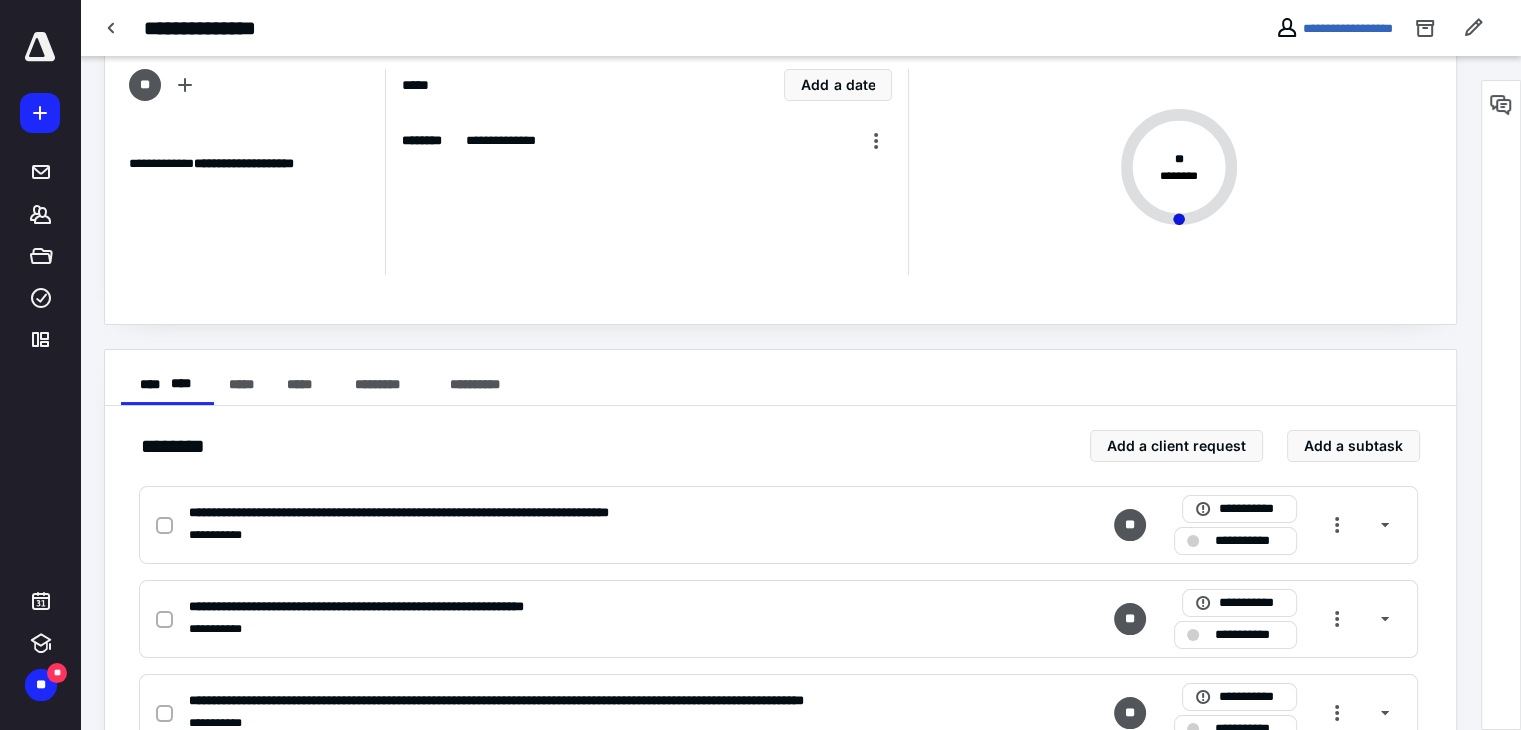 scroll, scrollTop: 0, scrollLeft: 0, axis: both 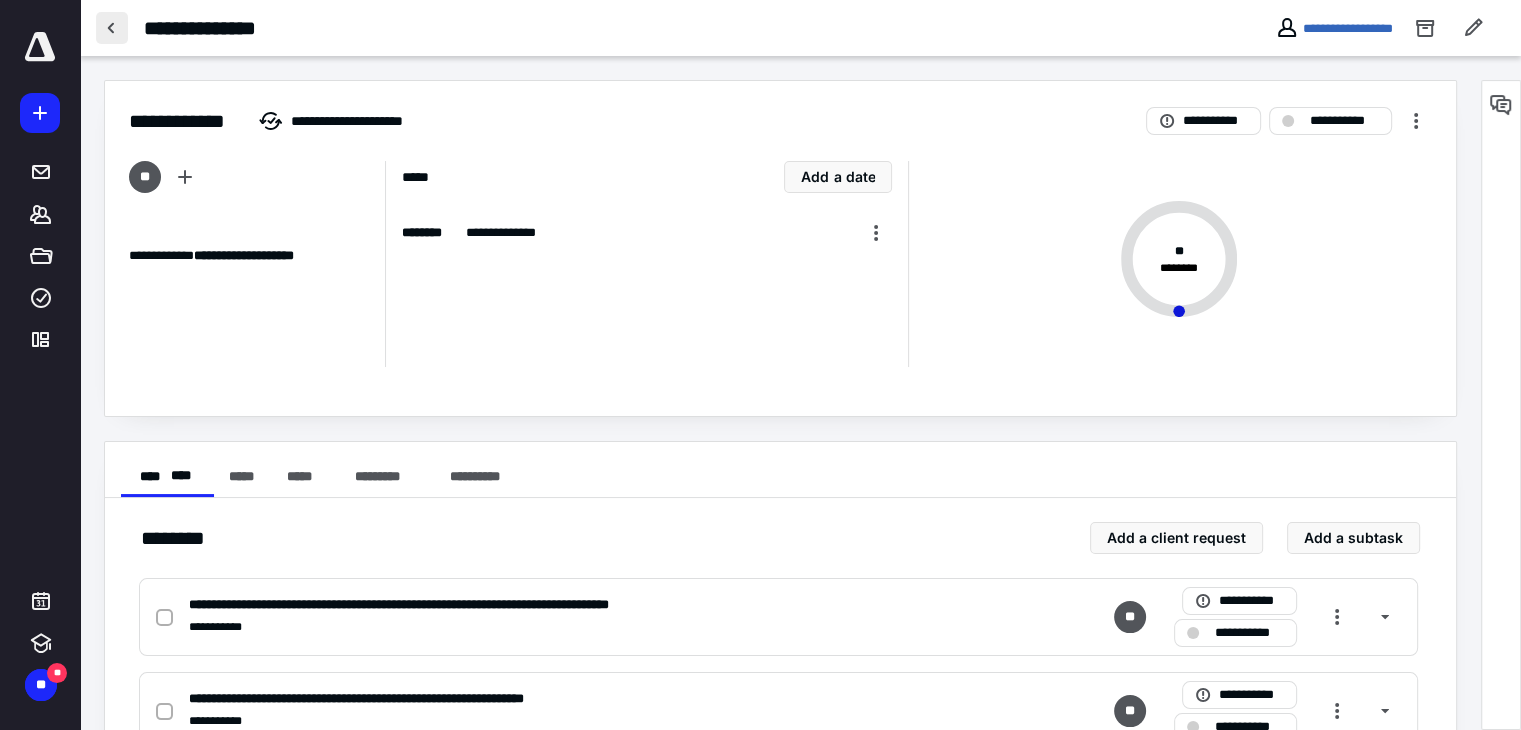 click at bounding box center [112, 28] 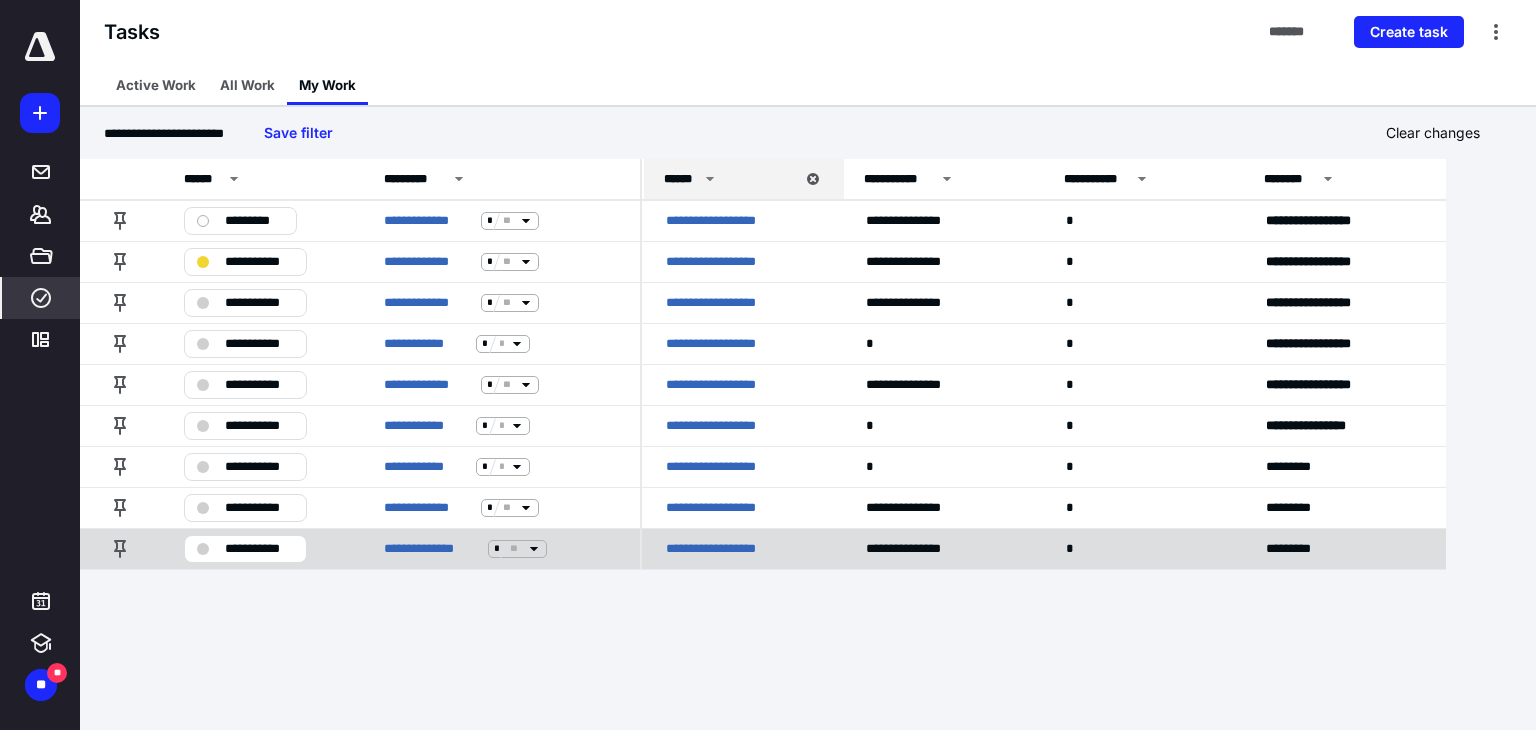 click 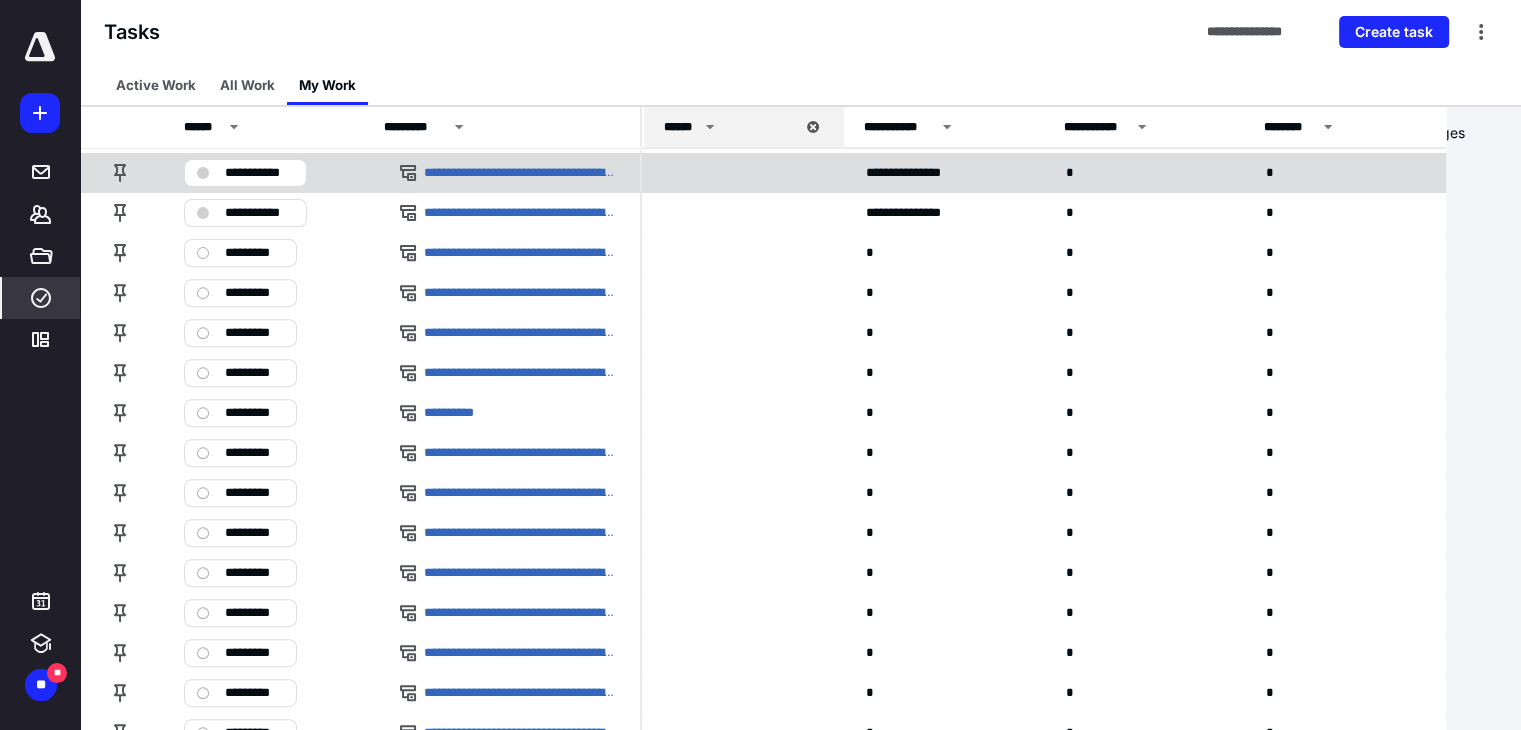 scroll, scrollTop: 700, scrollLeft: 0, axis: vertical 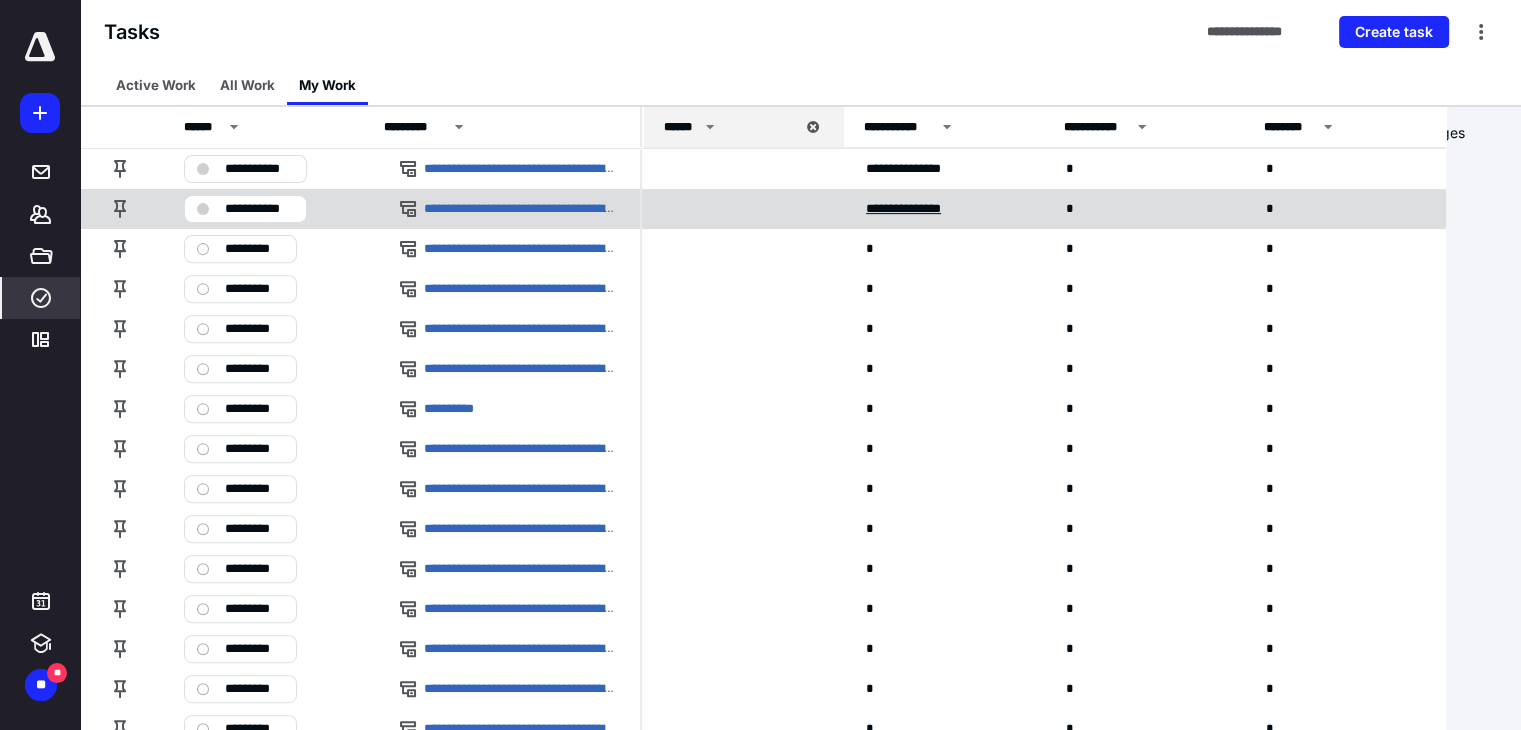 click on "**********" at bounding box center (922, 209) 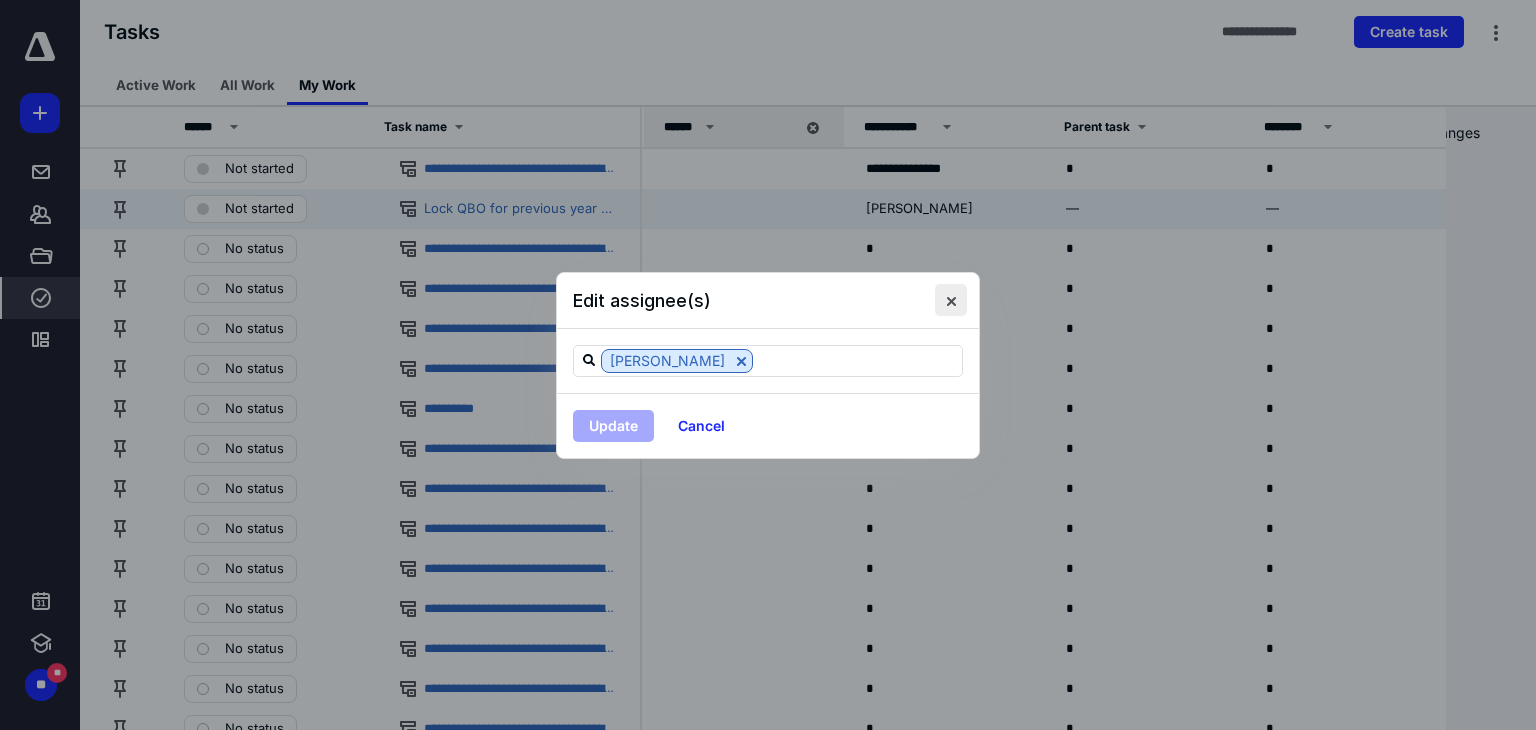 click at bounding box center (951, 300) 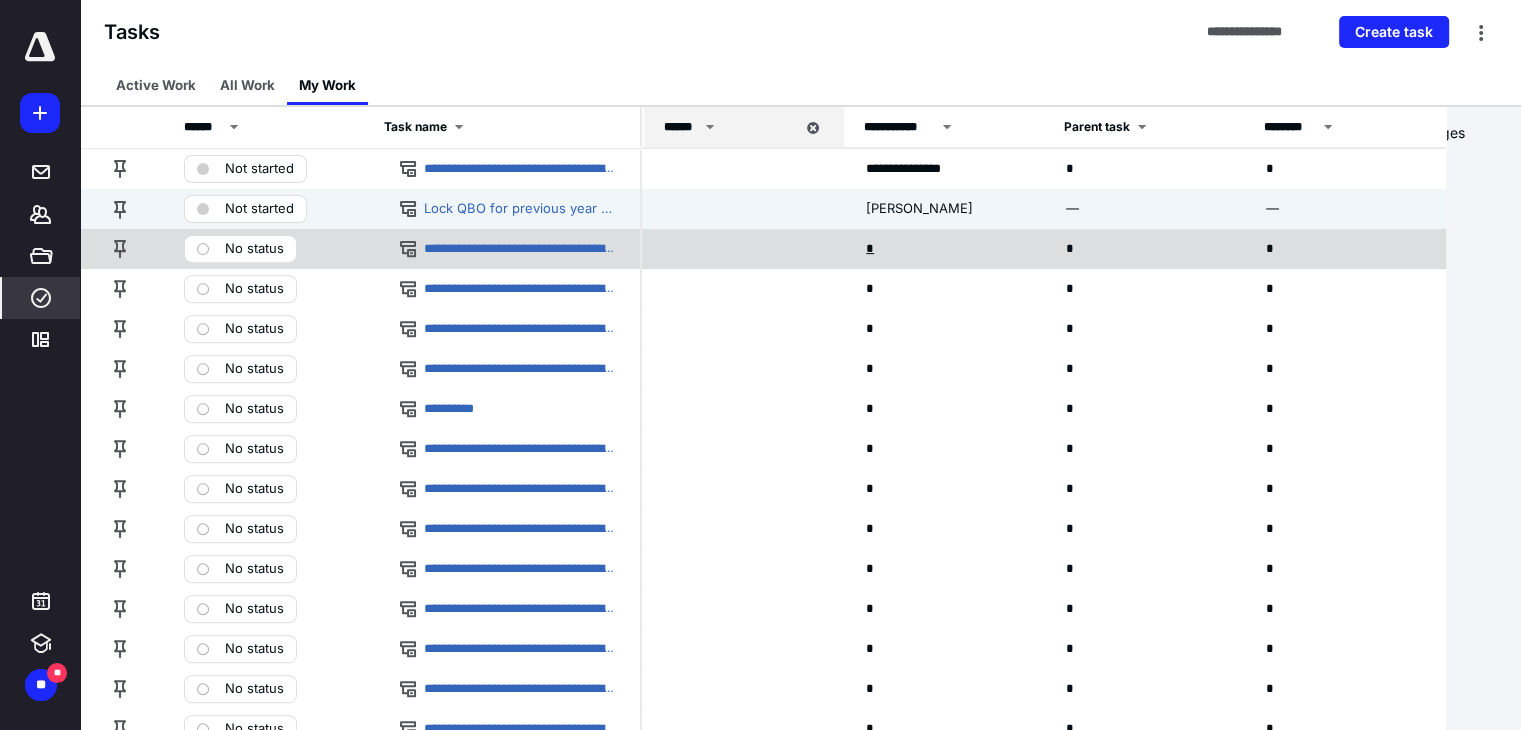 click on "*" at bounding box center [872, 249] 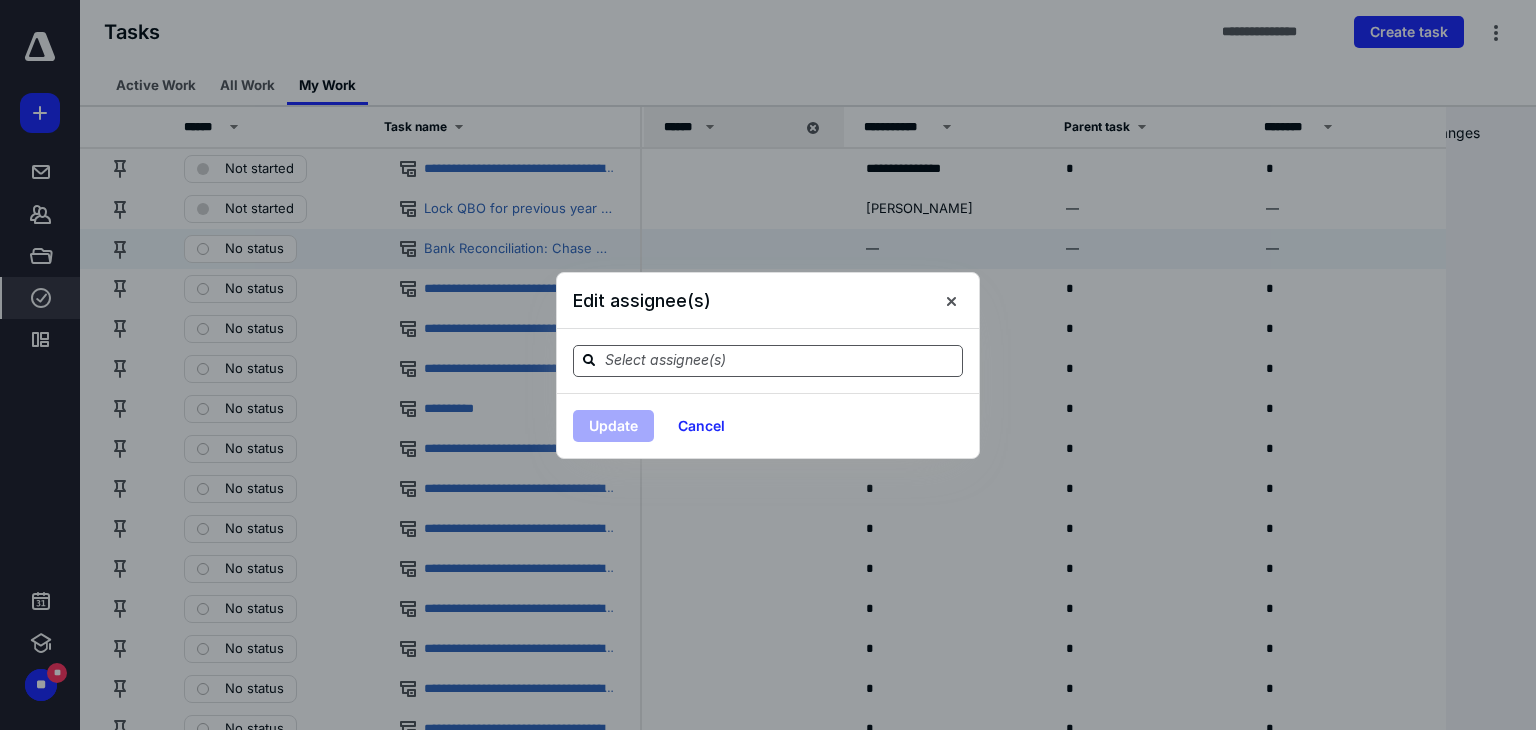 click at bounding box center (780, 360) 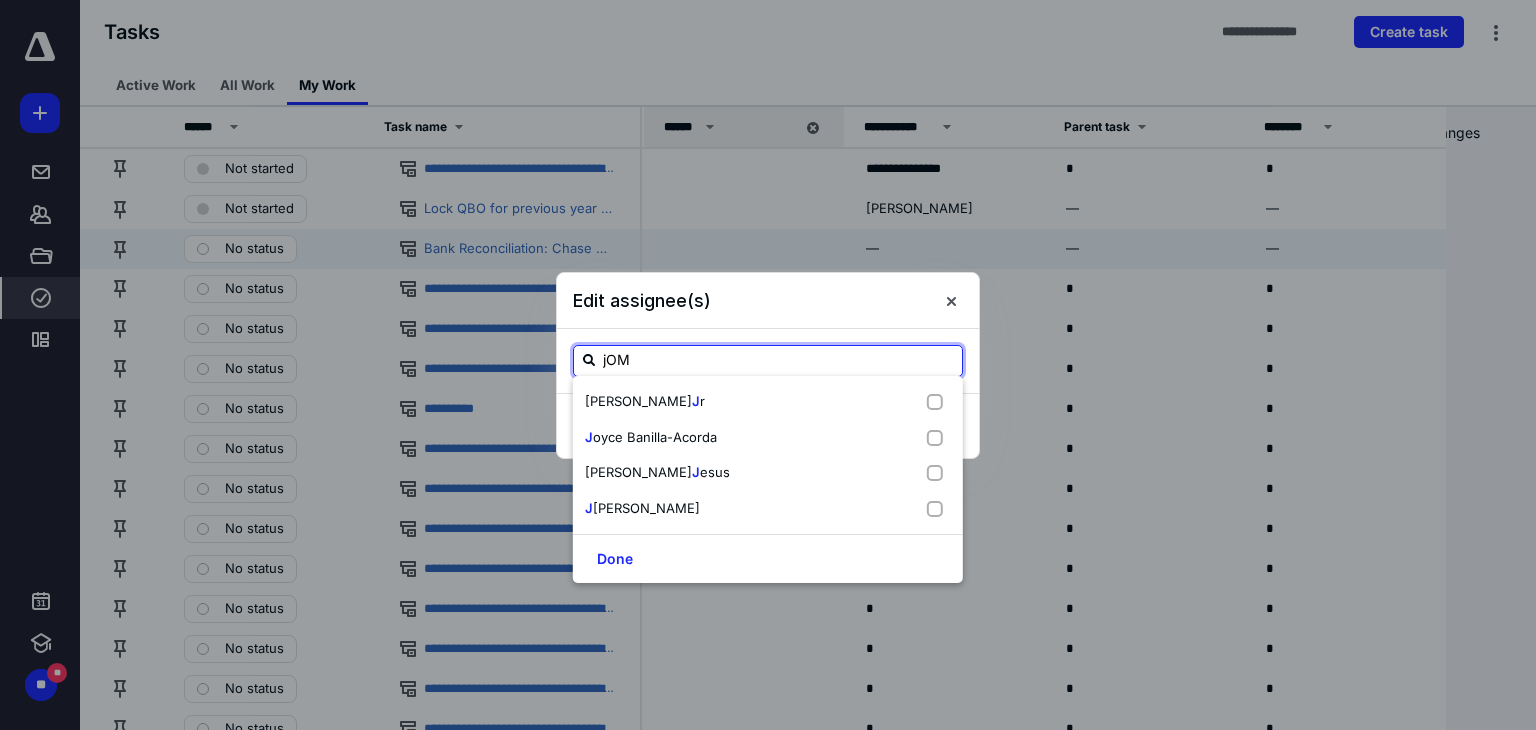 type on "jOMA" 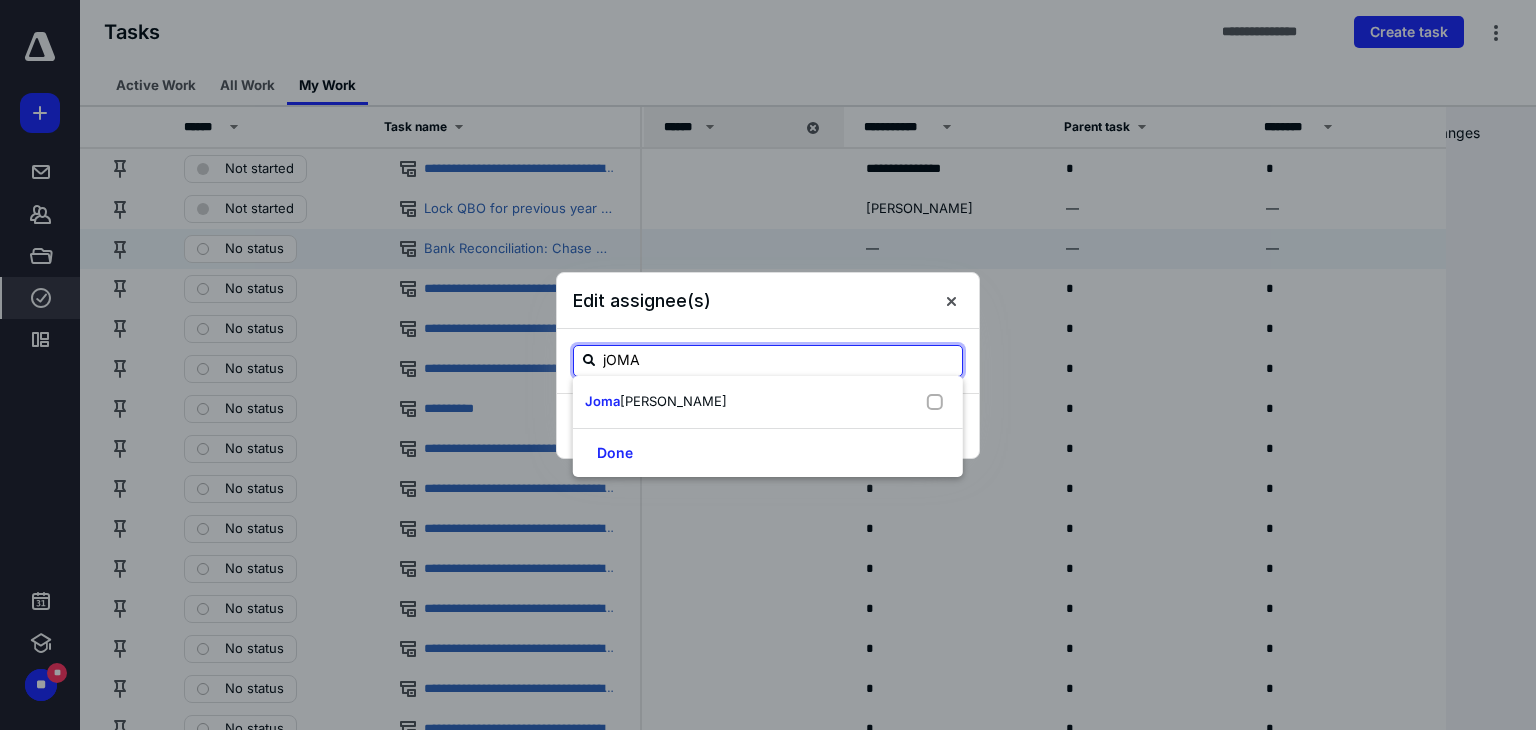 click on "jOMA" at bounding box center [780, 360] 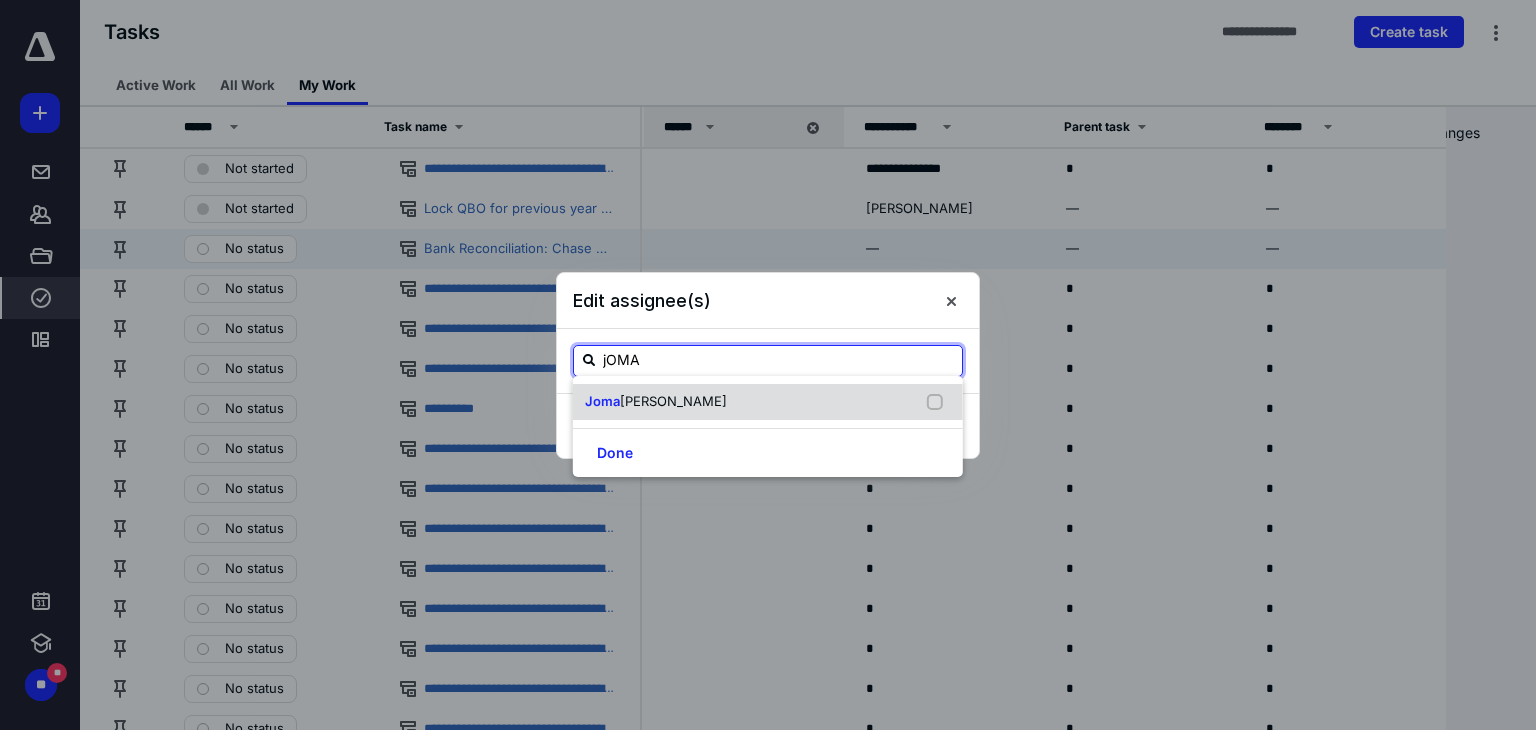 click on "[PERSON_NAME]" at bounding box center (768, 402) 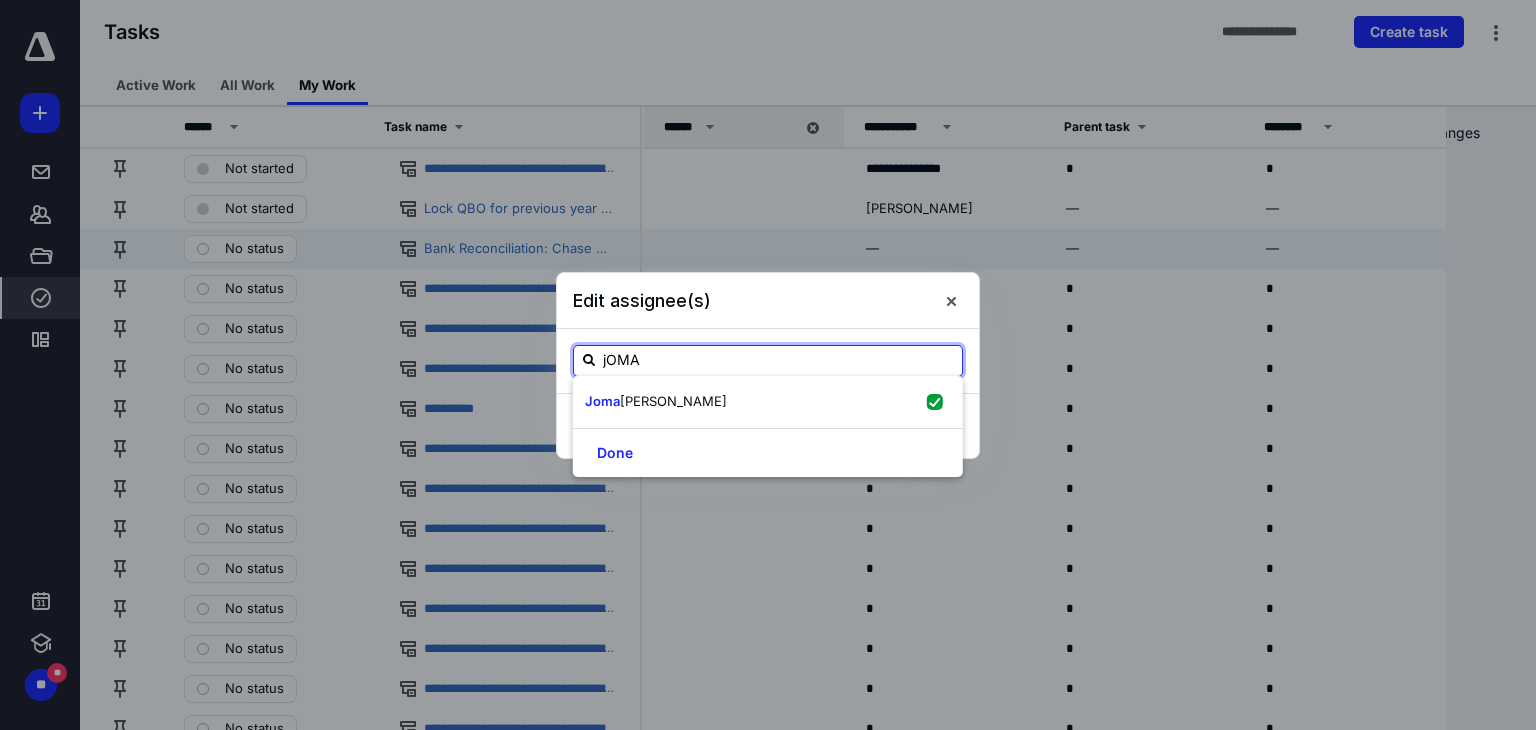 checkbox on "true" 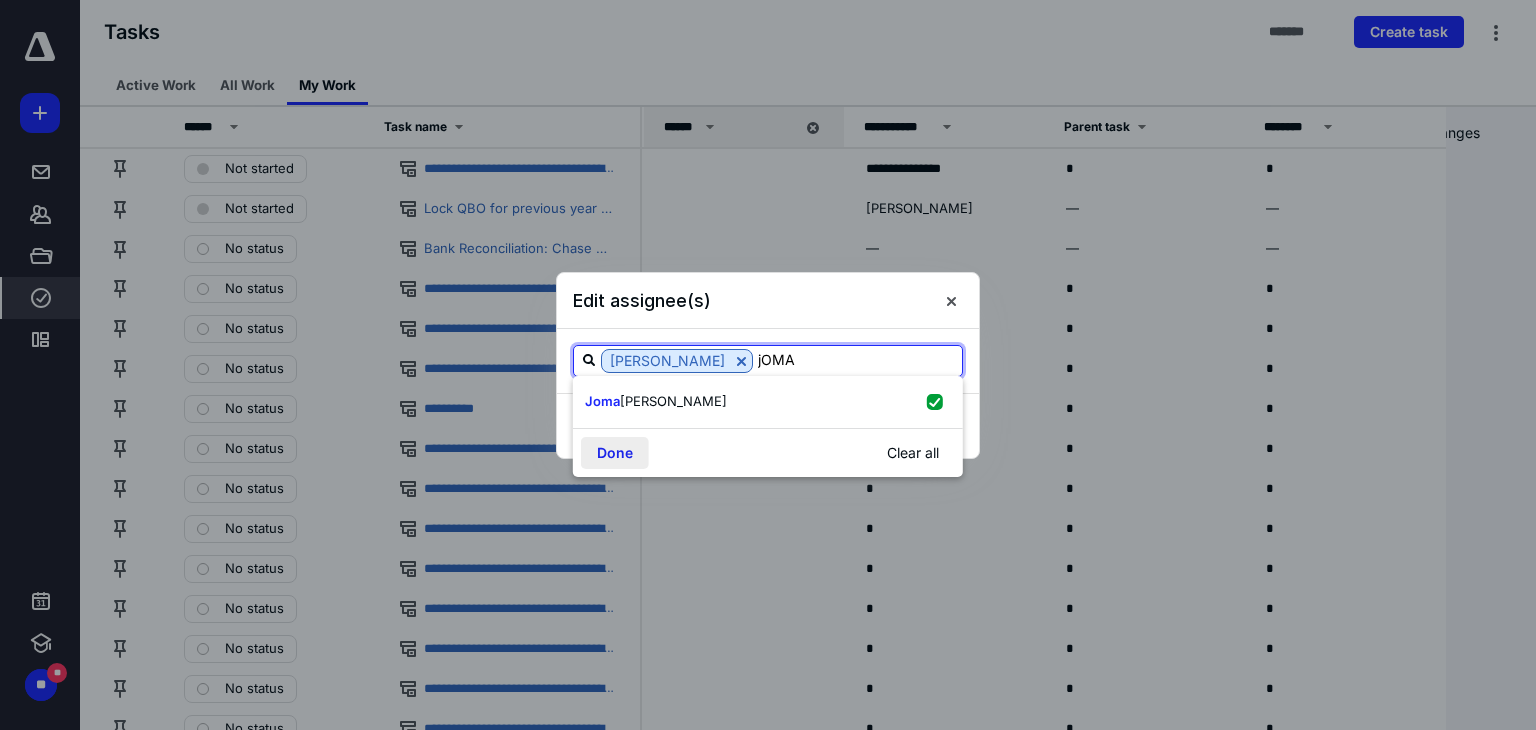 type on "jOMA" 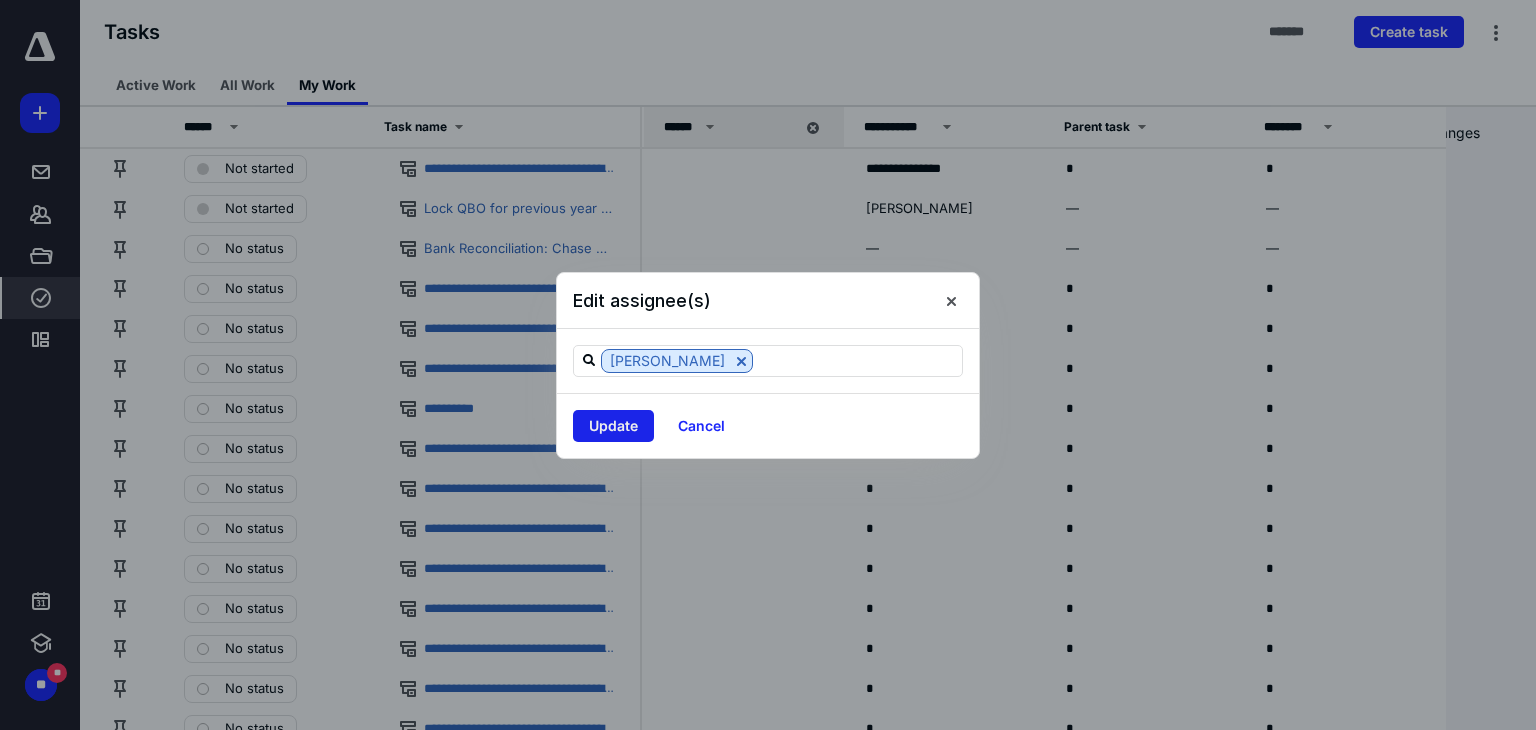 click on "Update" at bounding box center [613, 426] 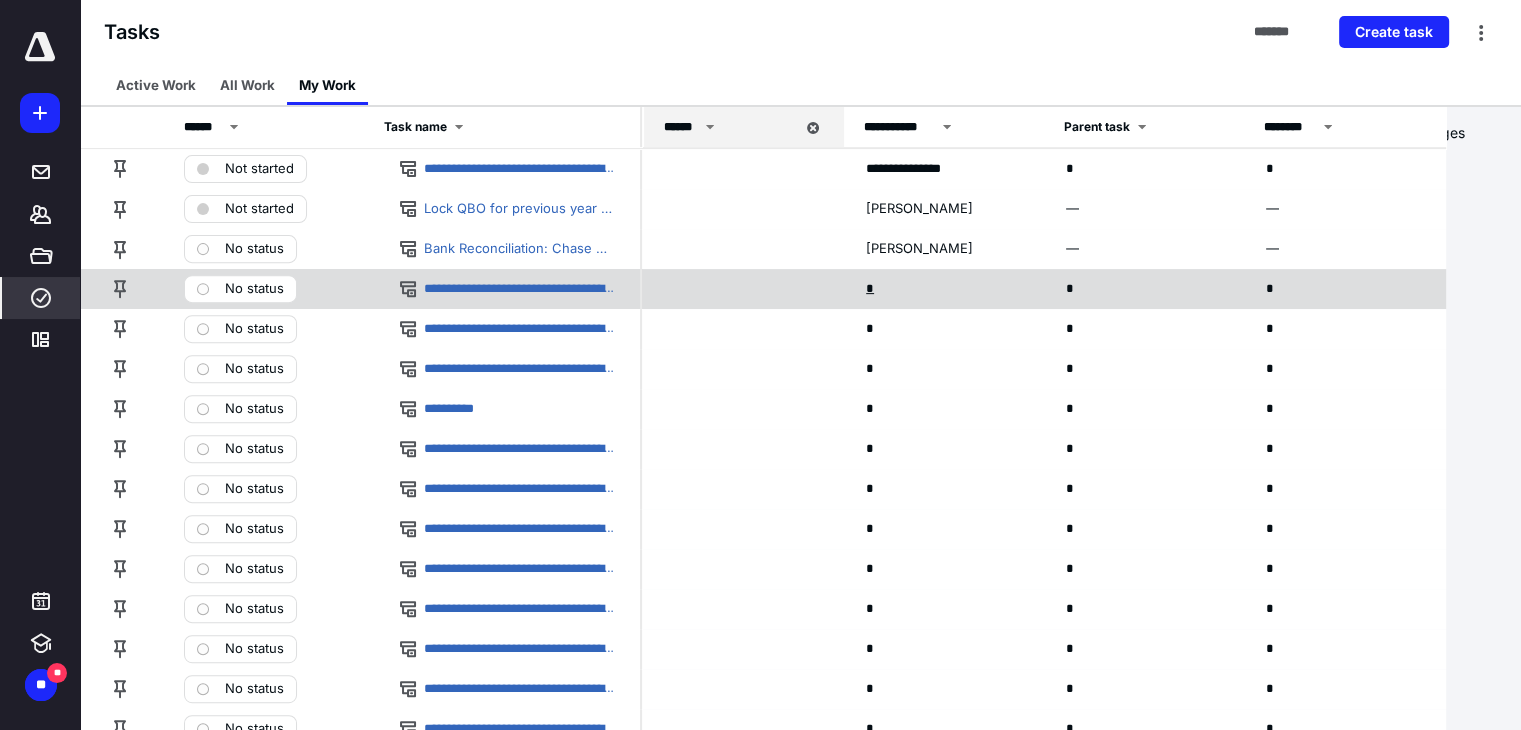 click on "*" at bounding box center [872, 289] 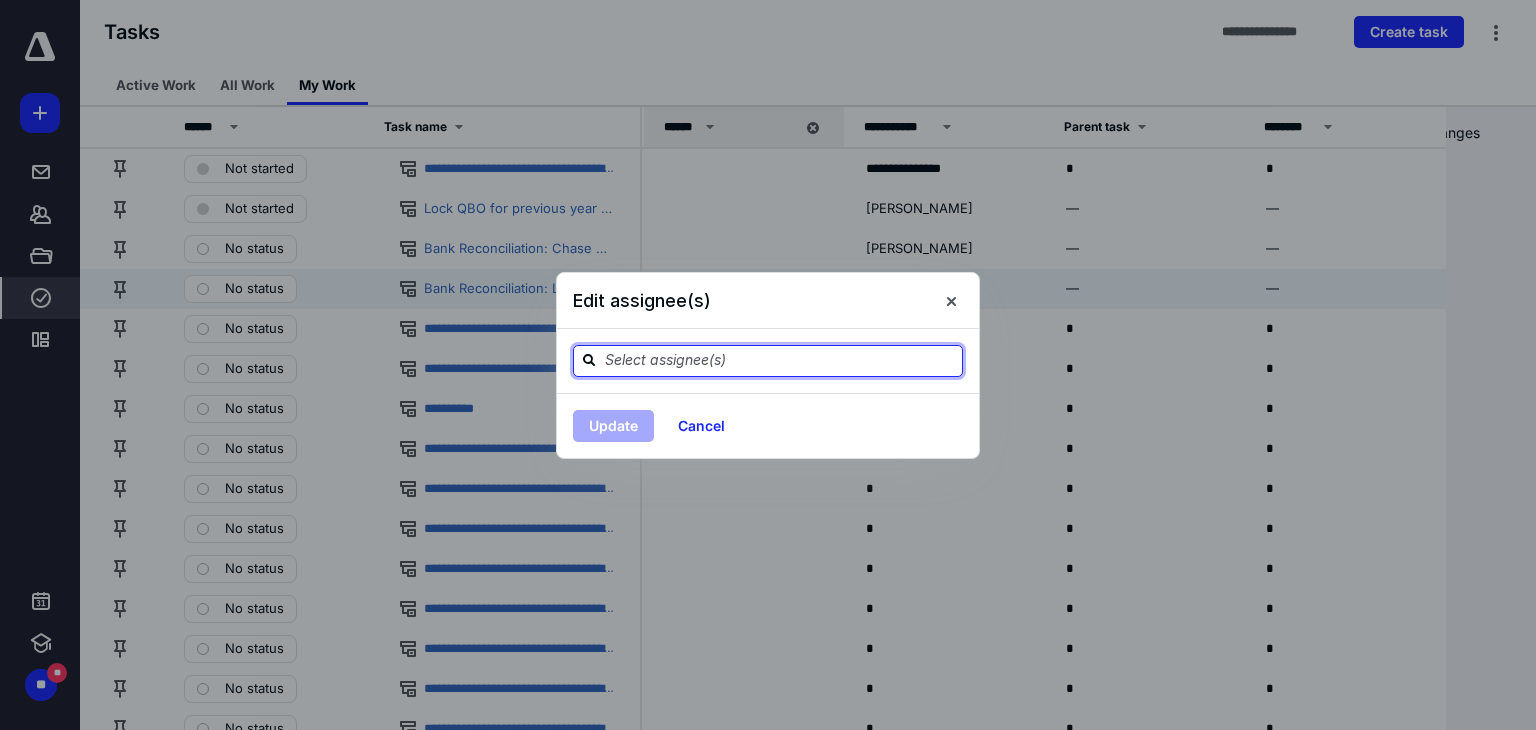 click at bounding box center [780, 360] 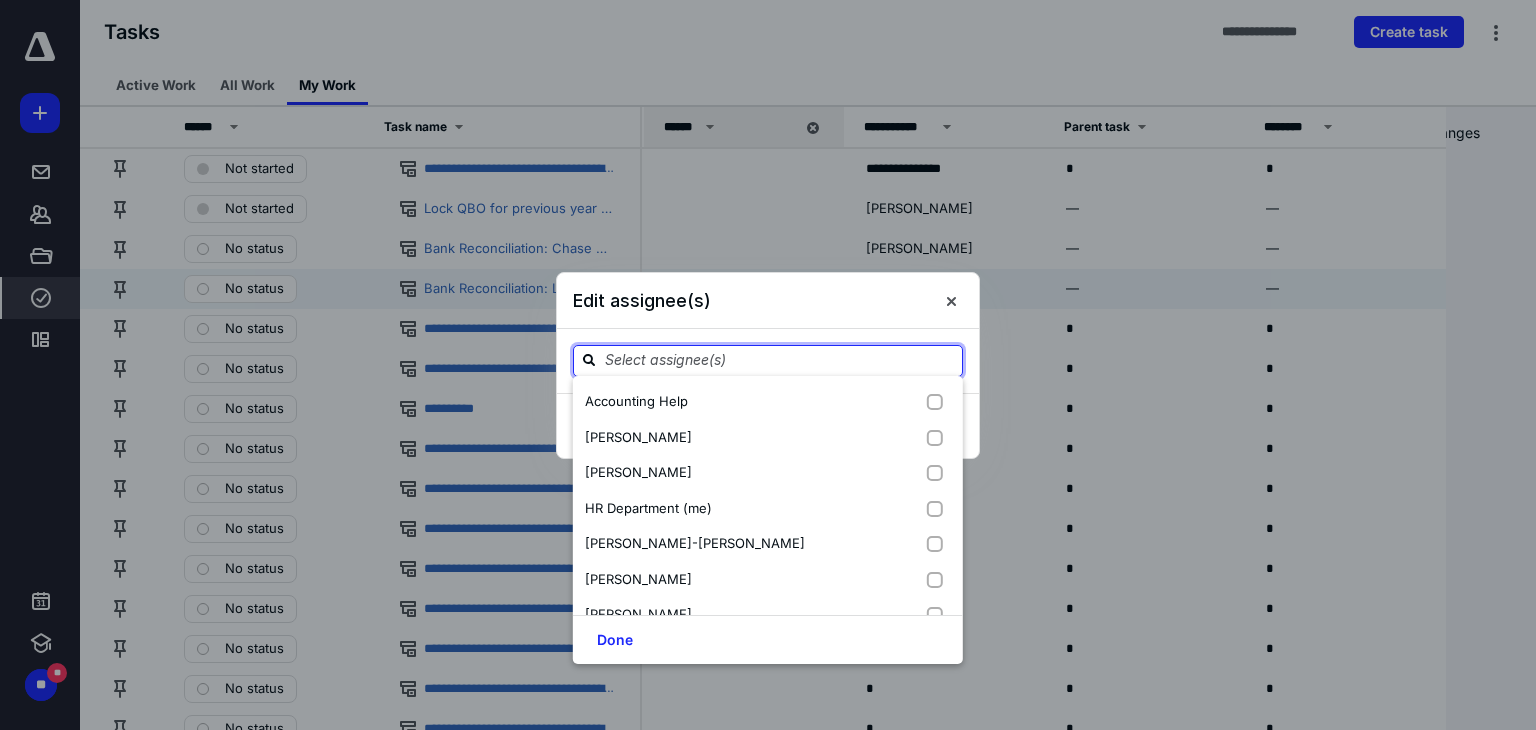 paste on "jOMA" 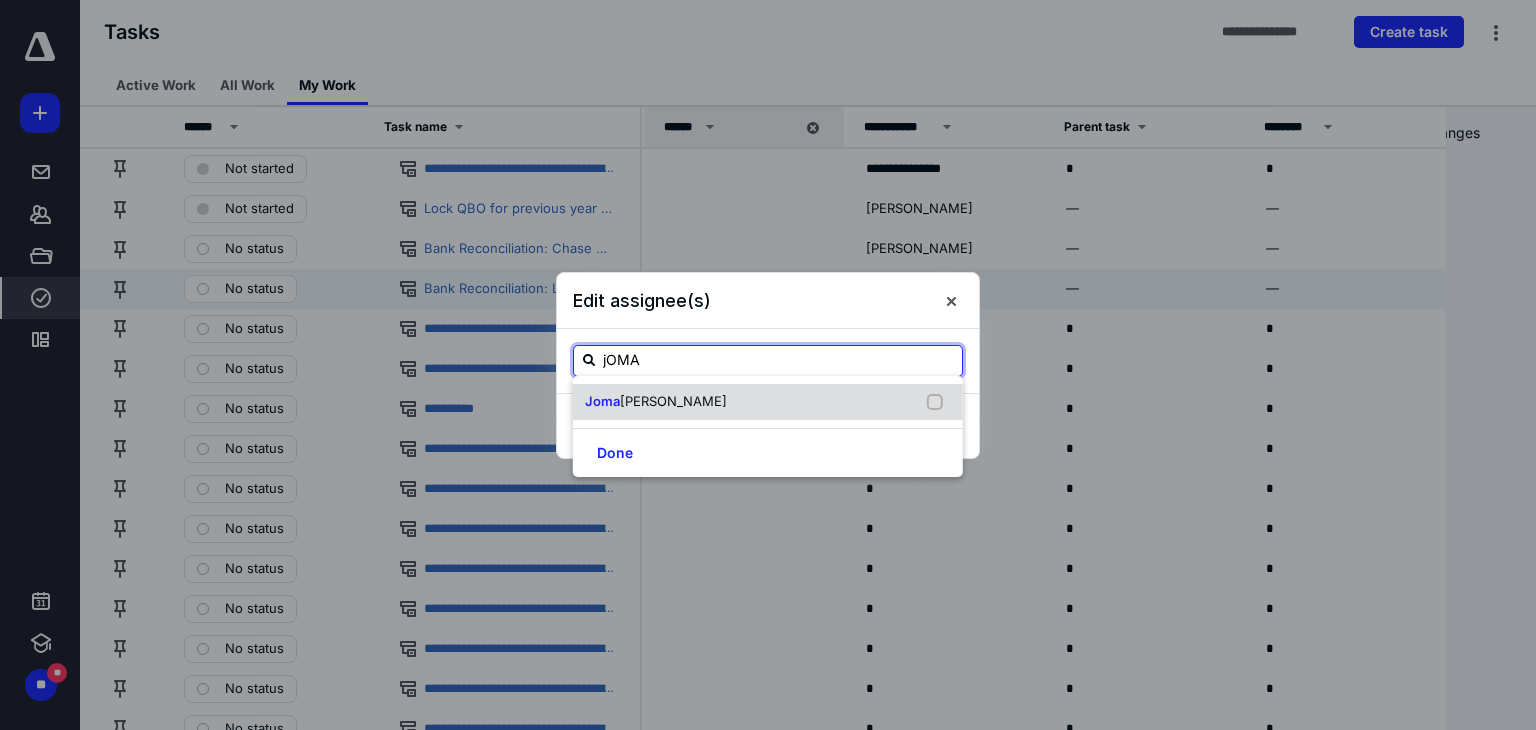 click on "[PERSON_NAME]" at bounding box center (673, 401) 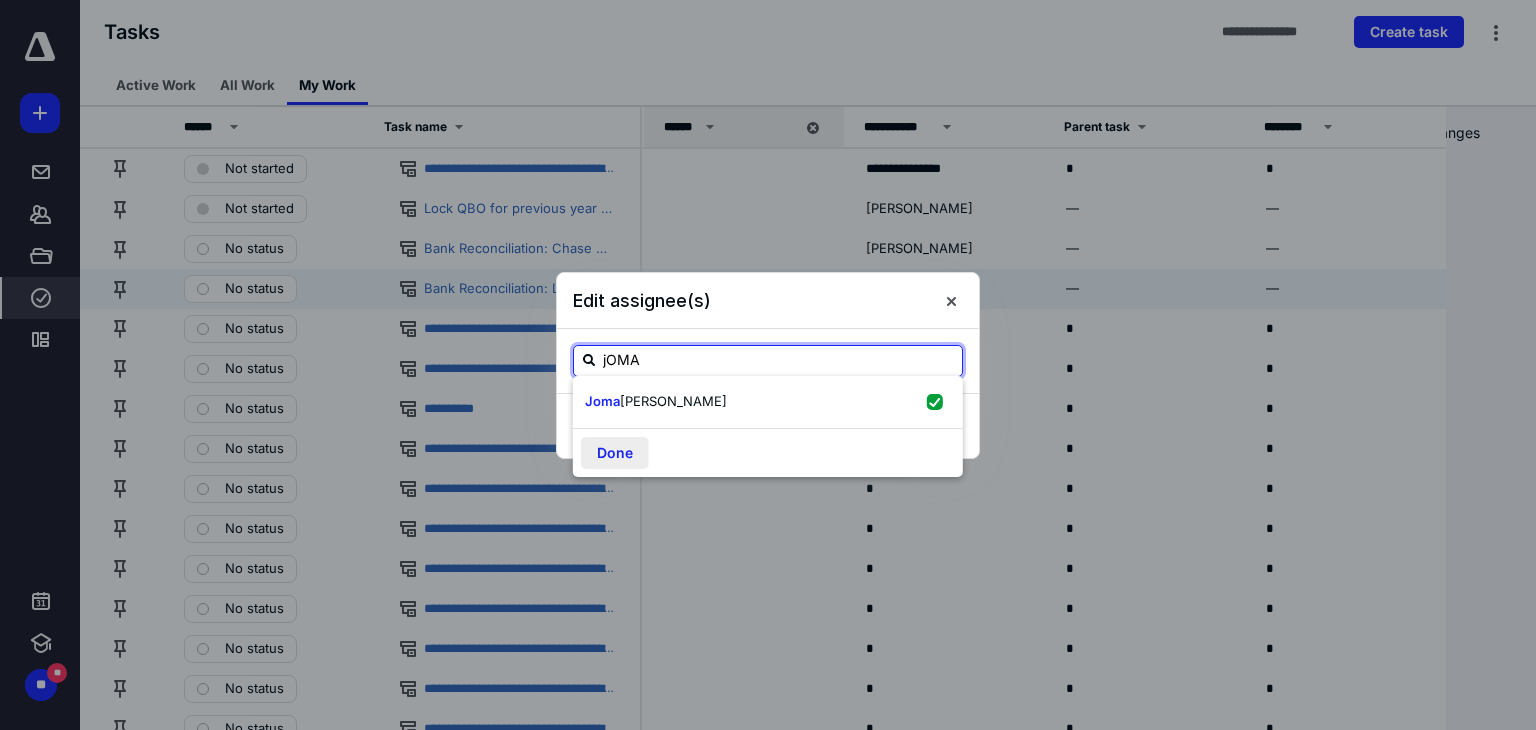 checkbox on "true" 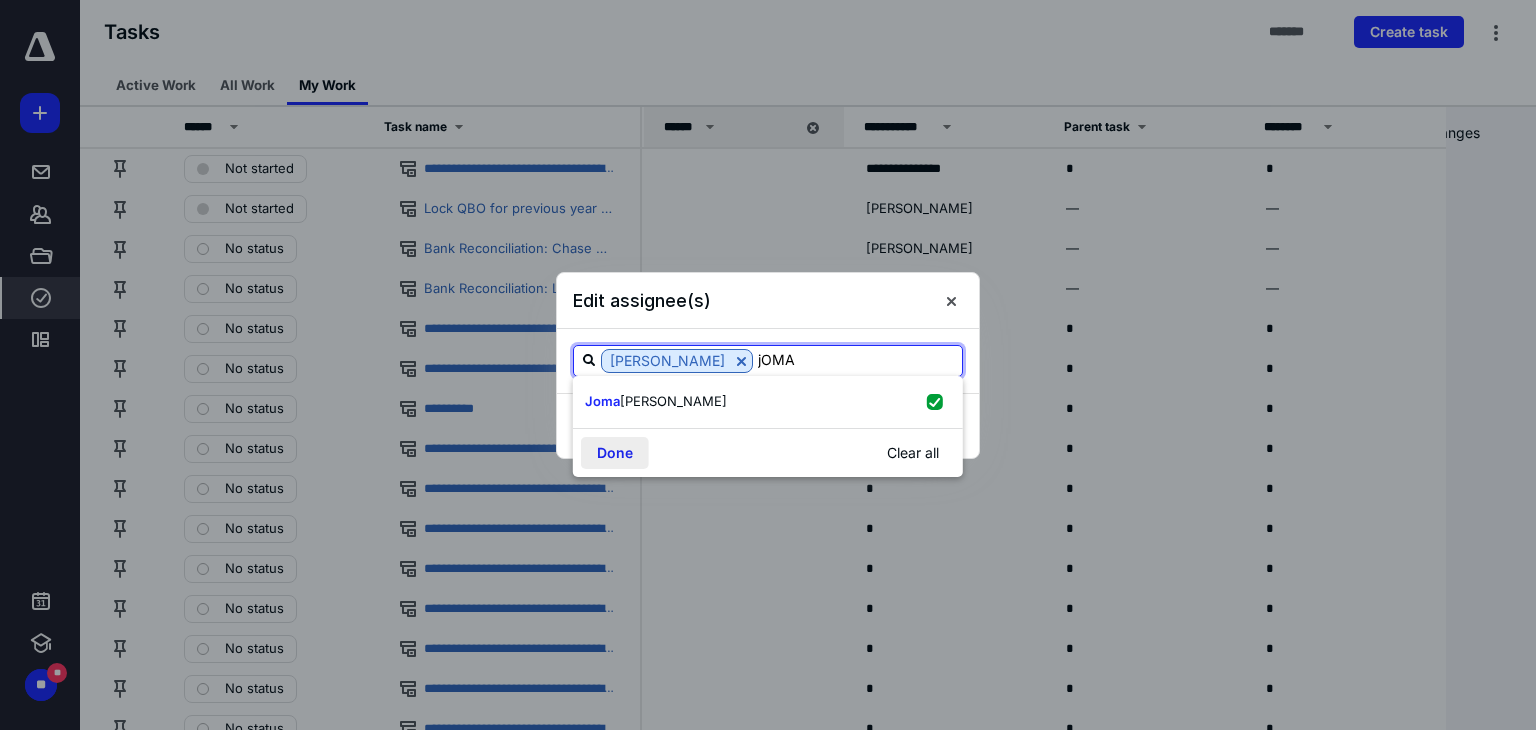 type on "jOMA" 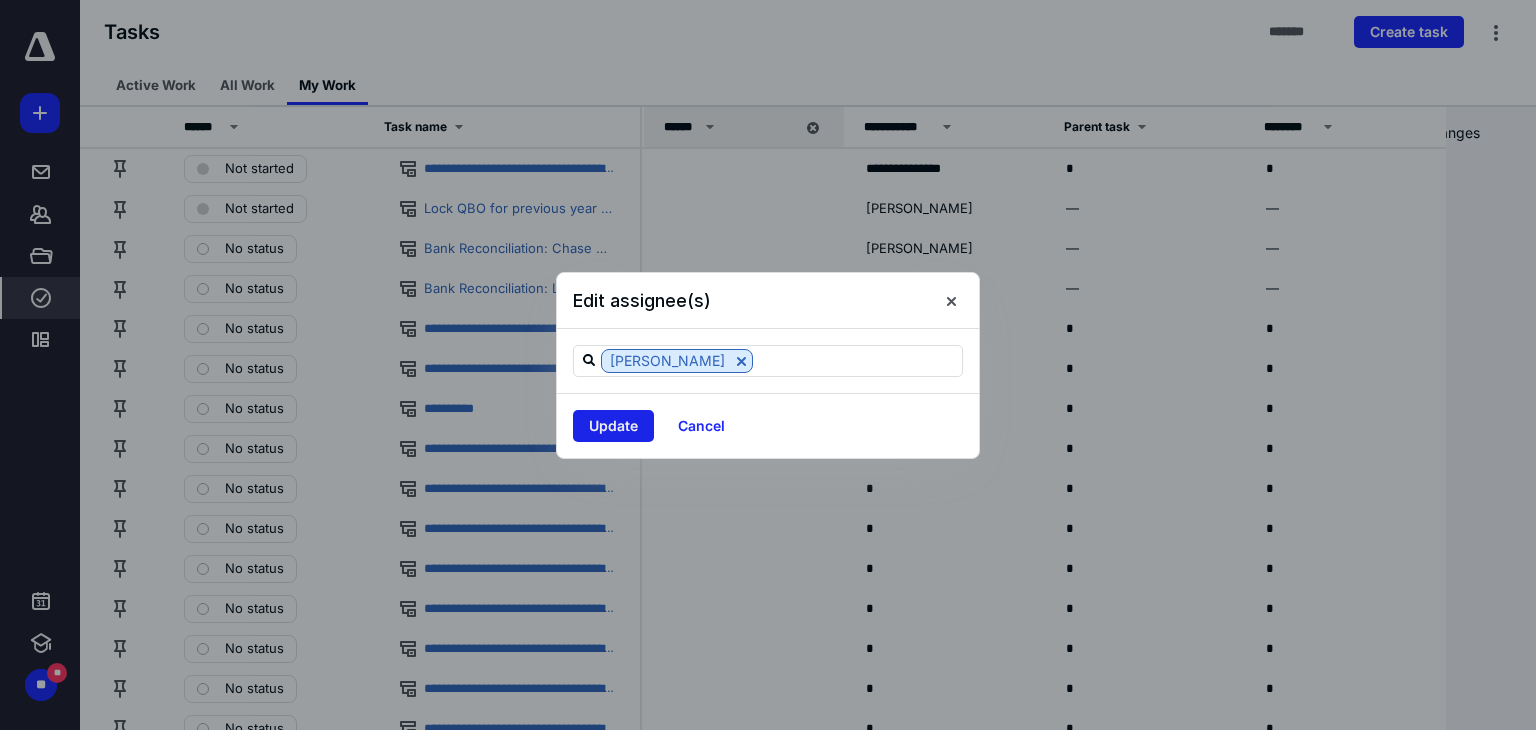 click on "Update" at bounding box center [613, 426] 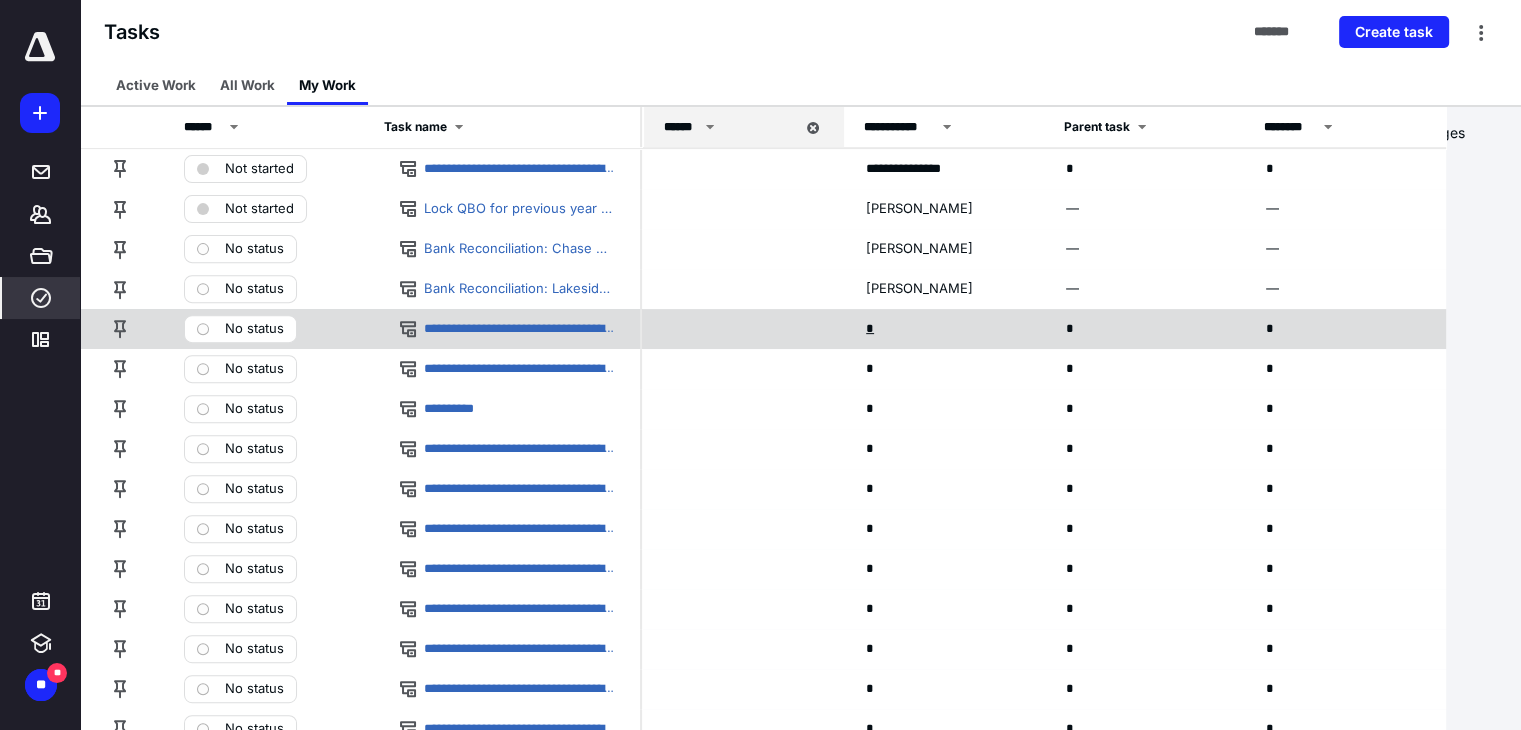 click on "*" at bounding box center [872, 329] 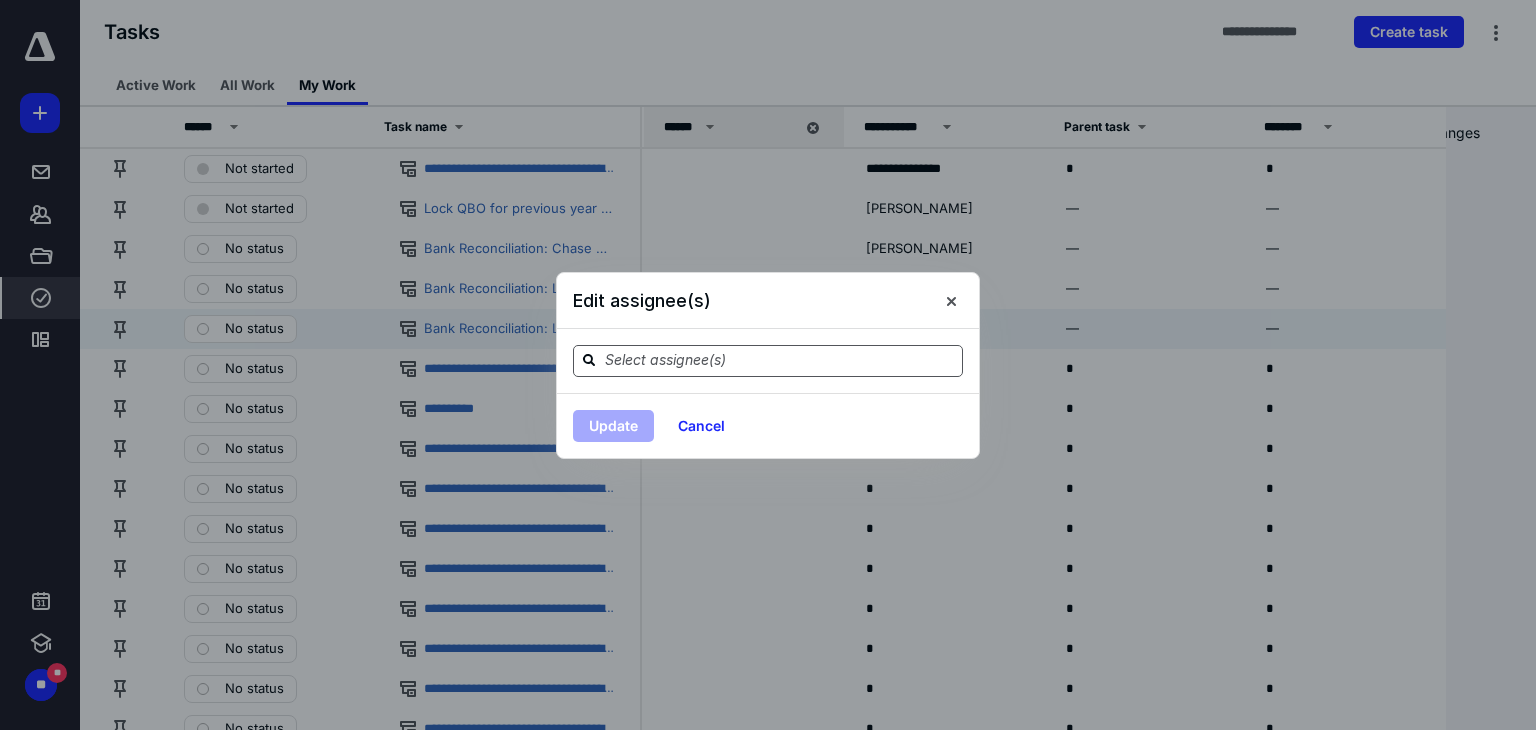 click at bounding box center [780, 360] 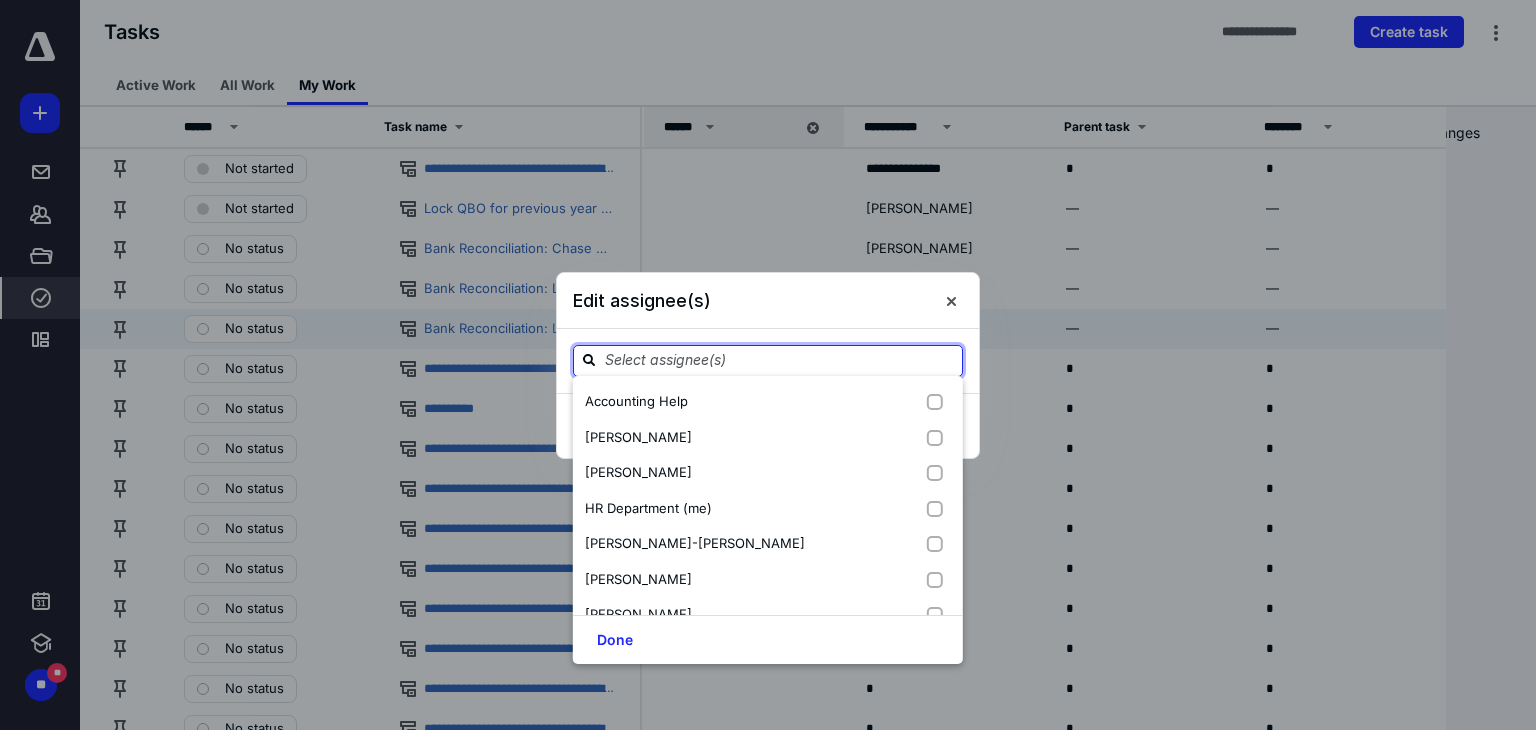 paste on "jOMA" 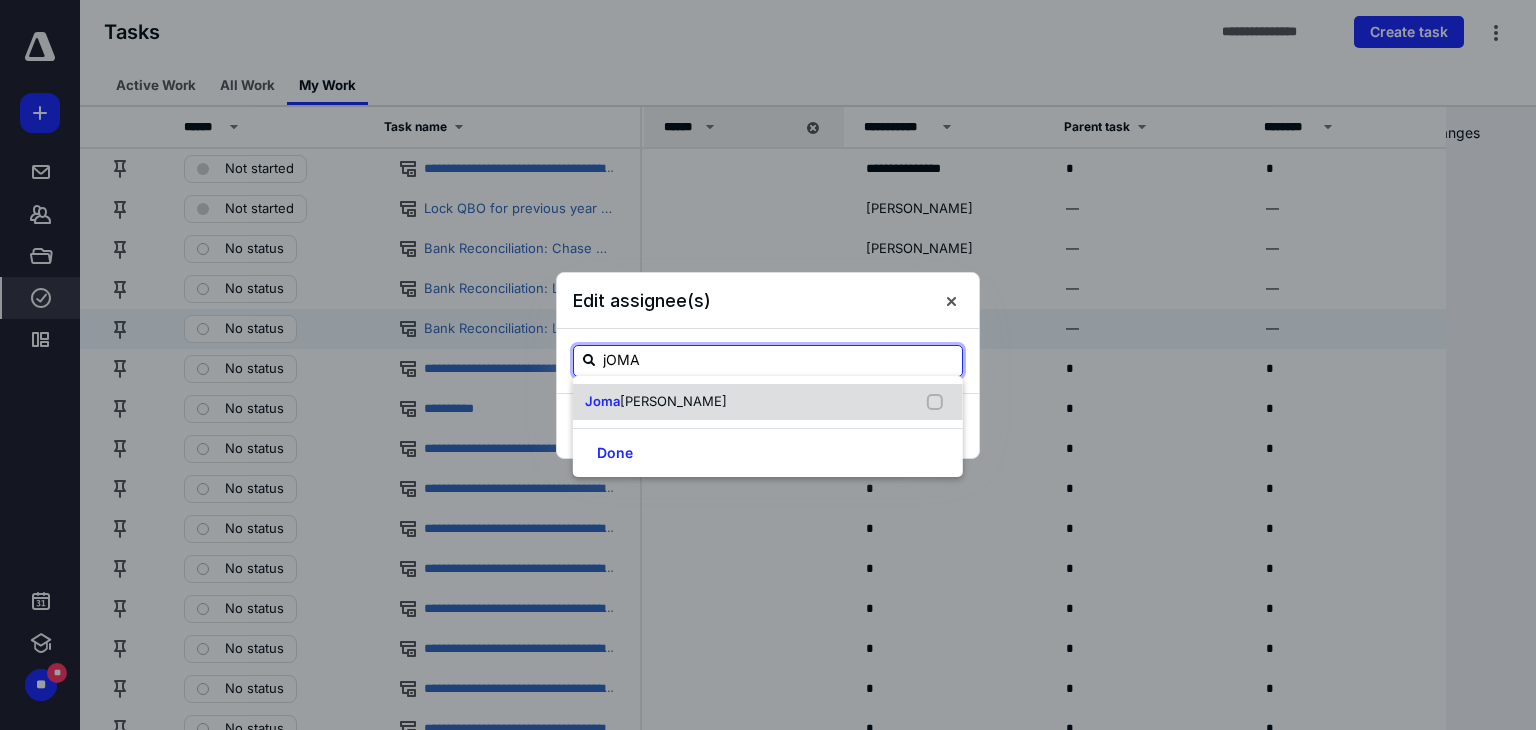 click on "[PERSON_NAME]" at bounding box center [673, 401] 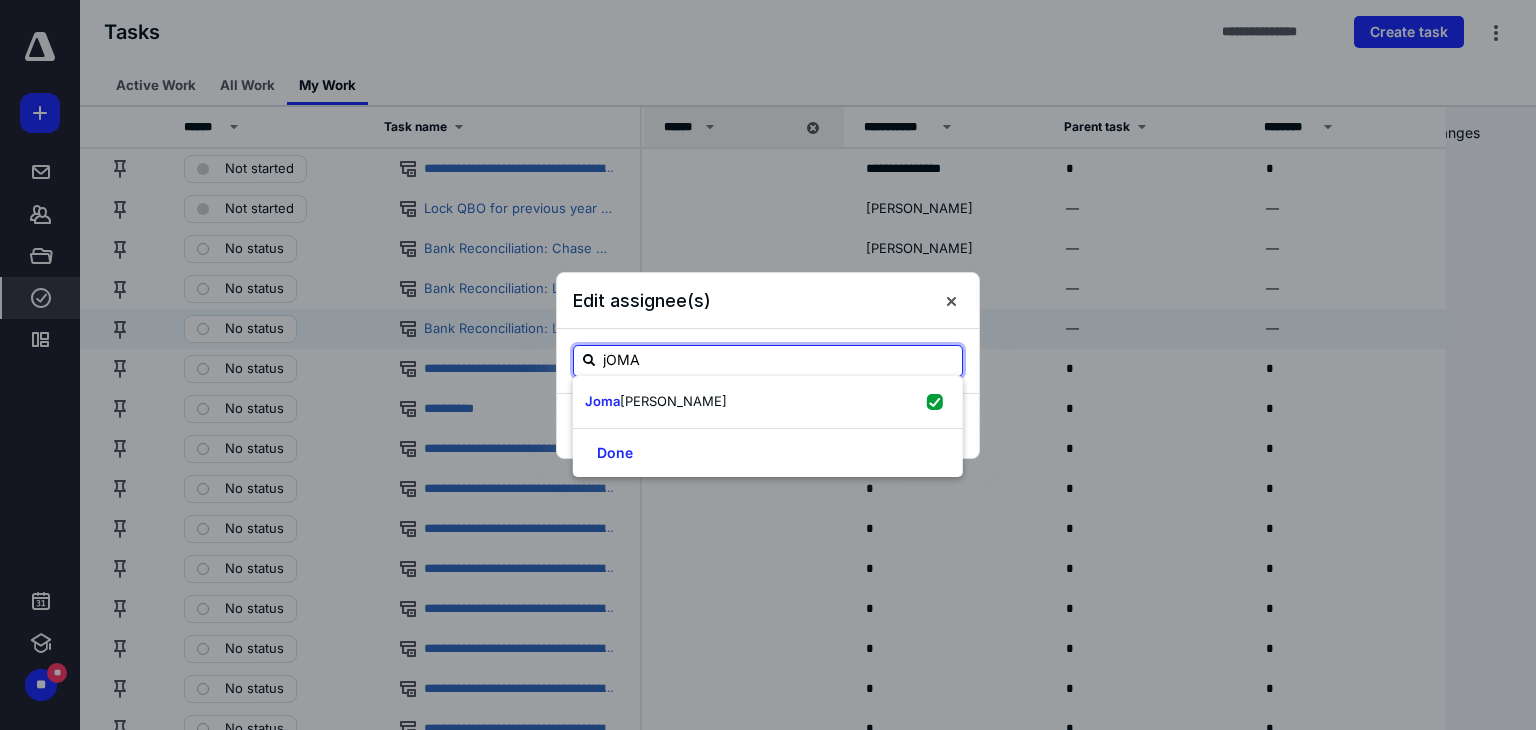 checkbox on "true" 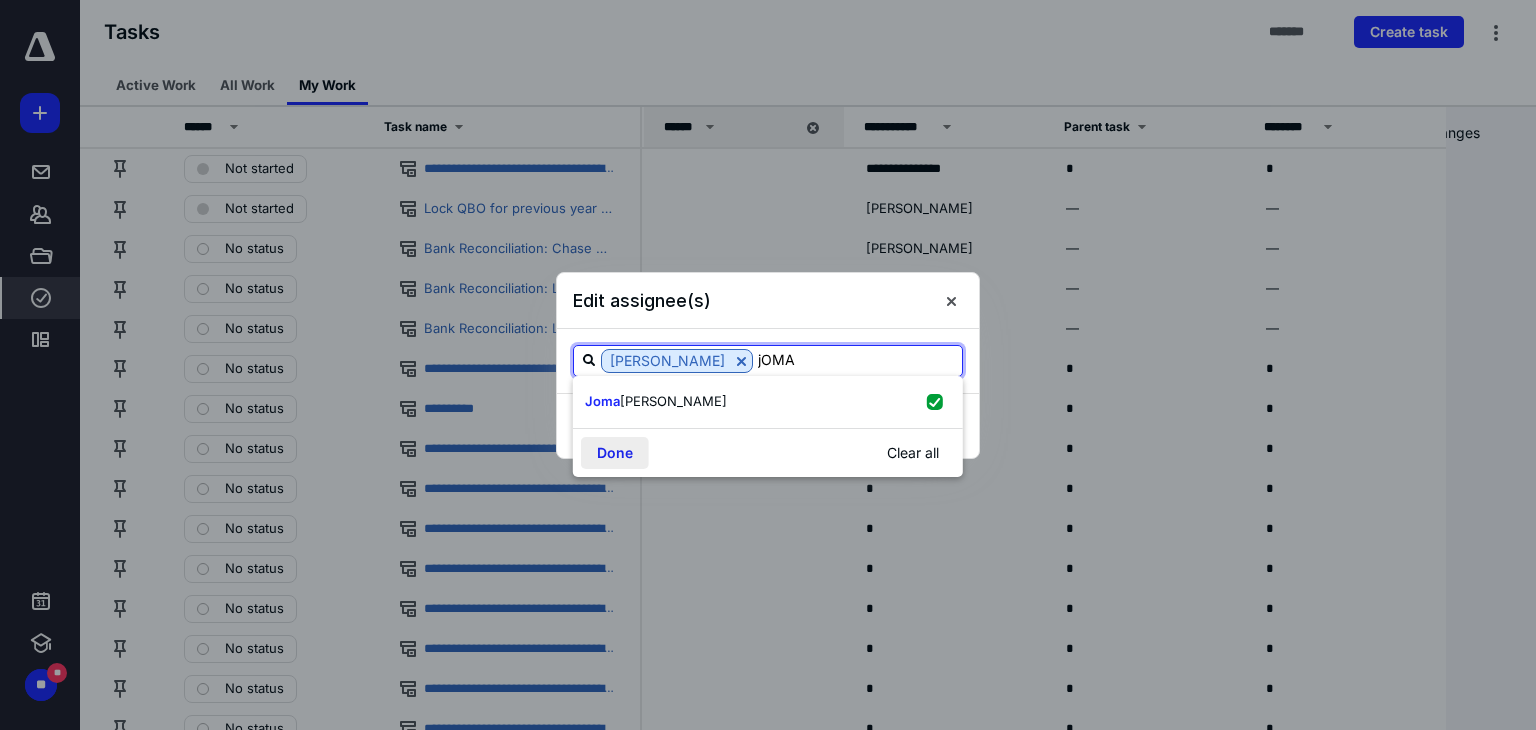 type on "jOMA" 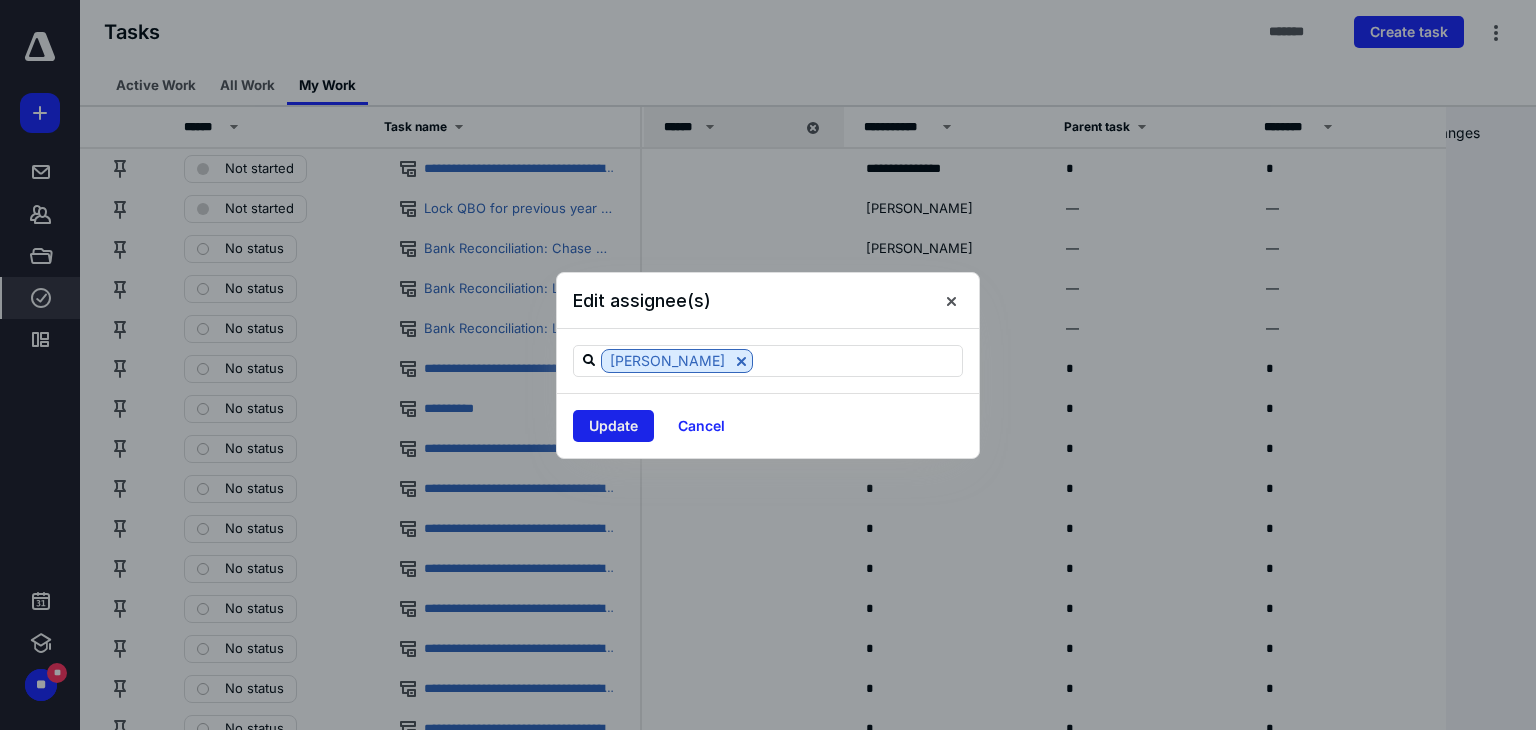 click on "Update" at bounding box center (613, 426) 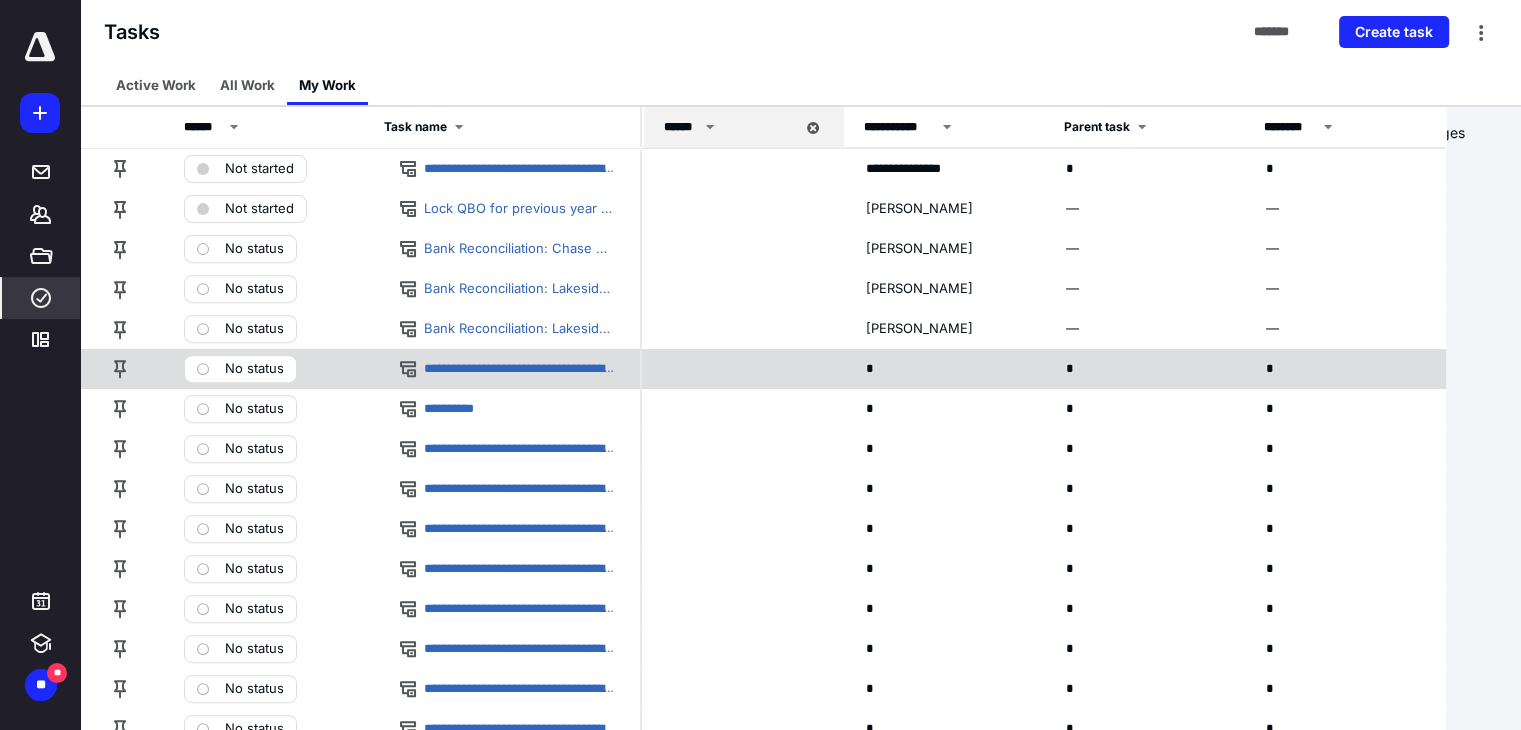 click on "*" at bounding box center [942, 368] 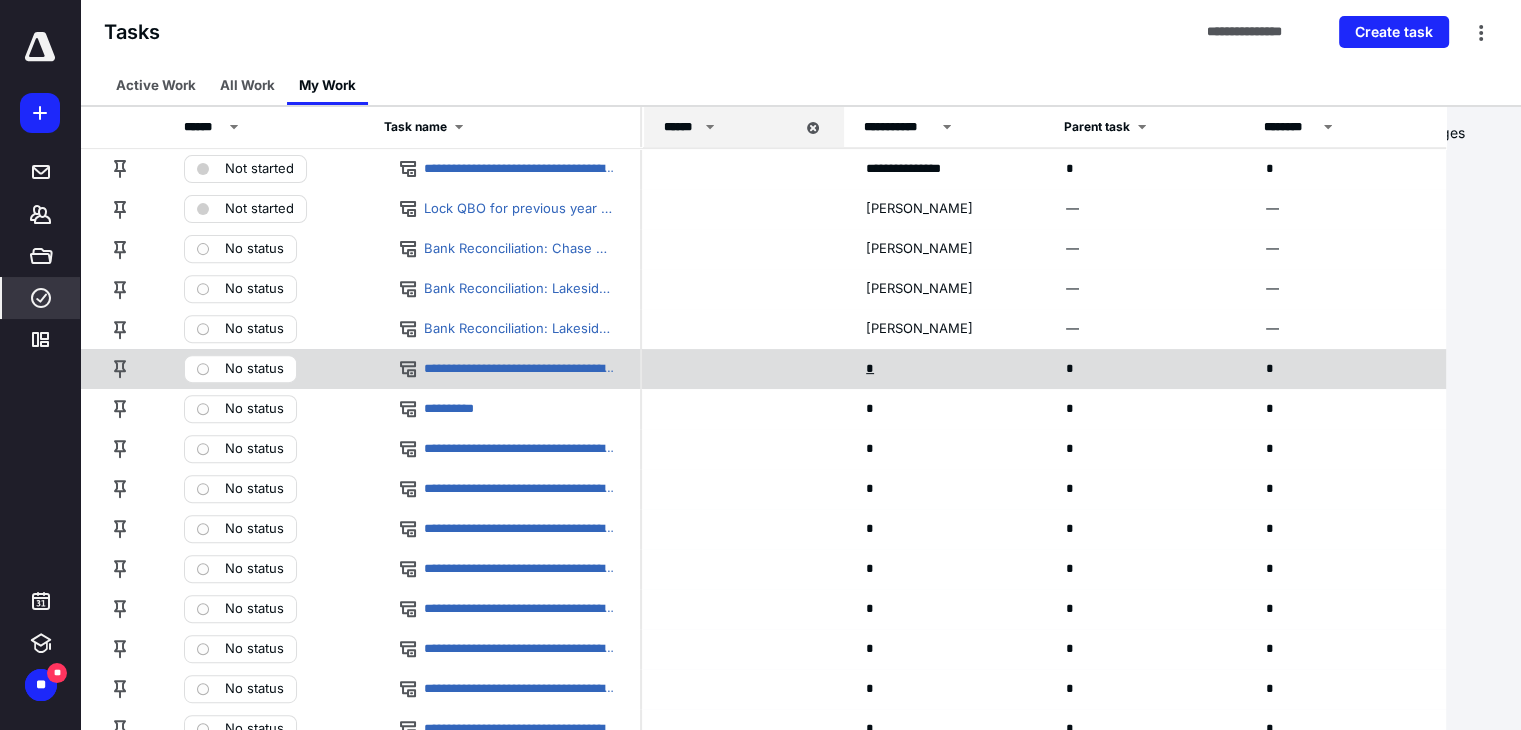 click on "*" at bounding box center (872, 369) 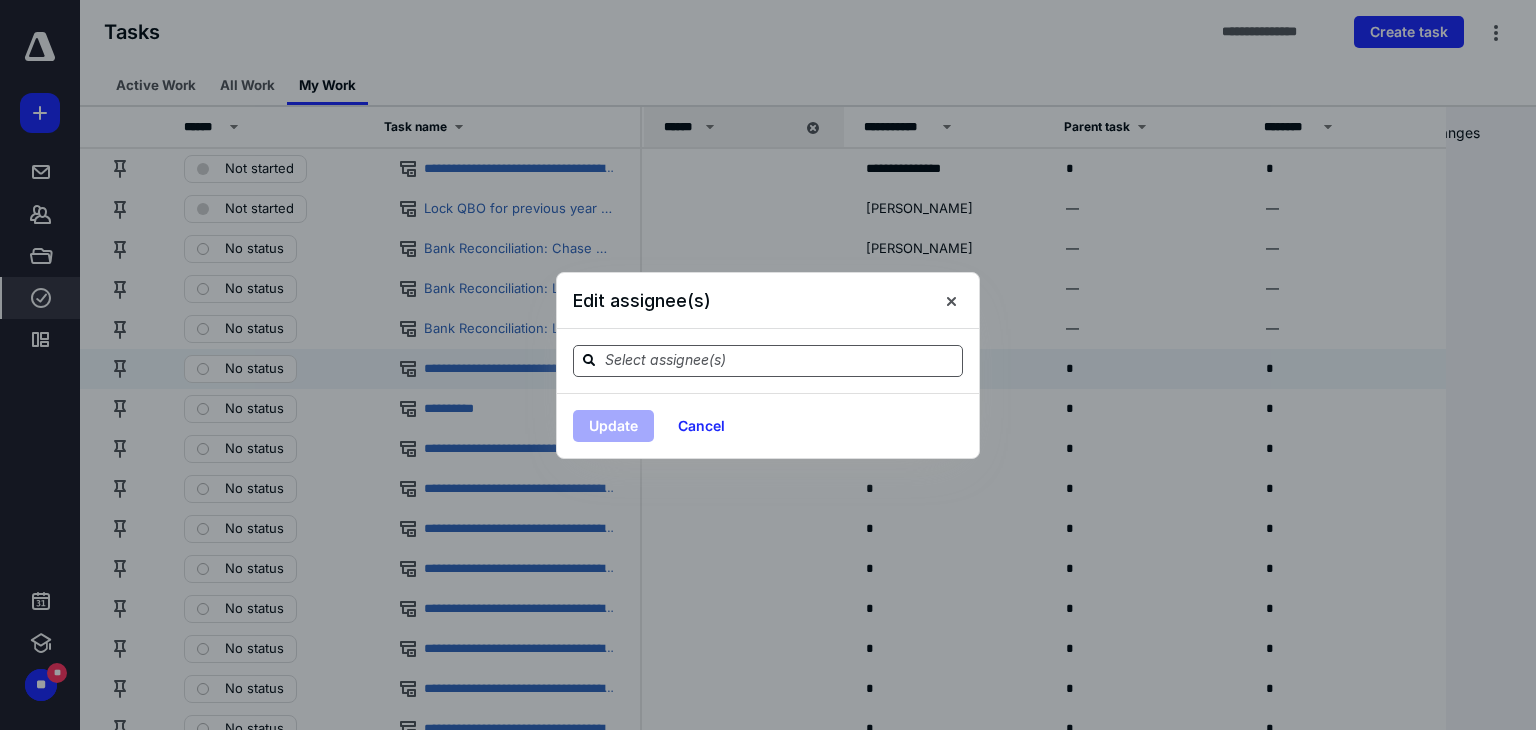 click at bounding box center (780, 360) 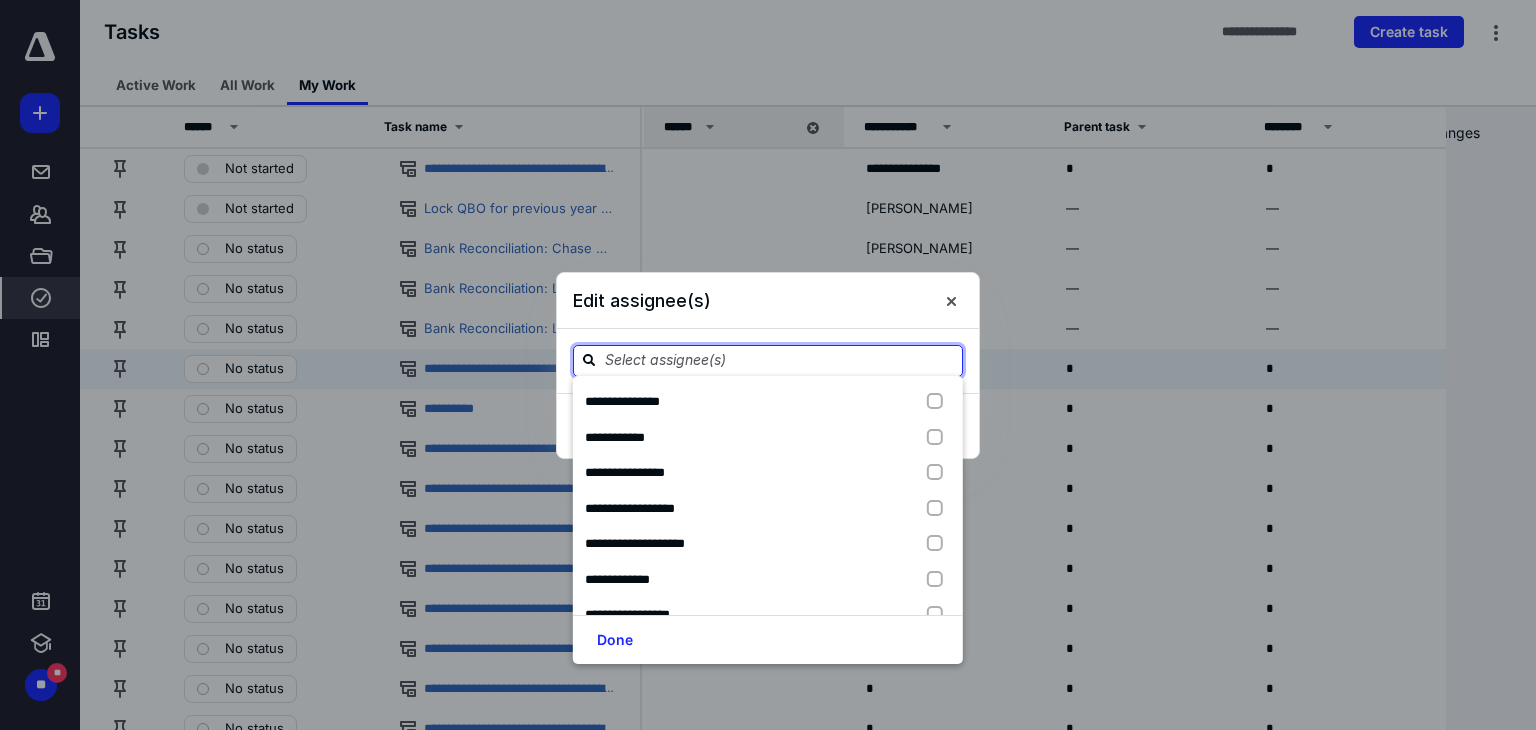 paste on "jOMA" 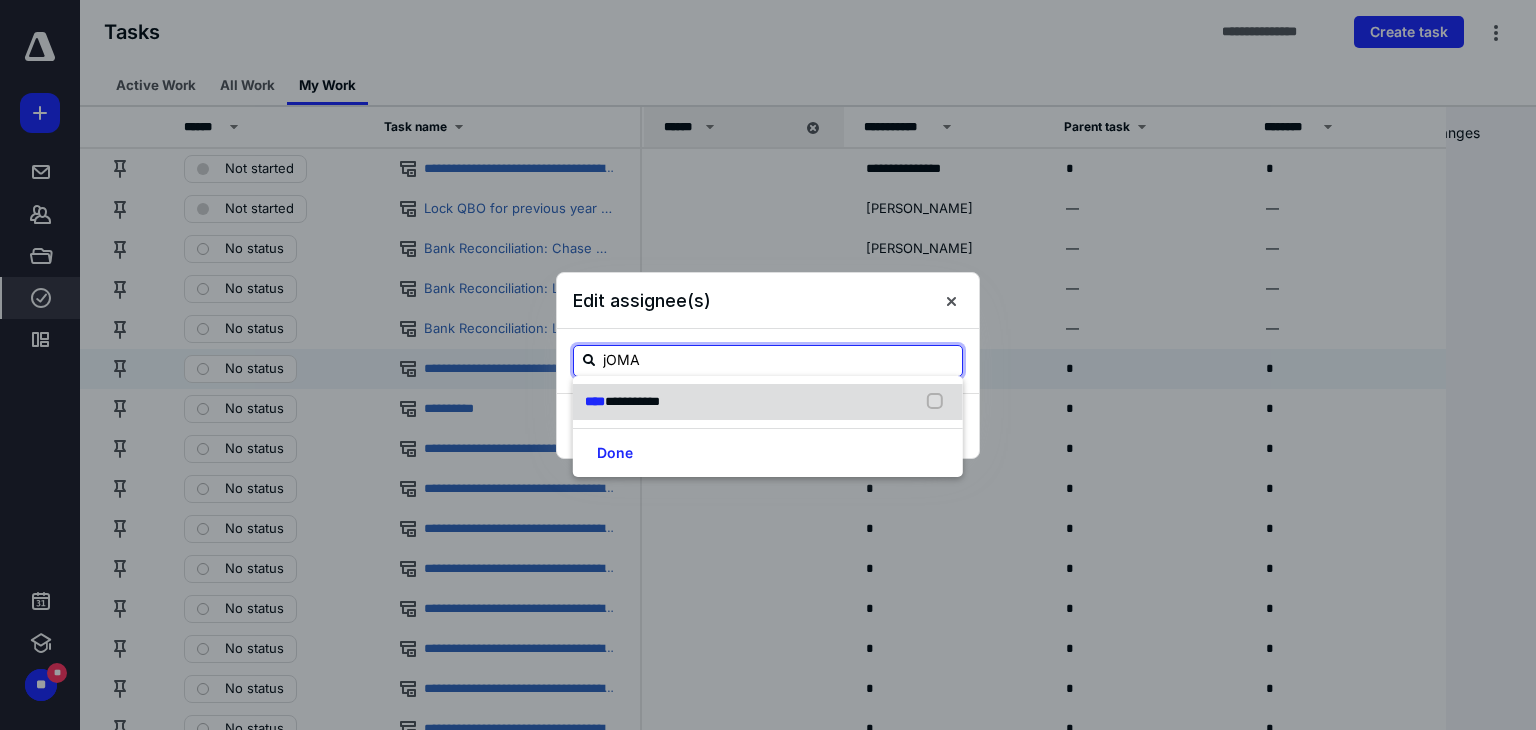 click on "**********" at bounding box center [622, 402] 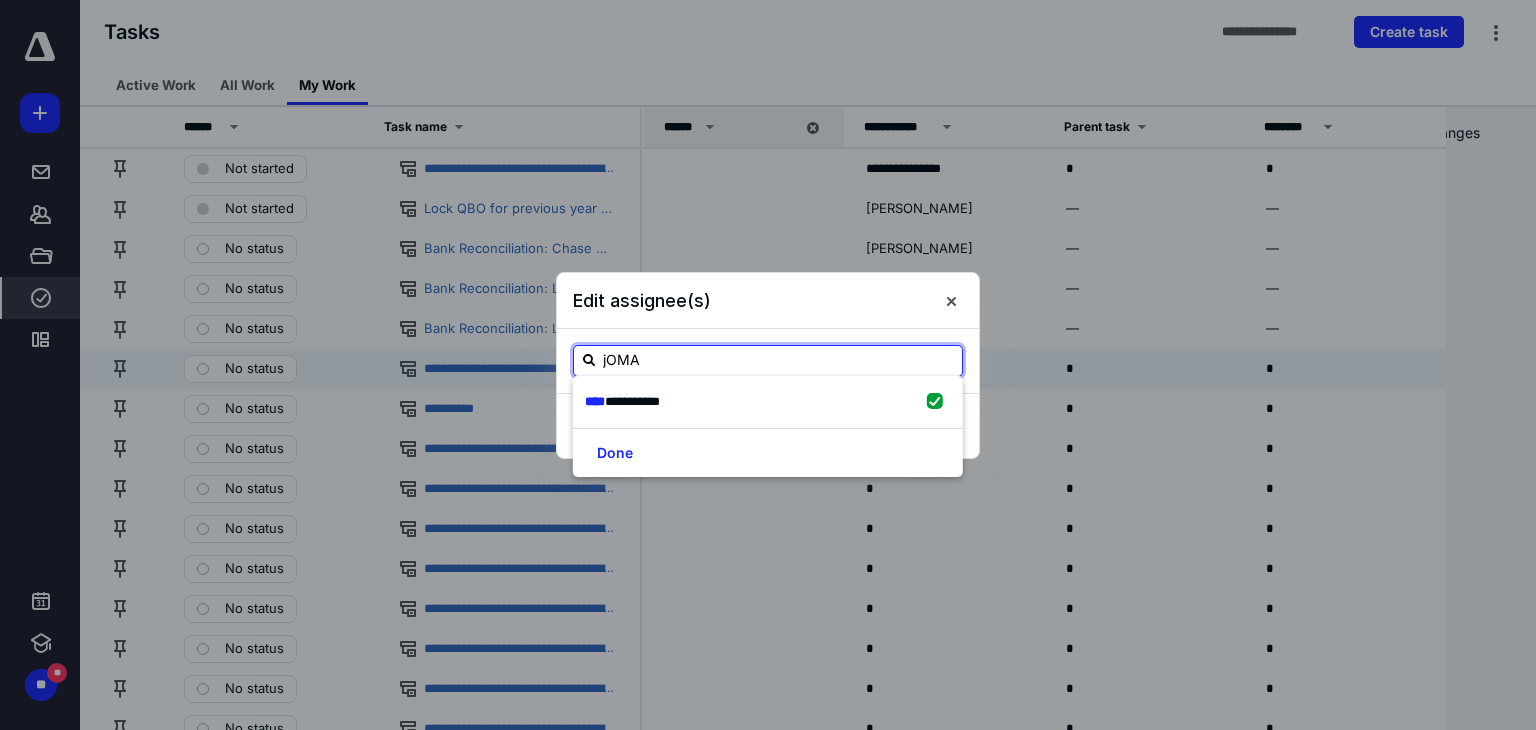 checkbox on "true" 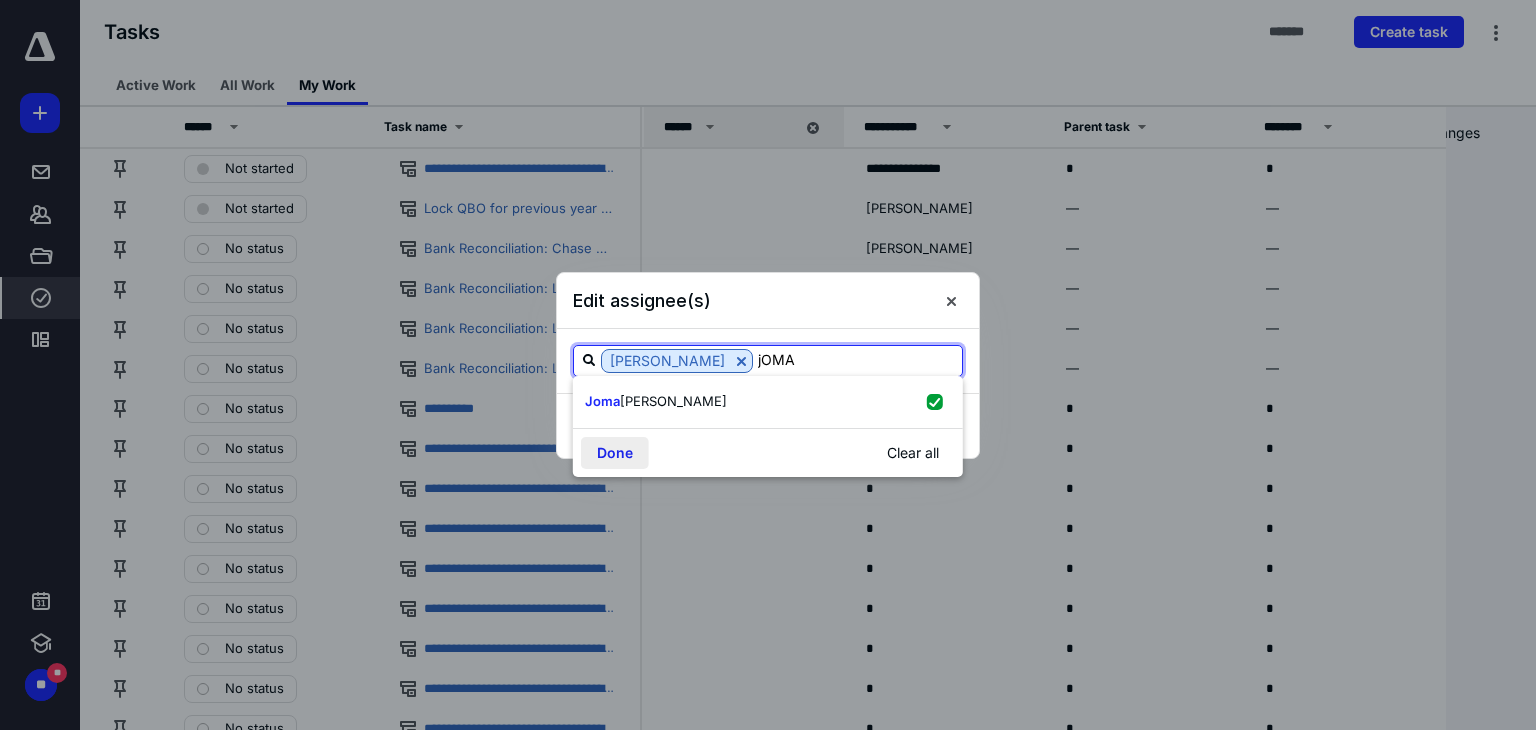 type on "jOMA" 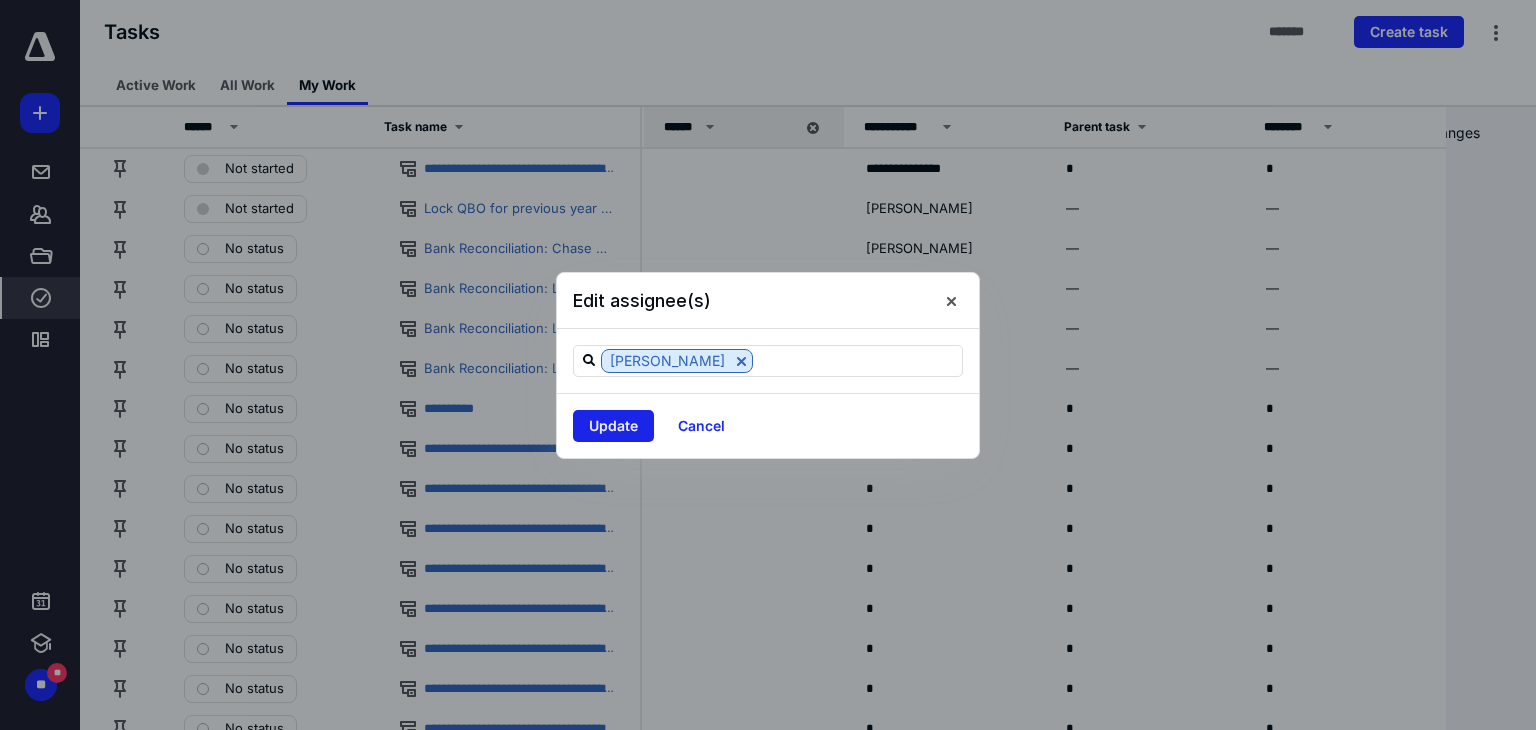 click on "Update Cancel" at bounding box center (768, 425) 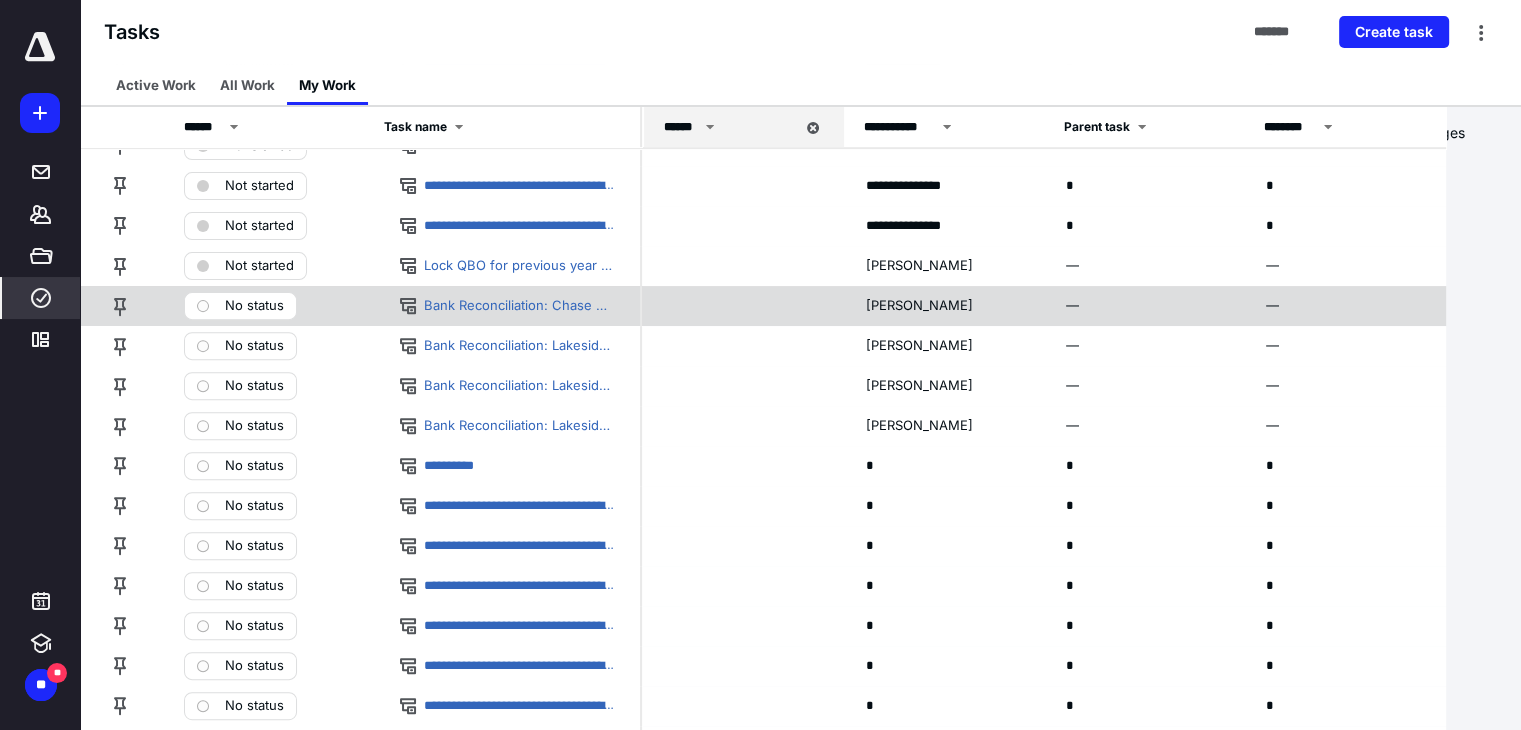 scroll, scrollTop: 642, scrollLeft: 0, axis: vertical 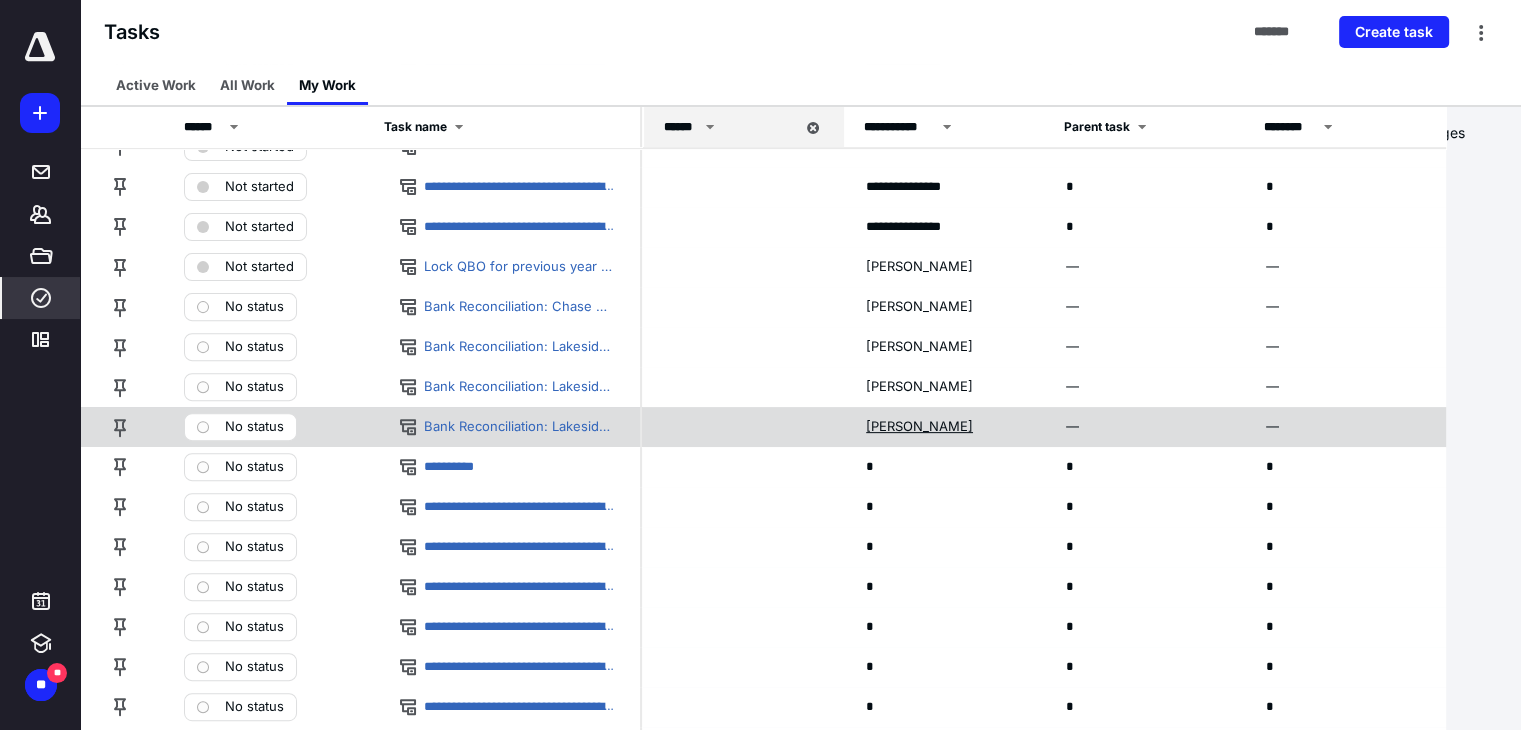 click on "[PERSON_NAME]" at bounding box center (919, 427) 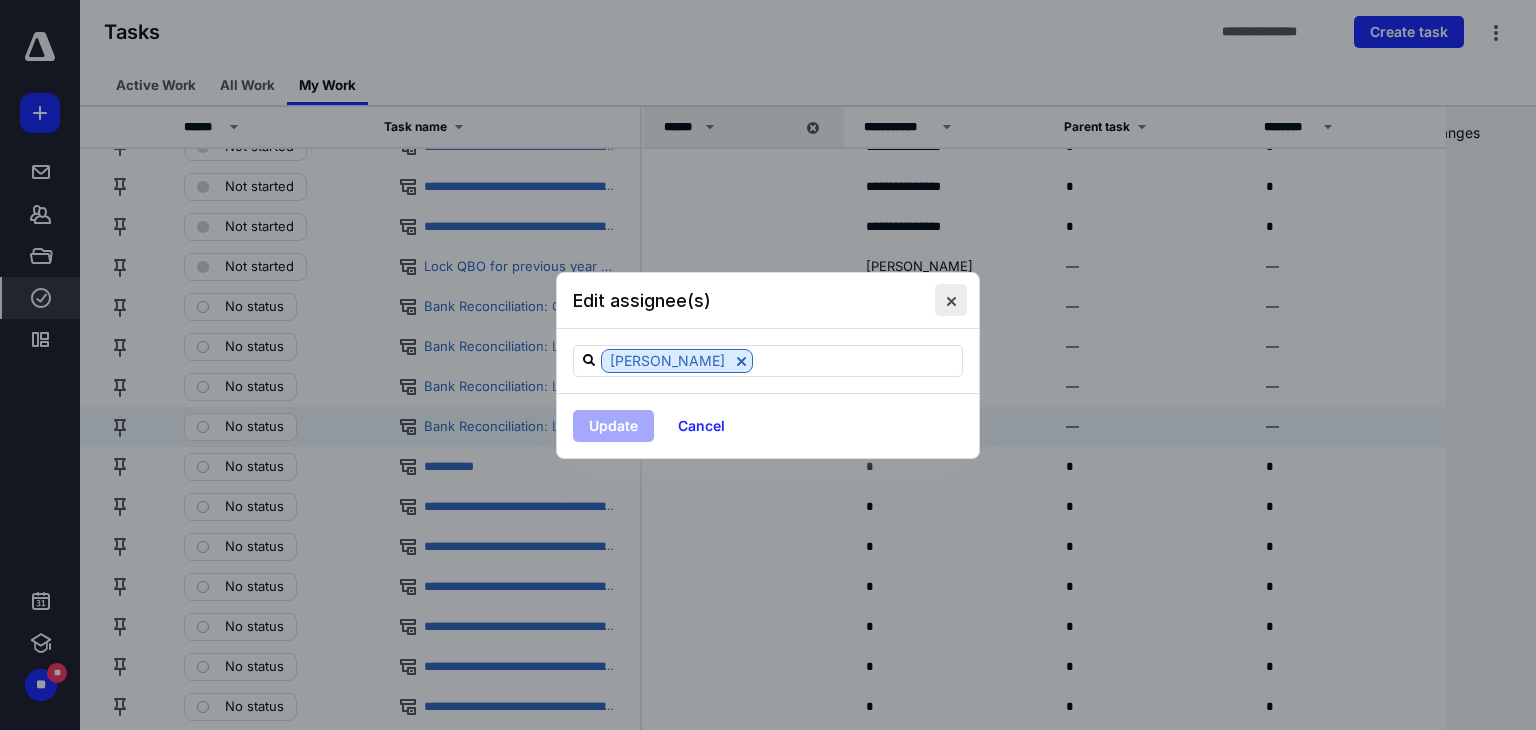 click at bounding box center (951, 300) 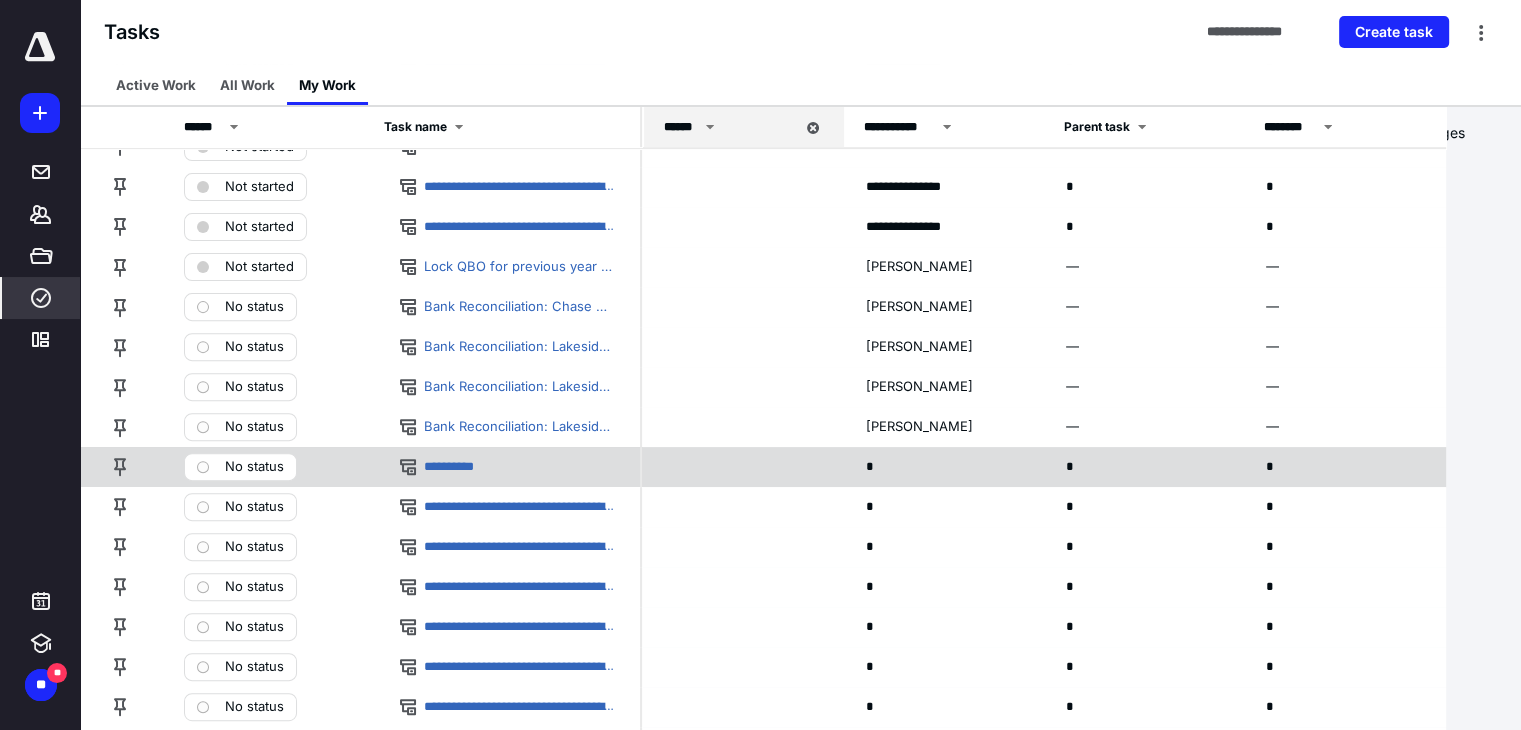 click on "*" at bounding box center (942, 466) 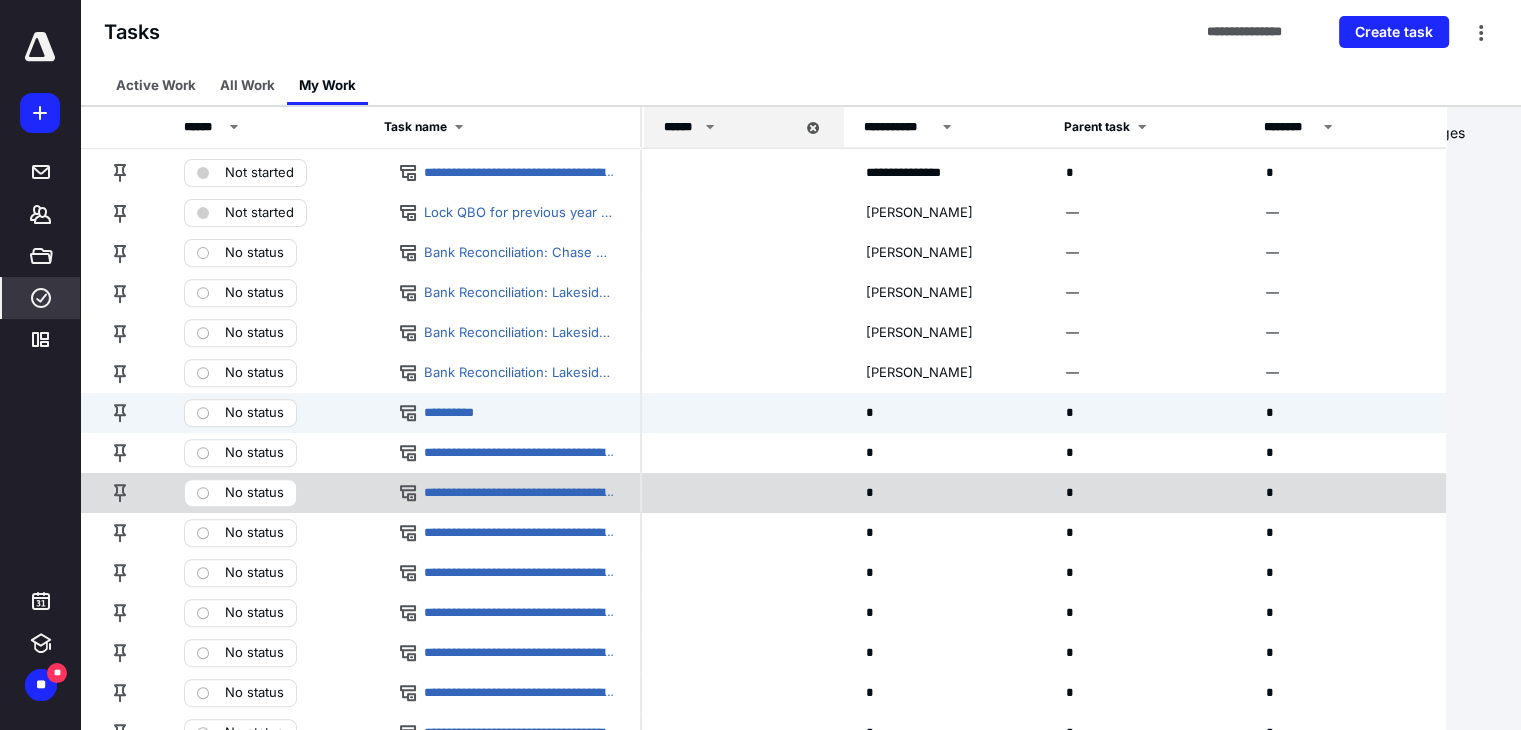 scroll, scrollTop: 700, scrollLeft: 0, axis: vertical 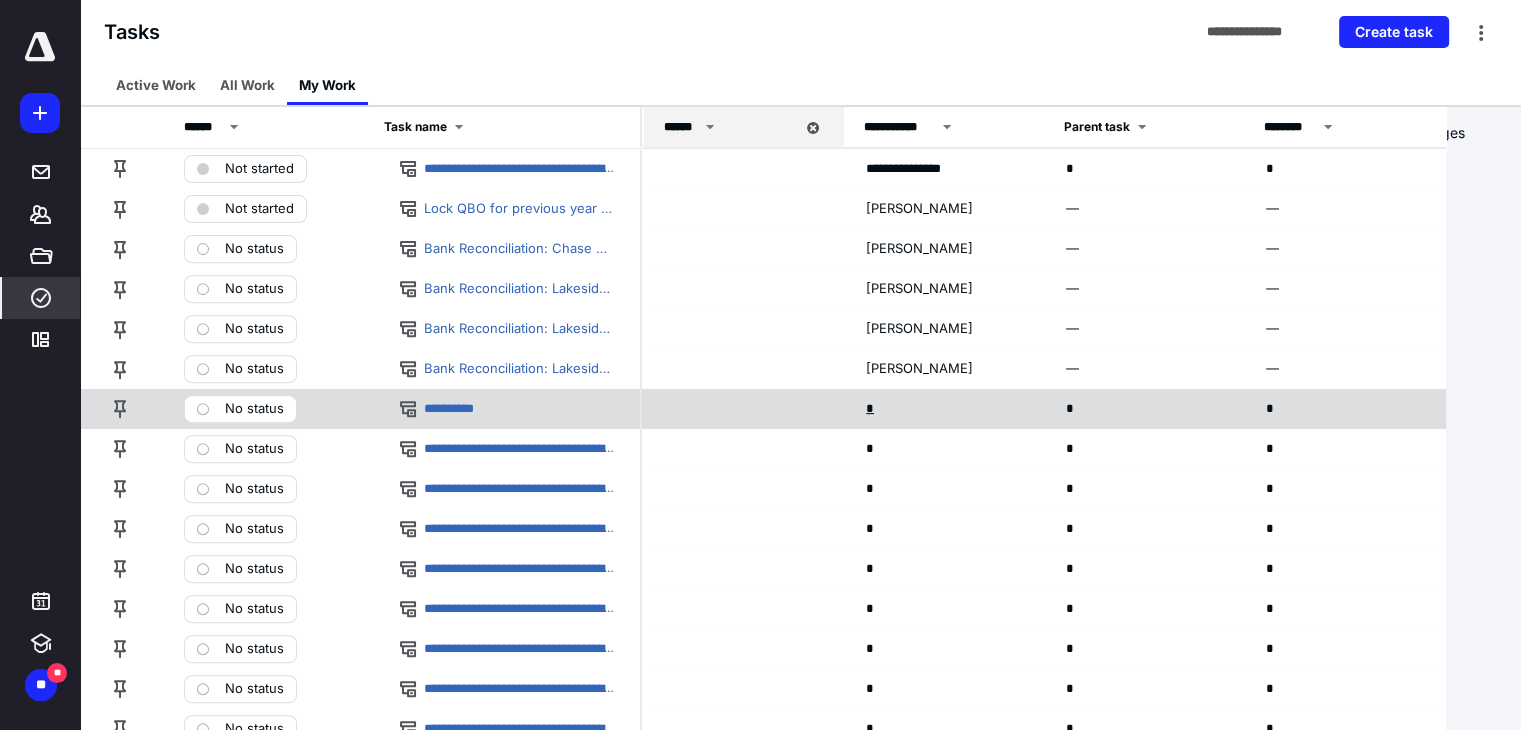 click on "*" at bounding box center [872, 409] 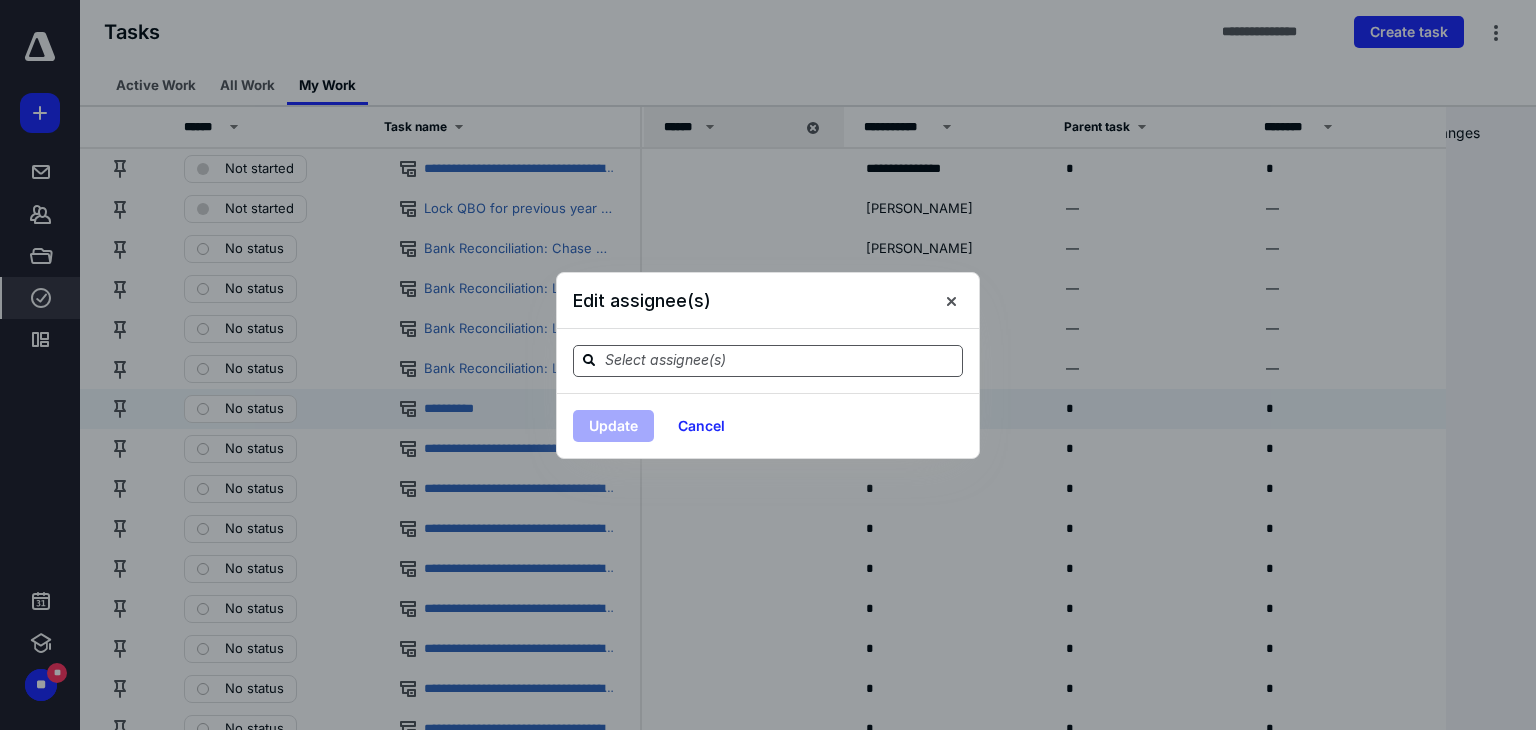 click at bounding box center [768, 361] 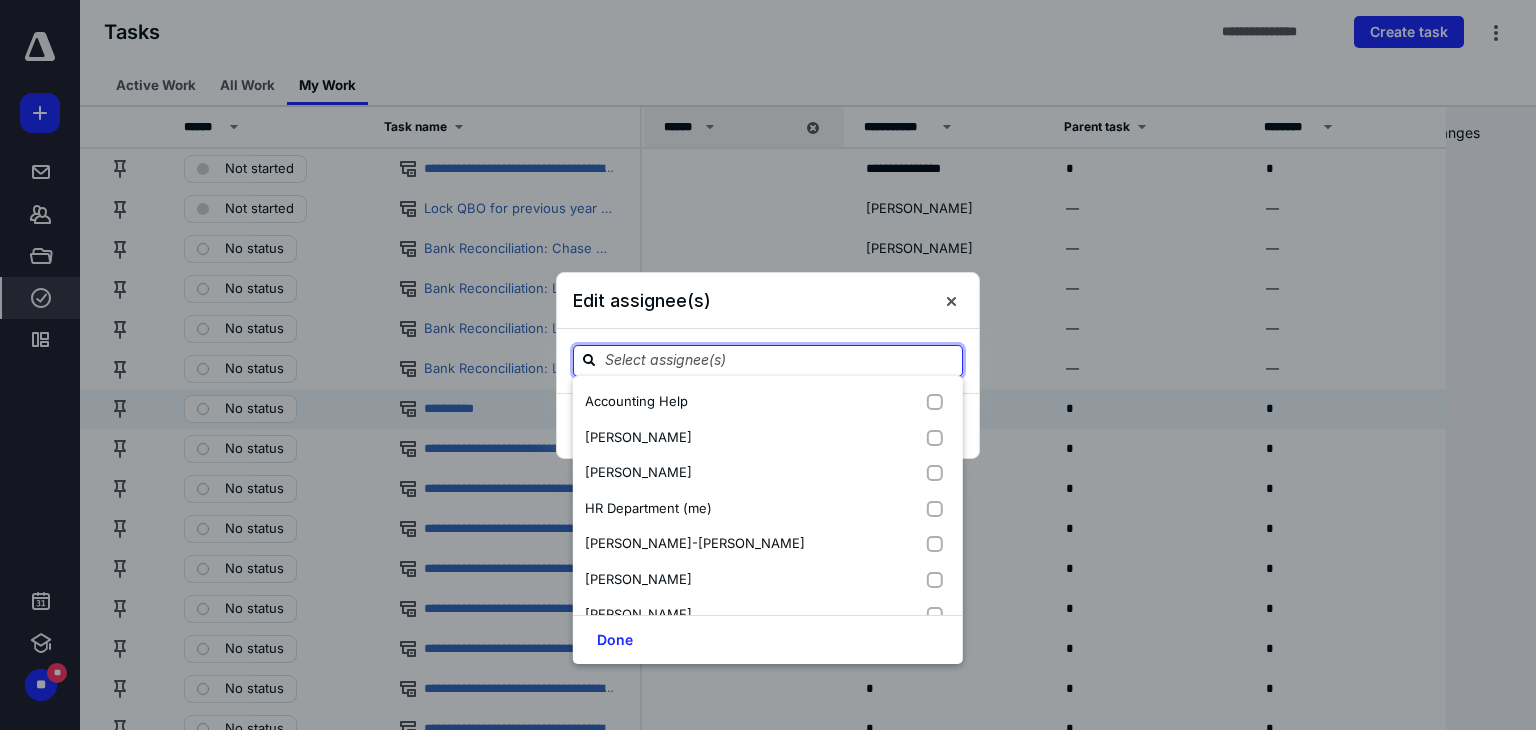 paste on "JJW Consulting LLC" 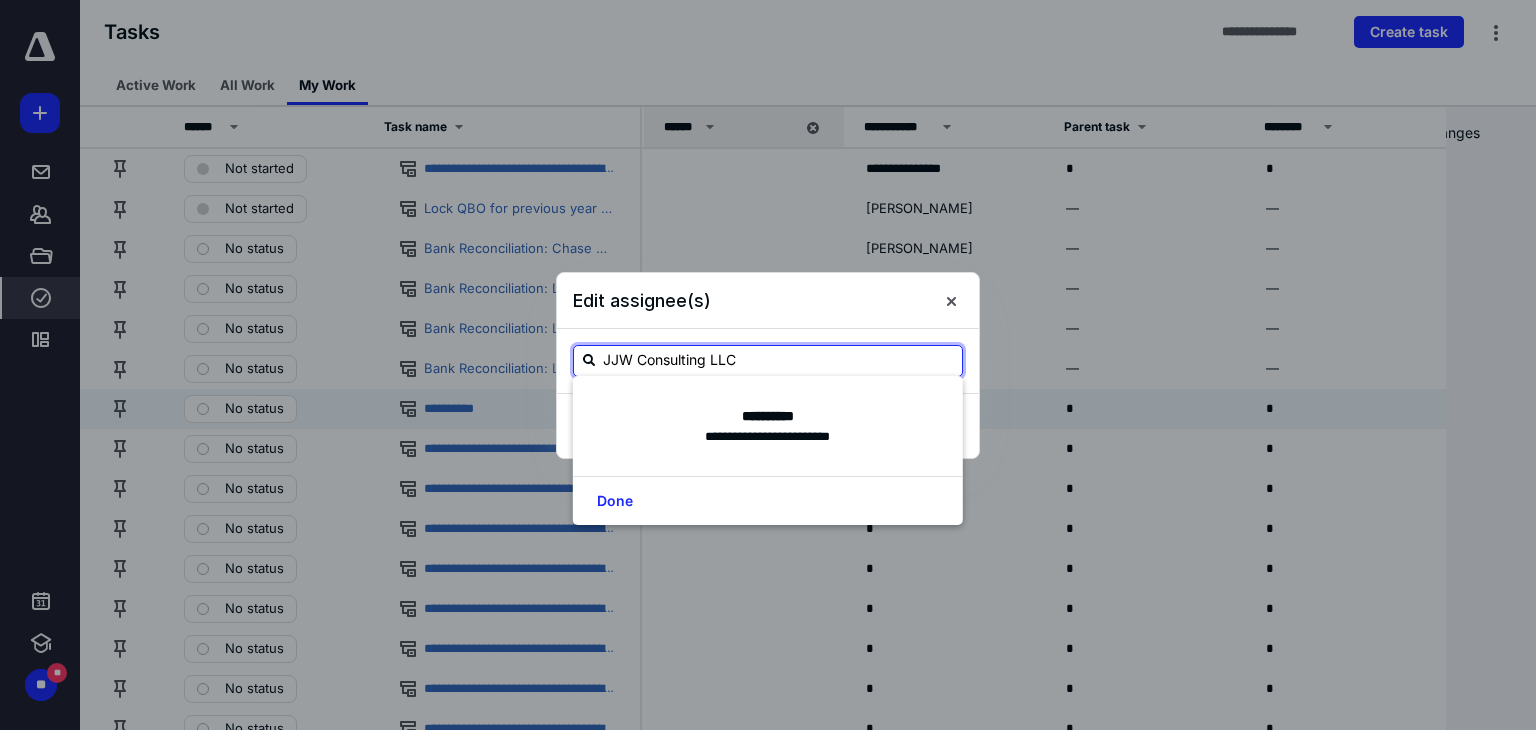 click on "JJW Consulting LLC" at bounding box center [780, 360] 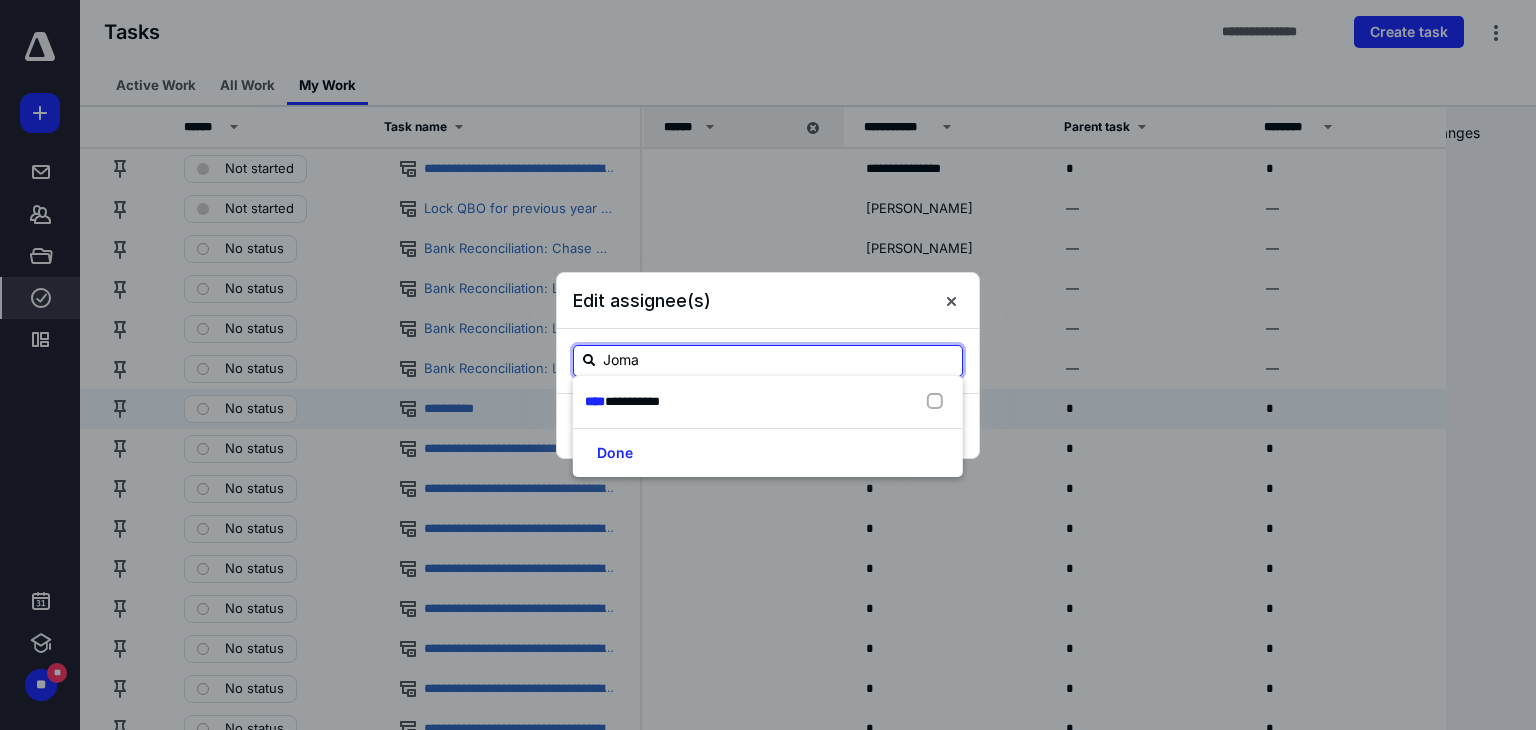 type on "Jomal" 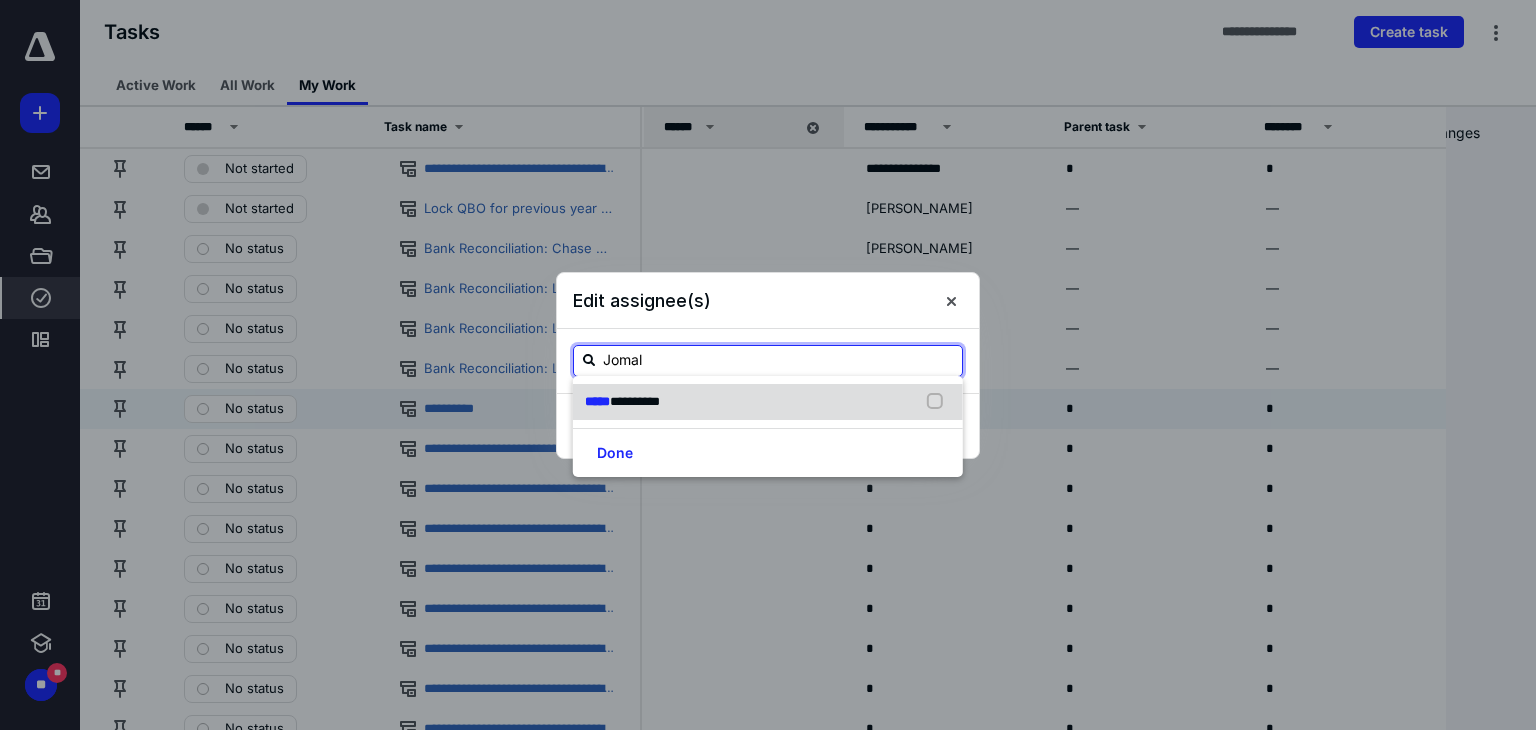 click on "**********" at bounding box center [768, 402] 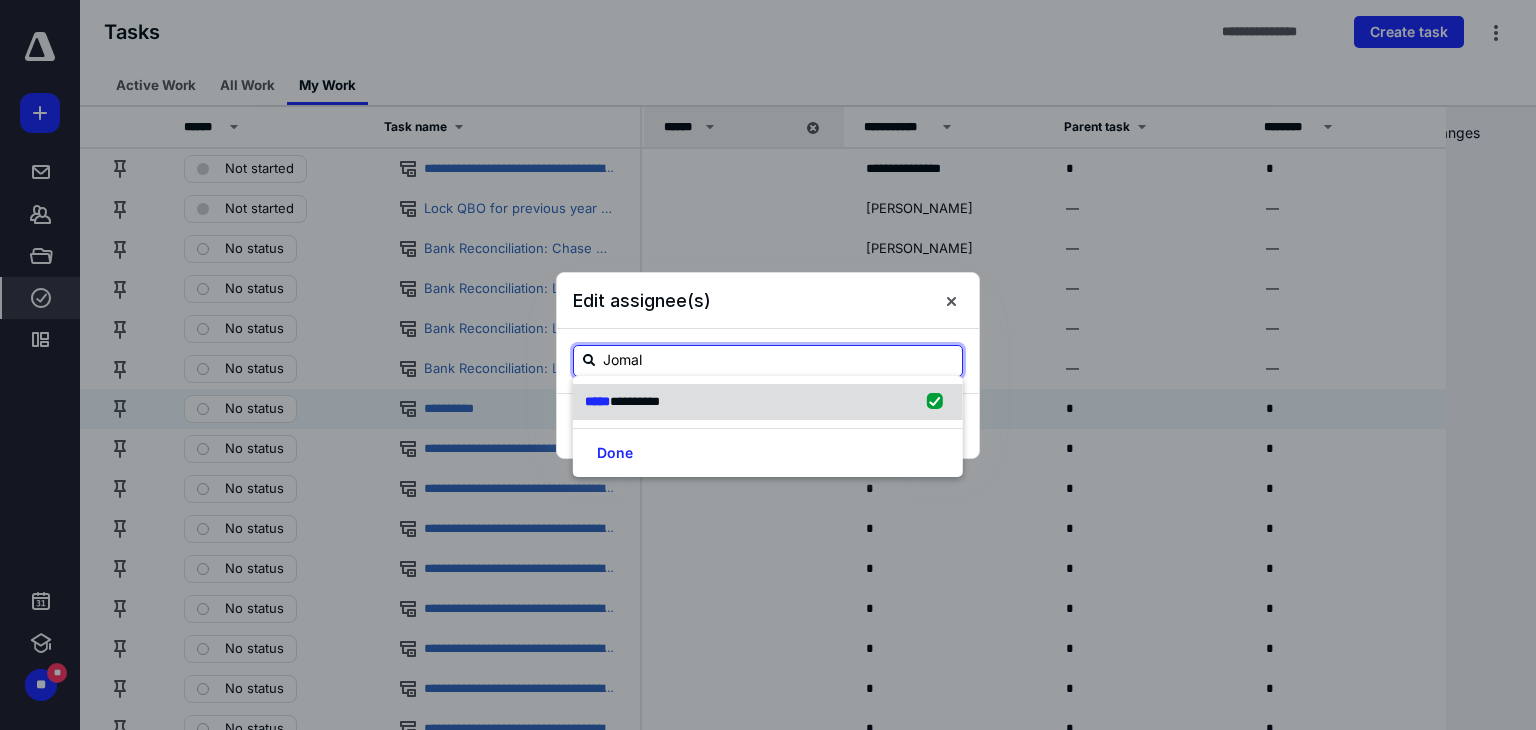 checkbox on "true" 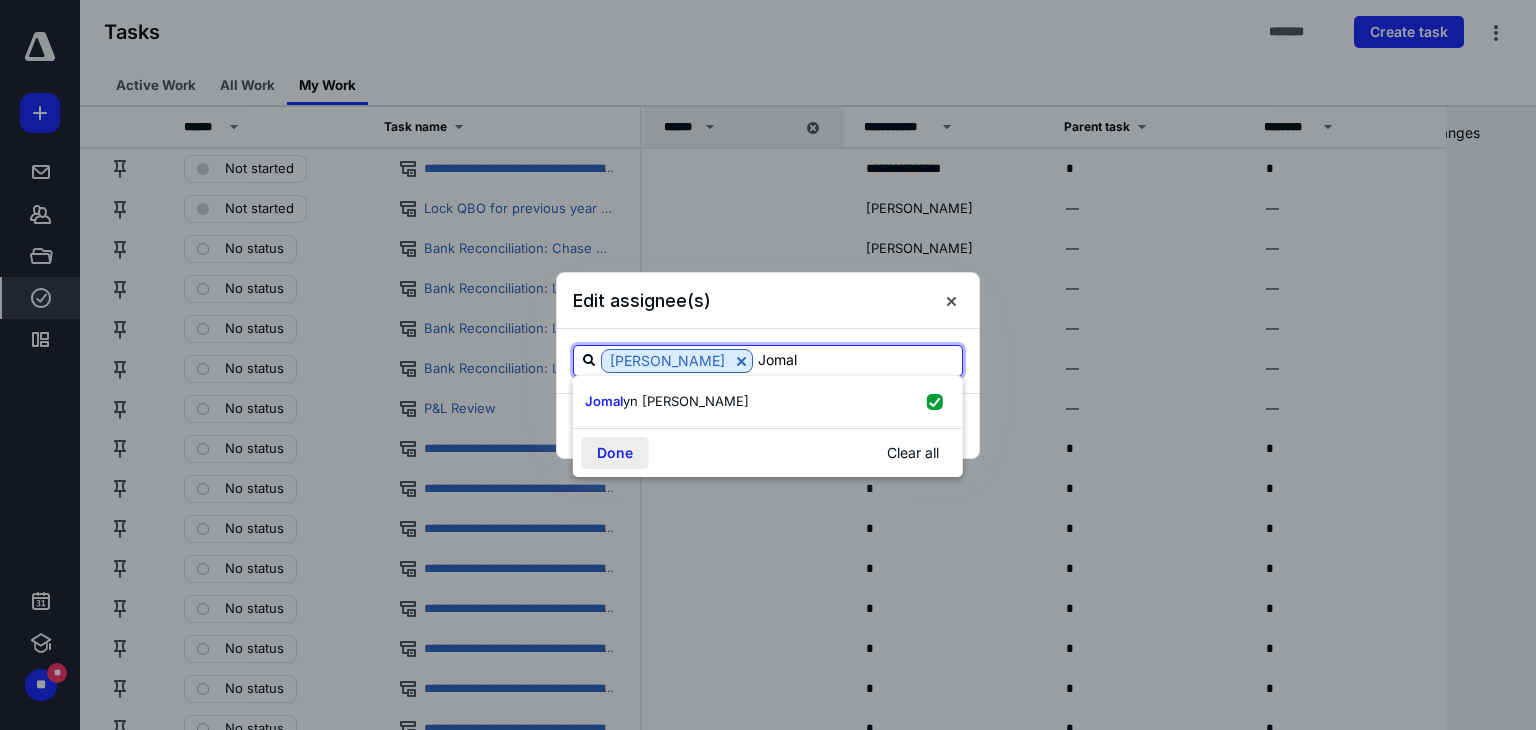 type on "Jomal" 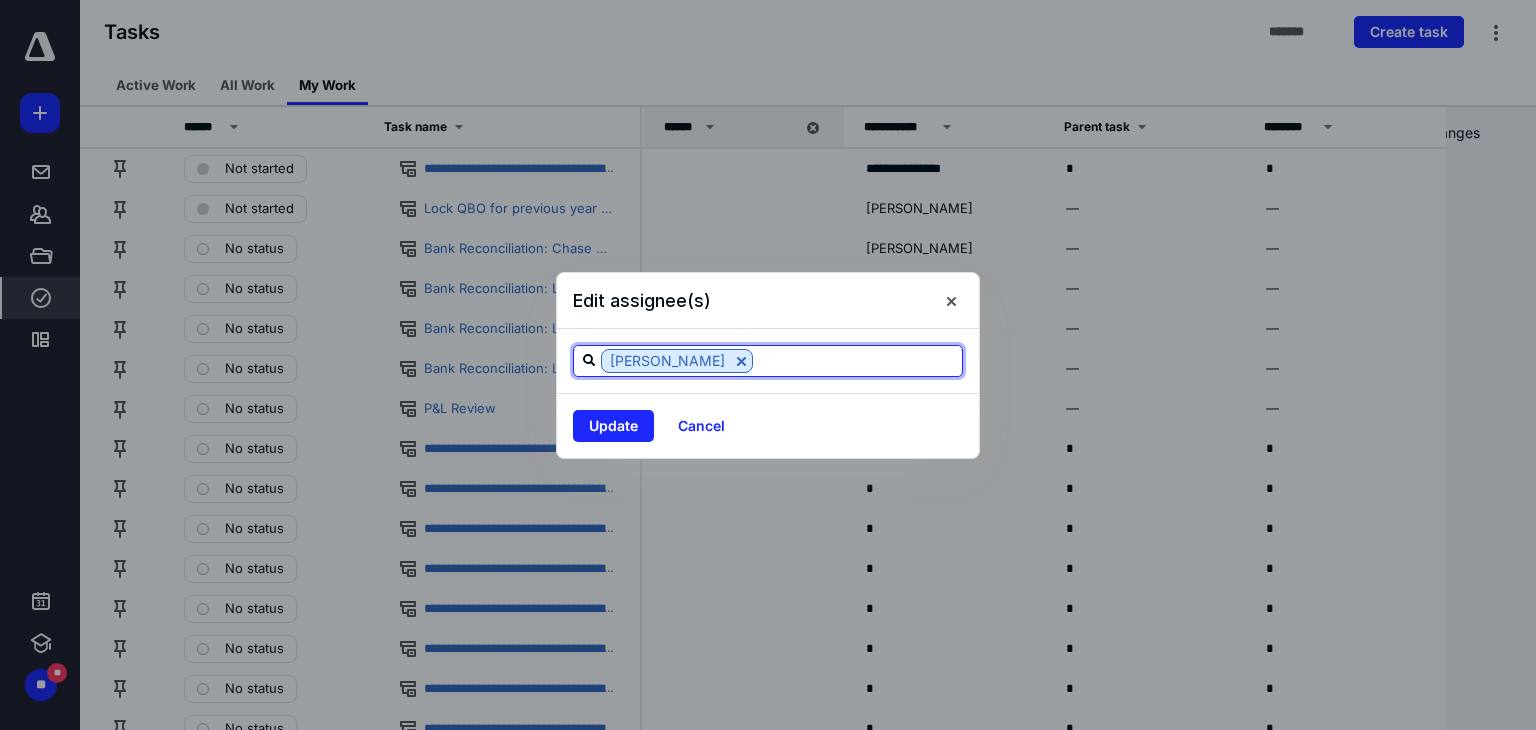 click at bounding box center [857, 360] 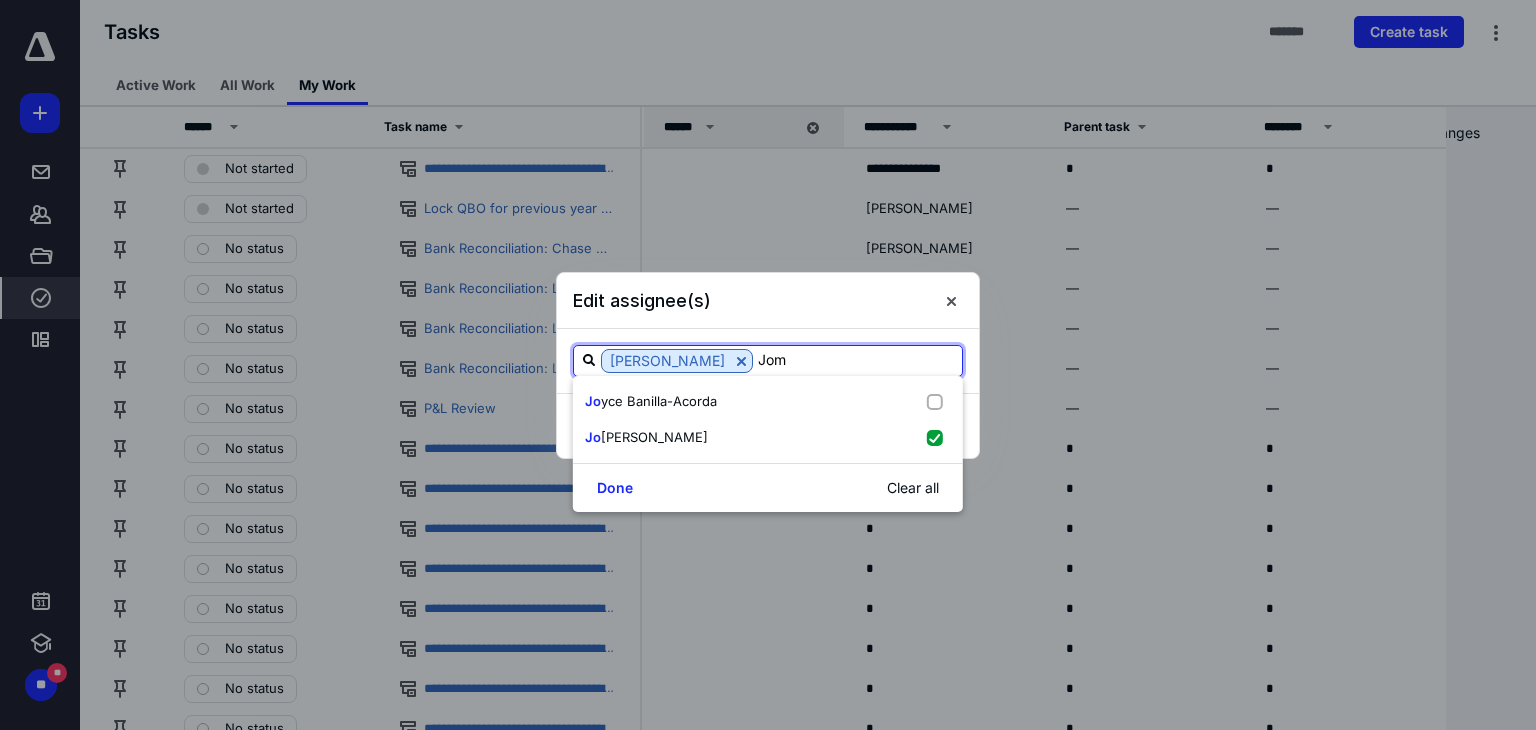 type on "Joma" 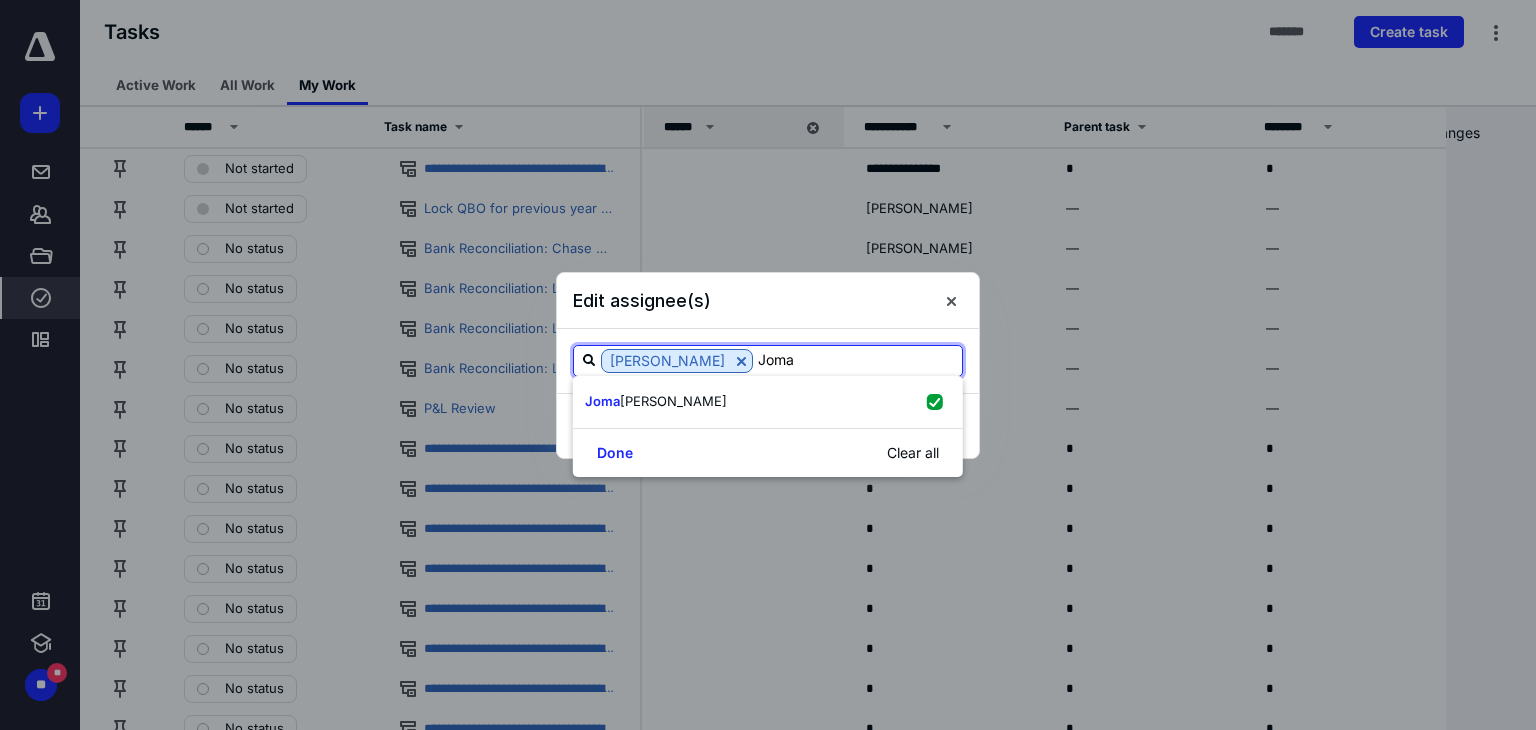 drag, startPoint x: 767, startPoint y: 357, endPoint x: 815, endPoint y: 357, distance: 48 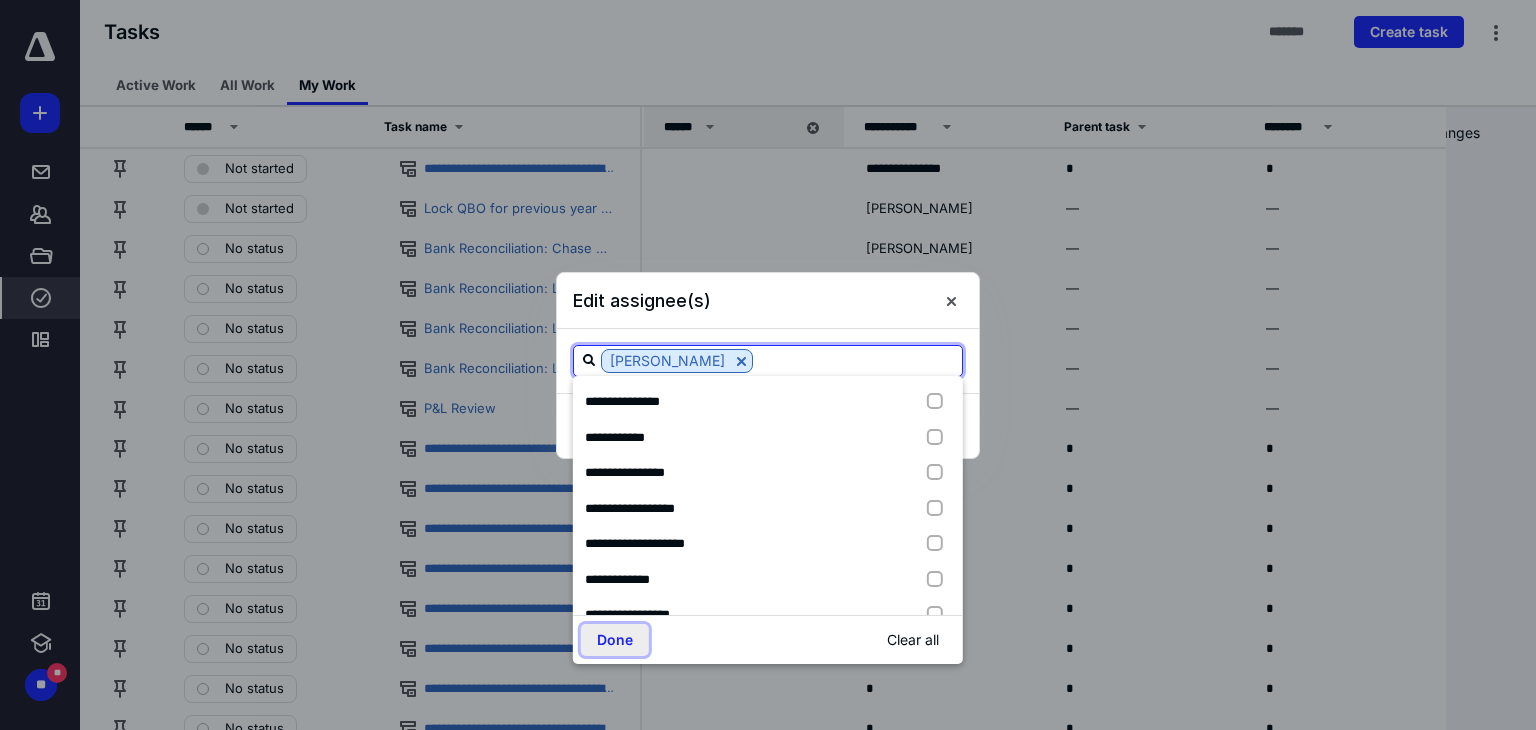 click on "Done" at bounding box center (615, 640) 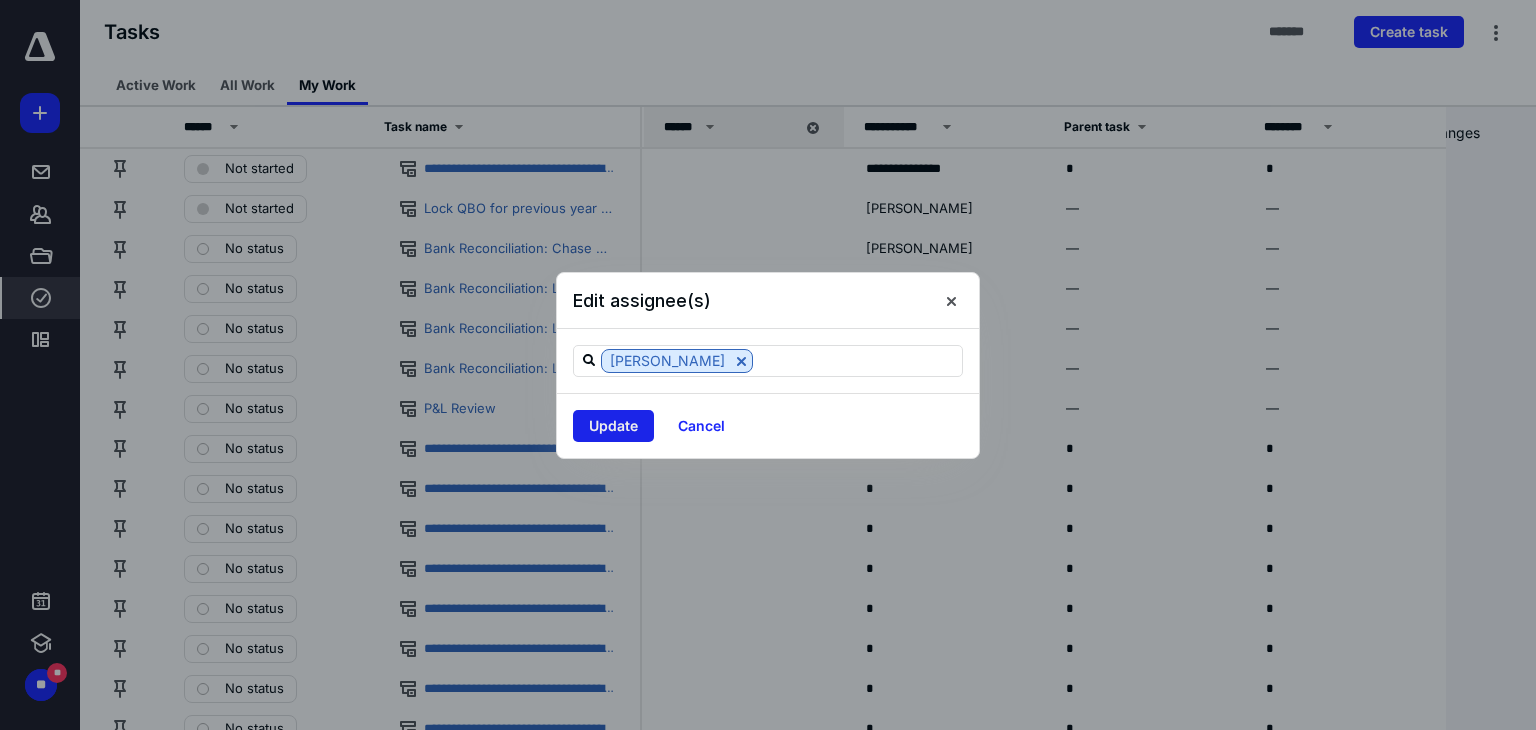 click on "Update" at bounding box center (613, 426) 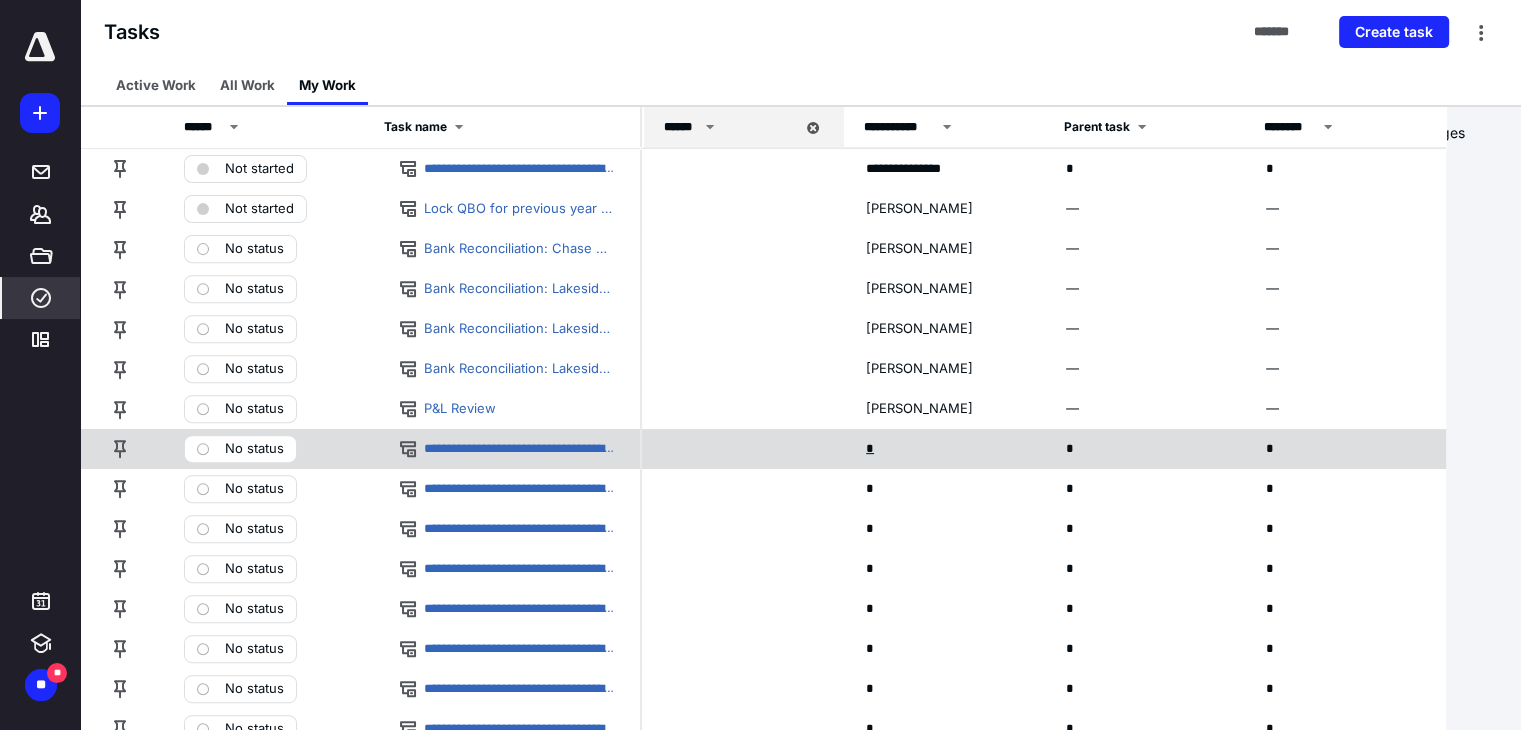 click on "*" at bounding box center [872, 449] 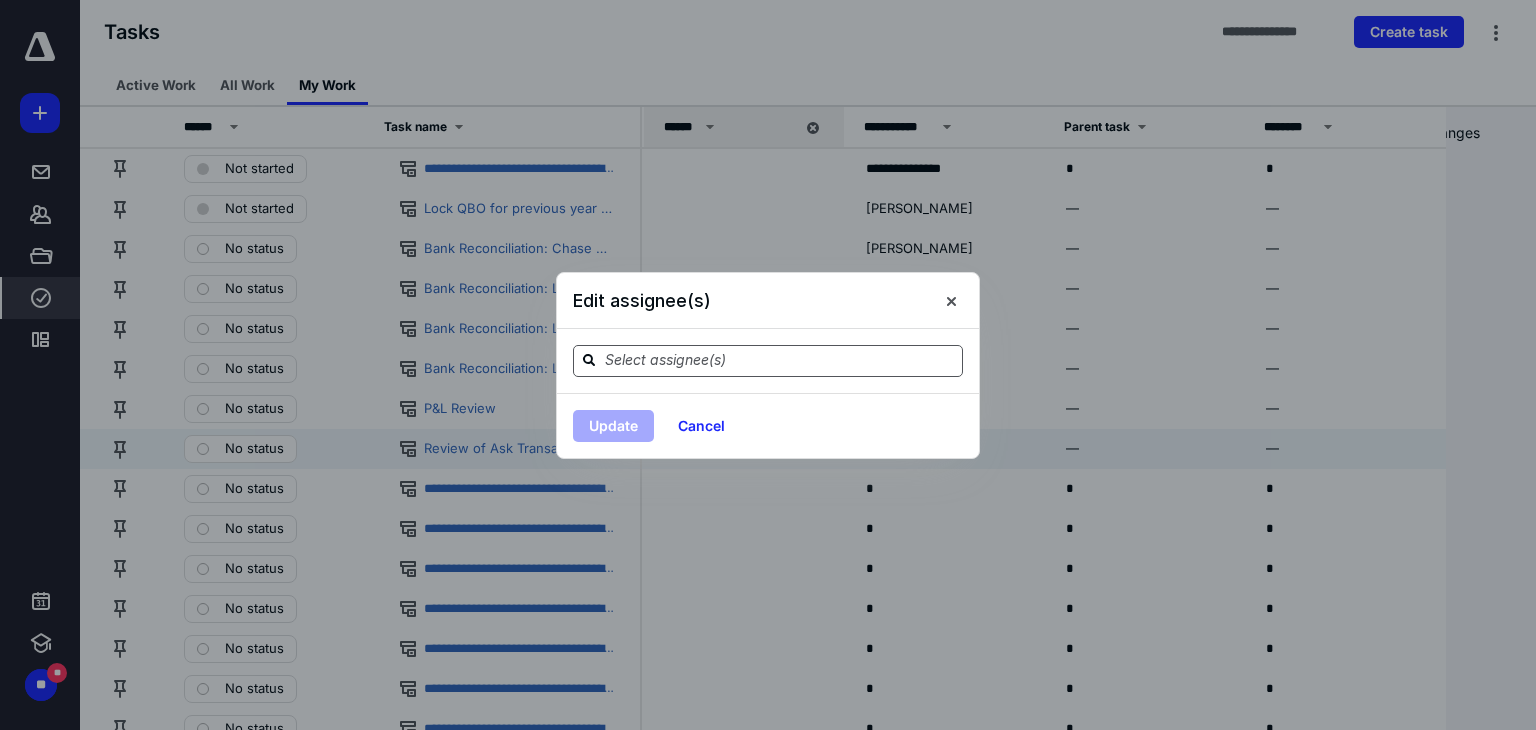 click at bounding box center [780, 360] 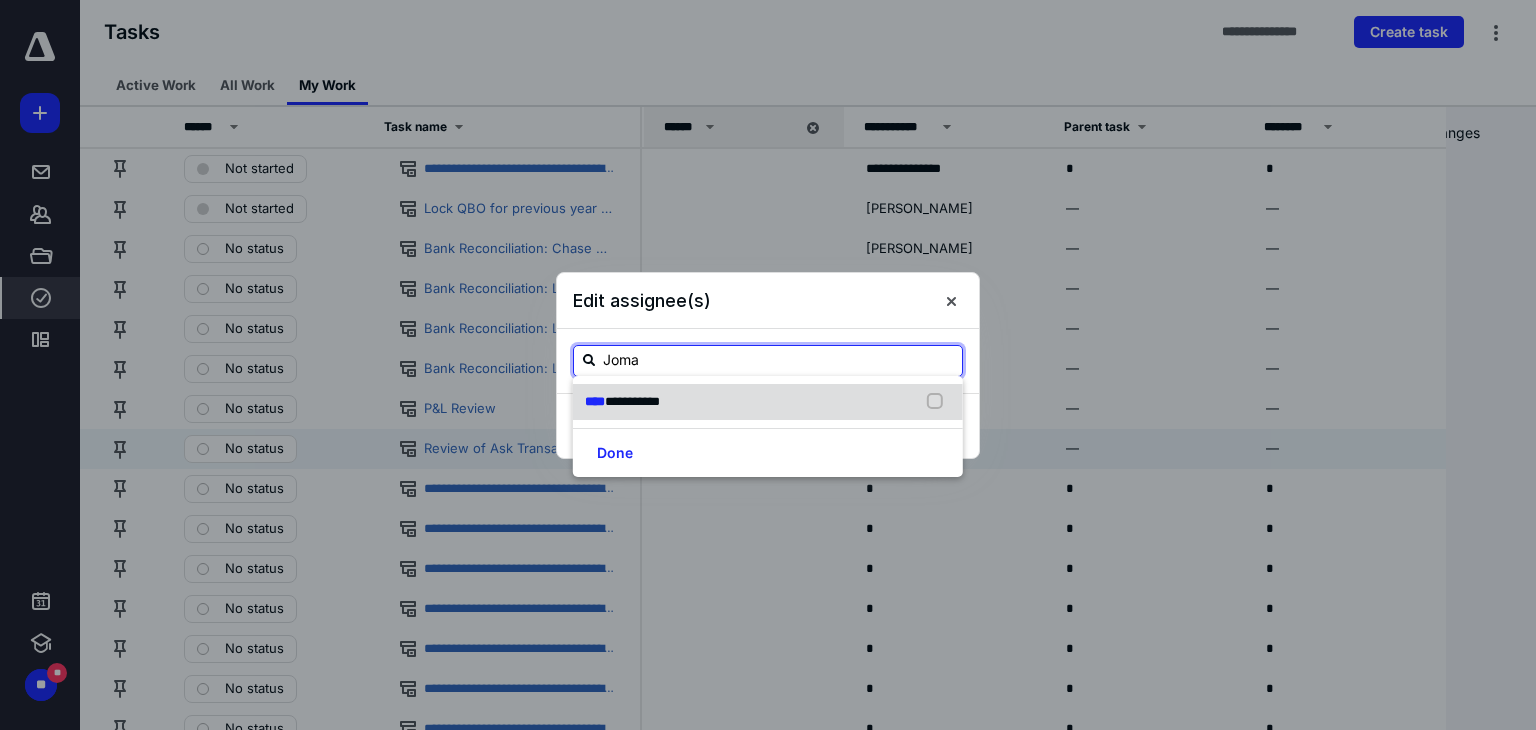 click on "**********" at bounding box center (632, 401) 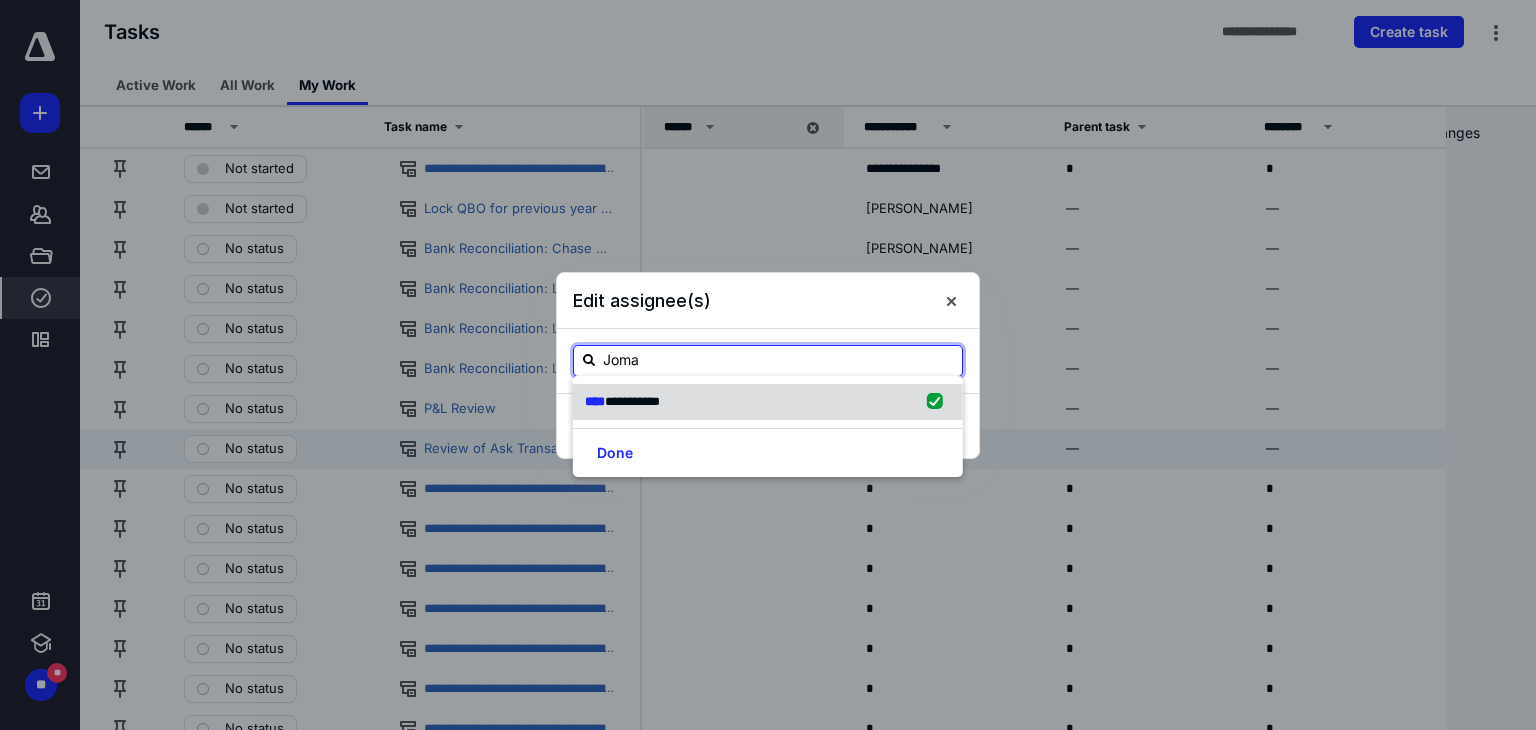 checkbox on "true" 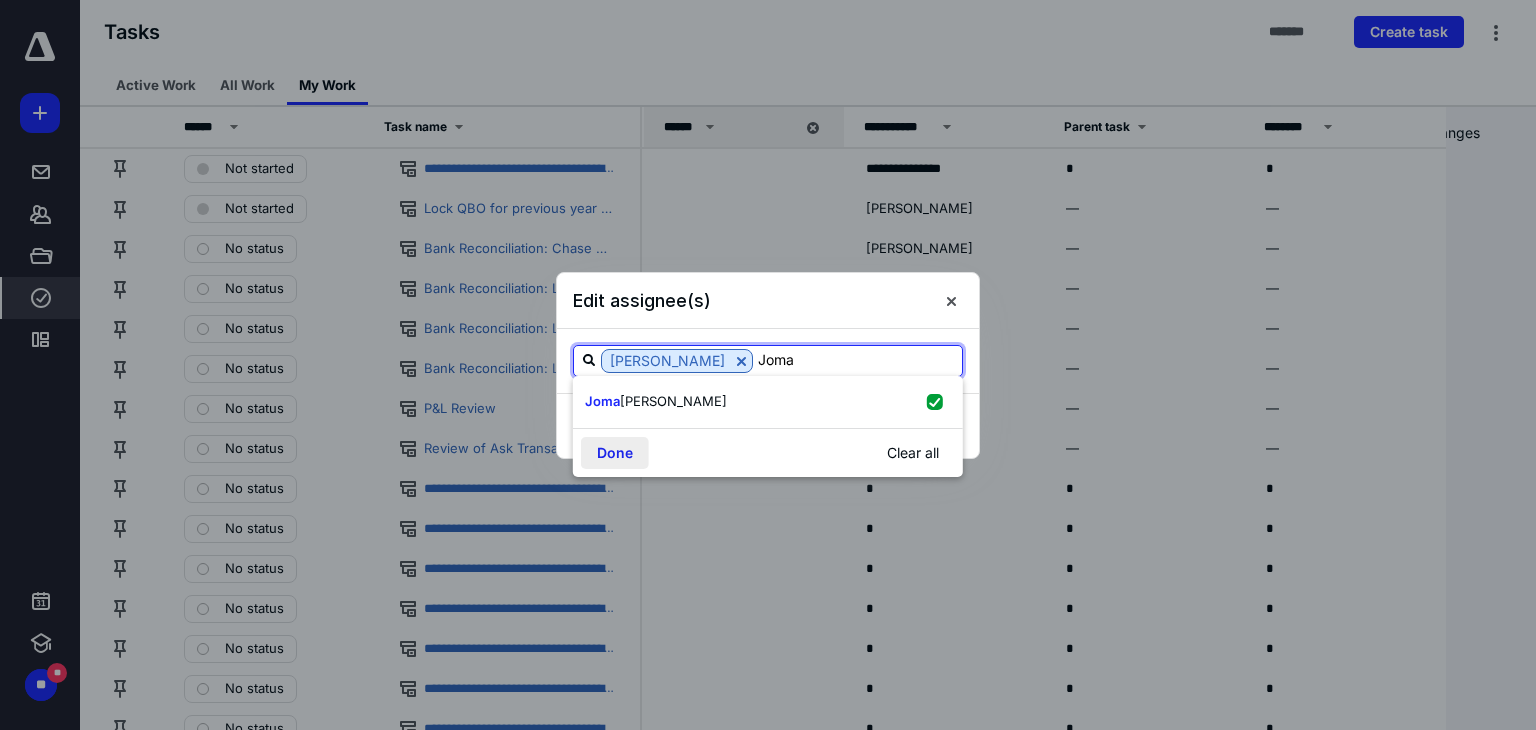 type on "Joma" 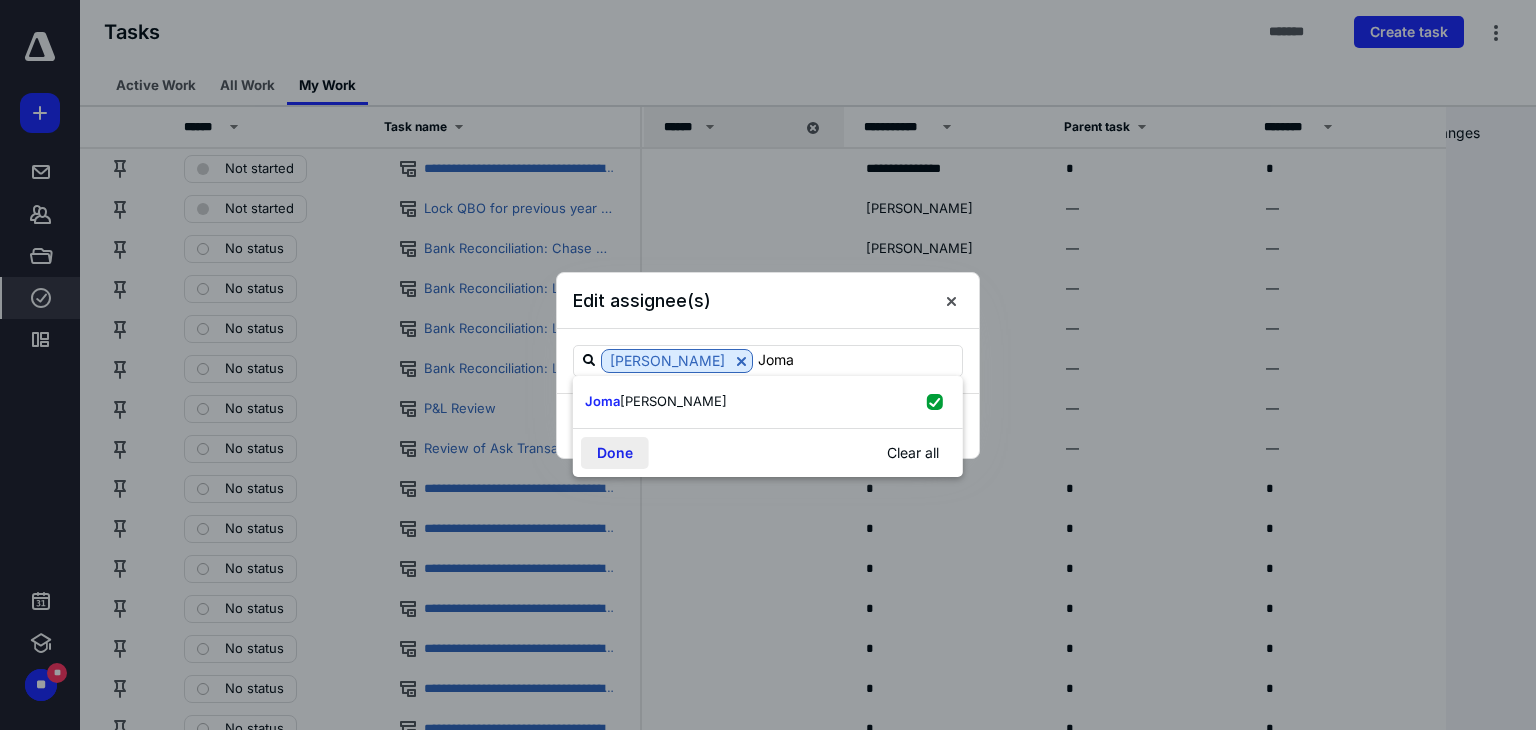 click on "Done" at bounding box center (615, 453) 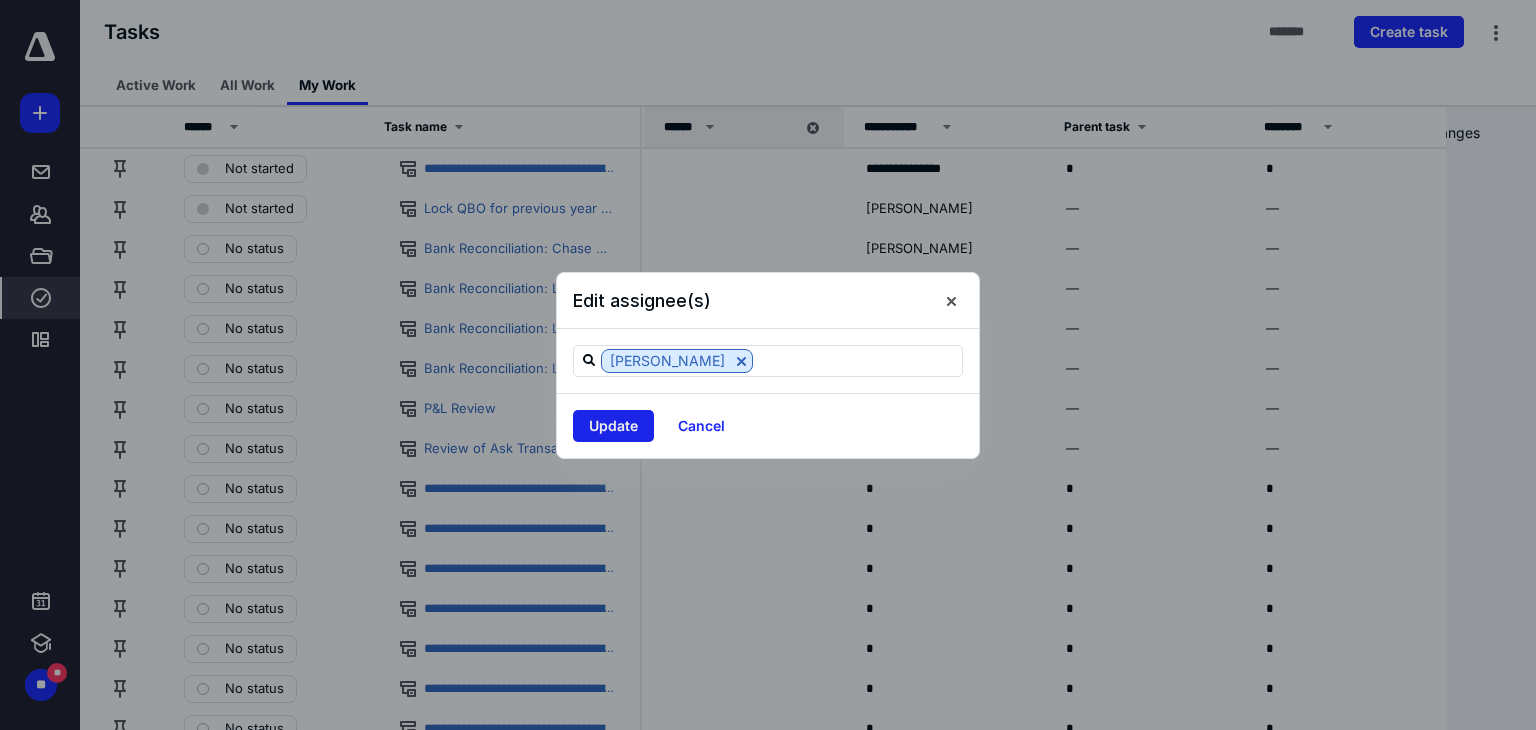 click on "Update" at bounding box center (613, 426) 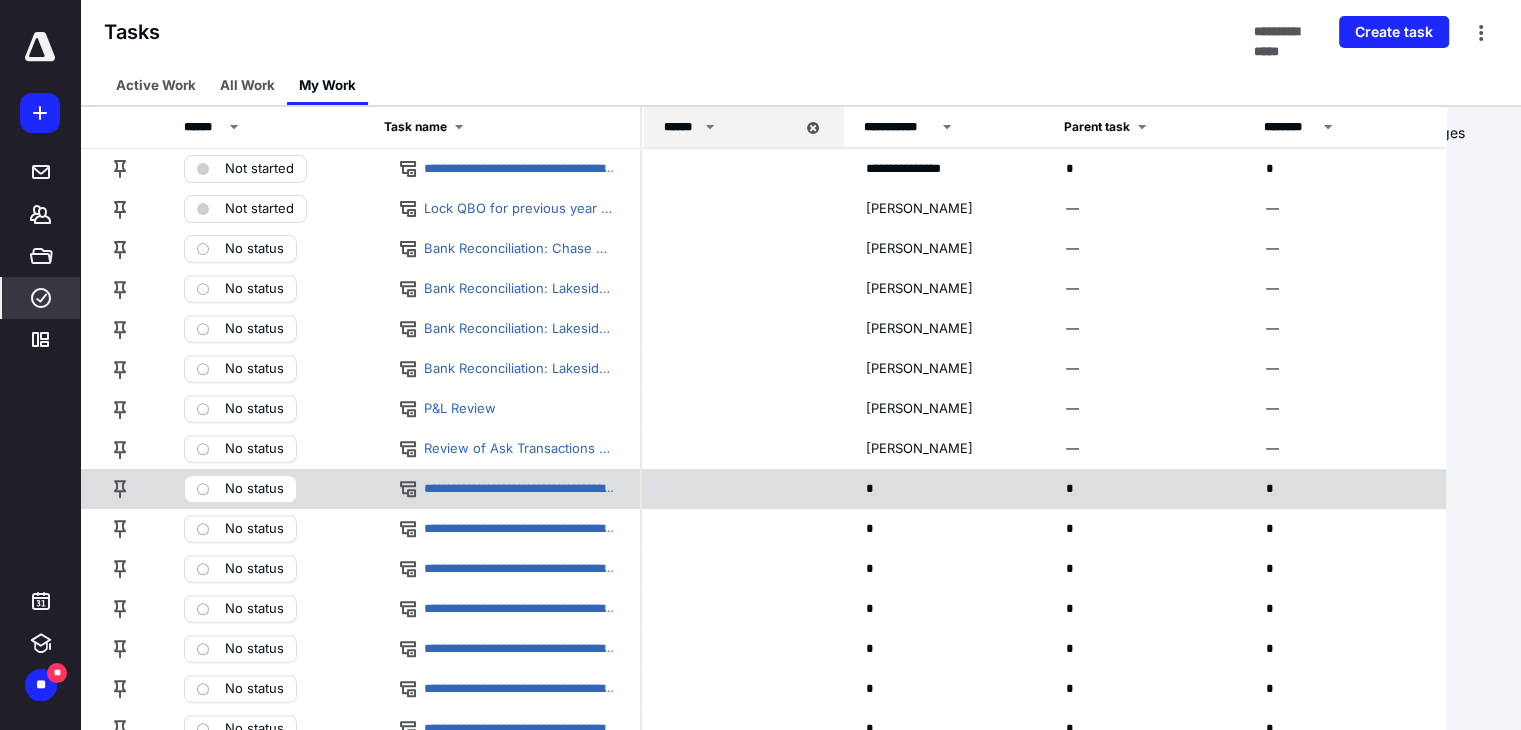 click on "*" at bounding box center [942, 488] 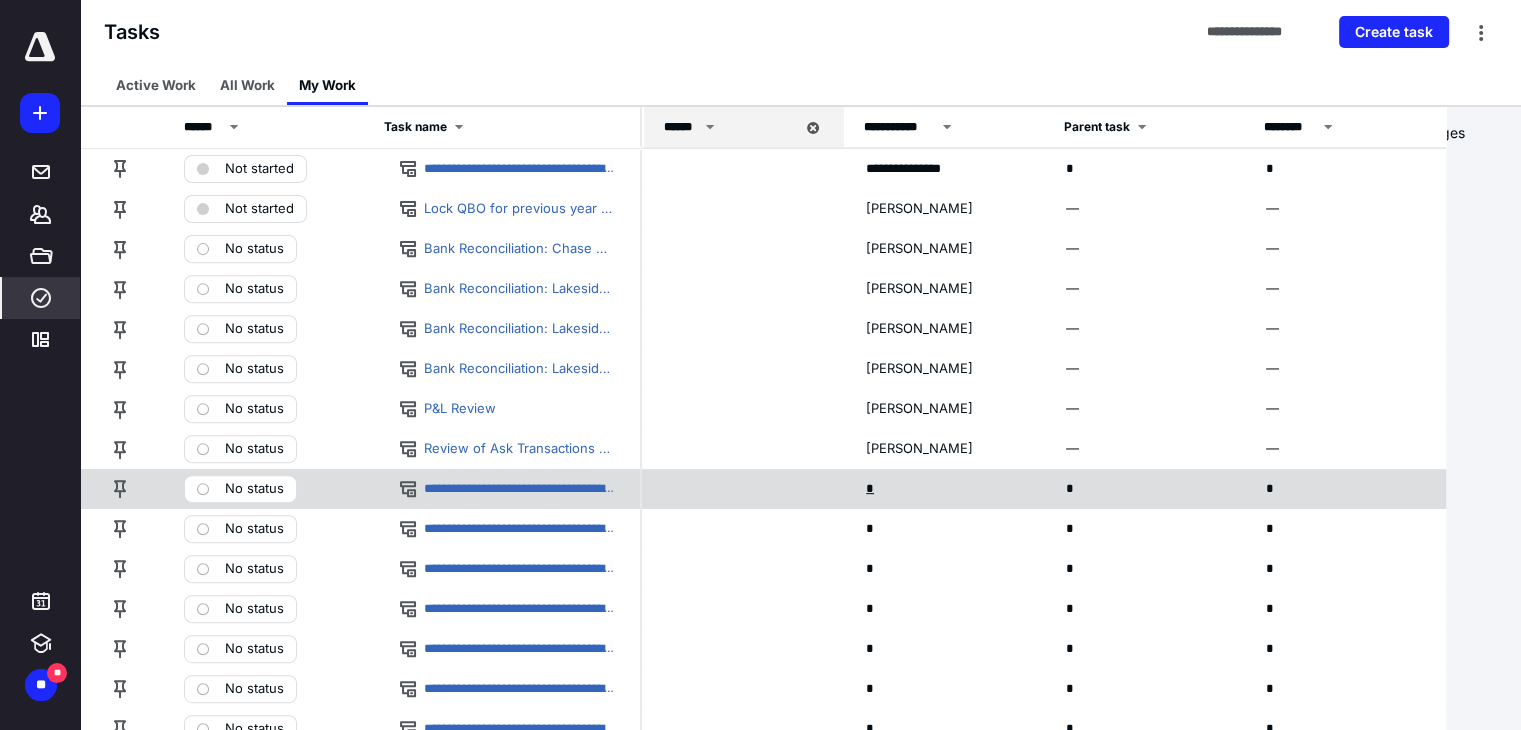 click on "*" at bounding box center [872, 489] 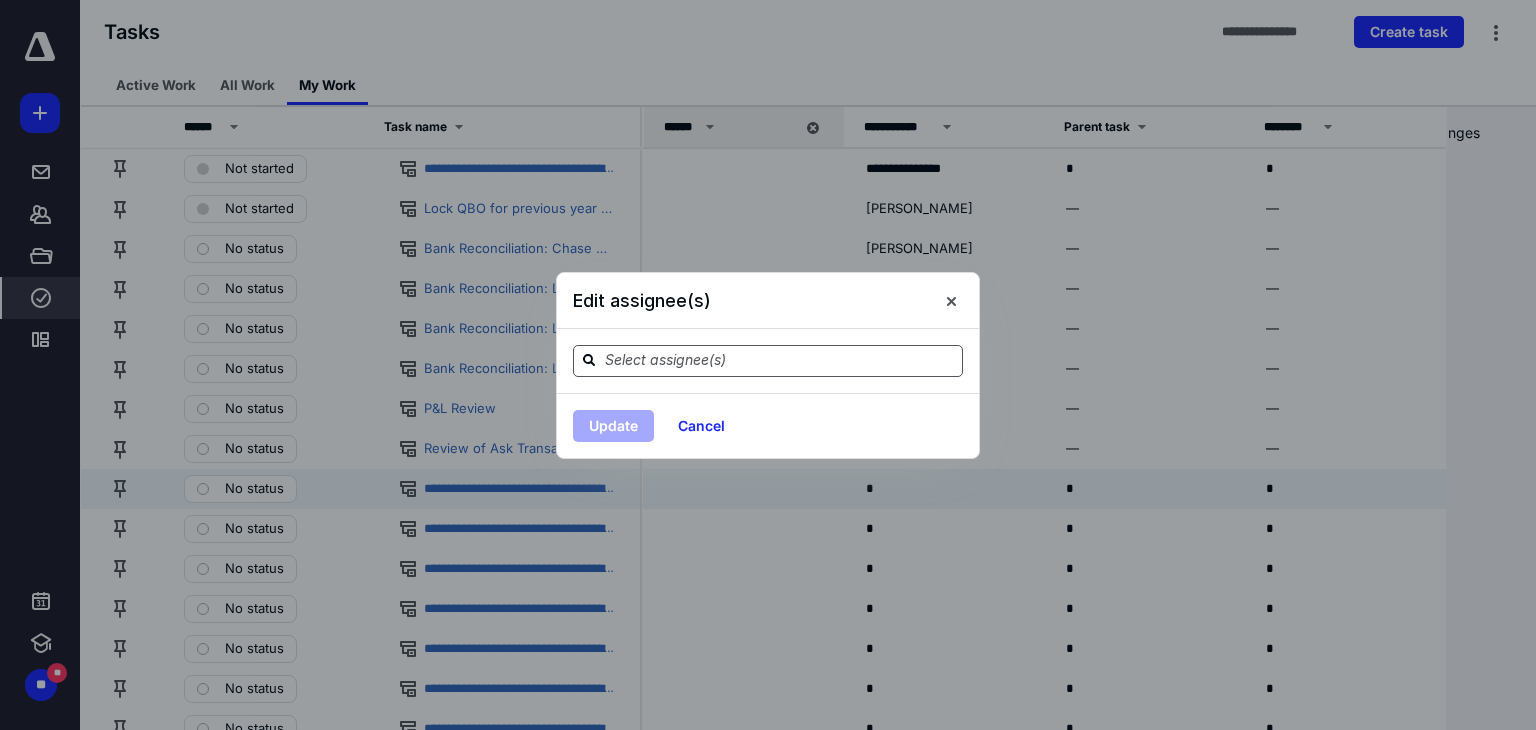 click at bounding box center (780, 361) 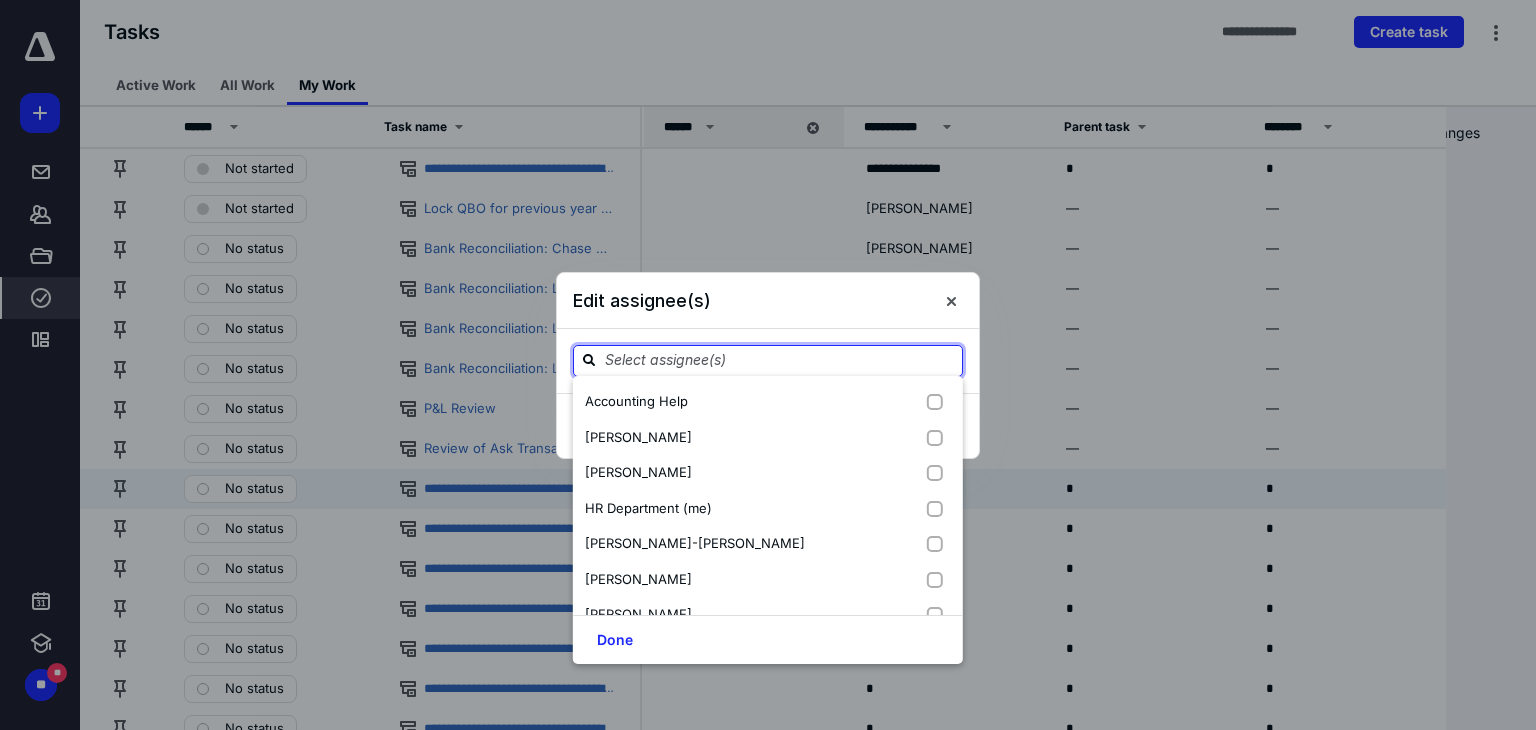 paste on "Joma" 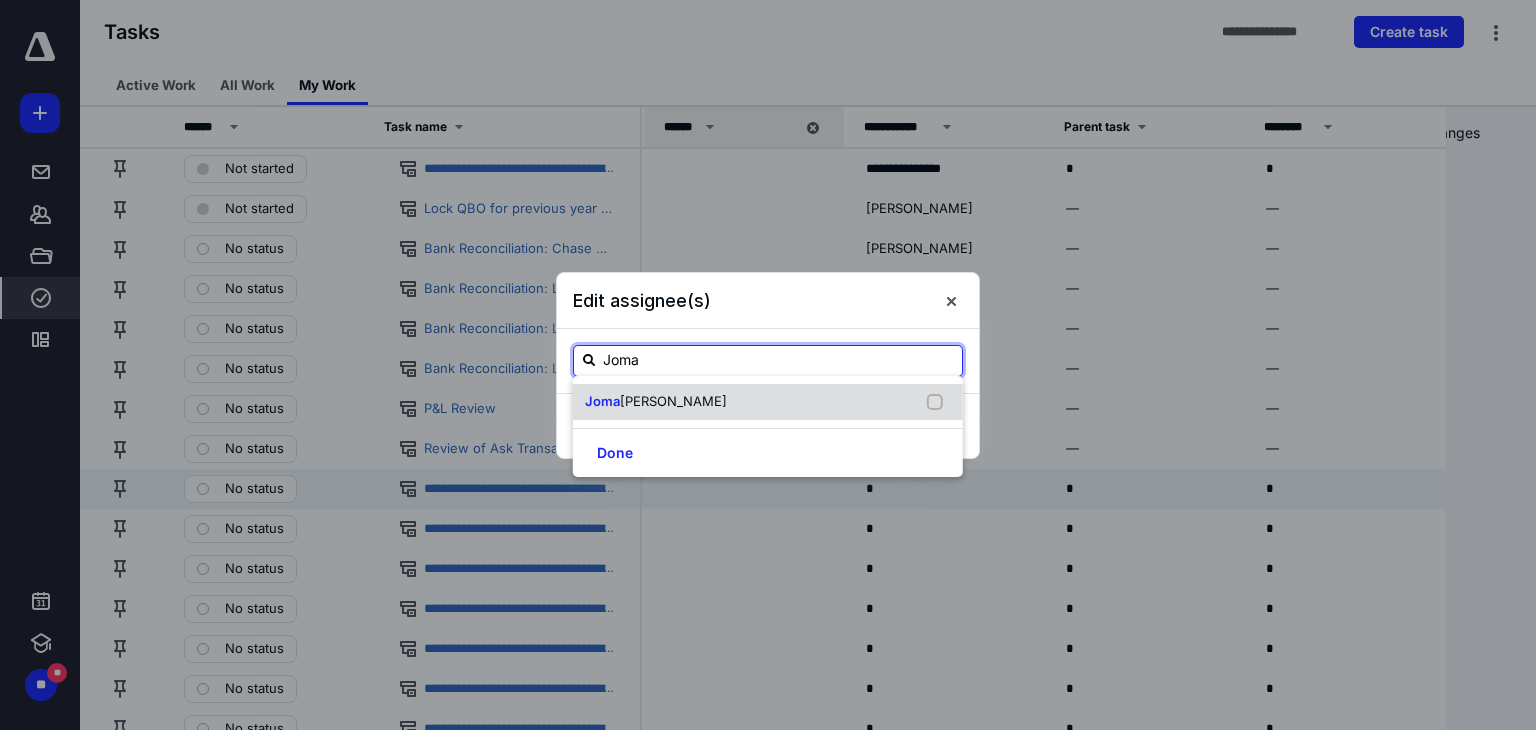 click on "[PERSON_NAME]" at bounding box center [673, 401] 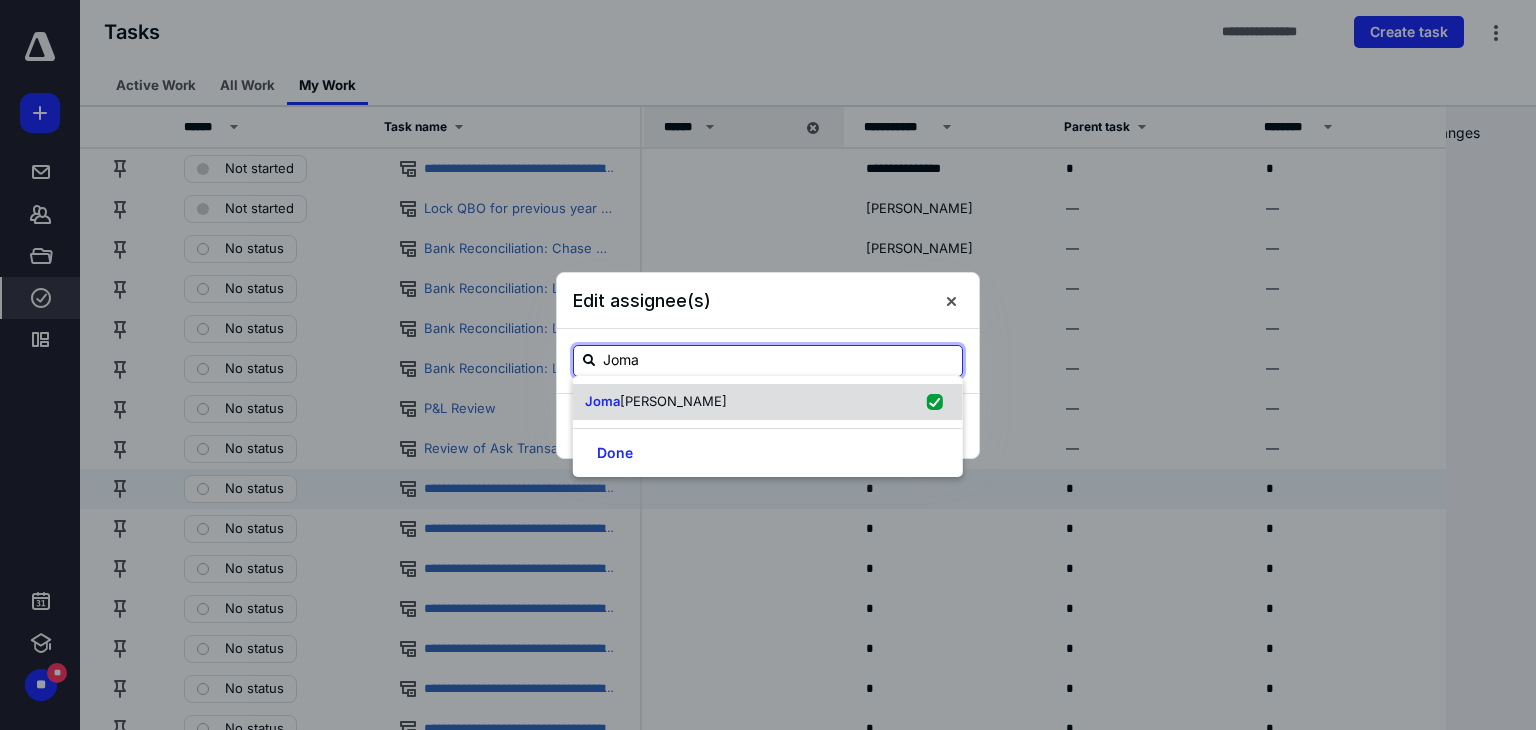 checkbox on "true" 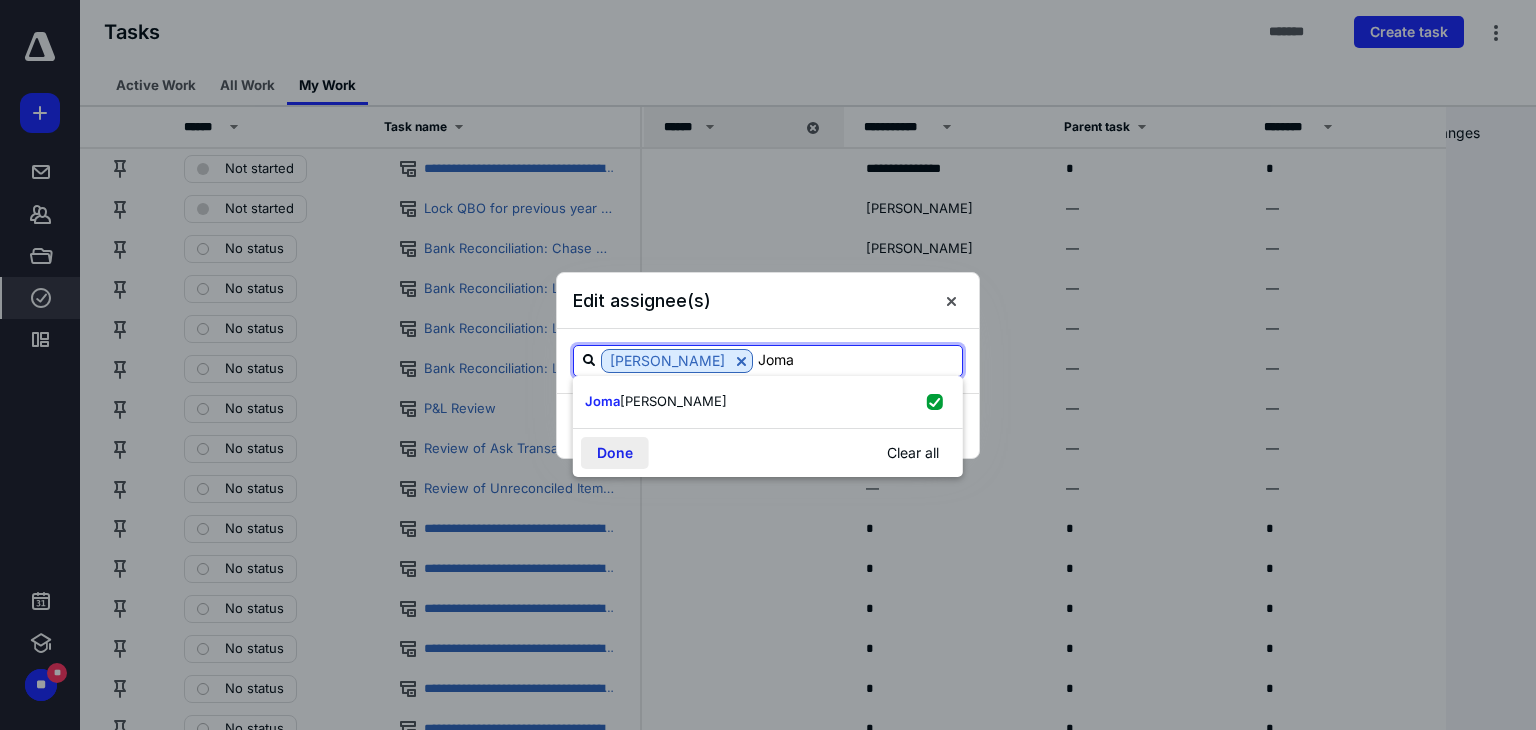 type on "Joma" 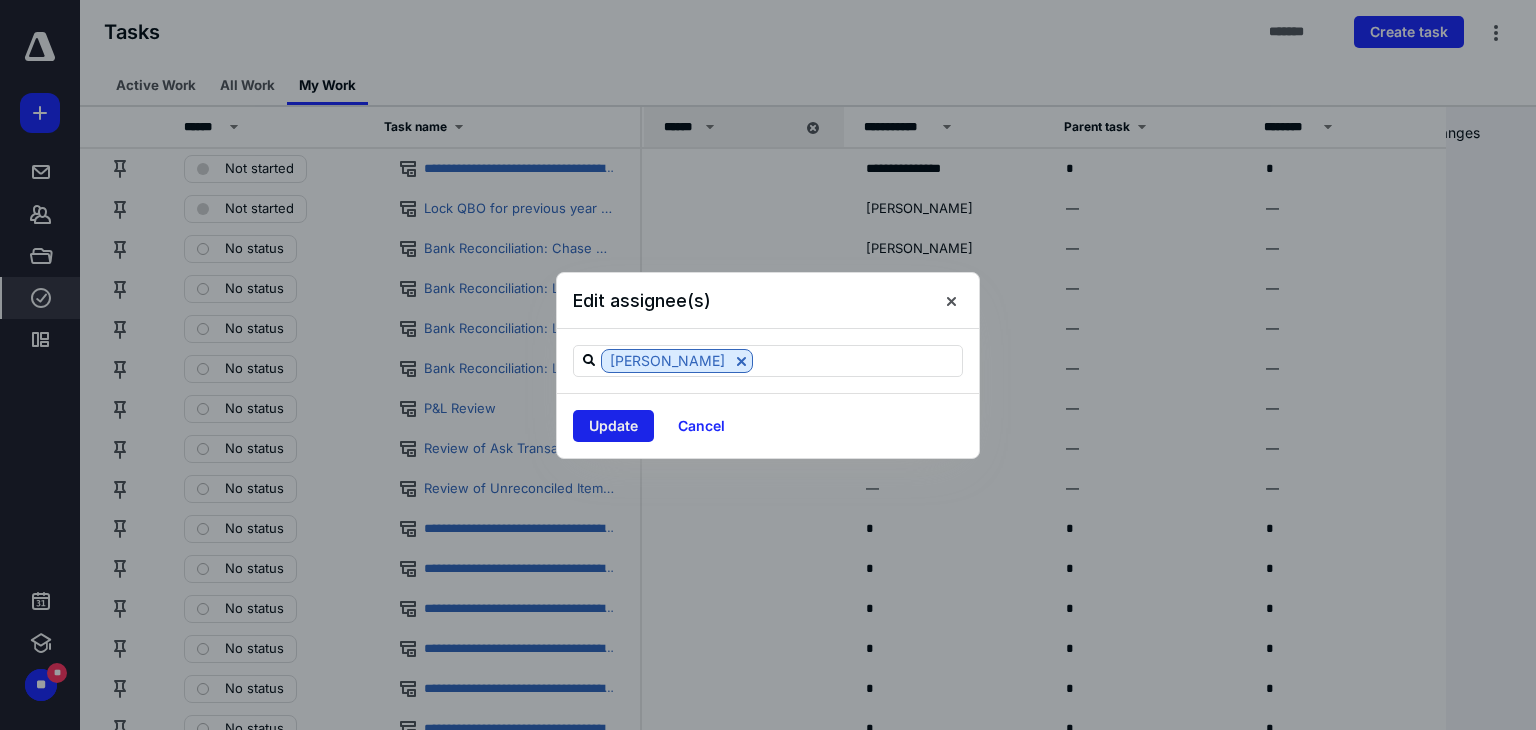 click on "Update" at bounding box center [613, 426] 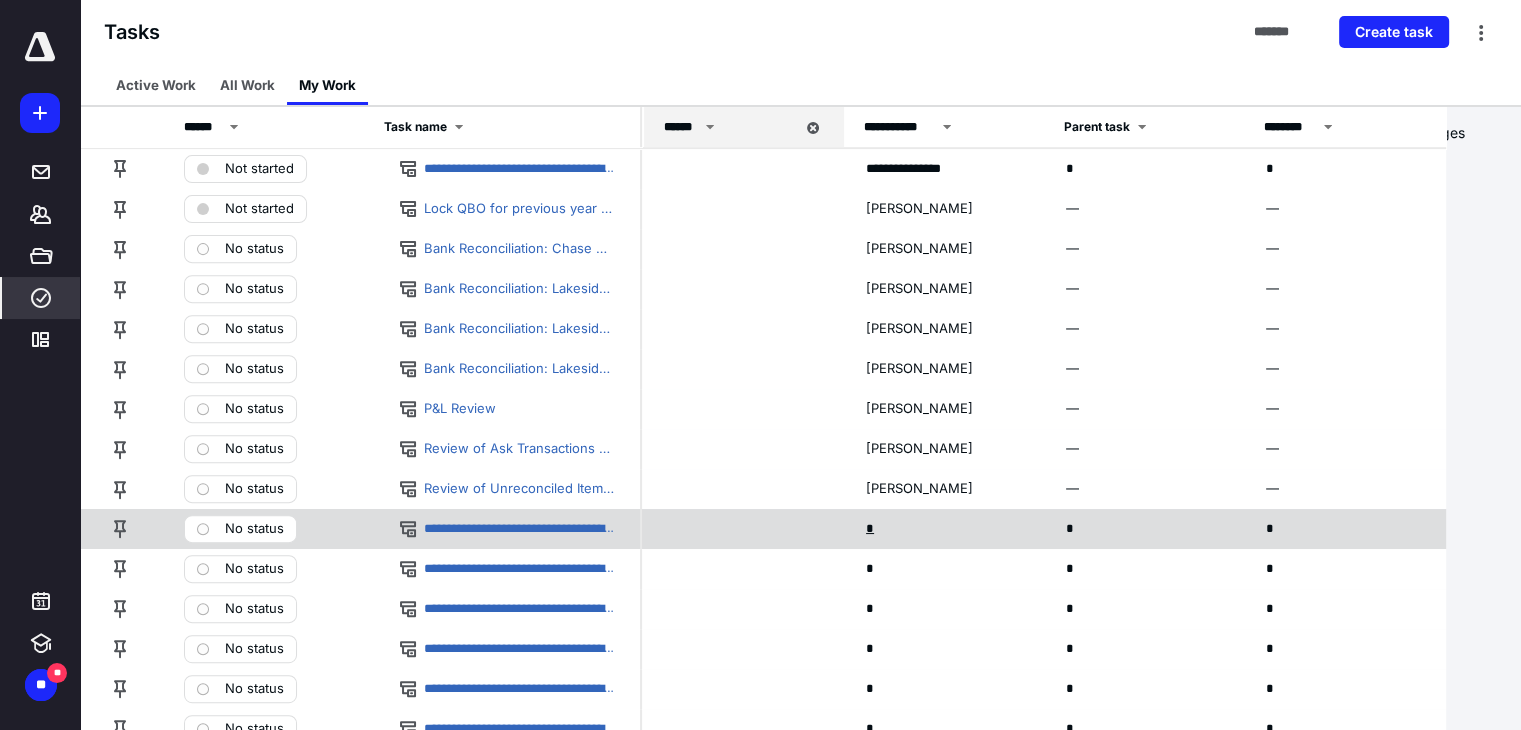 click on "*" at bounding box center [872, 529] 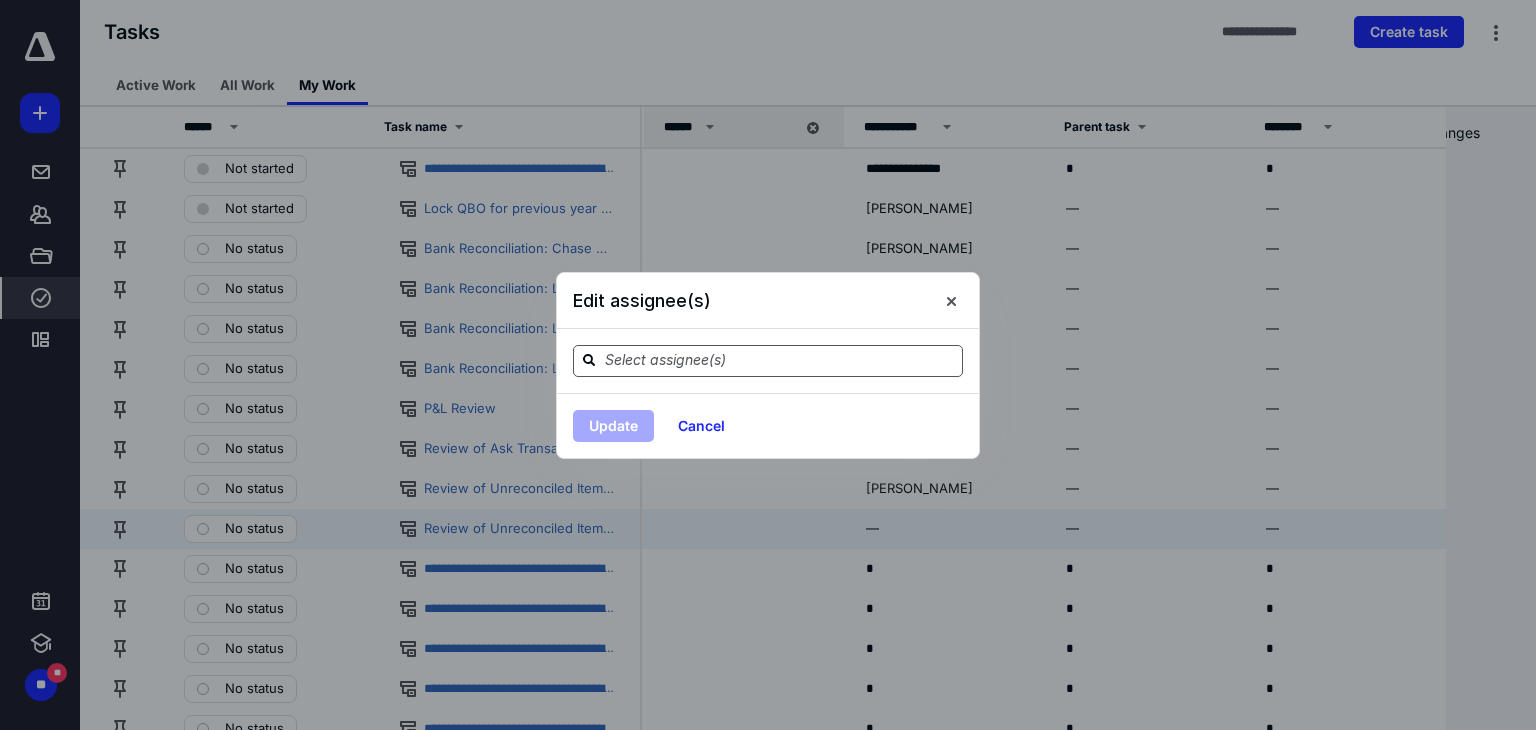 click at bounding box center [780, 360] 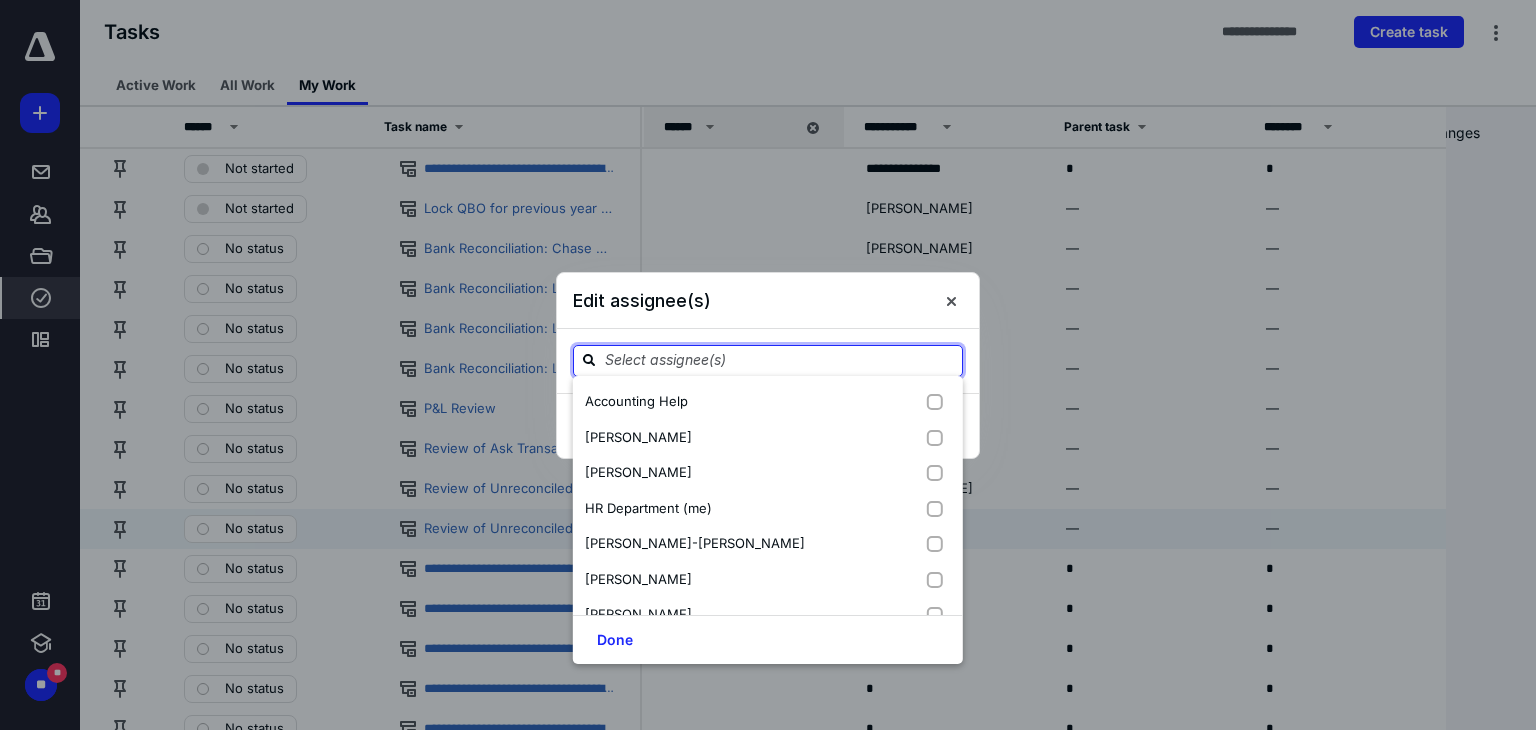 paste on "Joma" 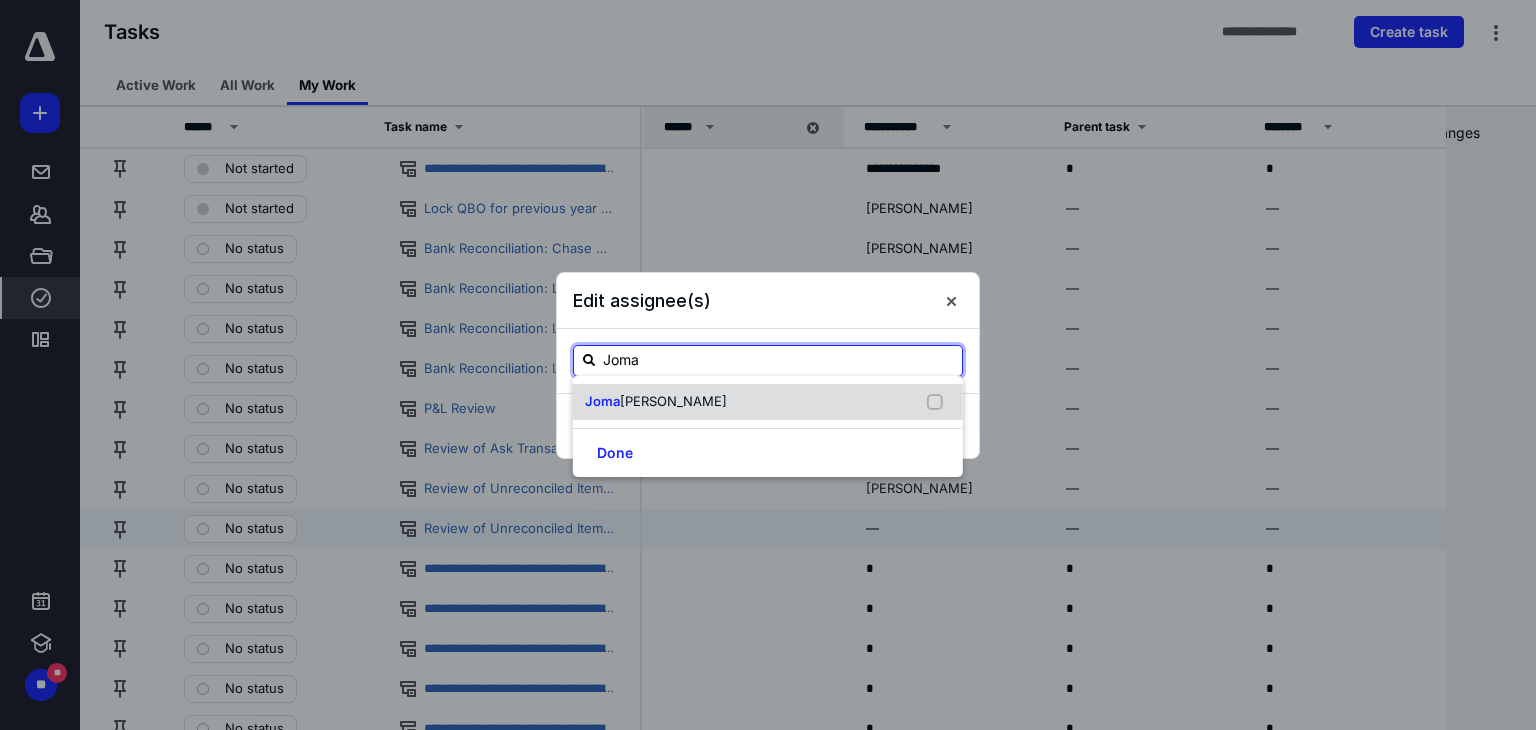 click on "[PERSON_NAME]" at bounding box center [673, 401] 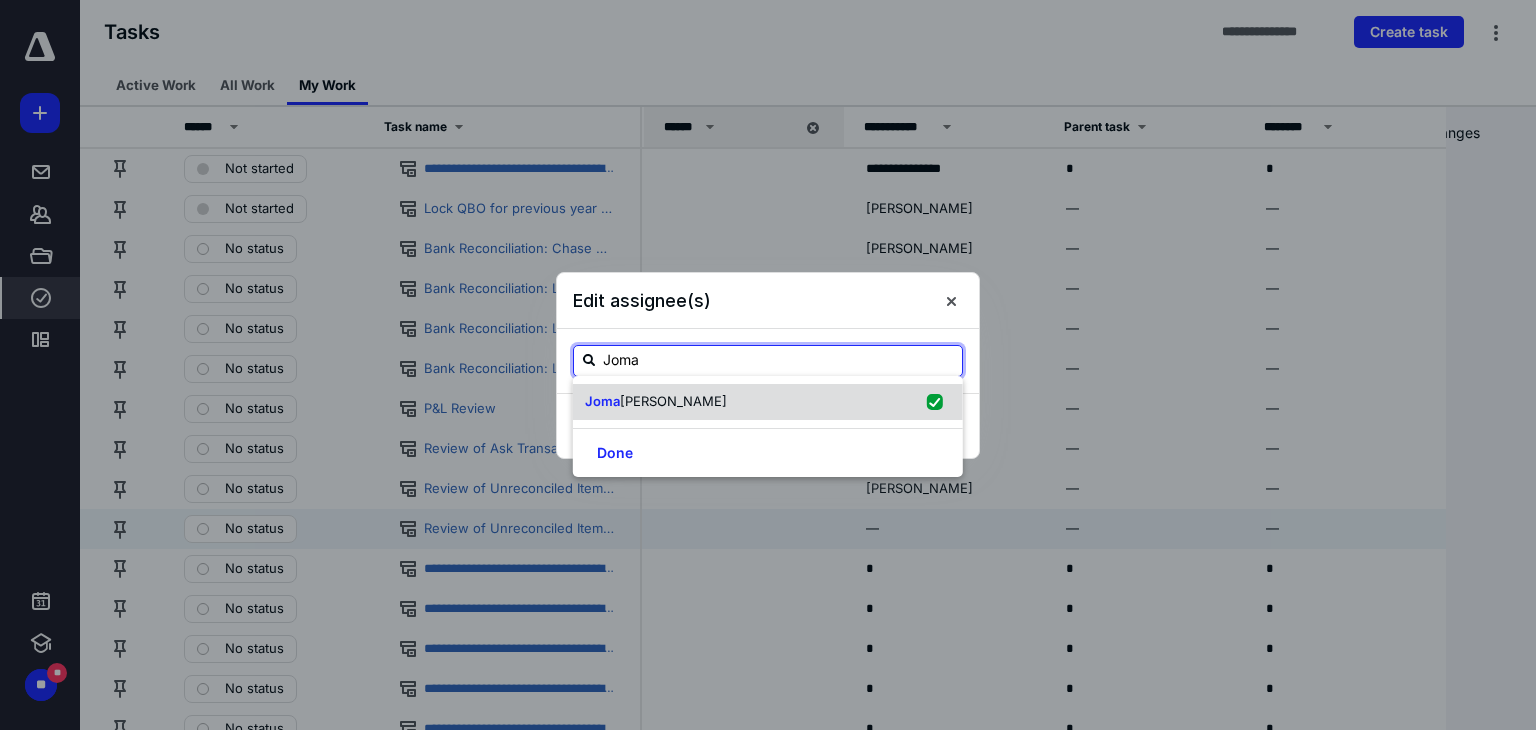 checkbox on "true" 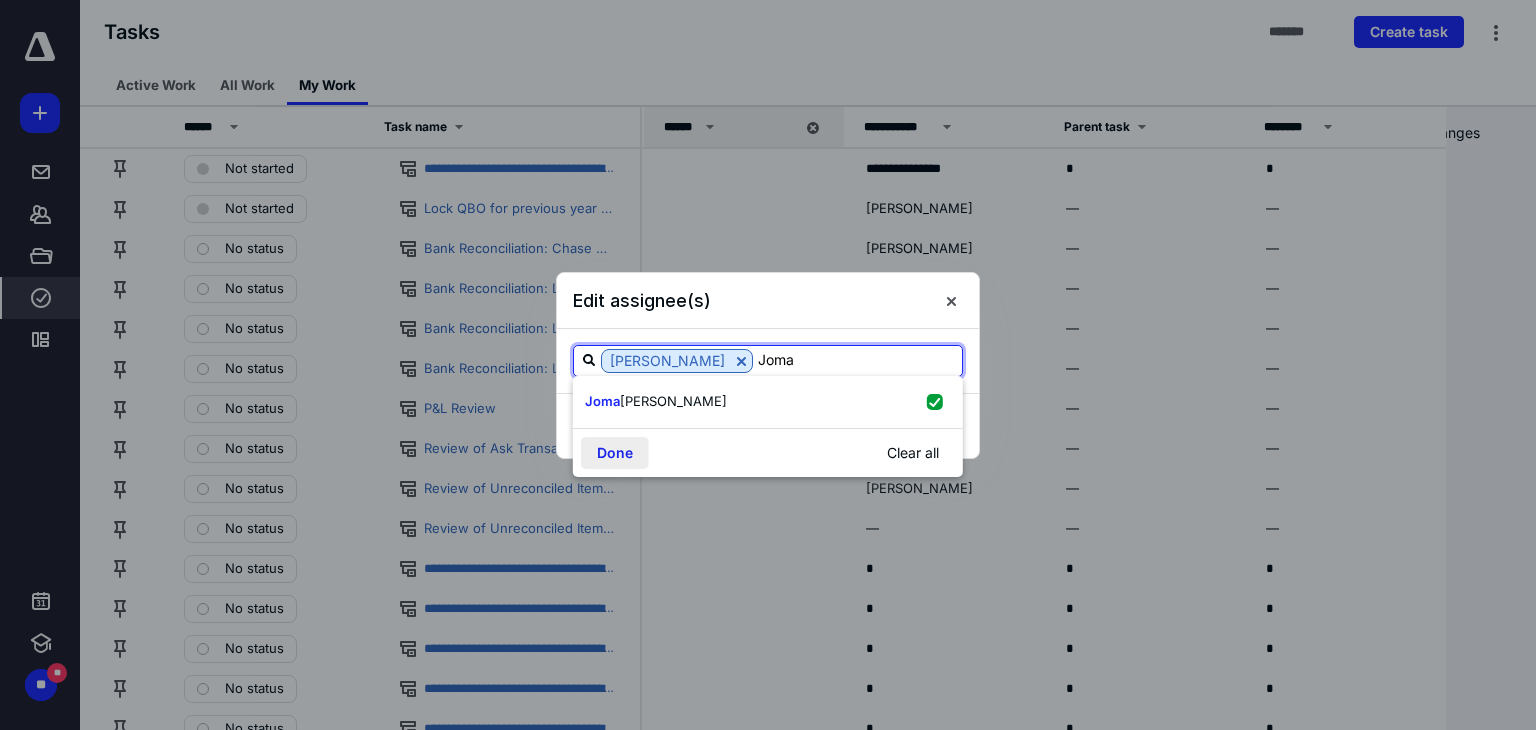 type on "Joma" 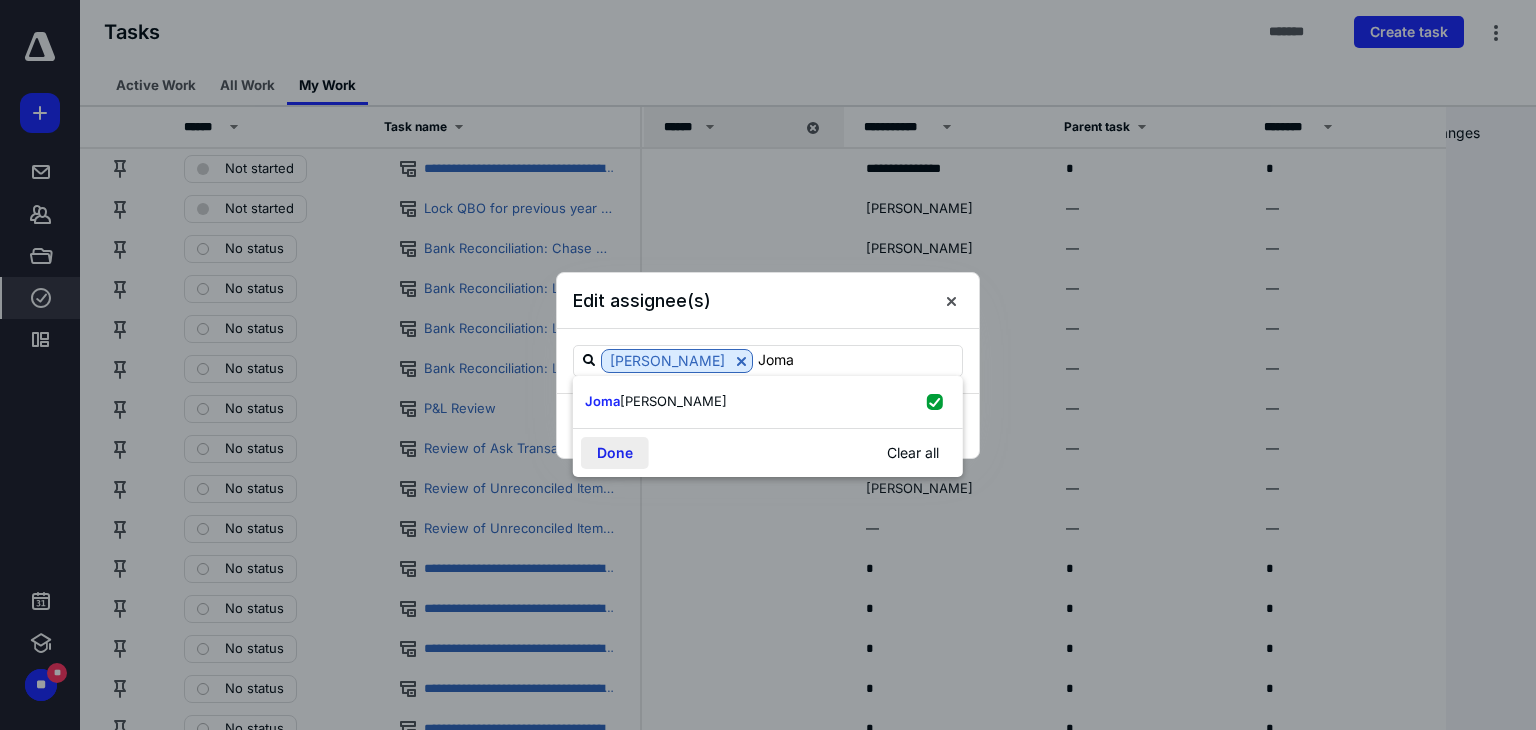 click on "Done" at bounding box center [615, 453] 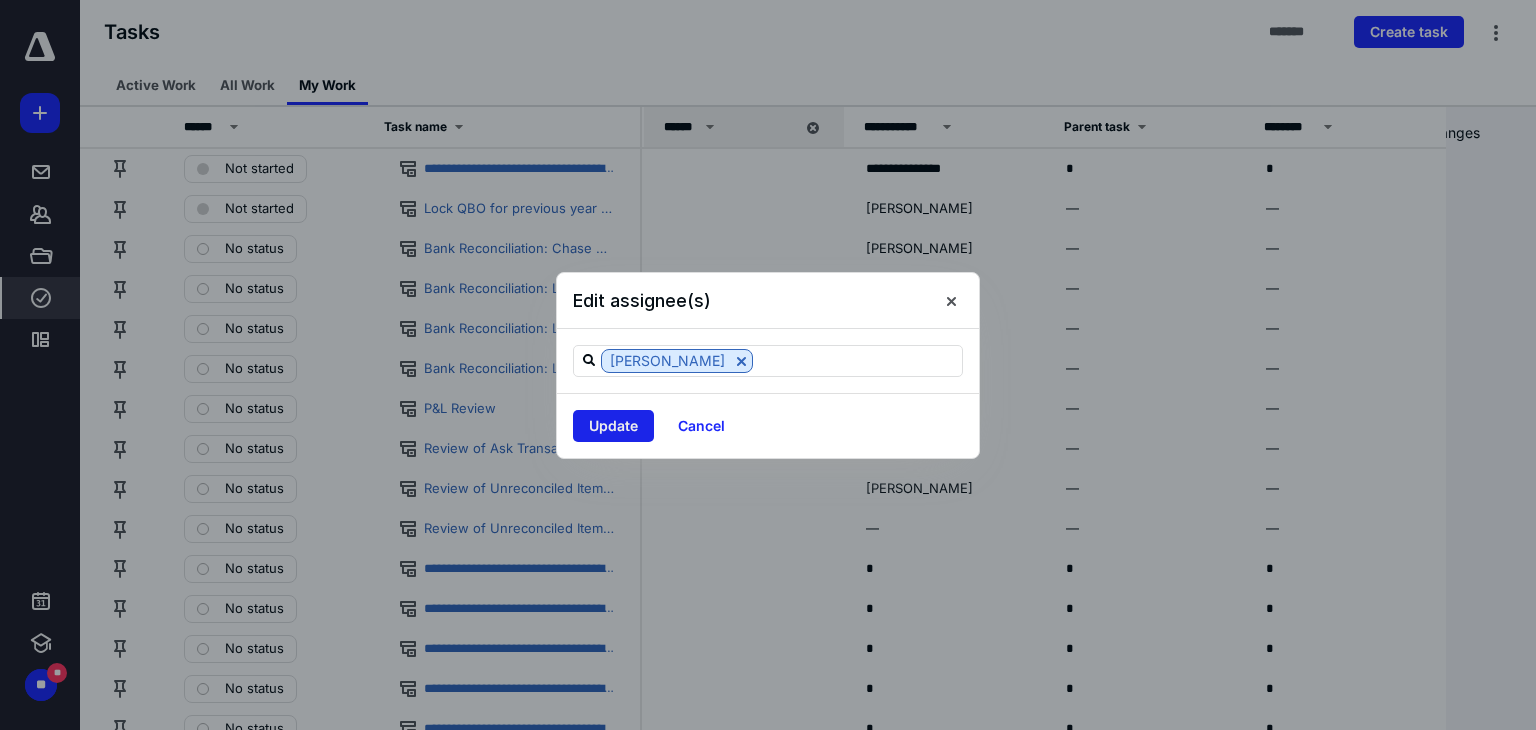 click on "Update" at bounding box center [613, 426] 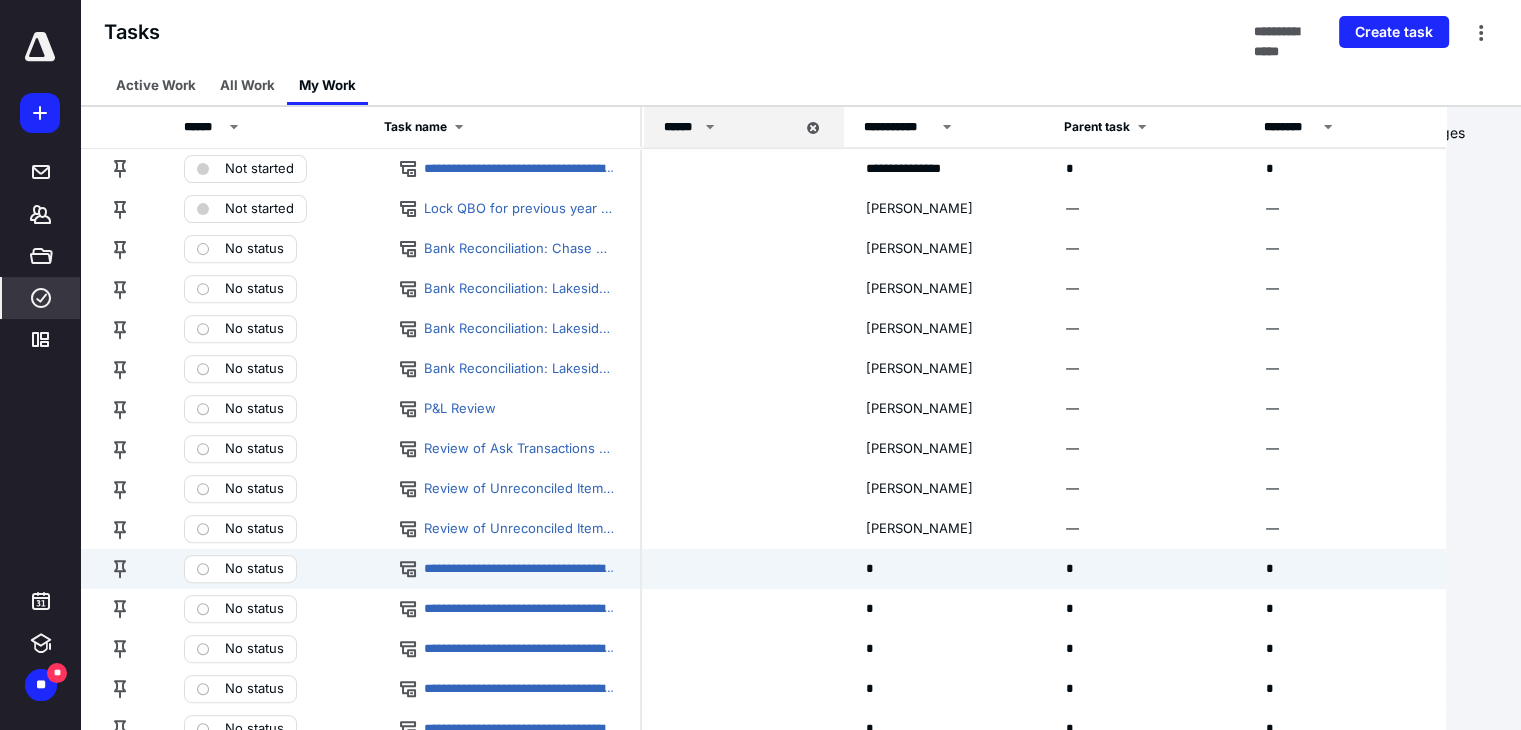 click on "*" at bounding box center (872, 569) 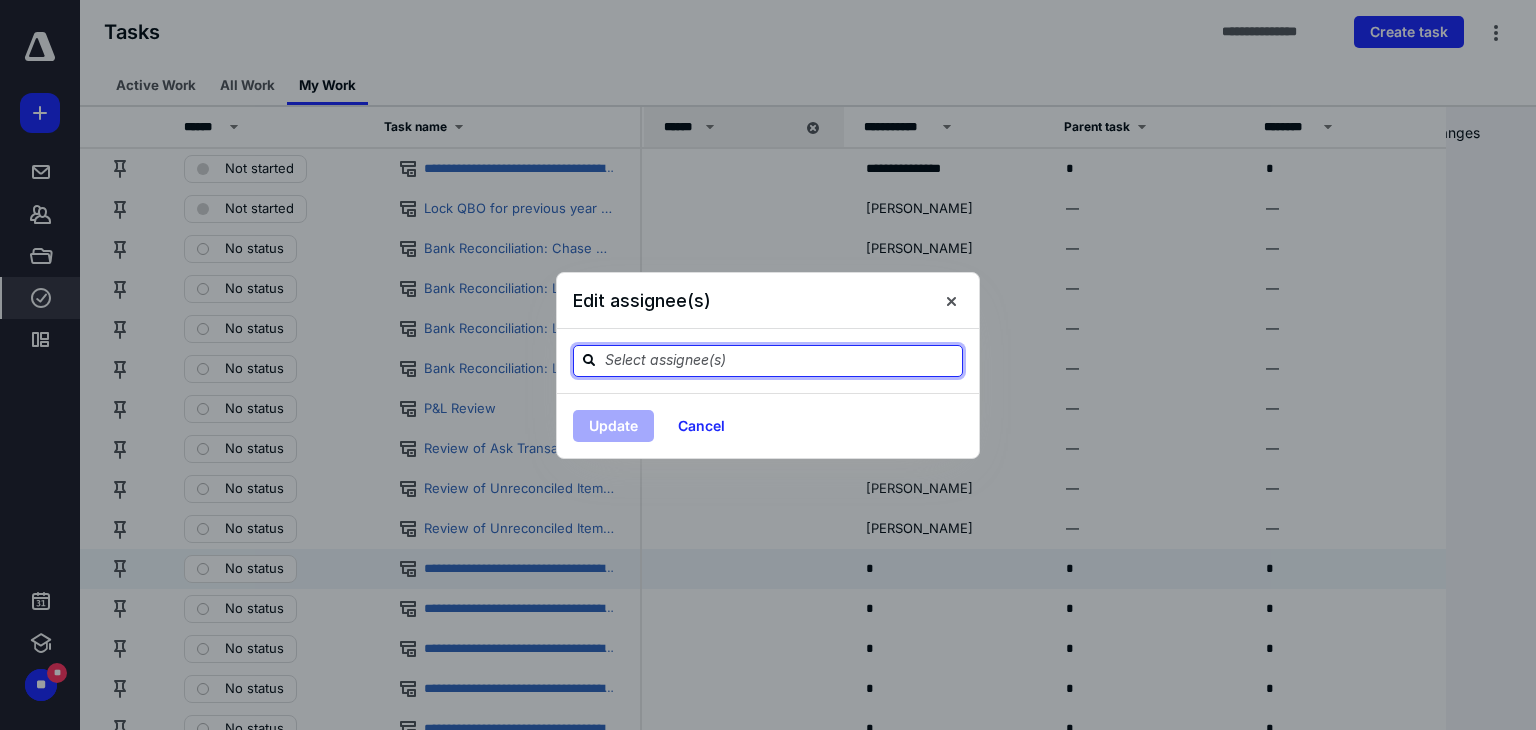 click at bounding box center [780, 360] 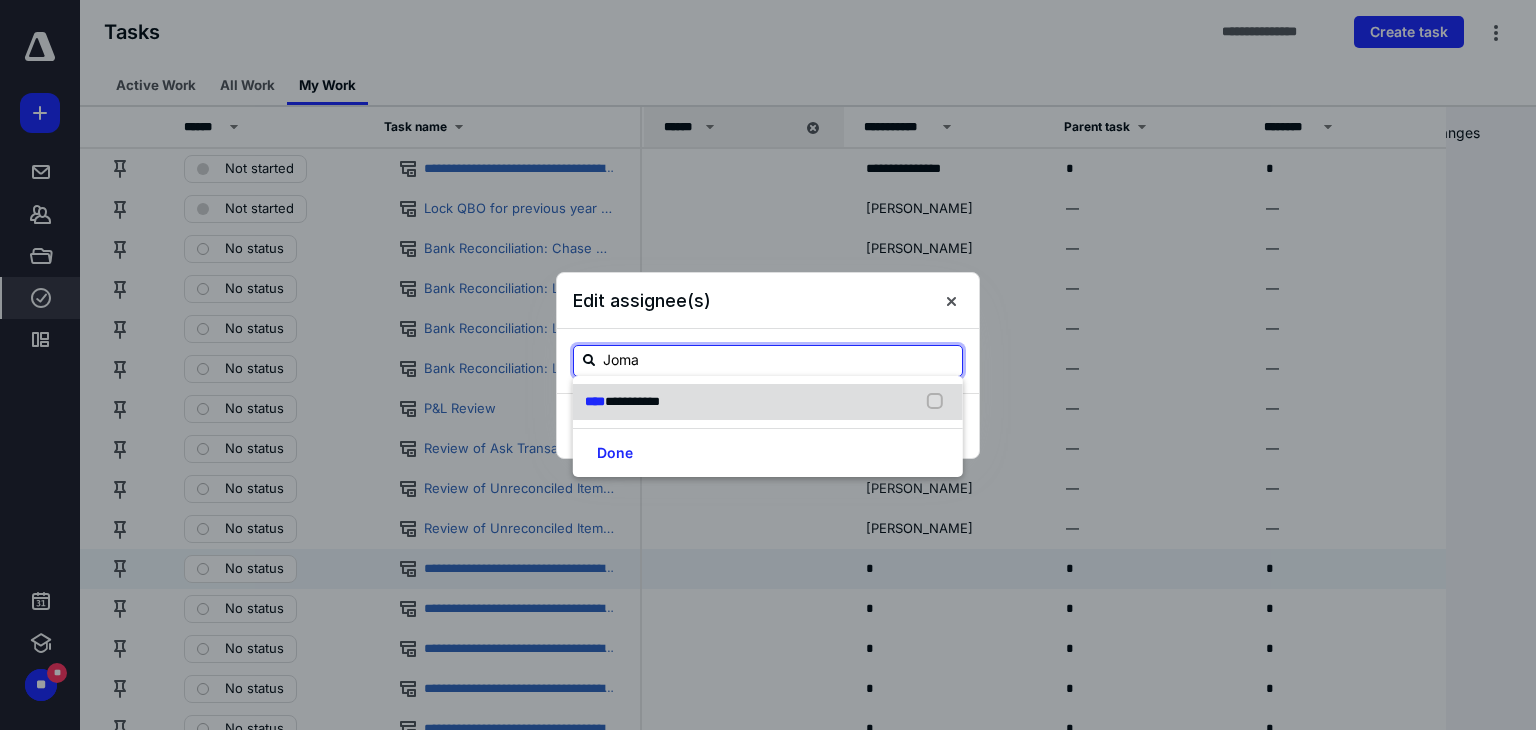 click on "**********" at bounding box center [632, 401] 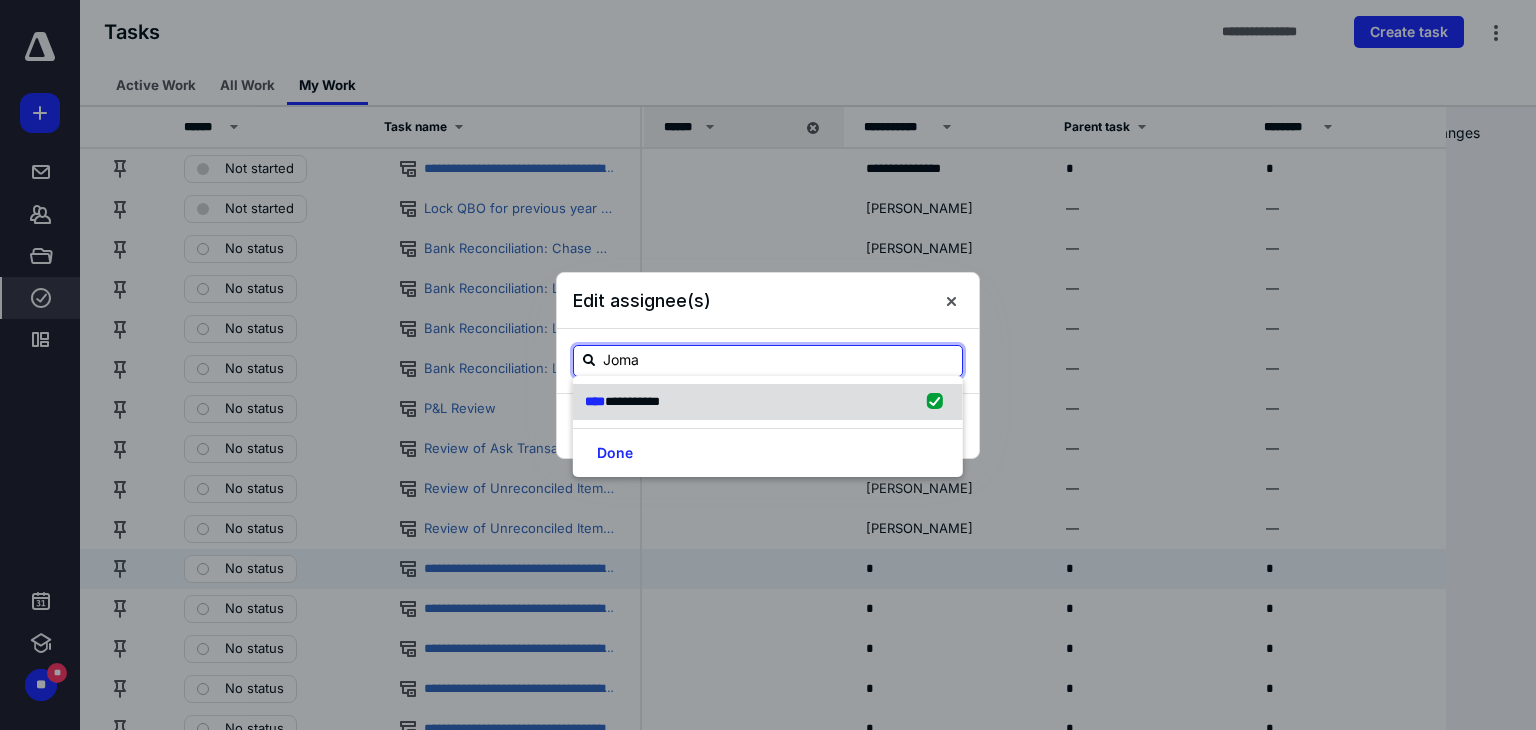 checkbox on "true" 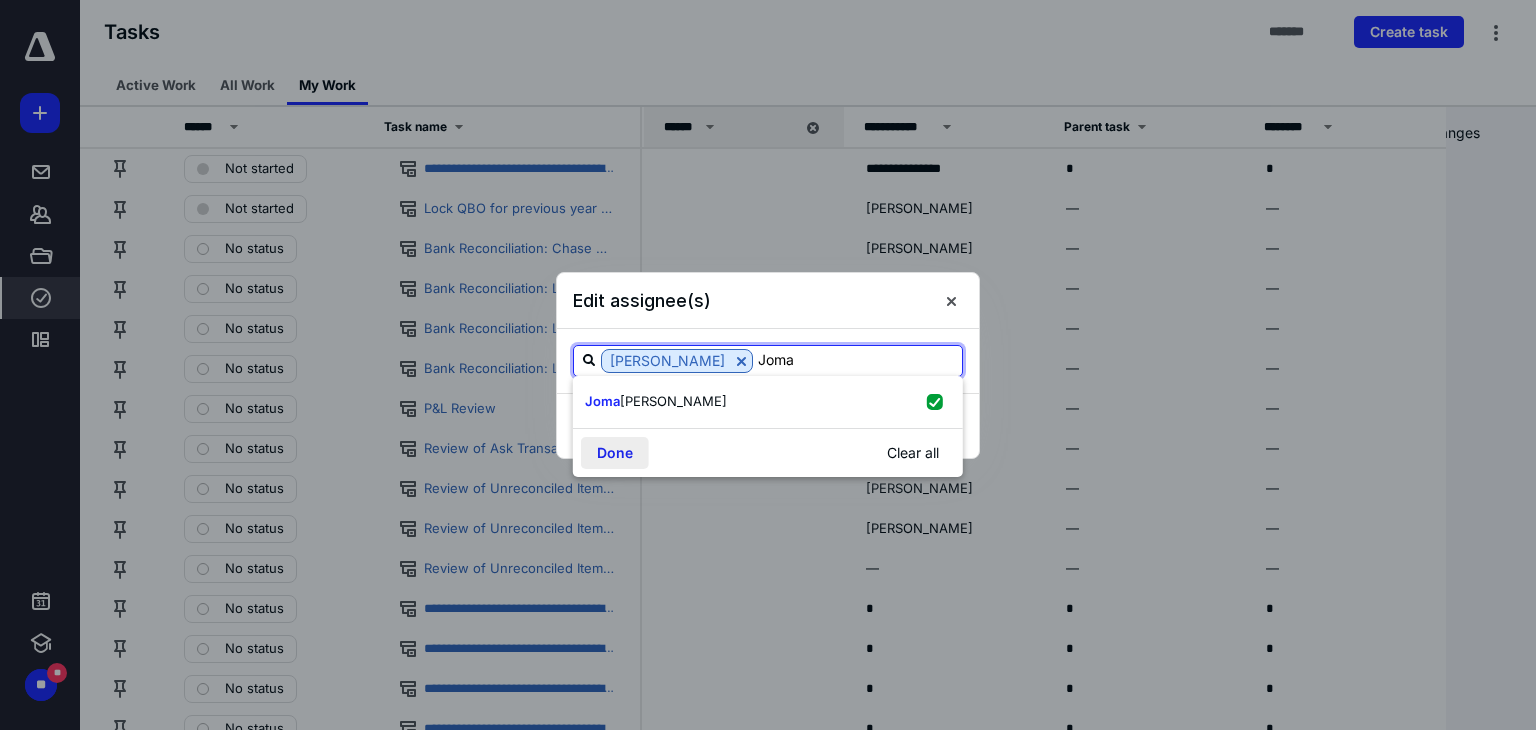 type on "Joma" 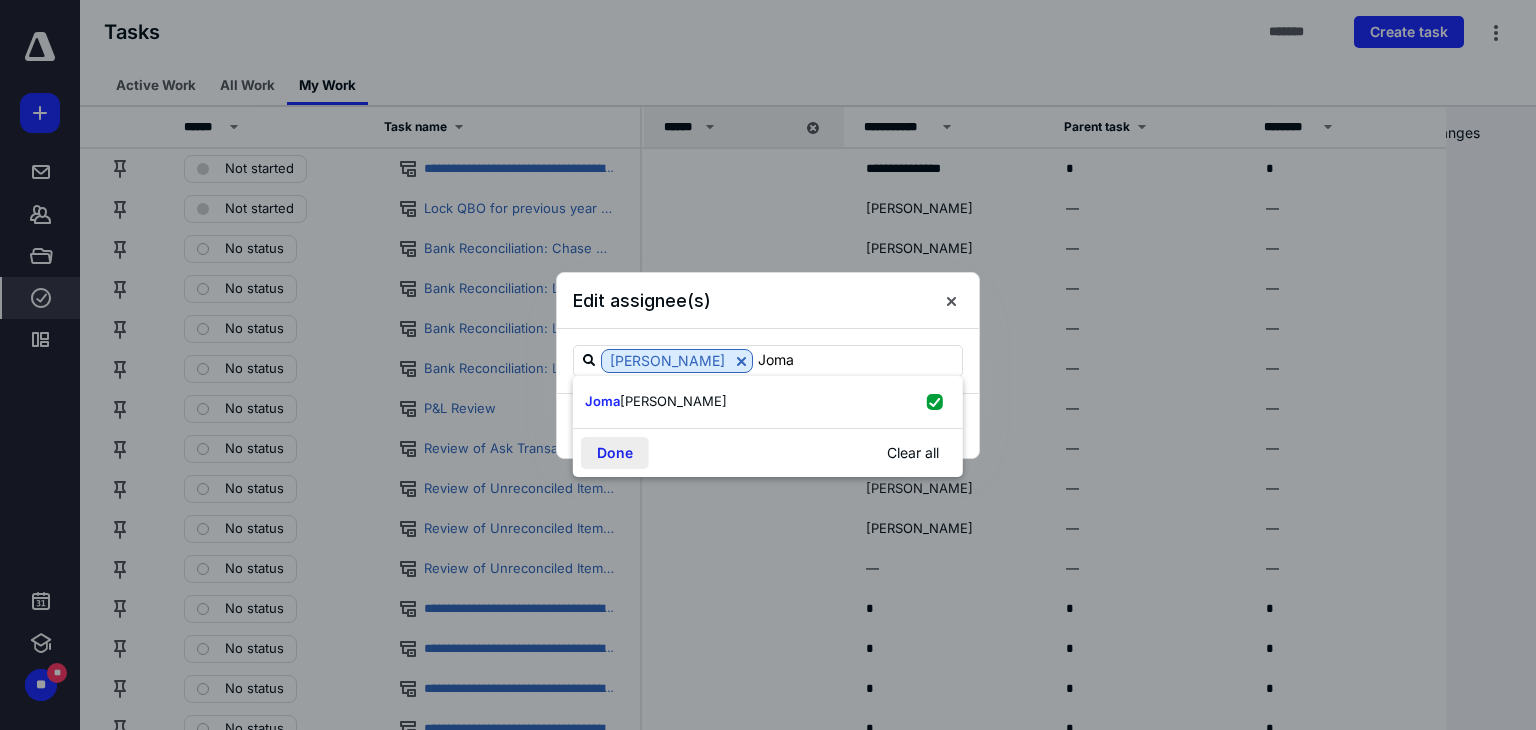 click on "Done" at bounding box center (615, 453) 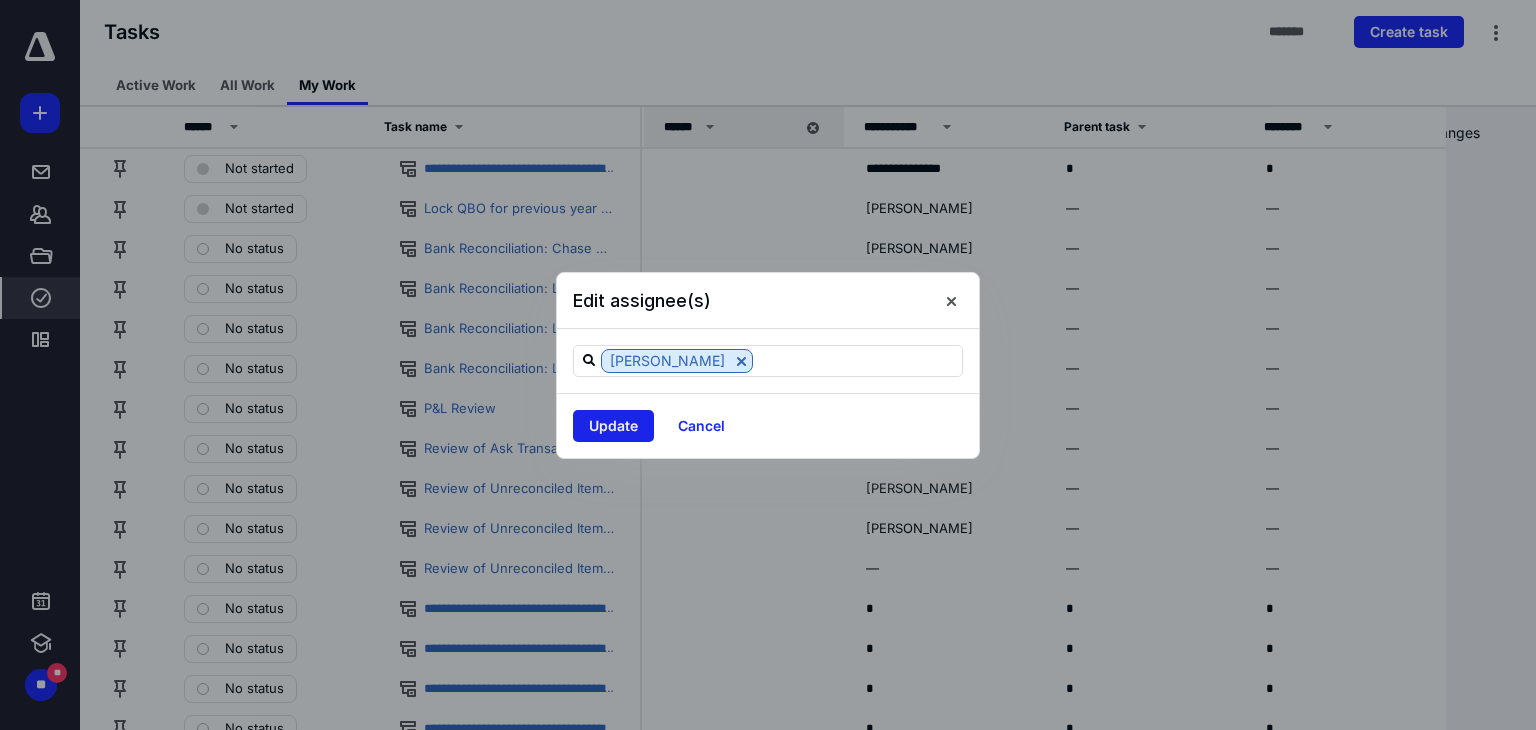 click on "Update" at bounding box center [613, 426] 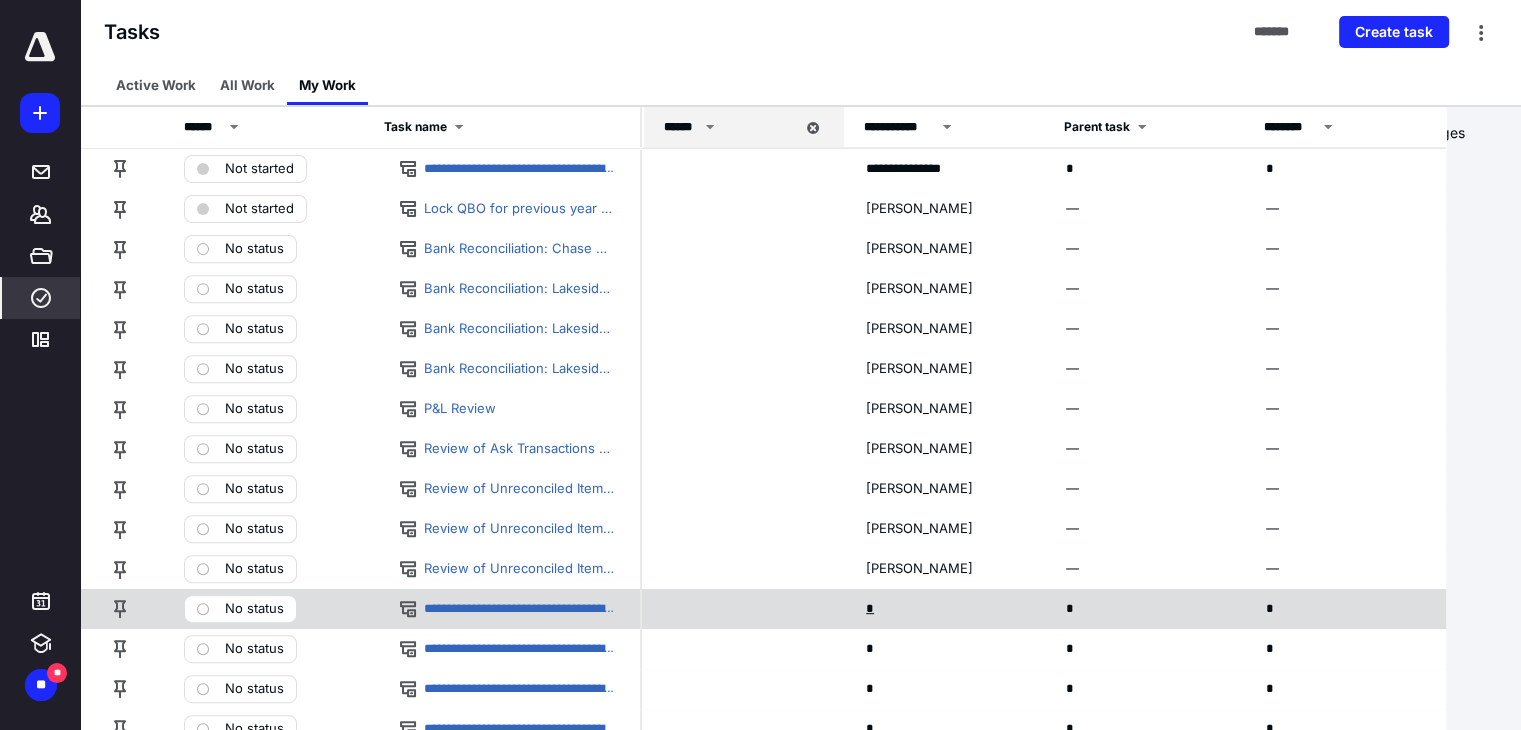 click on "*" at bounding box center [872, 609] 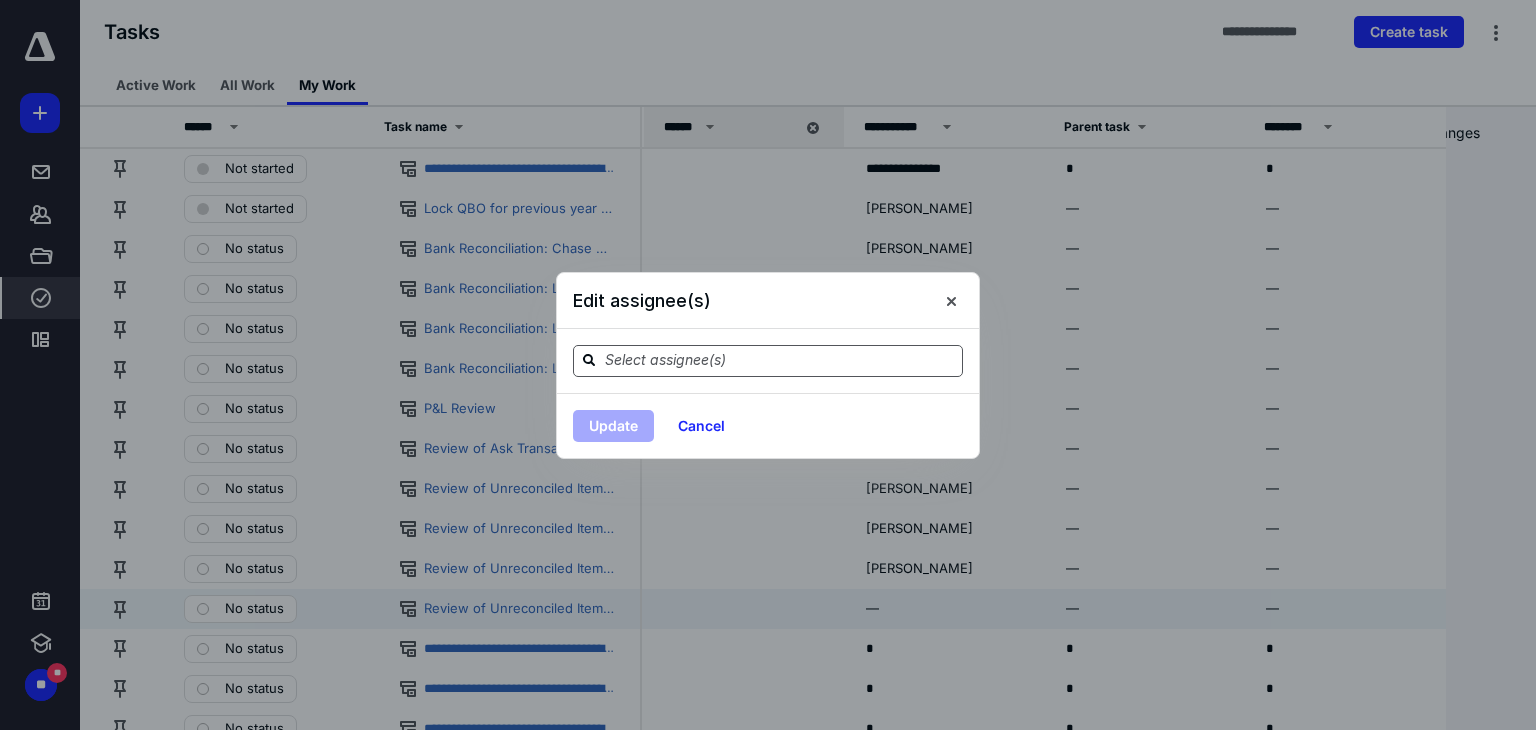 click at bounding box center [780, 360] 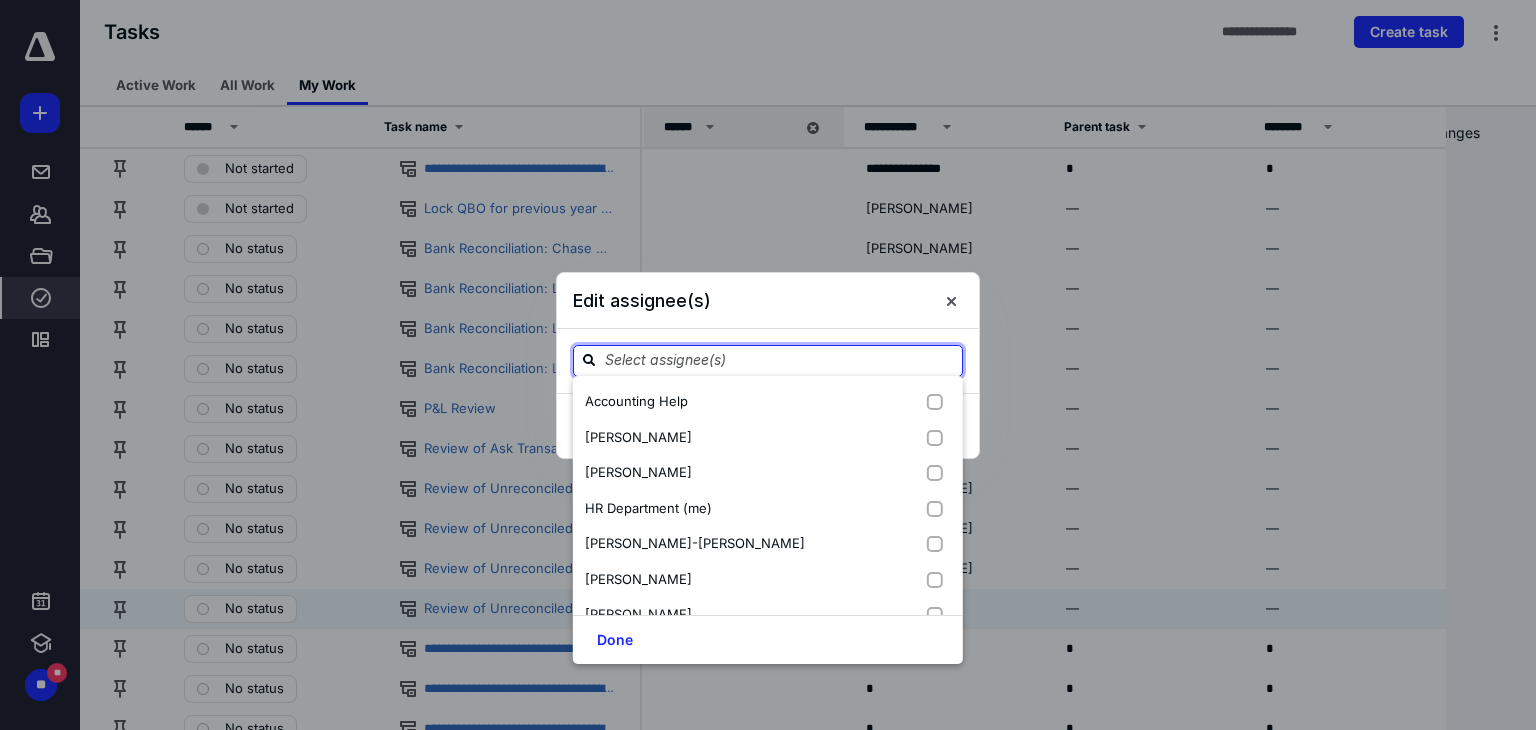 paste on "Joma" 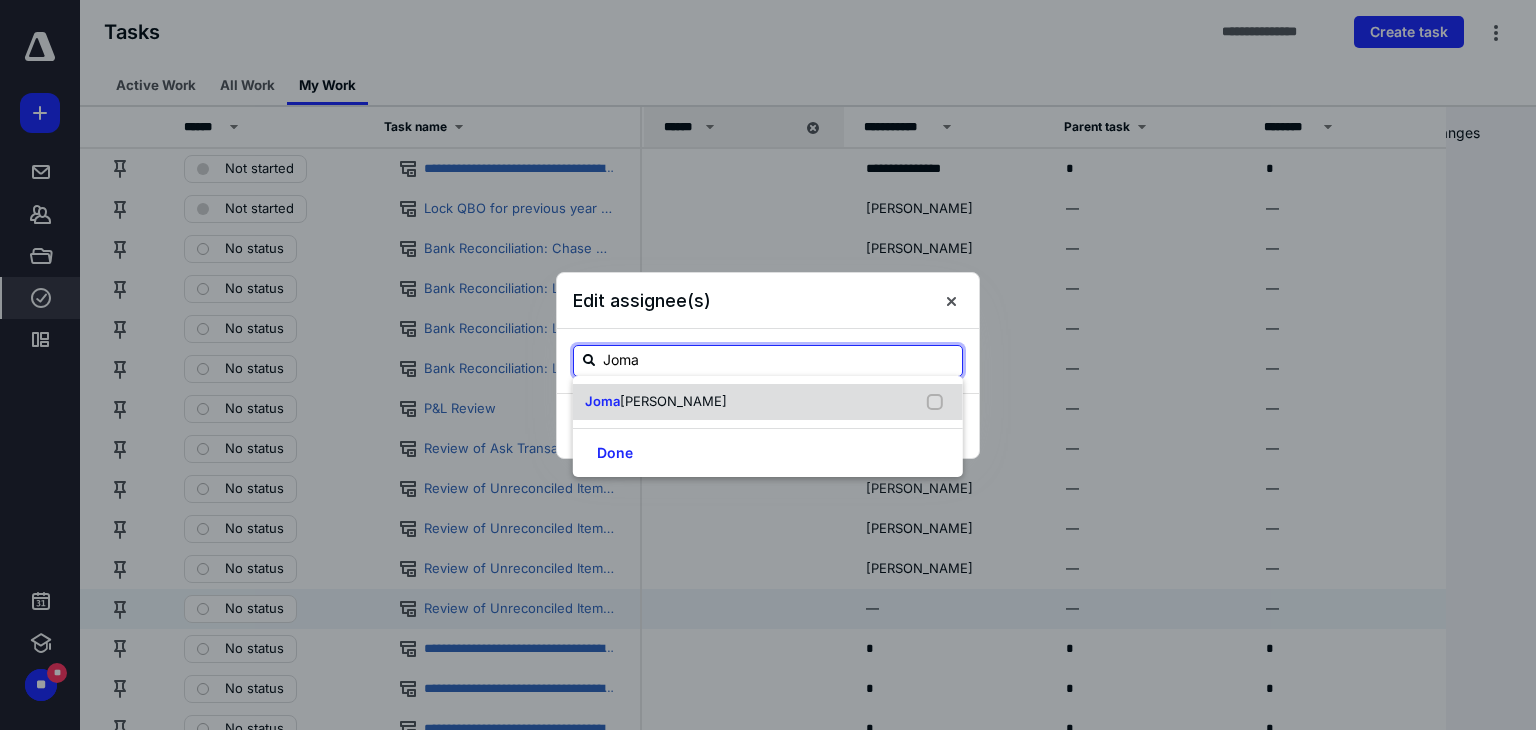 click on "[PERSON_NAME]" at bounding box center (660, 402) 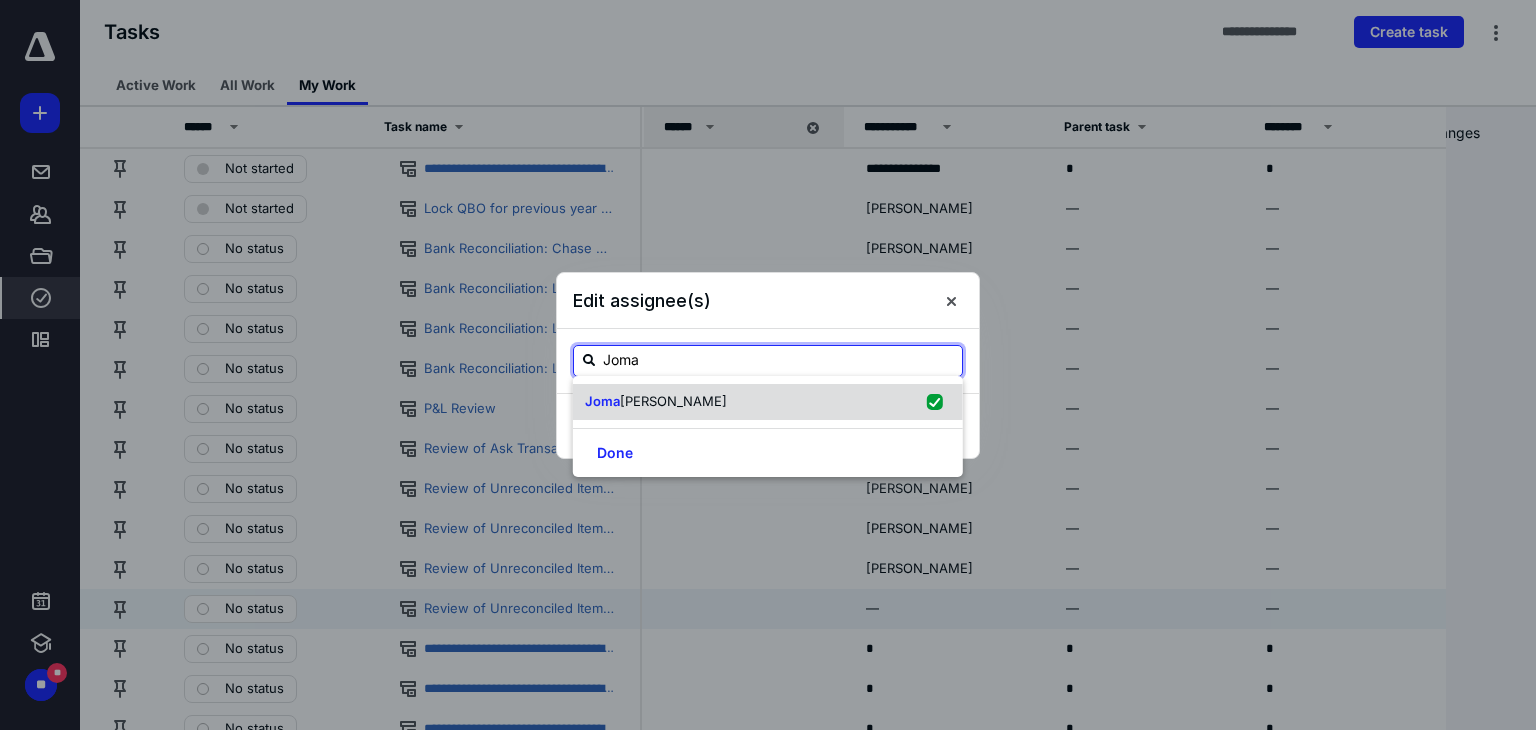 checkbox on "true" 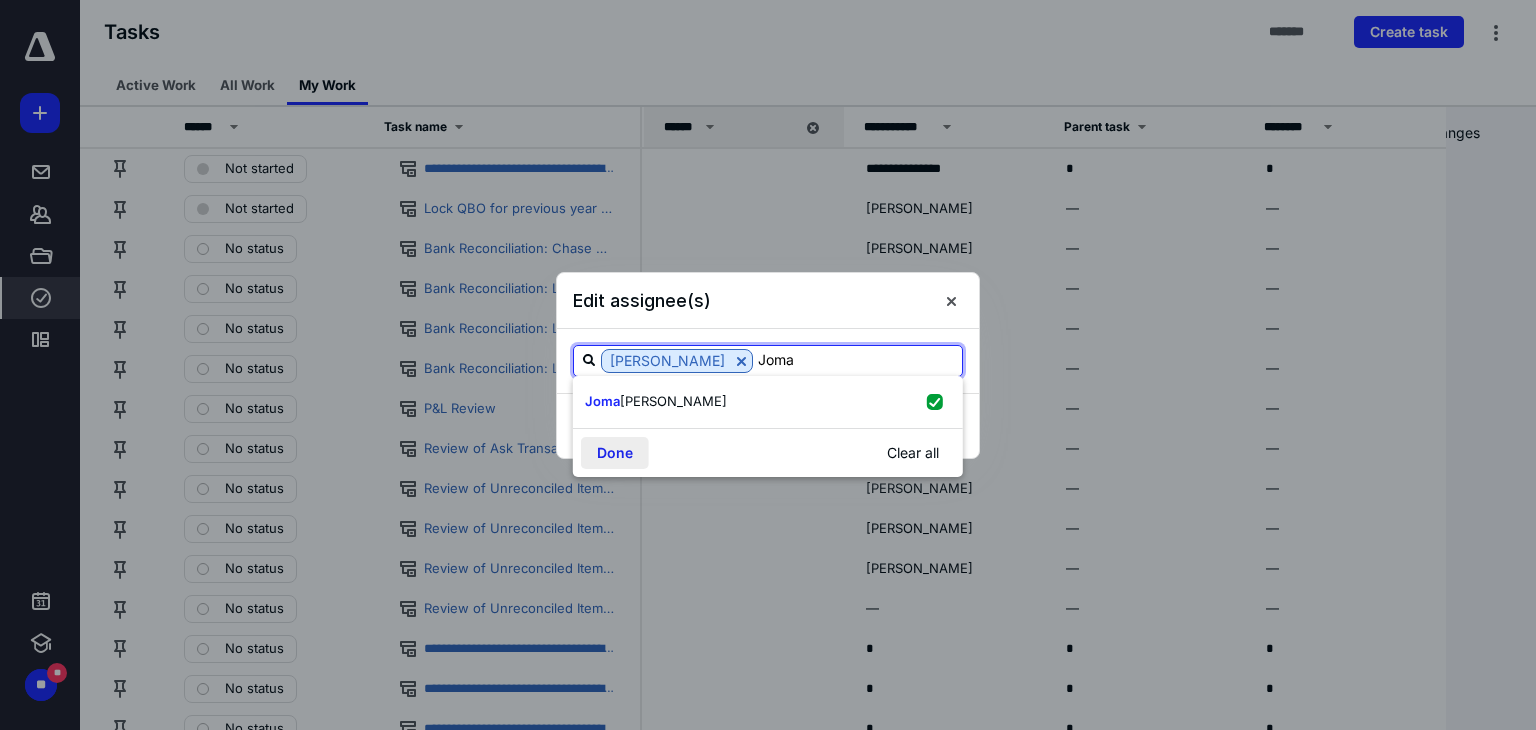 type on "Joma" 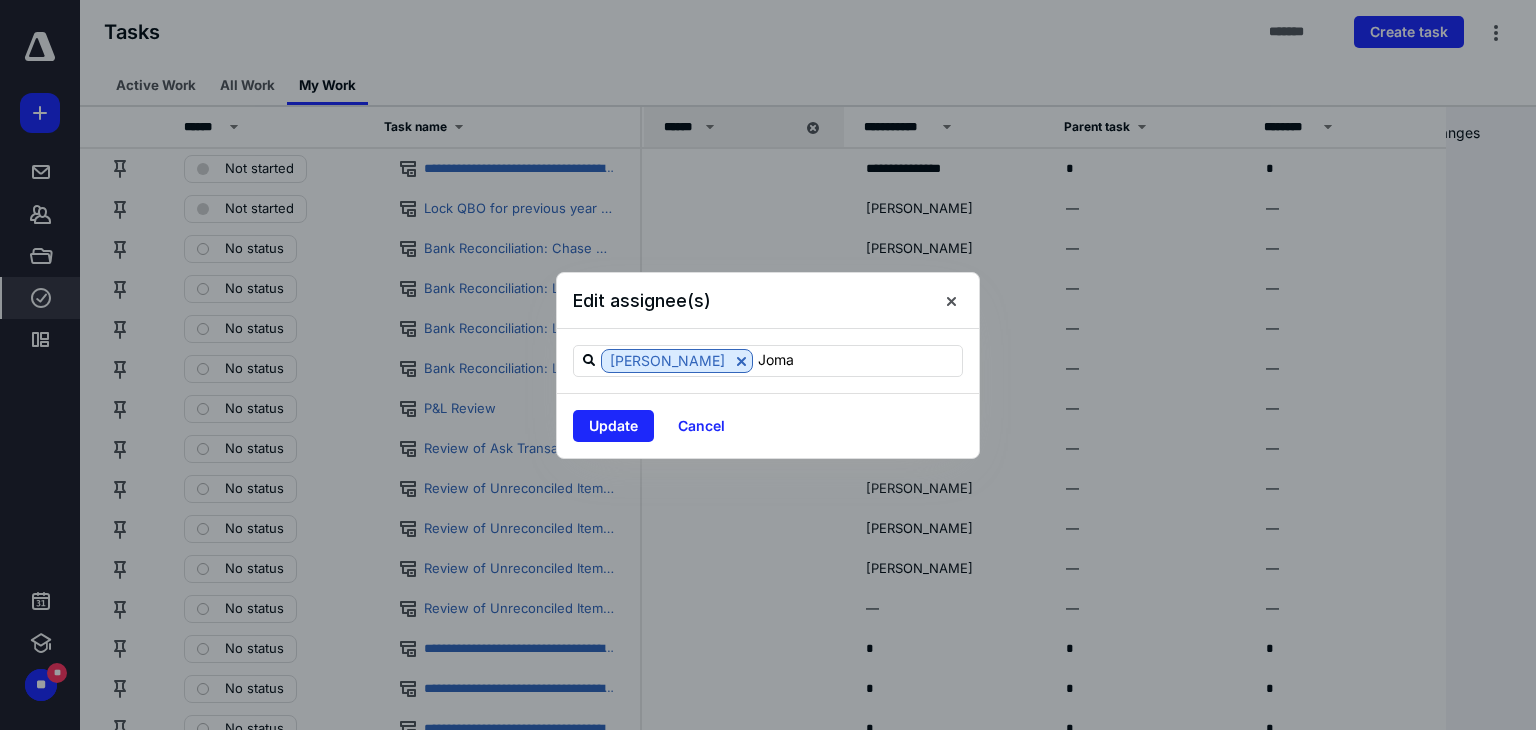 type 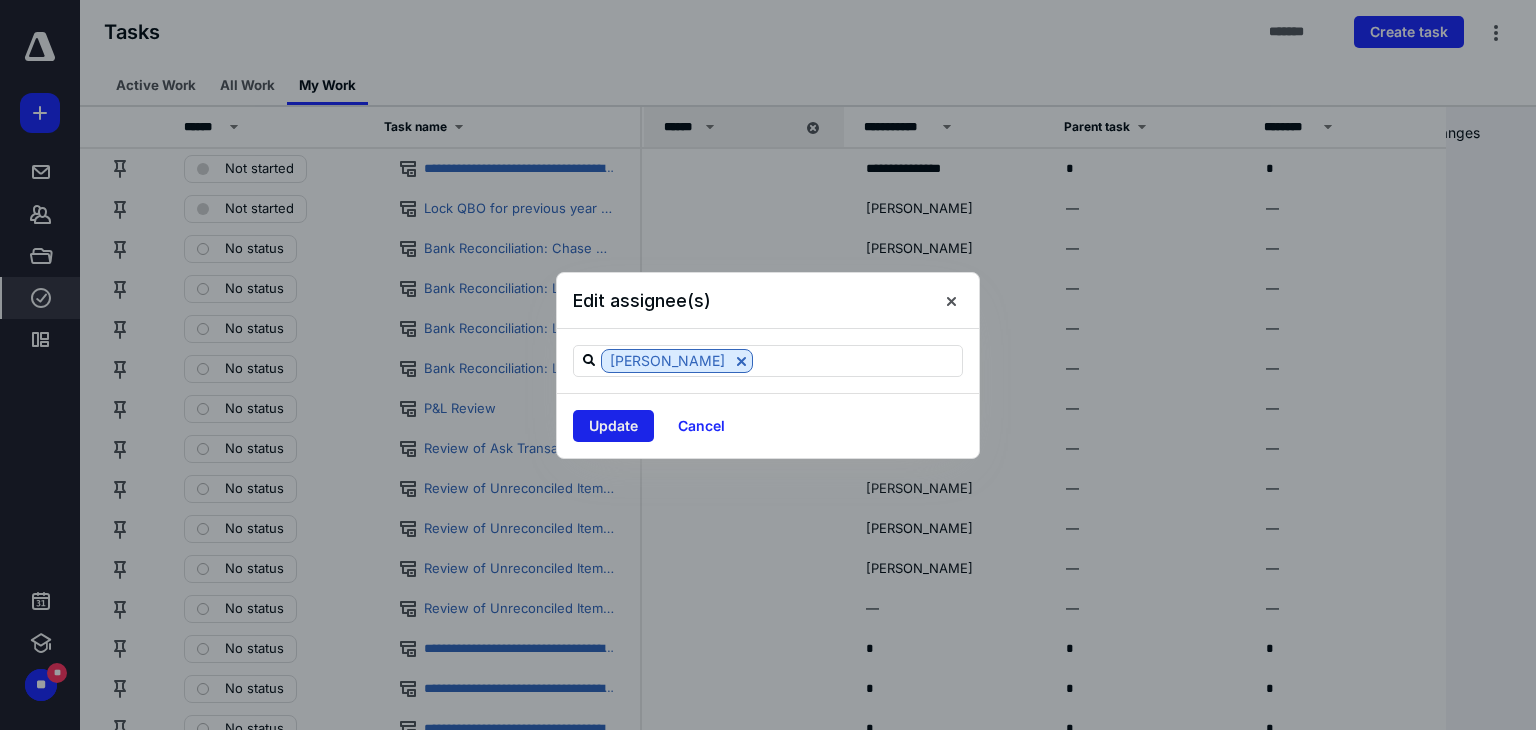 click on "Update" at bounding box center (613, 426) 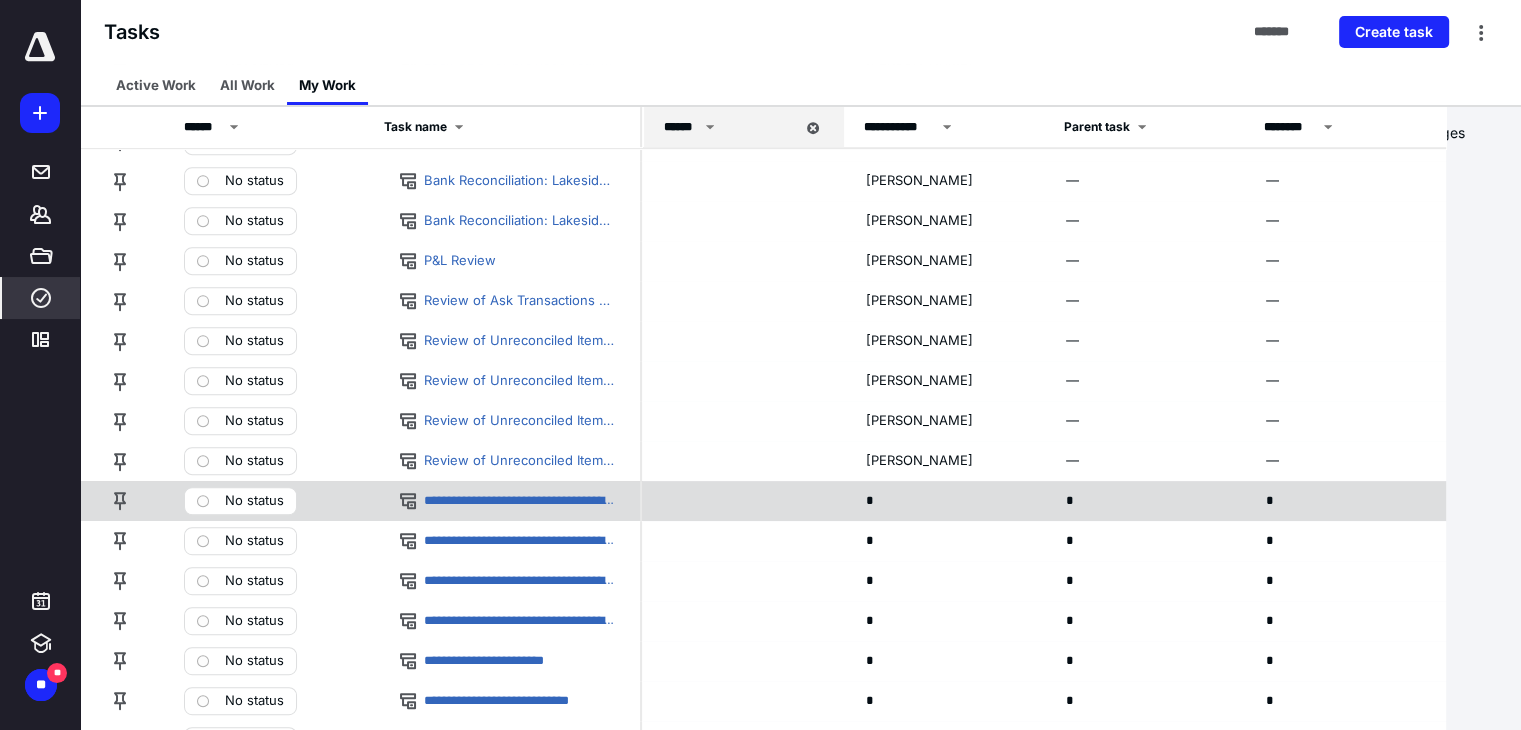 scroll, scrollTop: 900, scrollLeft: 0, axis: vertical 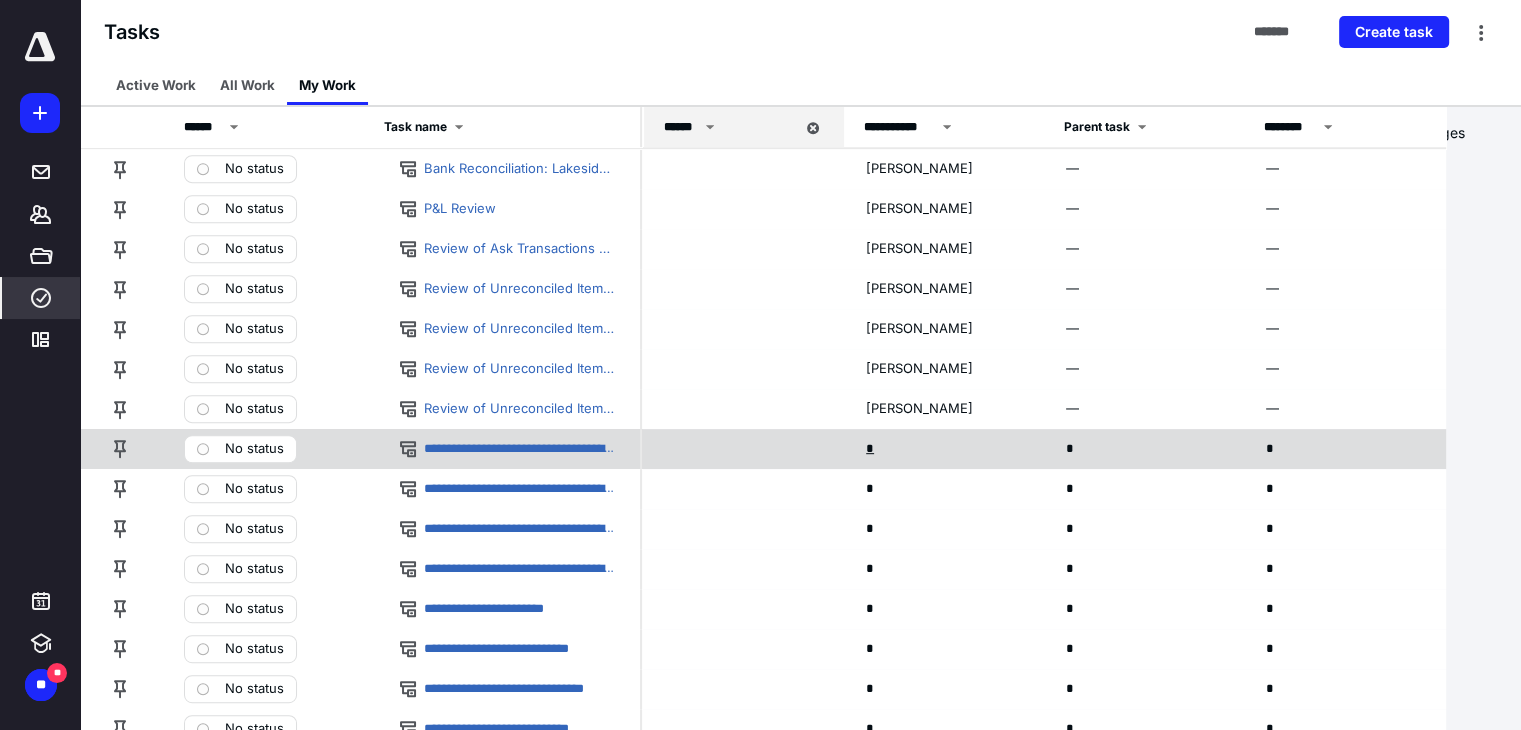 click on "*" at bounding box center (872, 449) 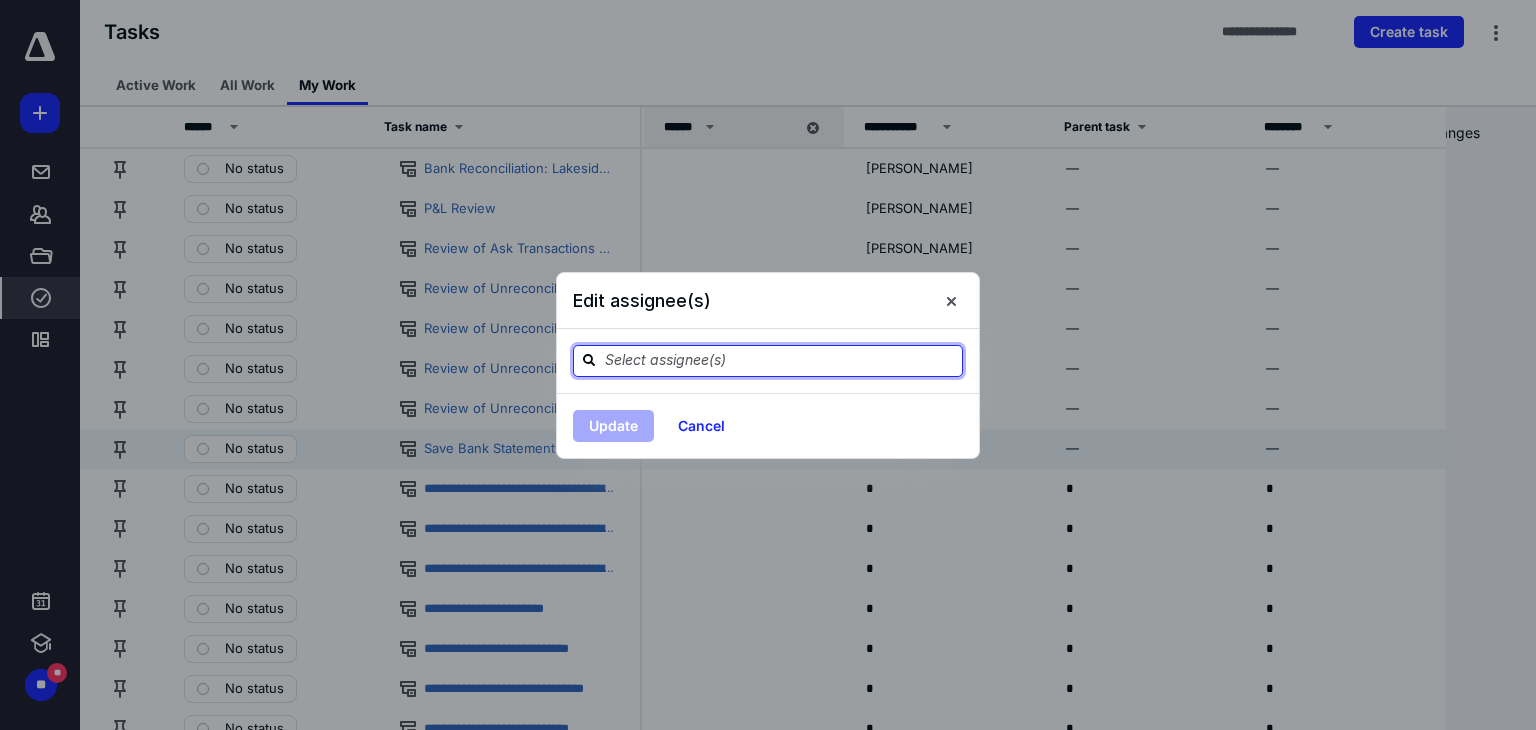 click at bounding box center [780, 360] 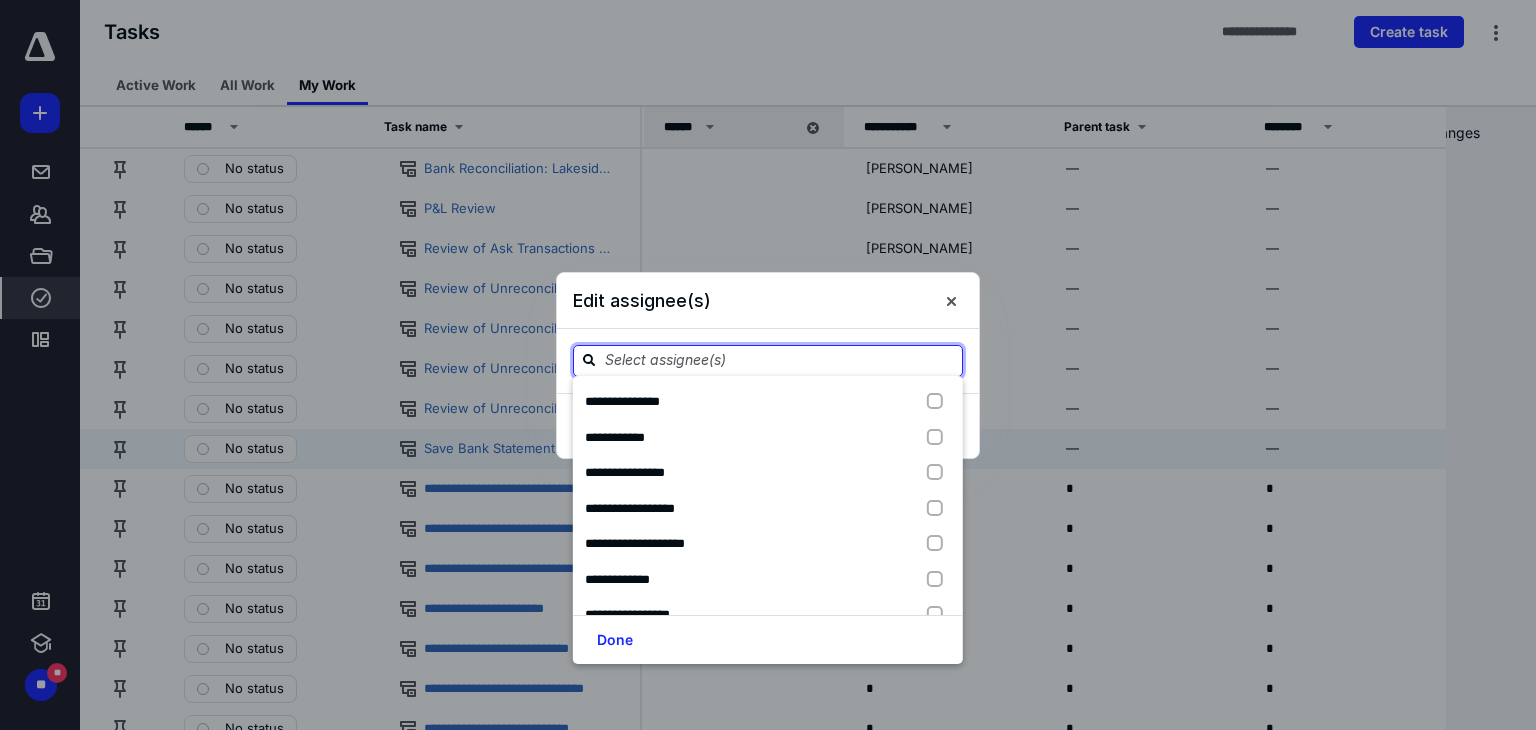 paste on "Joma" 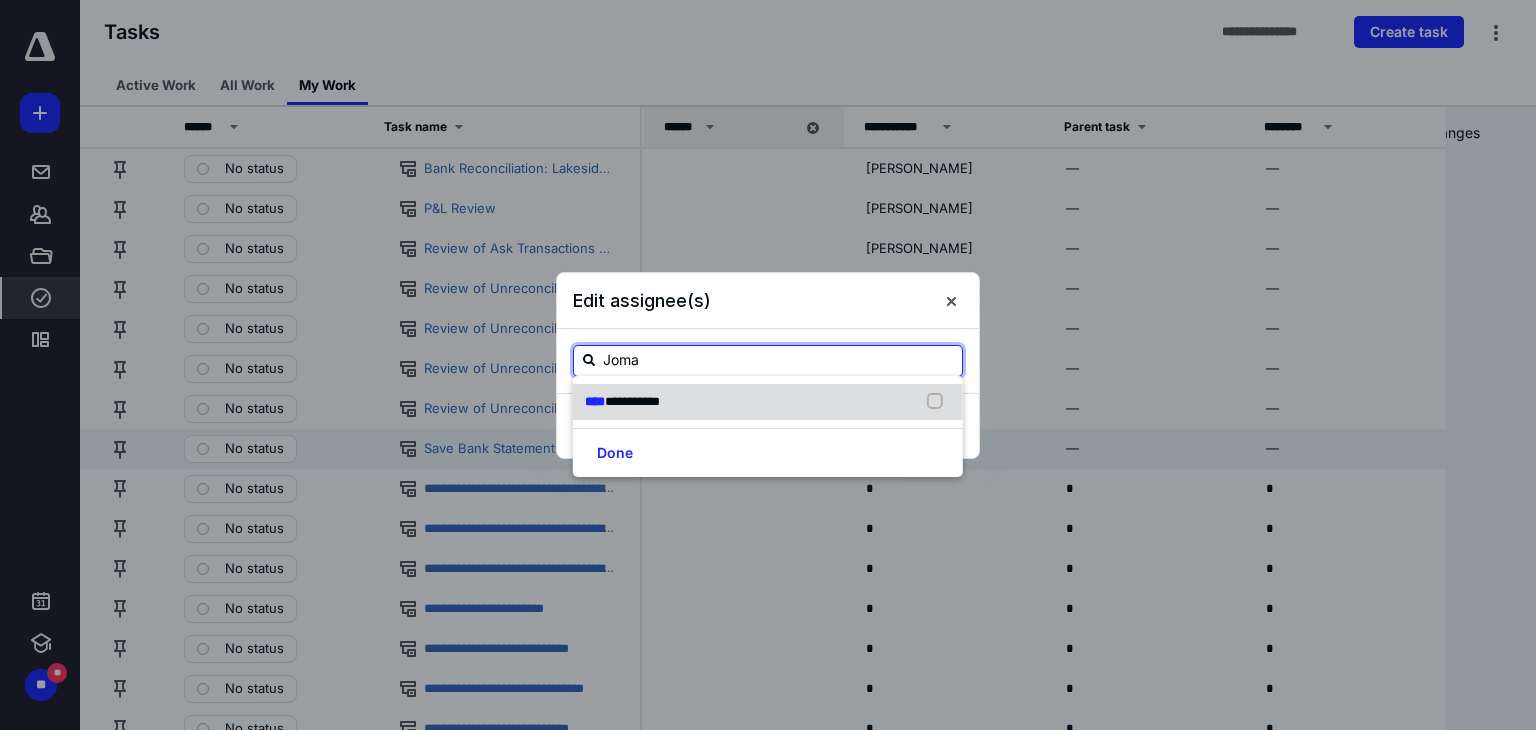 click on "**********" at bounding box center [632, 401] 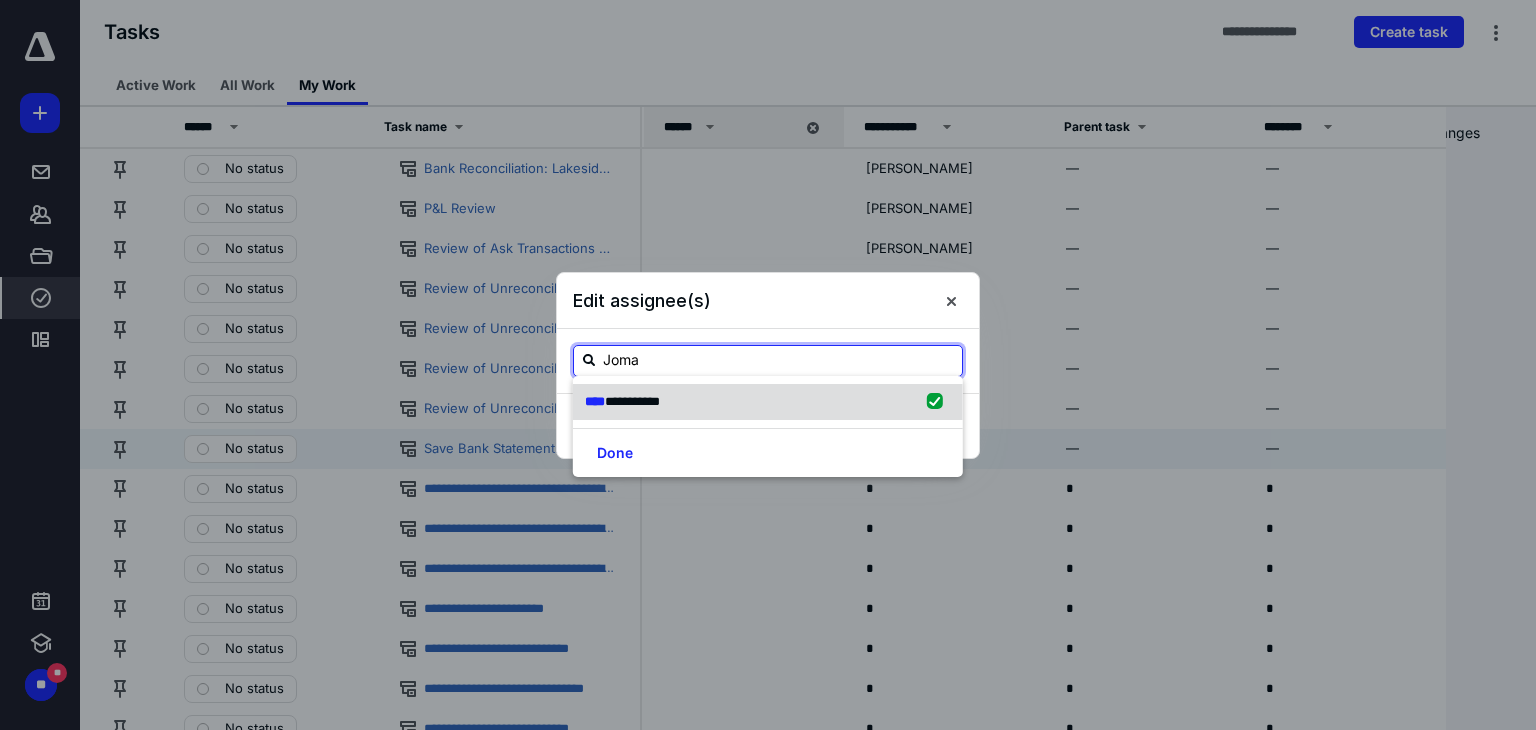 checkbox on "true" 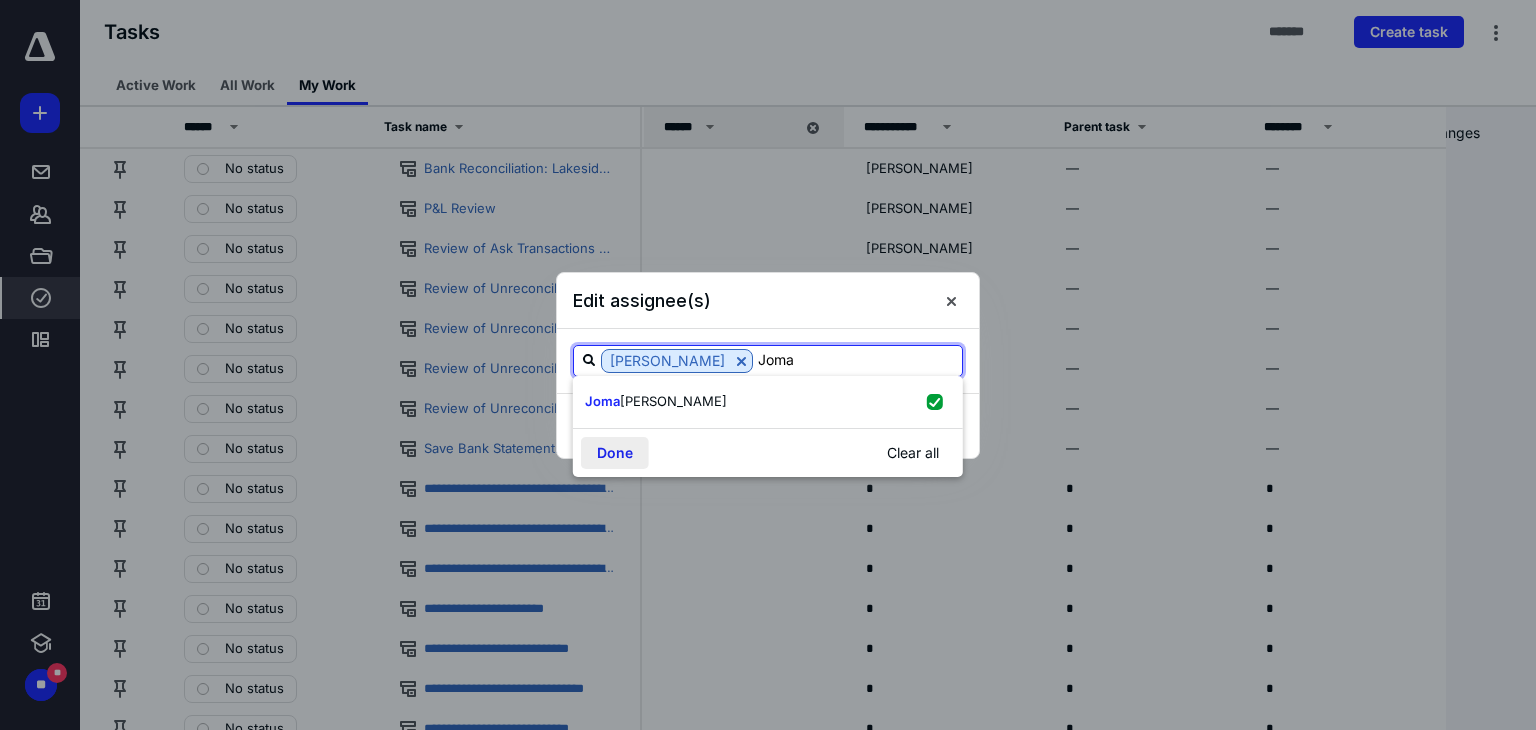 type on "Joma" 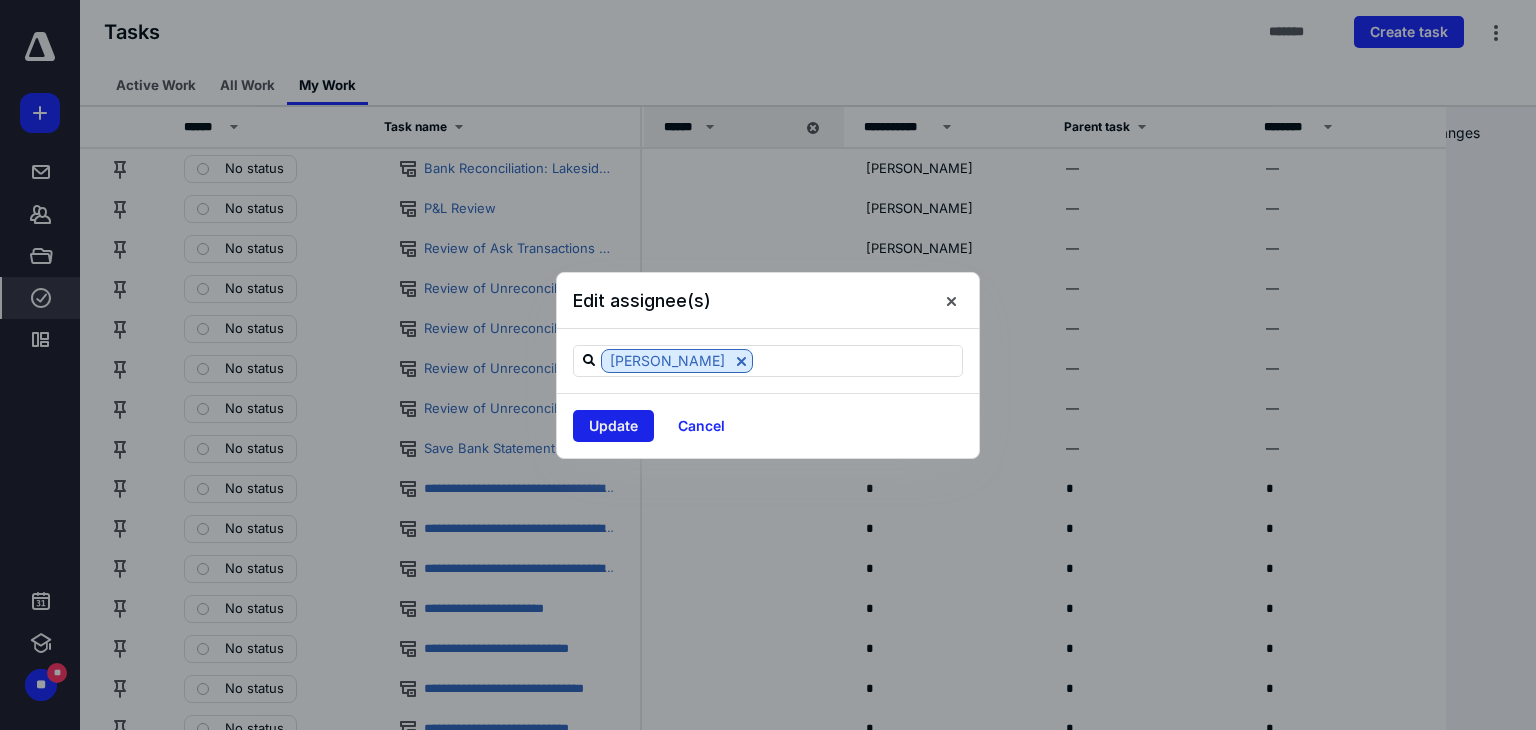 click on "Update" at bounding box center (613, 426) 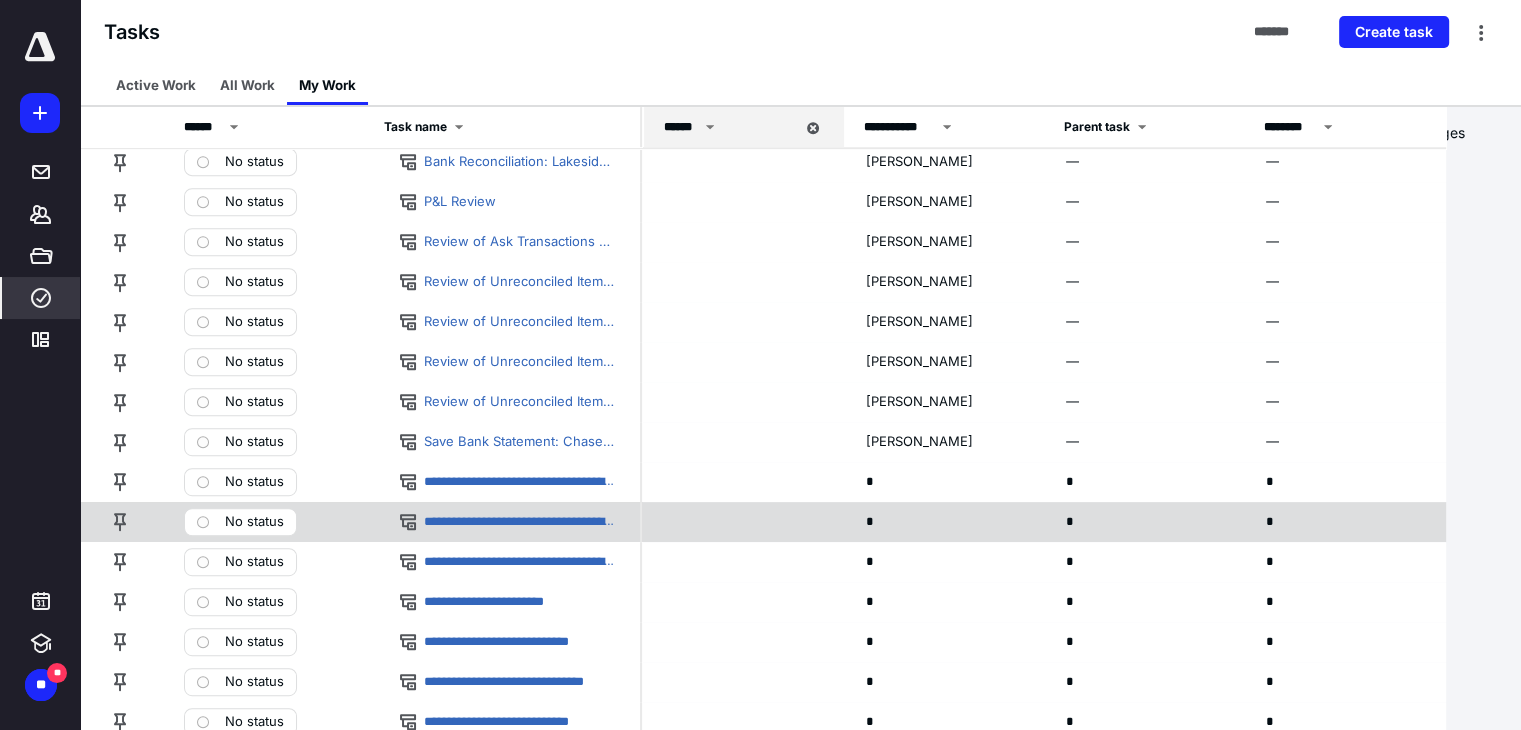 scroll, scrollTop: 942, scrollLeft: 0, axis: vertical 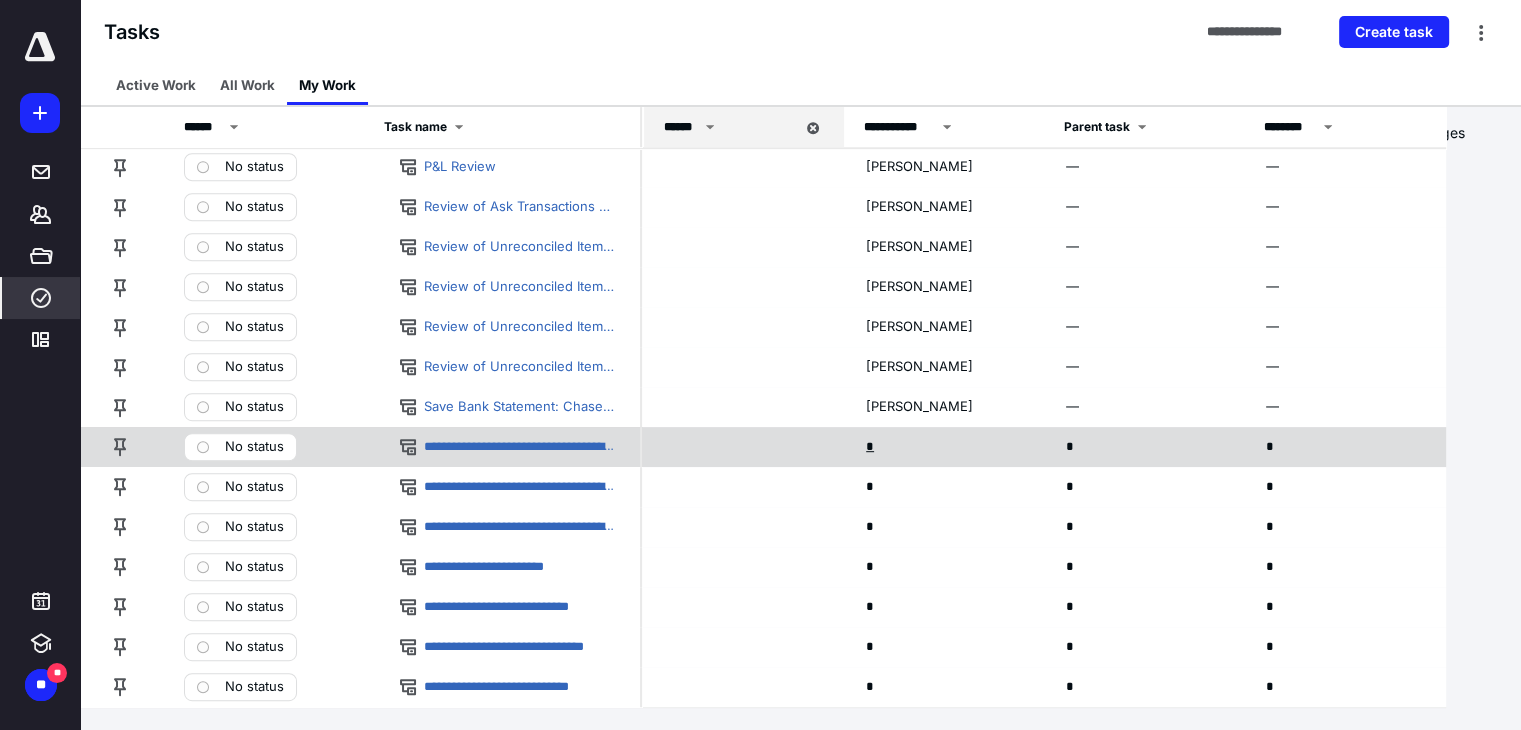 click on "*" at bounding box center (872, 447) 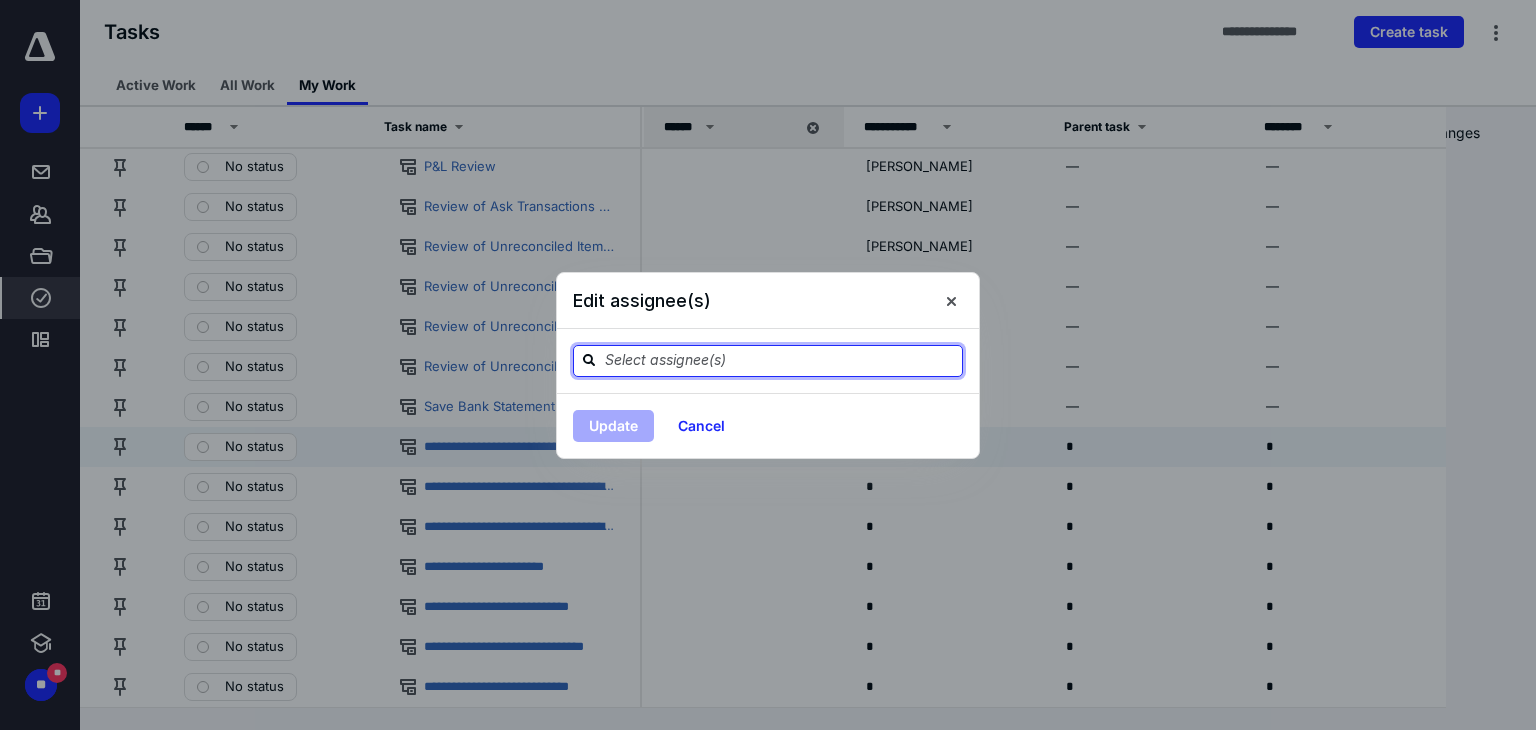 click at bounding box center [780, 360] 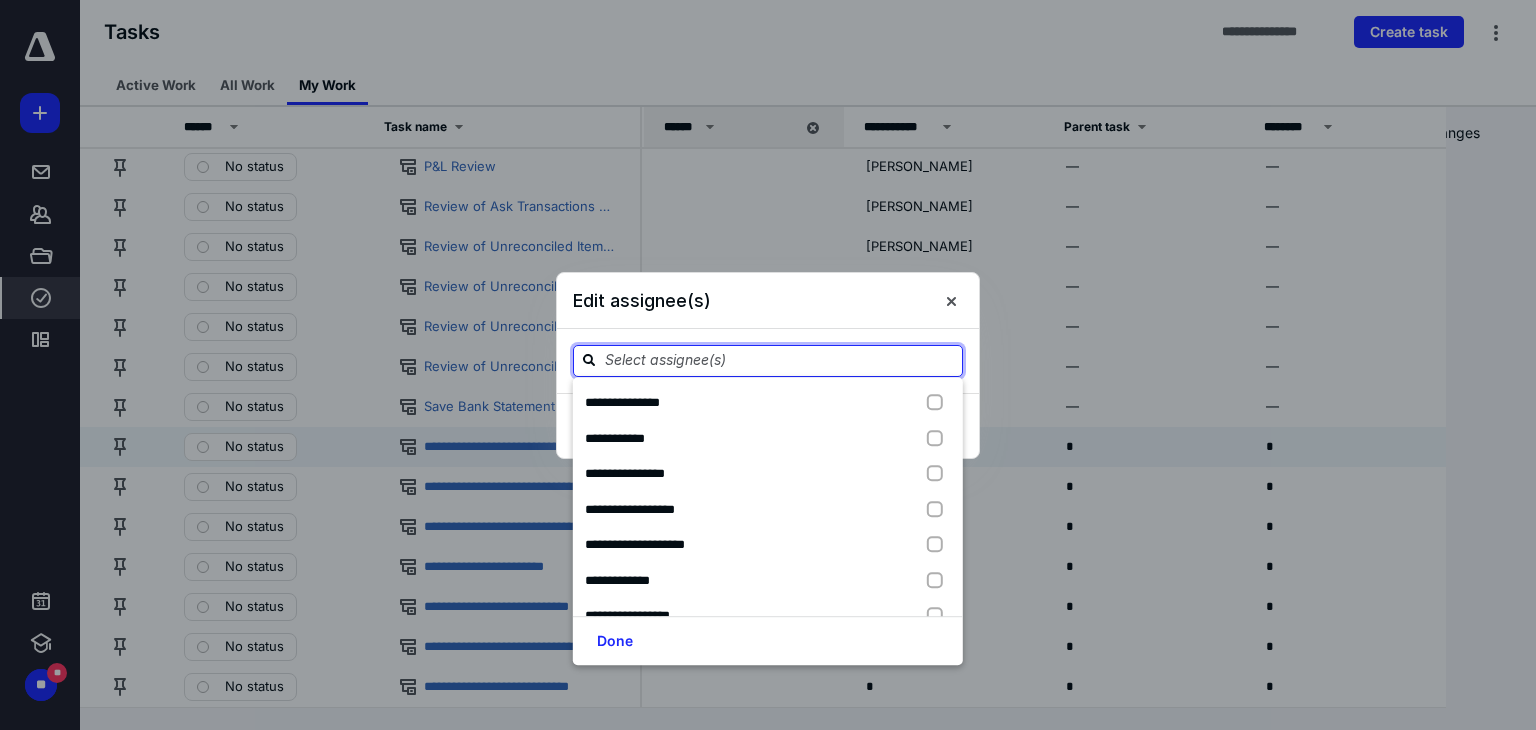 paste on "Joma" 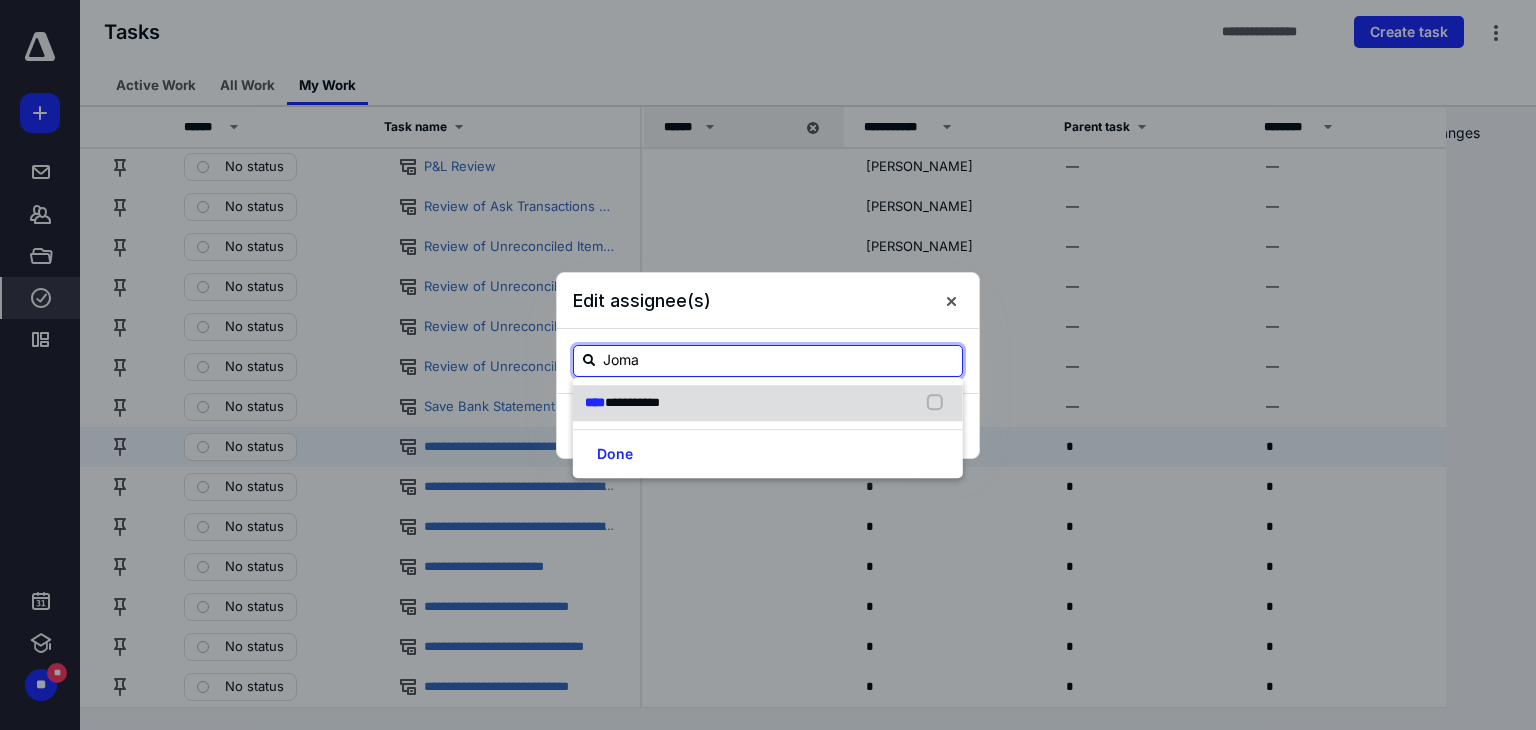 click on "**********" at bounding box center [768, 403] 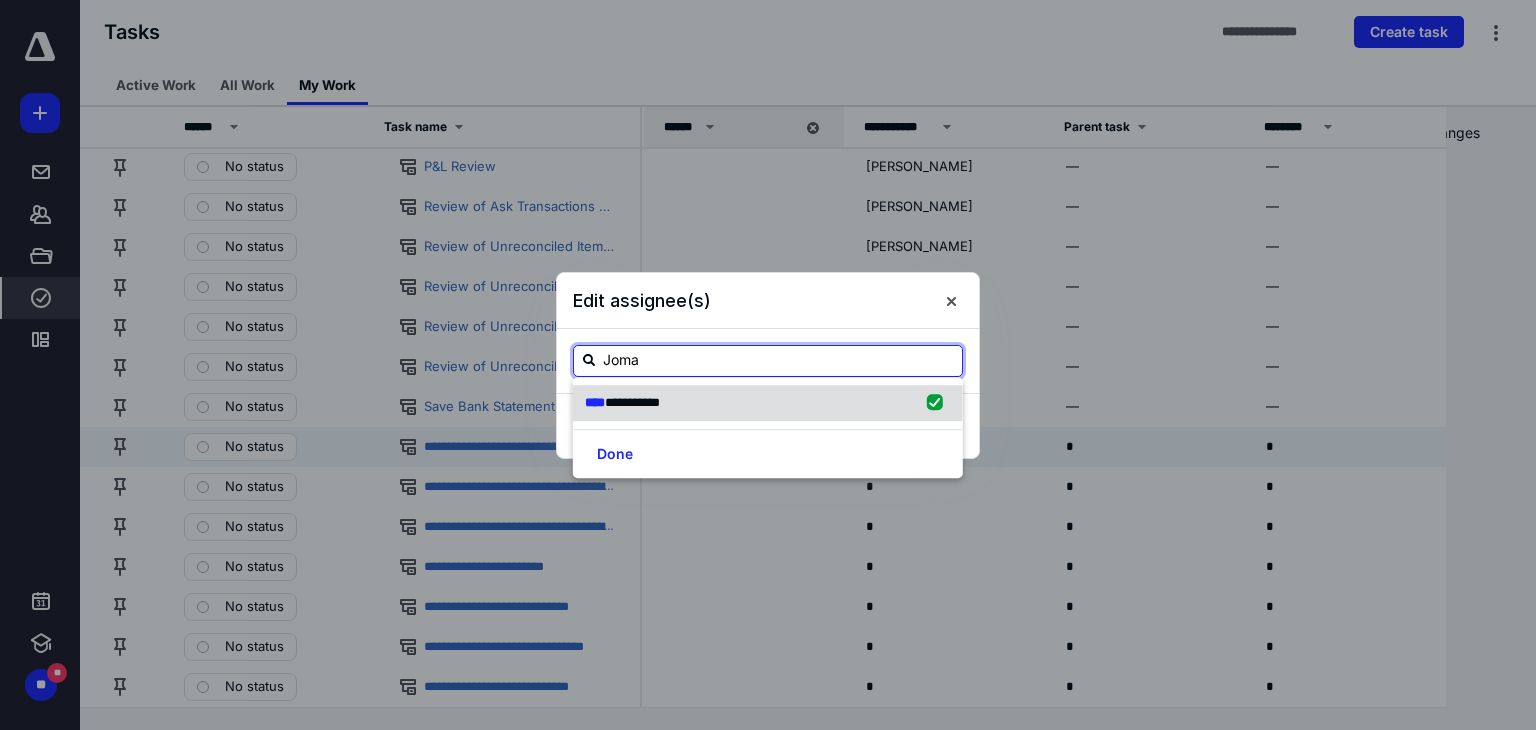 checkbox on "true" 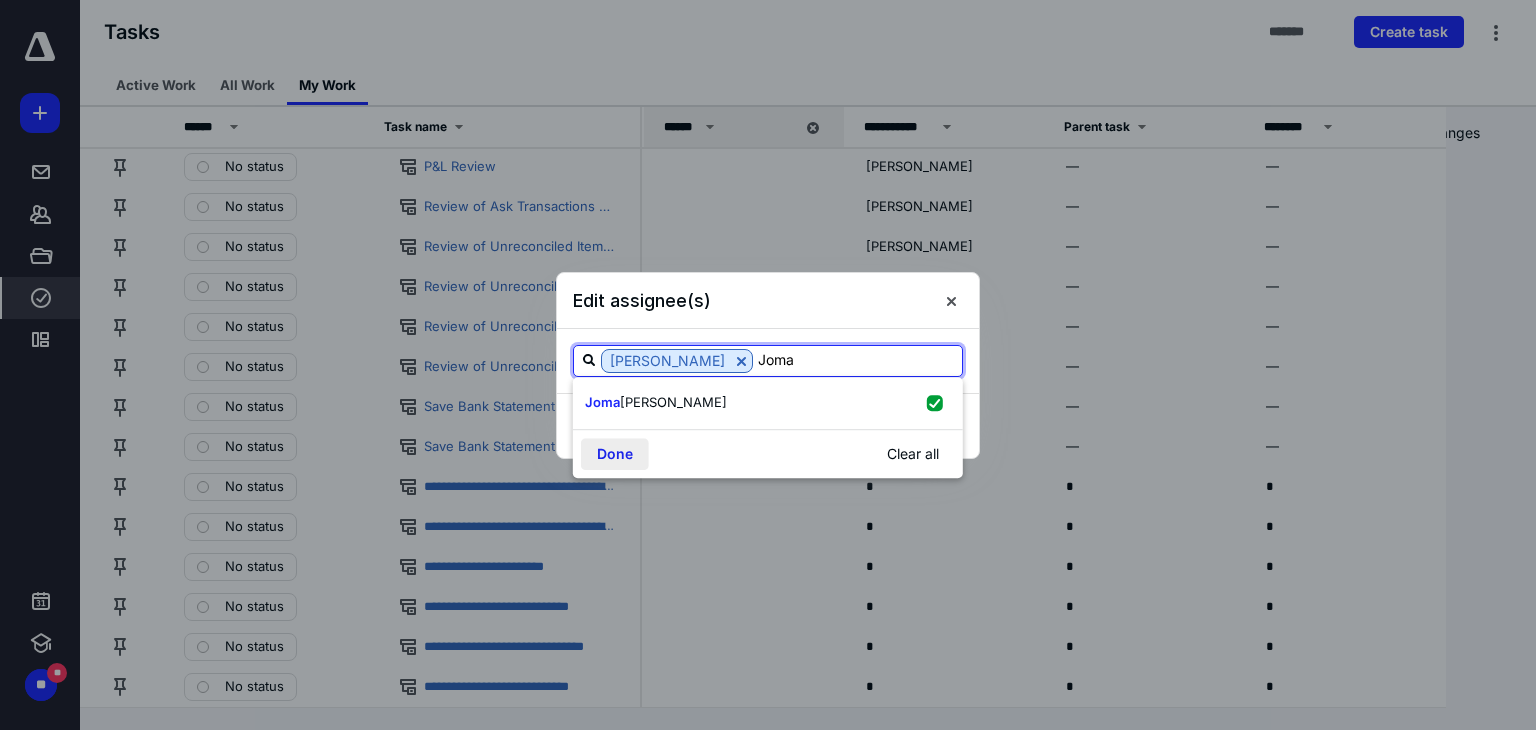 type on "Joma" 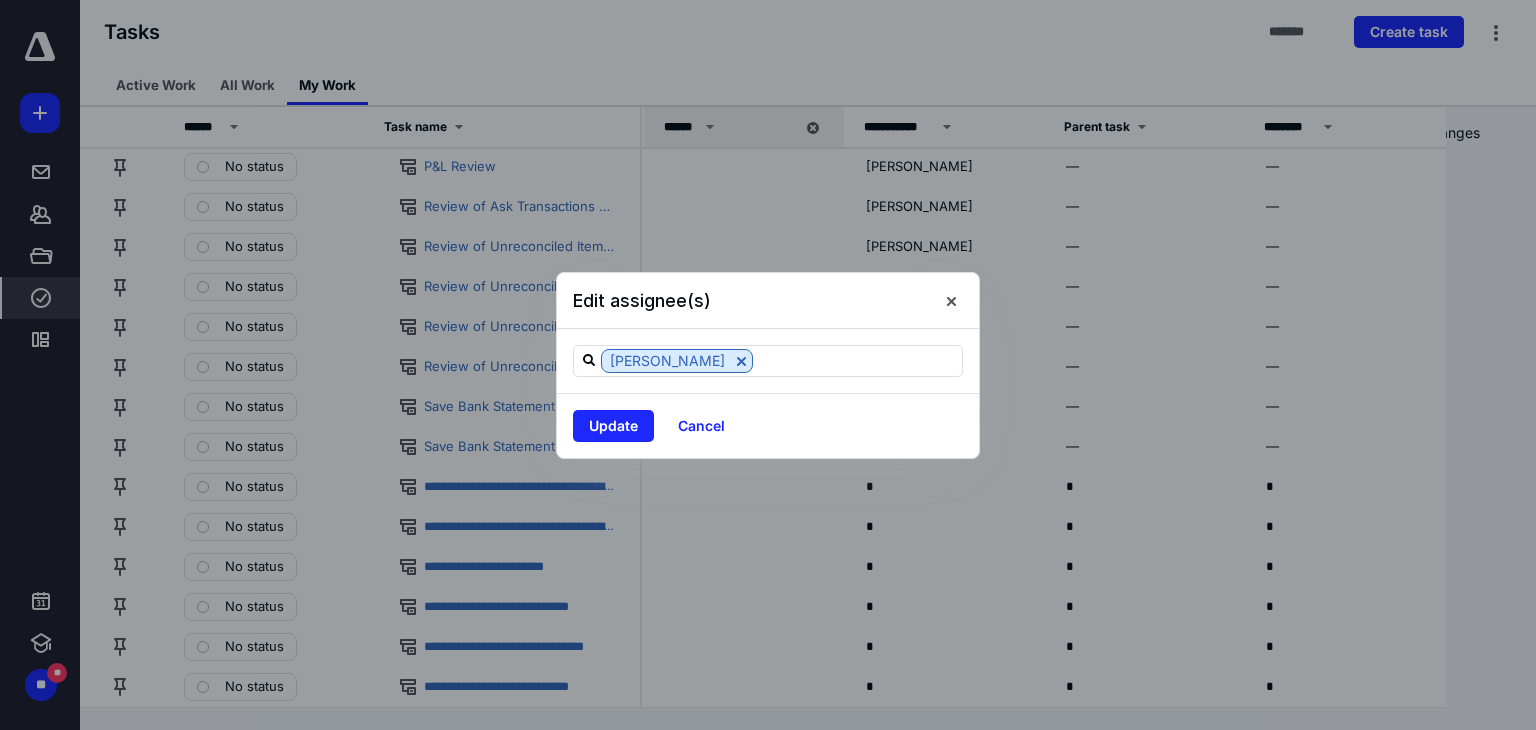 click on "Update" at bounding box center (613, 426) 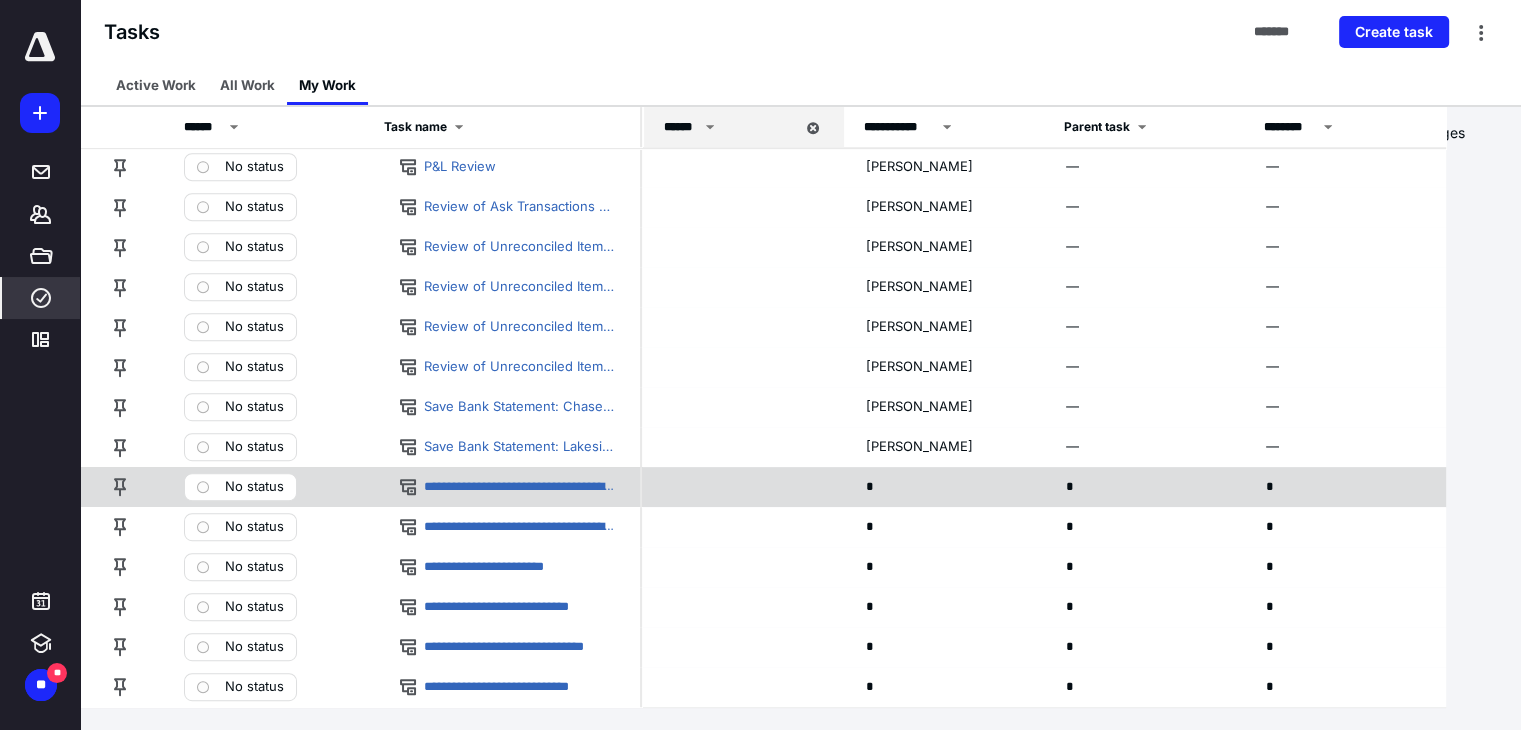 click on "*" at bounding box center (942, 486) 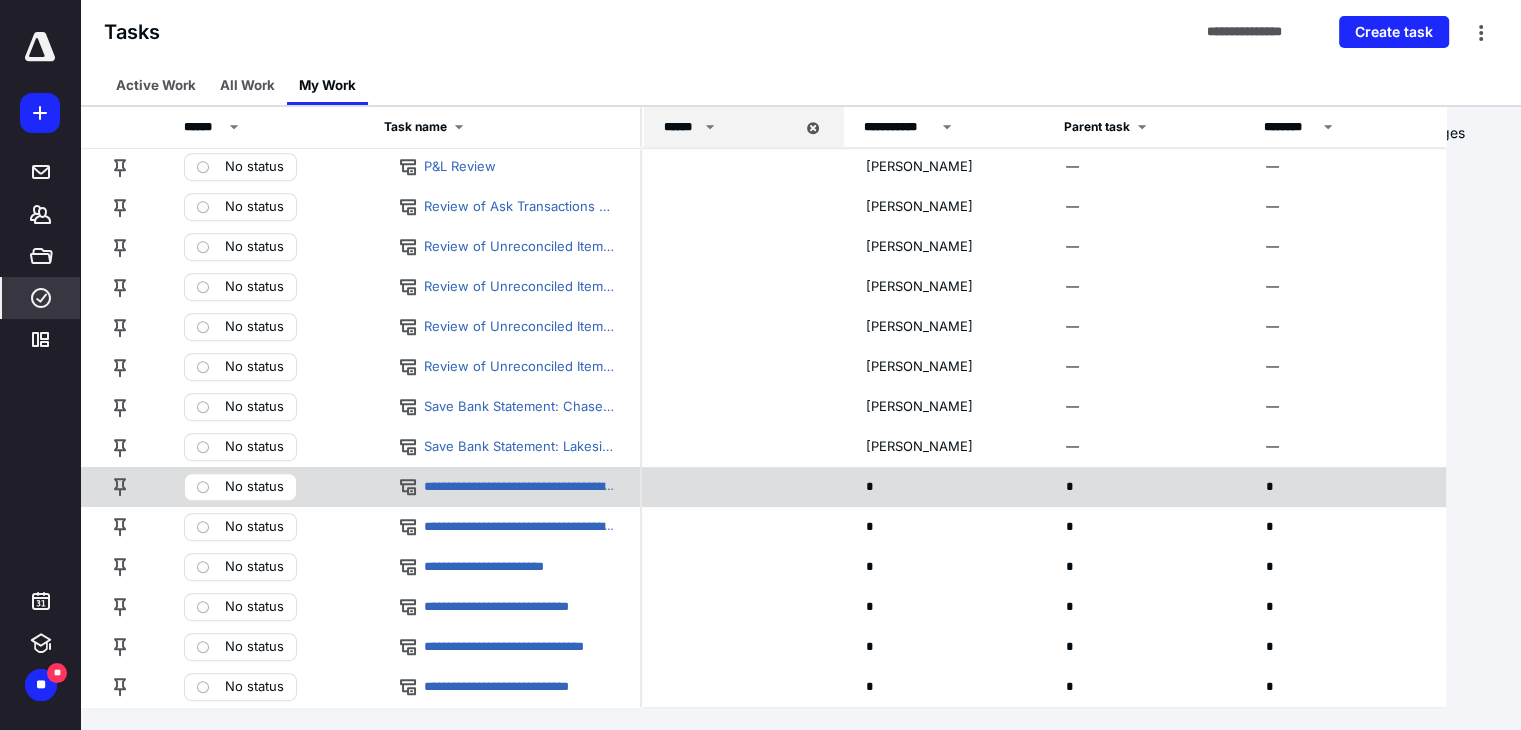 click on "*" at bounding box center [942, 486] 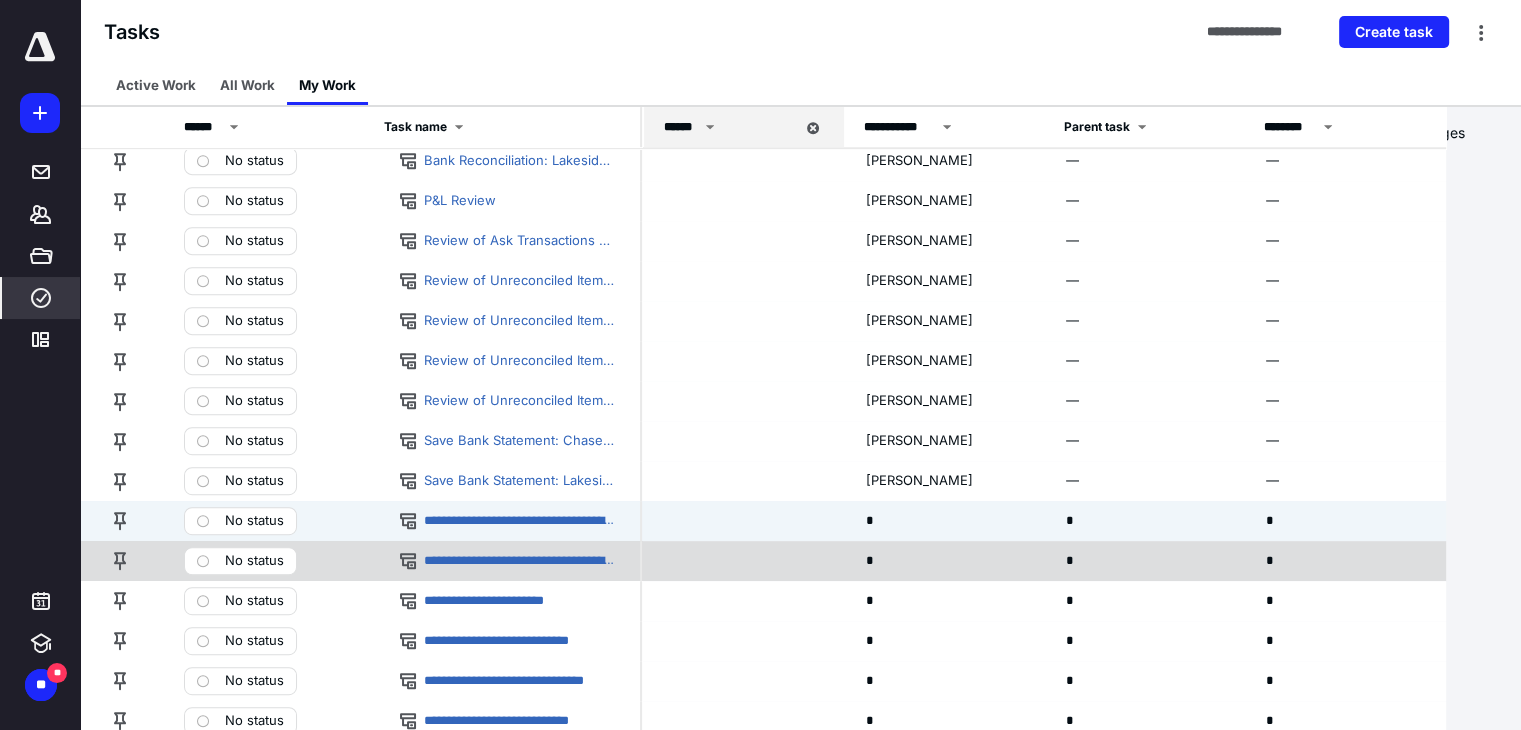 scroll, scrollTop: 942, scrollLeft: 0, axis: vertical 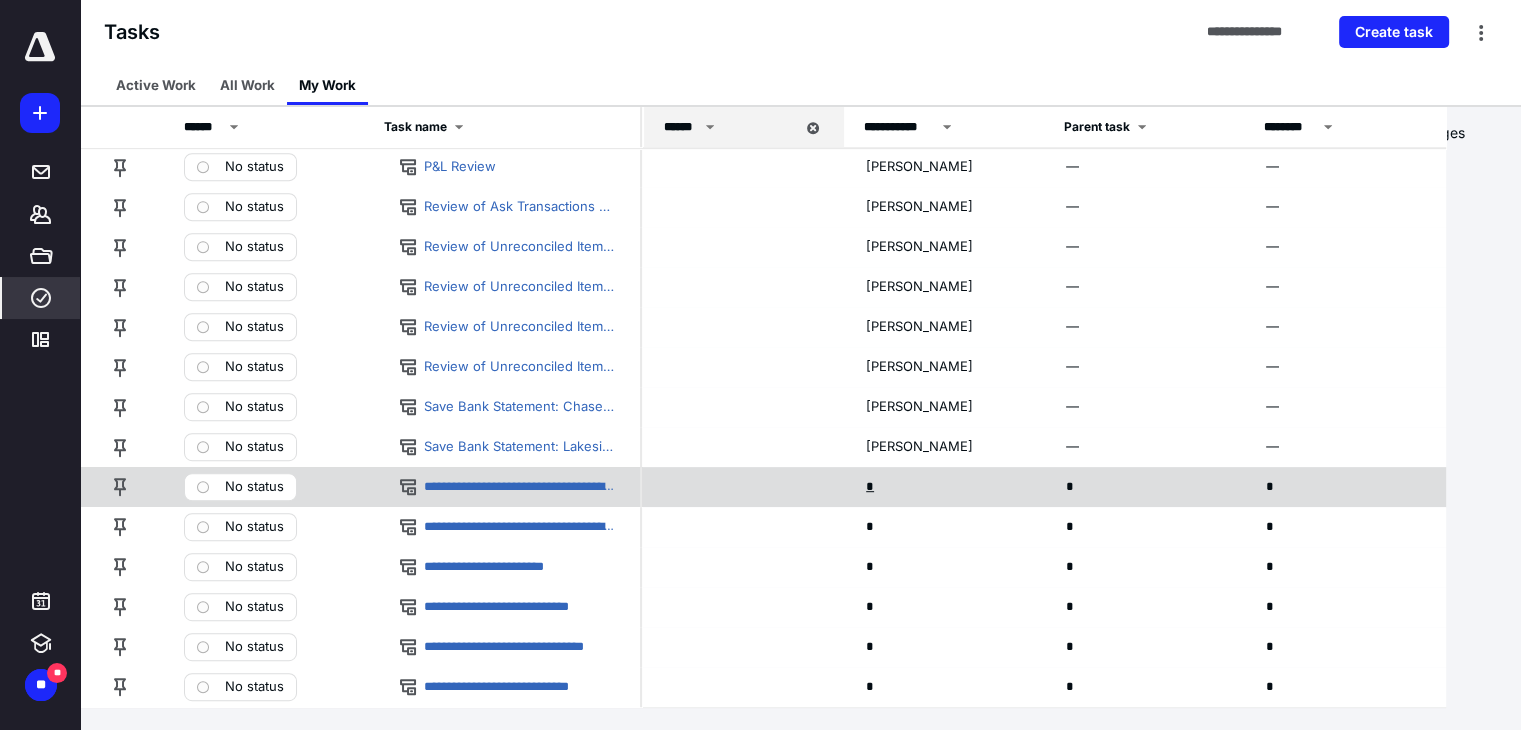 click on "*" at bounding box center (872, 487) 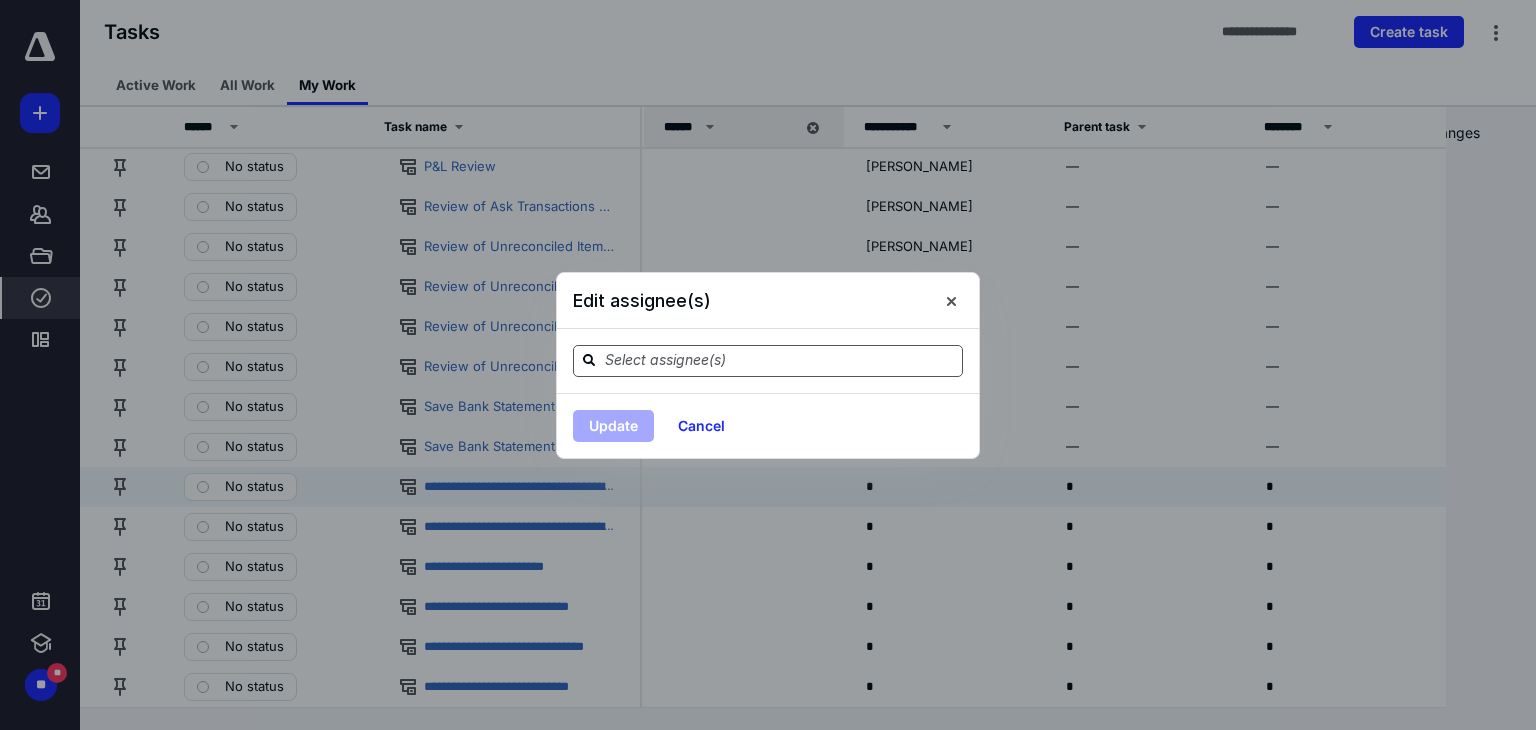 click at bounding box center [780, 360] 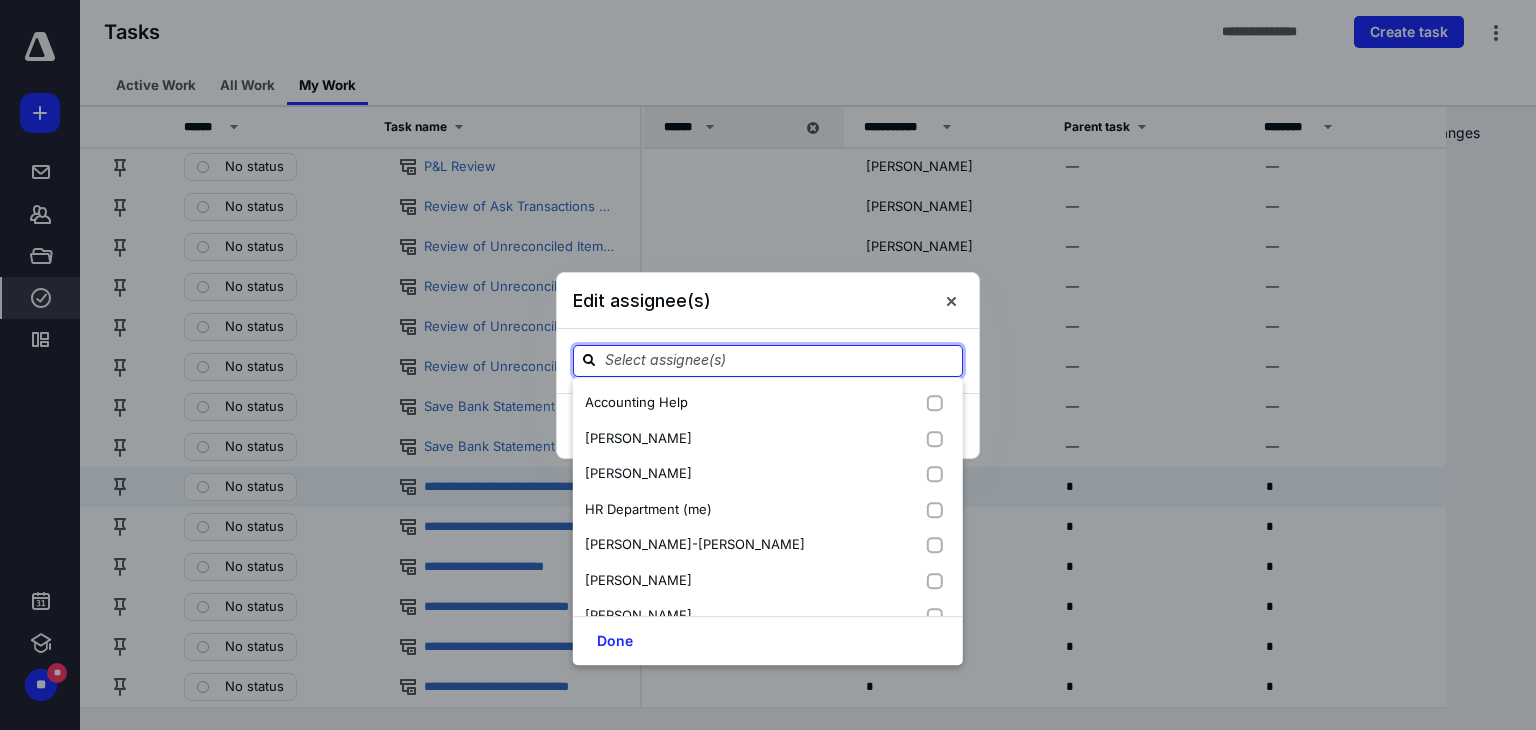 paste on "Joma" 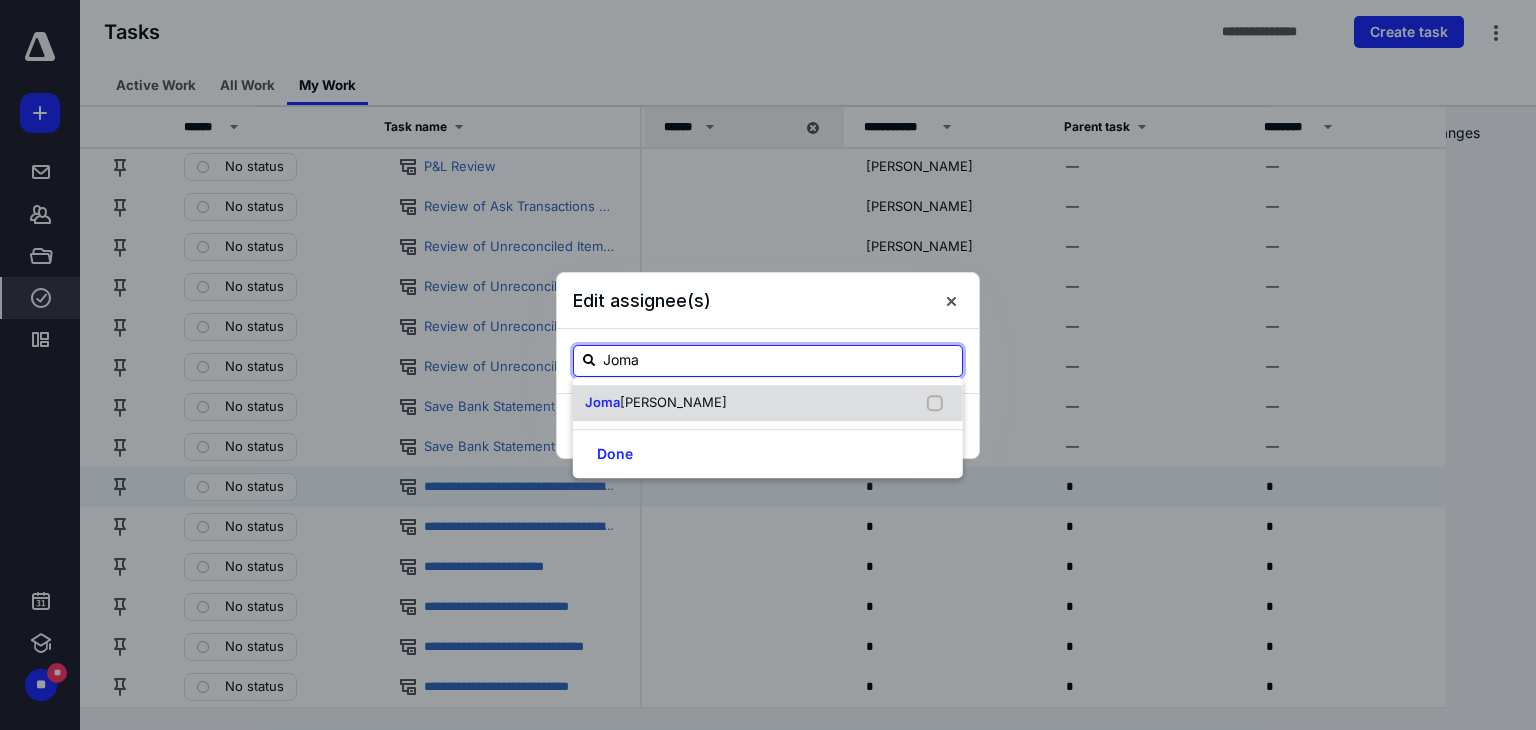 click on "[PERSON_NAME]" at bounding box center [673, 402] 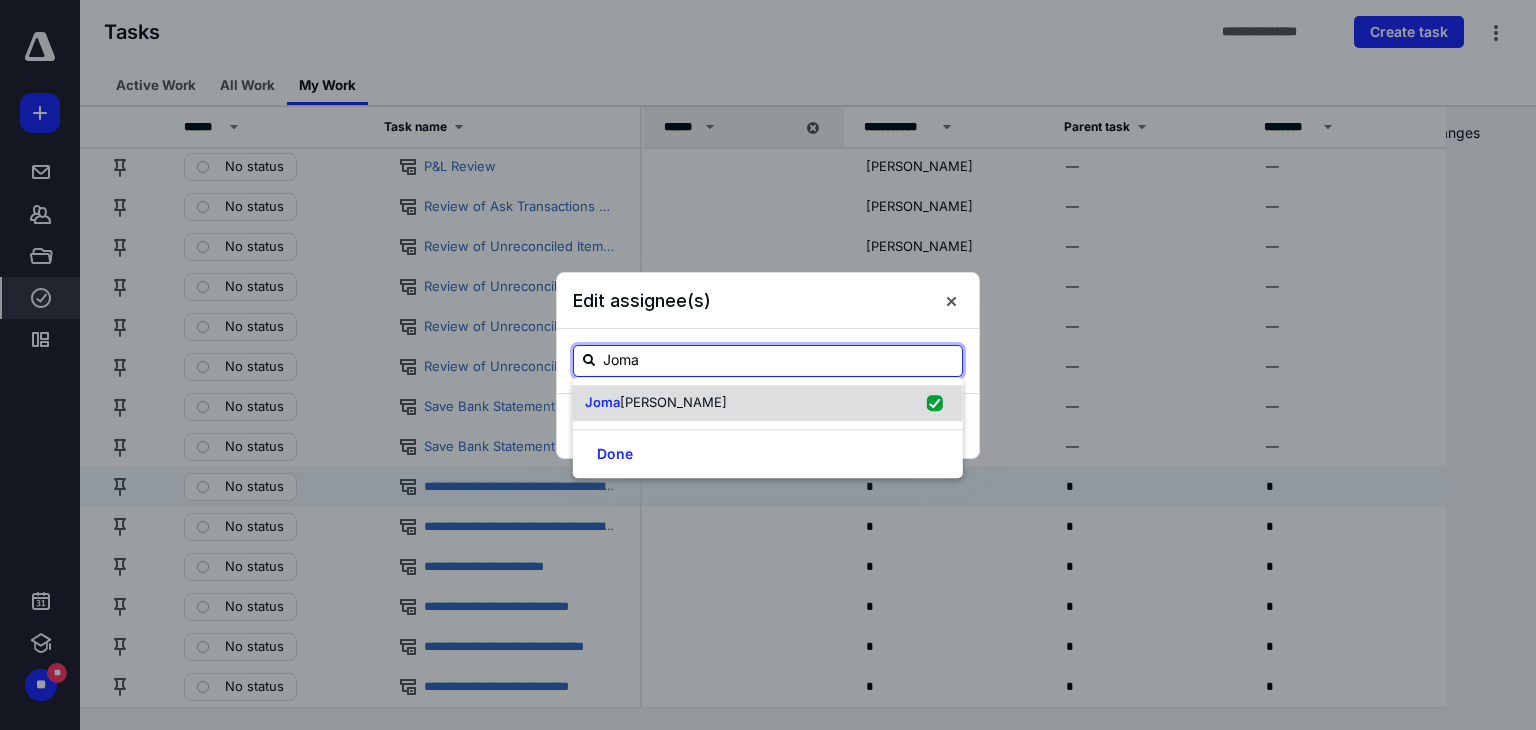 checkbox on "true" 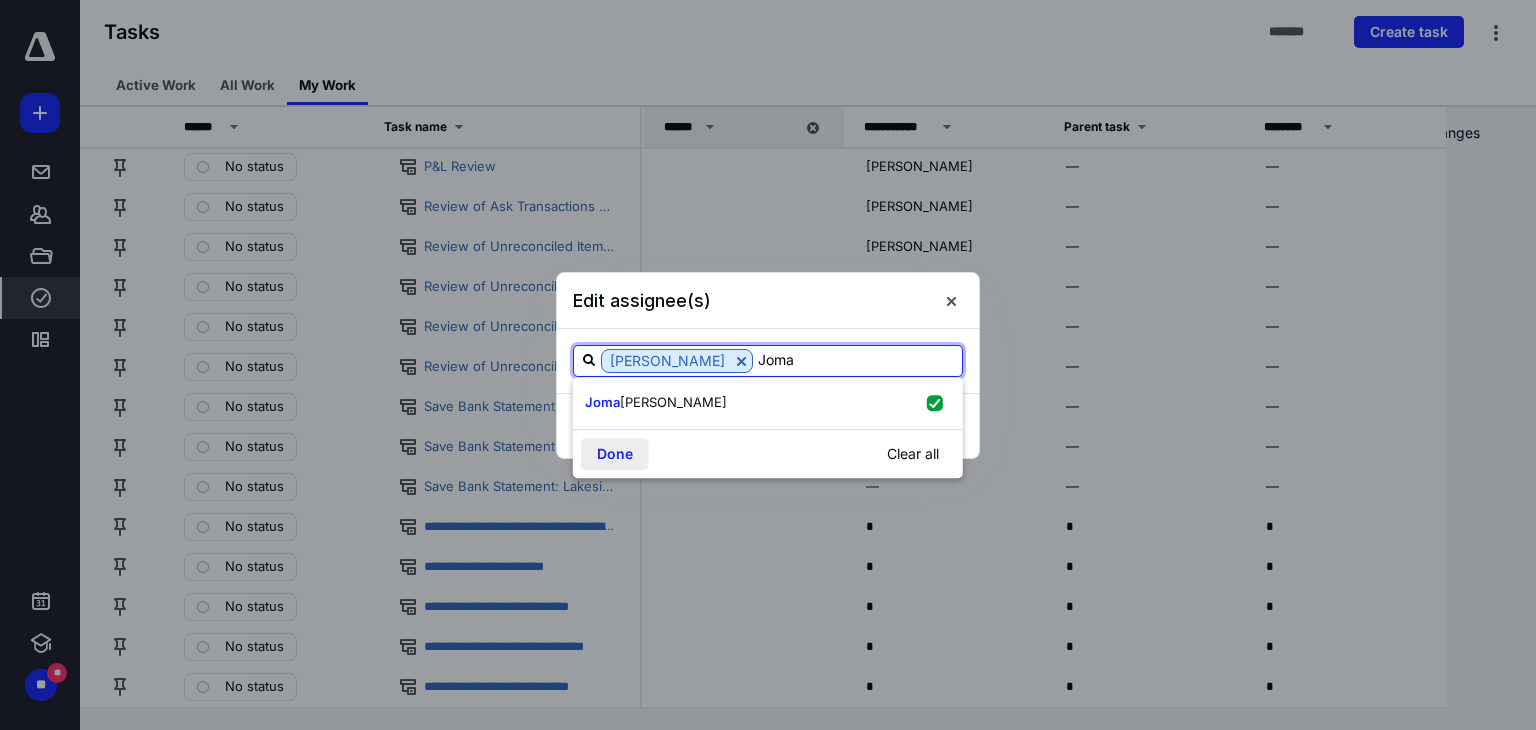 type on "Joma" 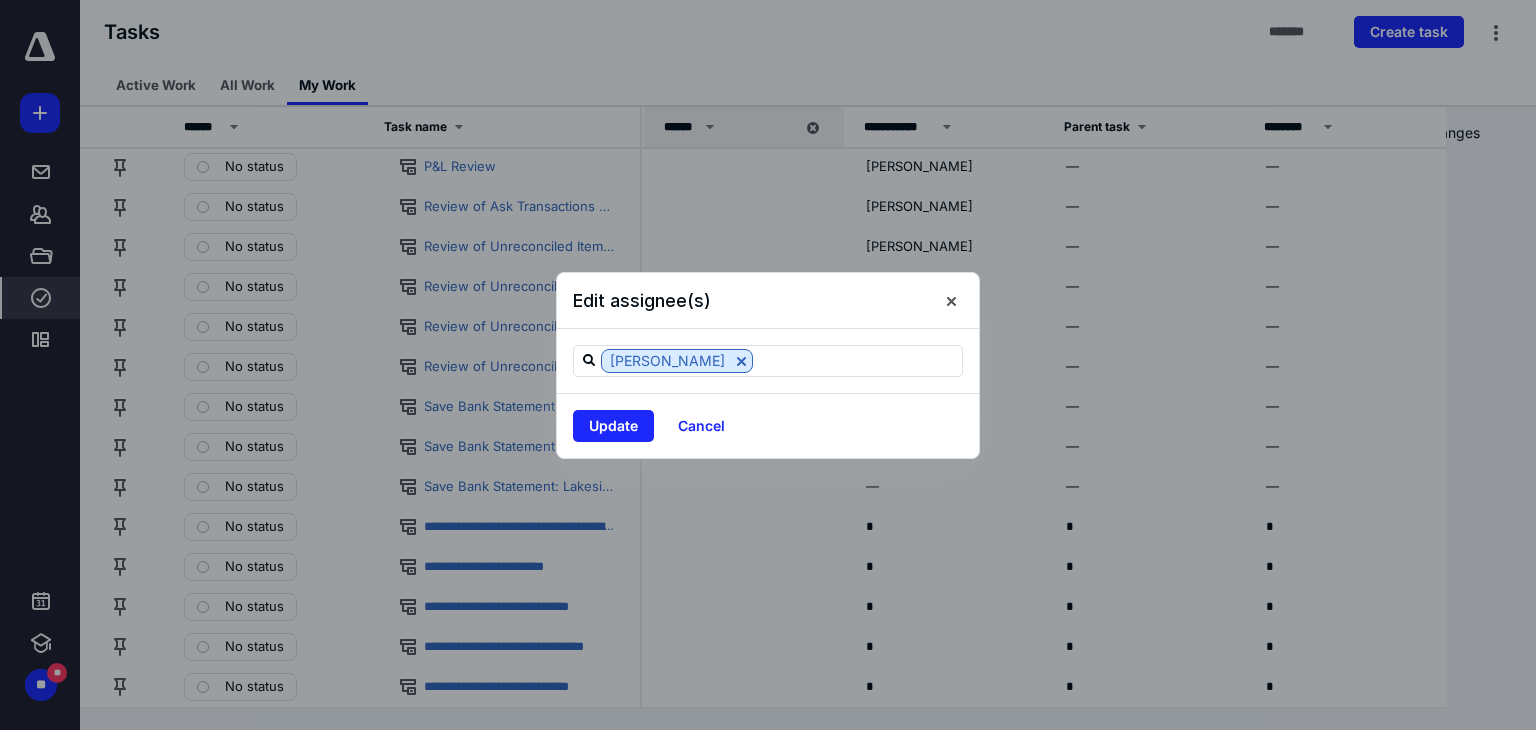 click on "Update" at bounding box center (613, 426) 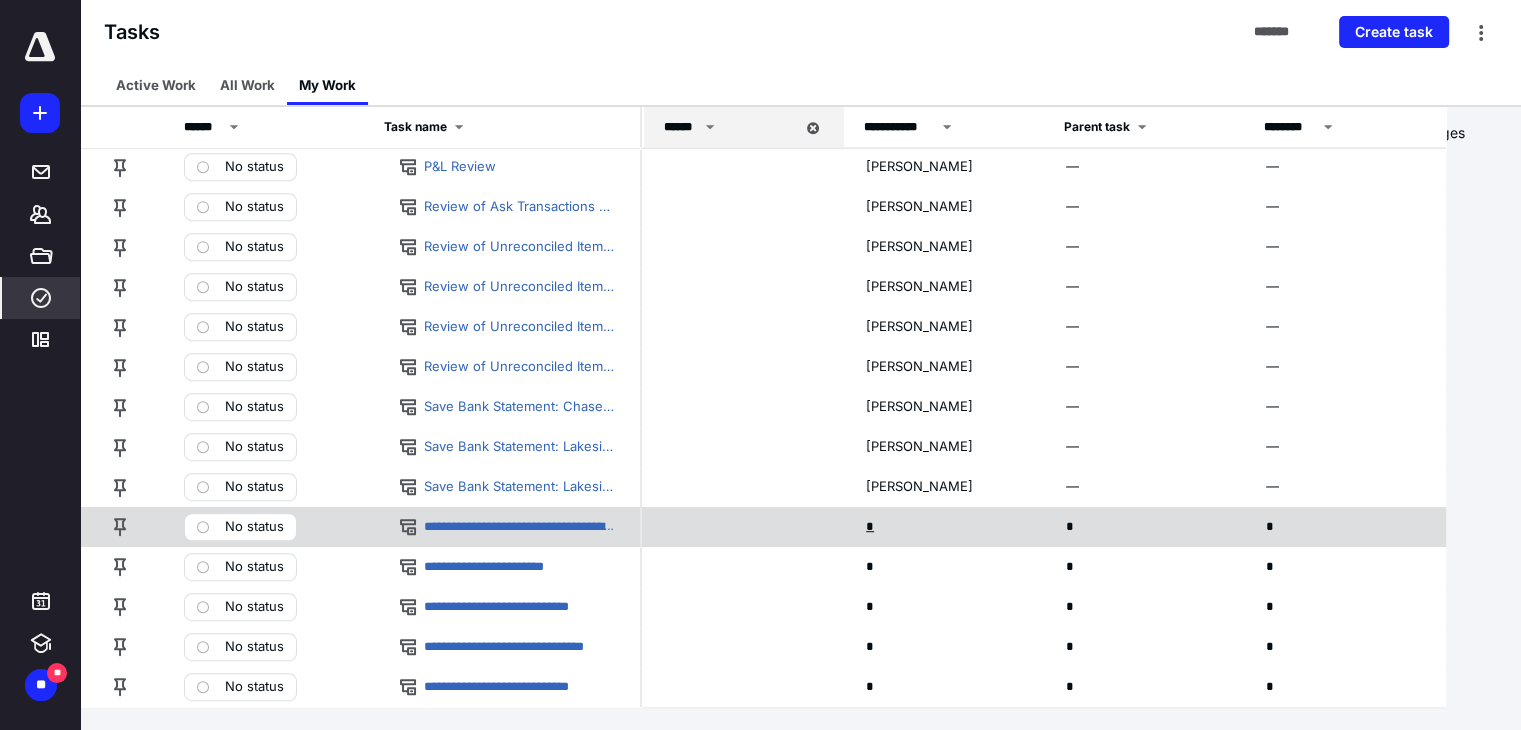 click on "*" at bounding box center [872, 527] 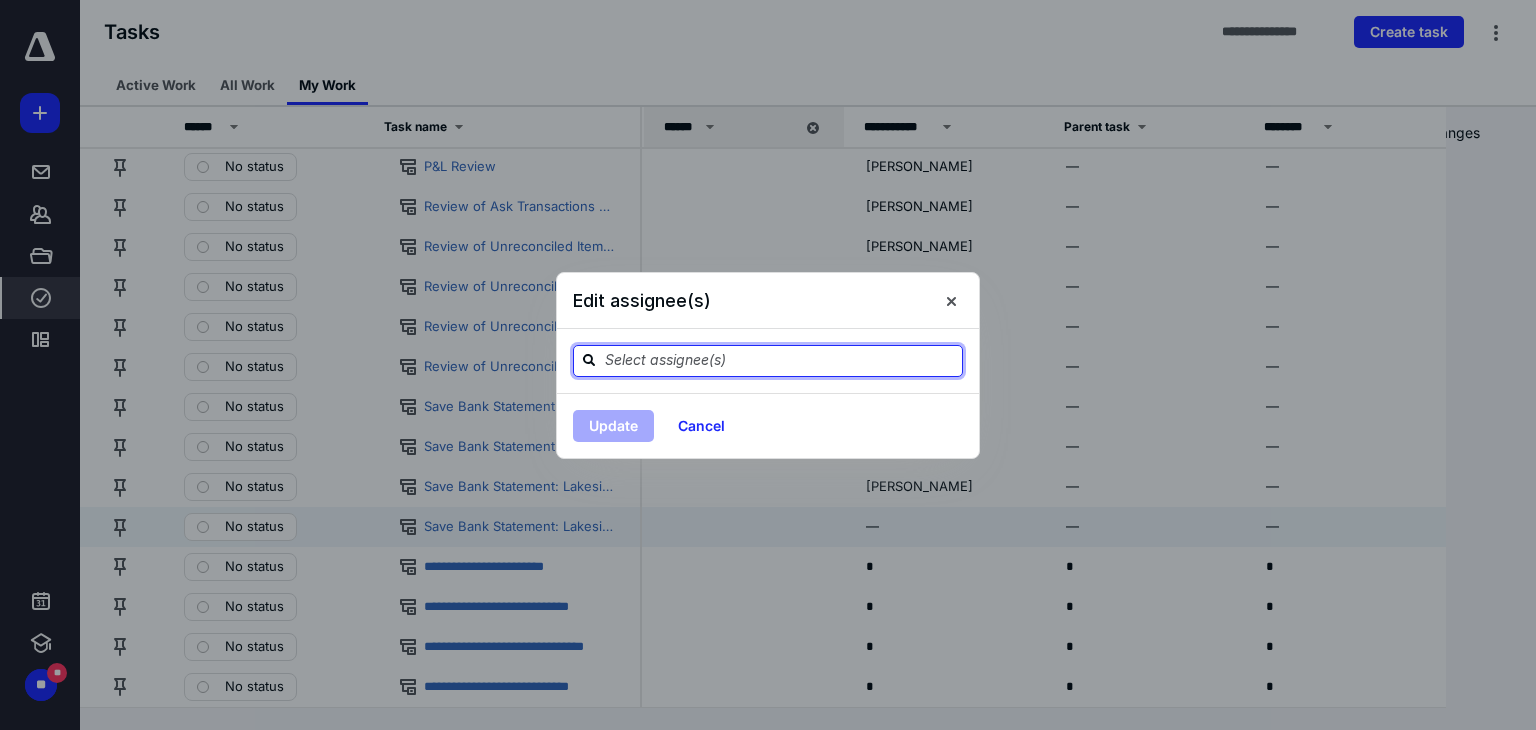 click at bounding box center [780, 360] 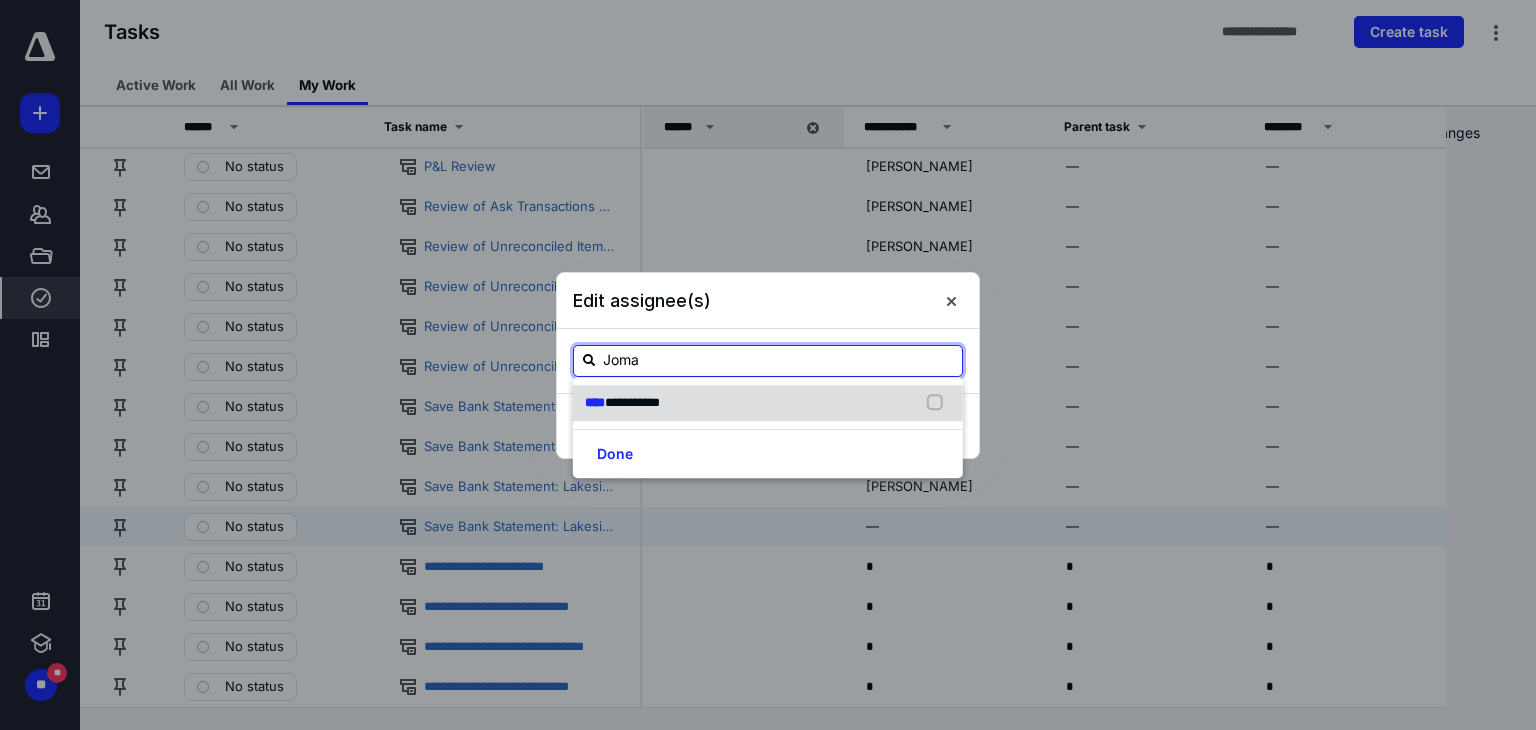 click on "**********" at bounding box center [632, 402] 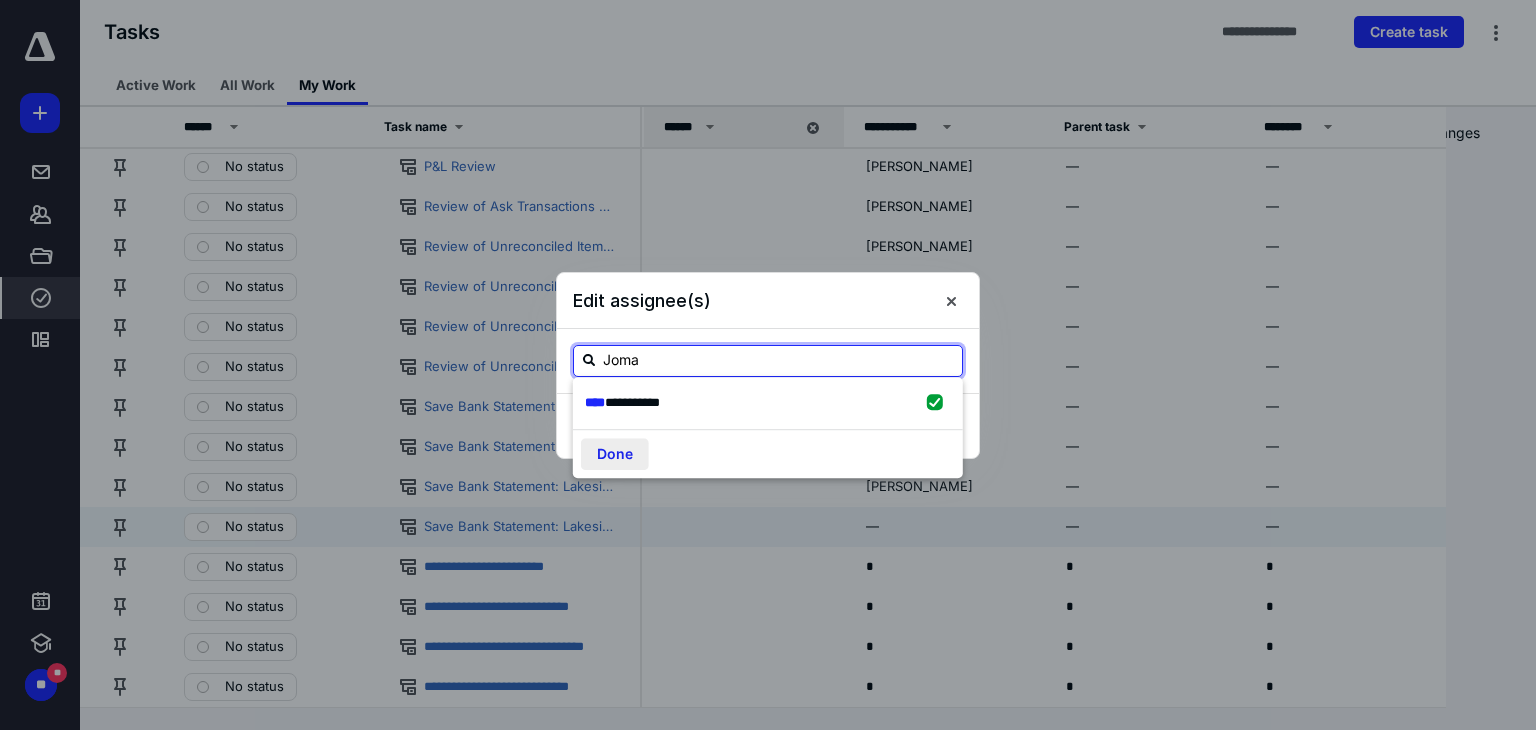 checkbox on "true" 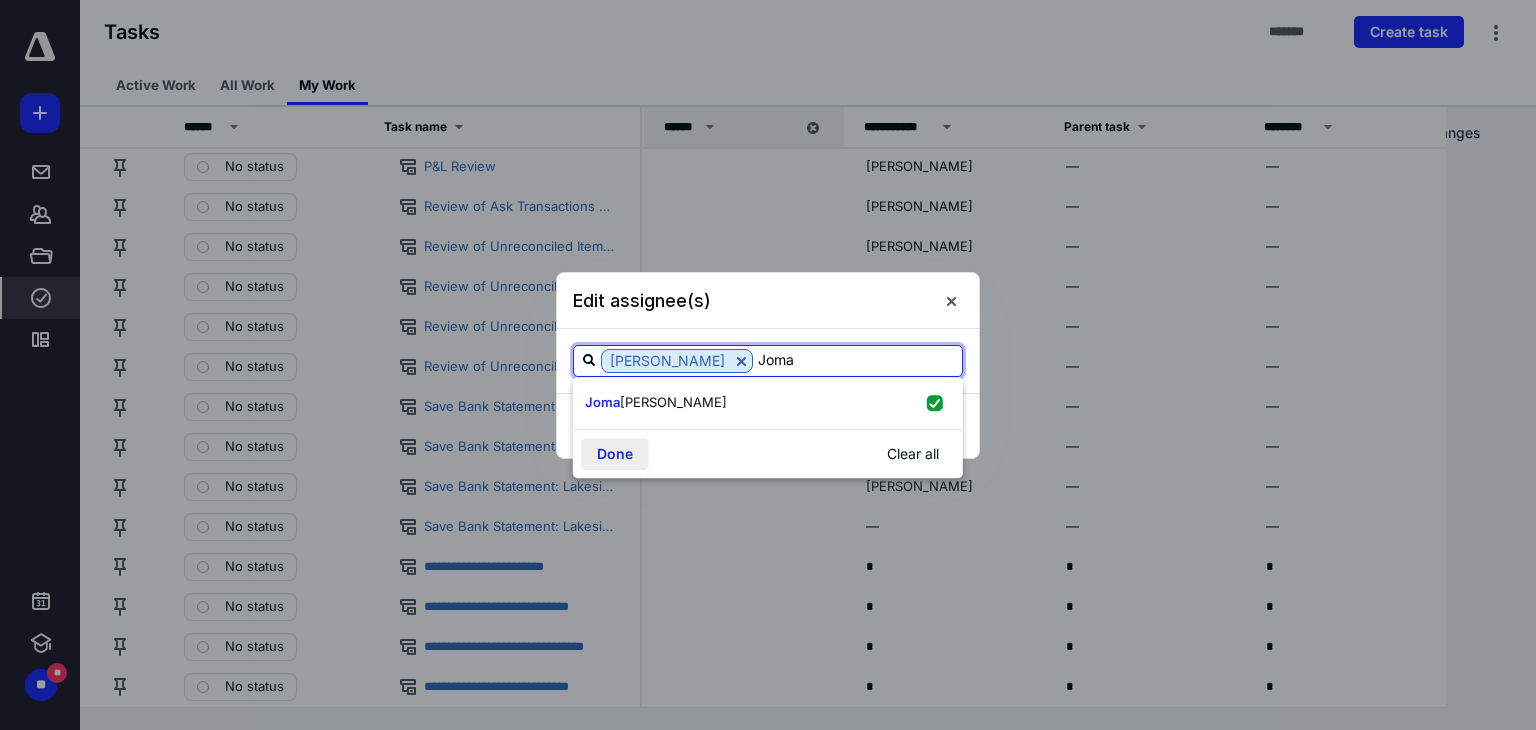 type on "Joma" 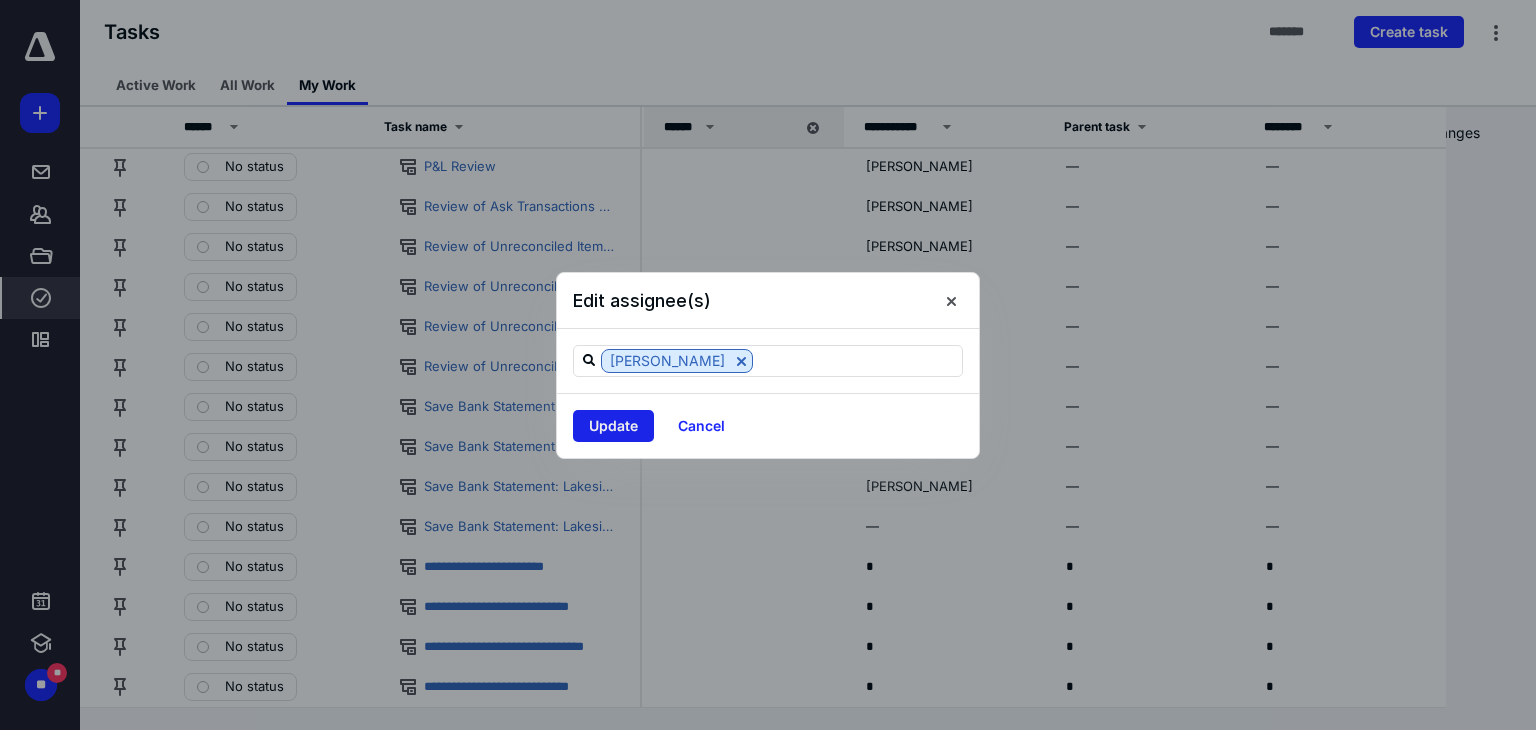 click on "Update" at bounding box center [613, 426] 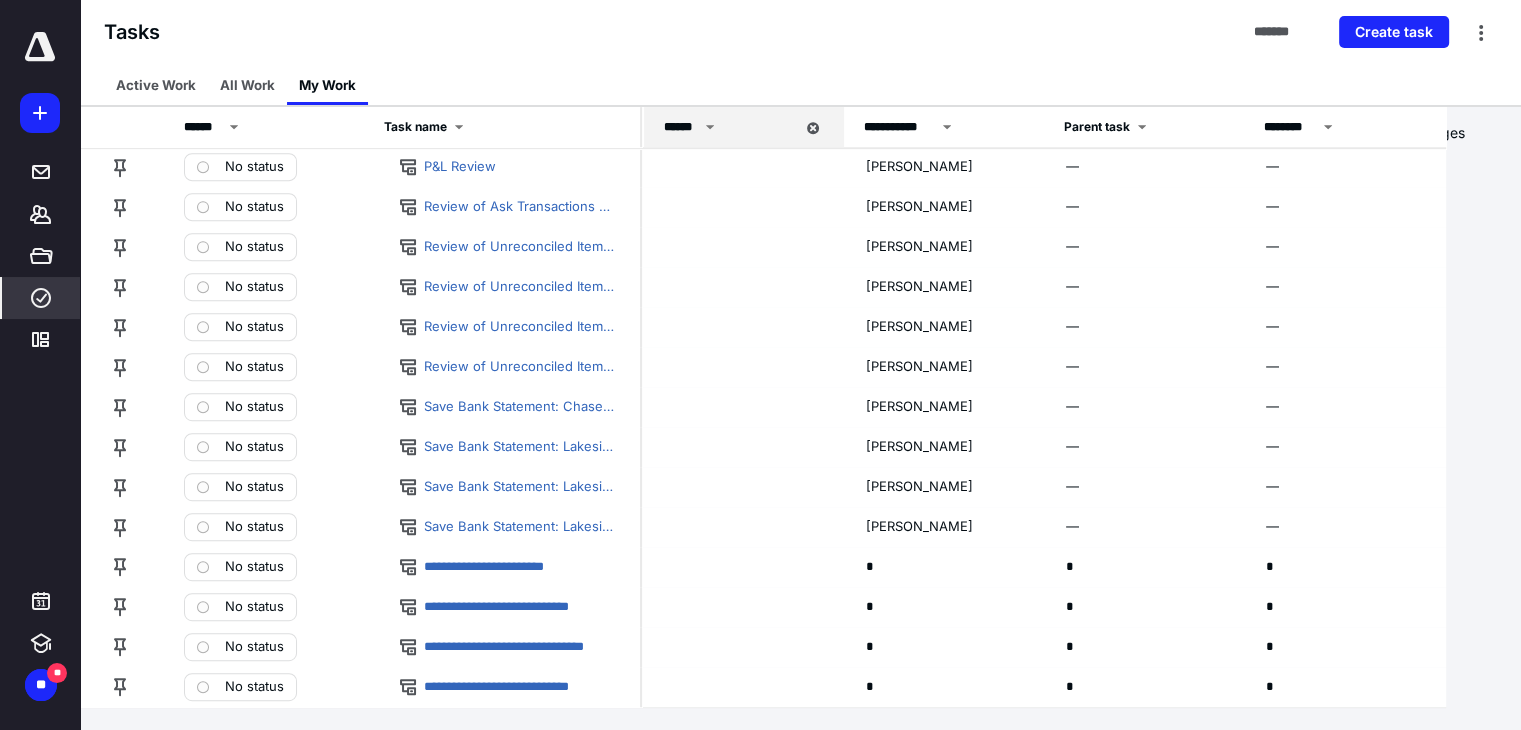 click on "*" at bounding box center [872, 567] 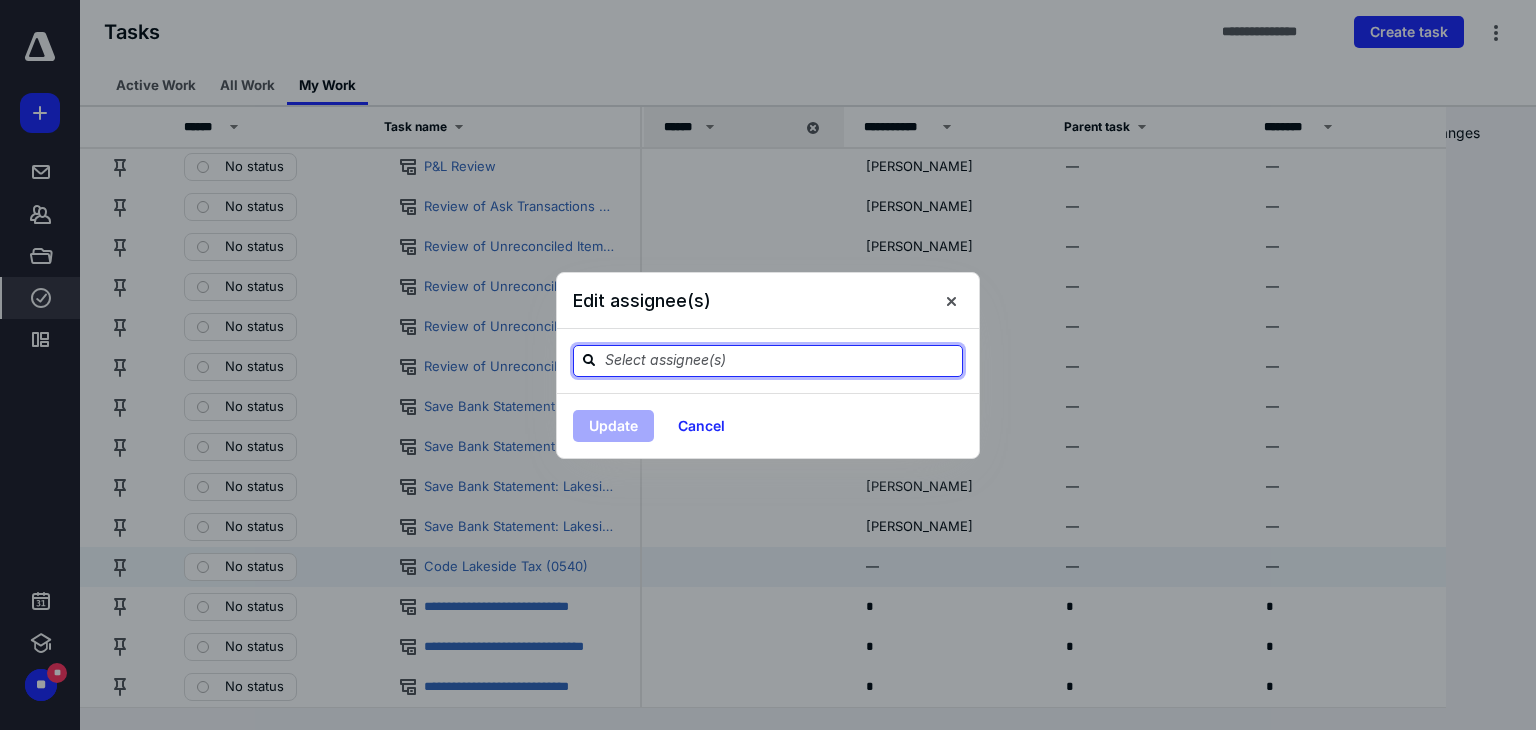 click at bounding box center [780, 360] 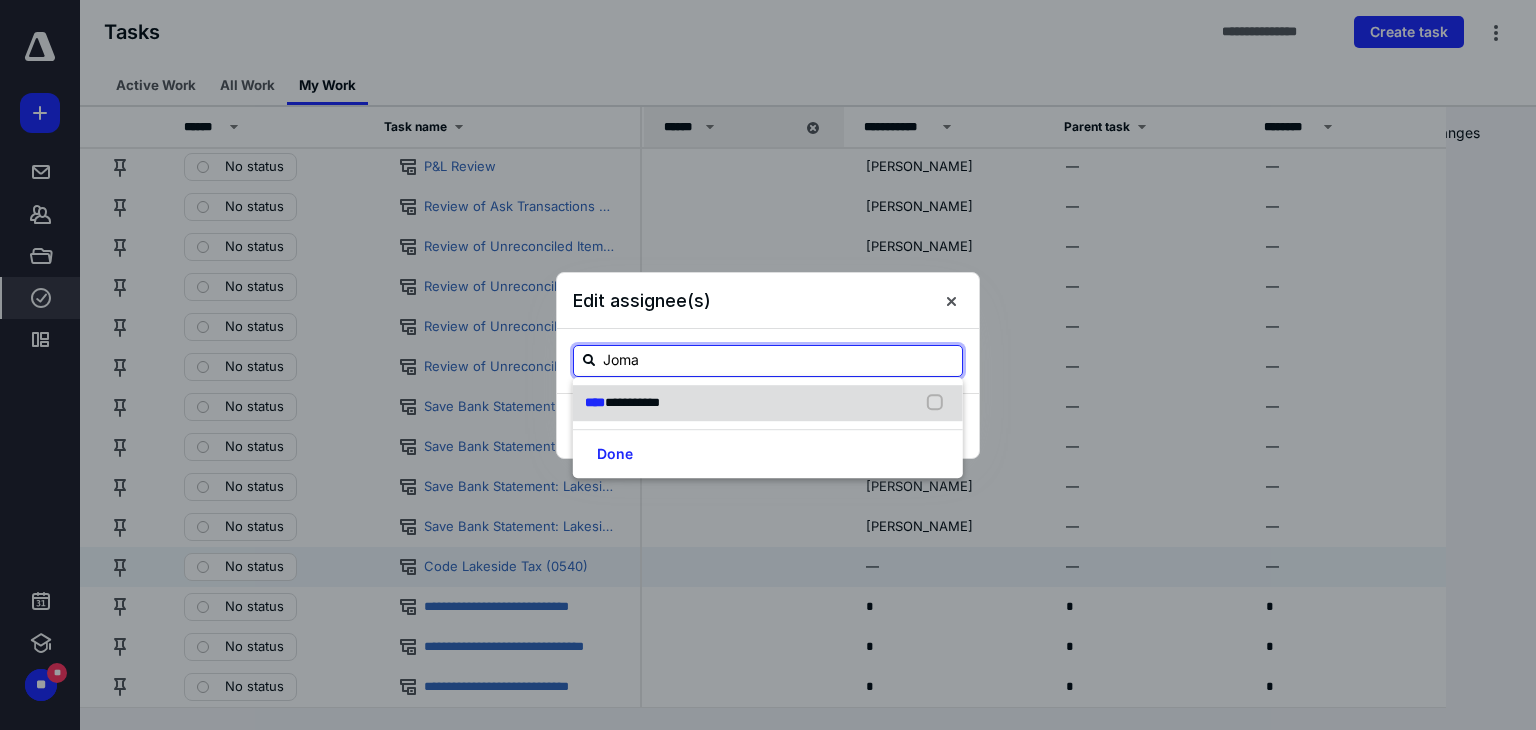 click on "**********" at bounding box center [632, 402] 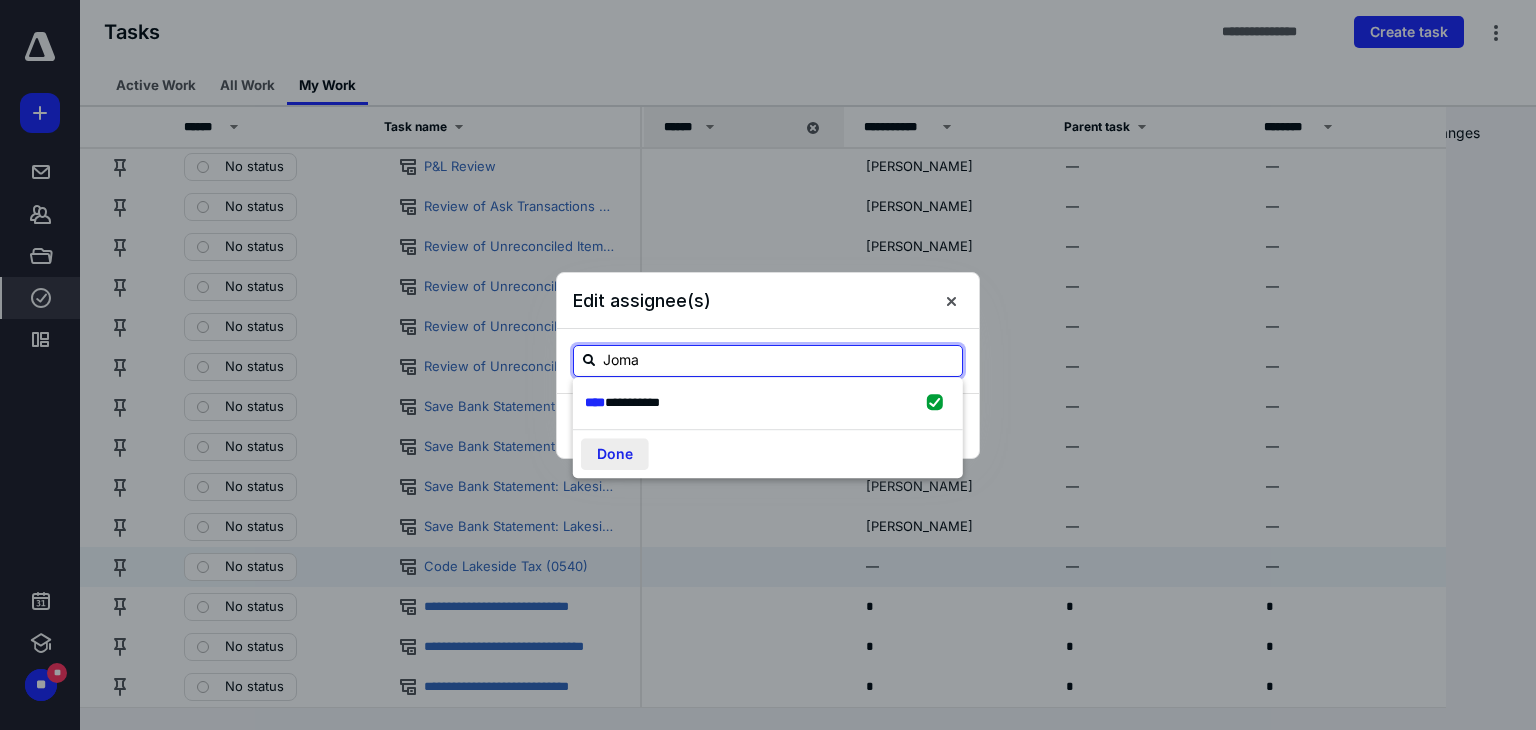 checkbox on "true" 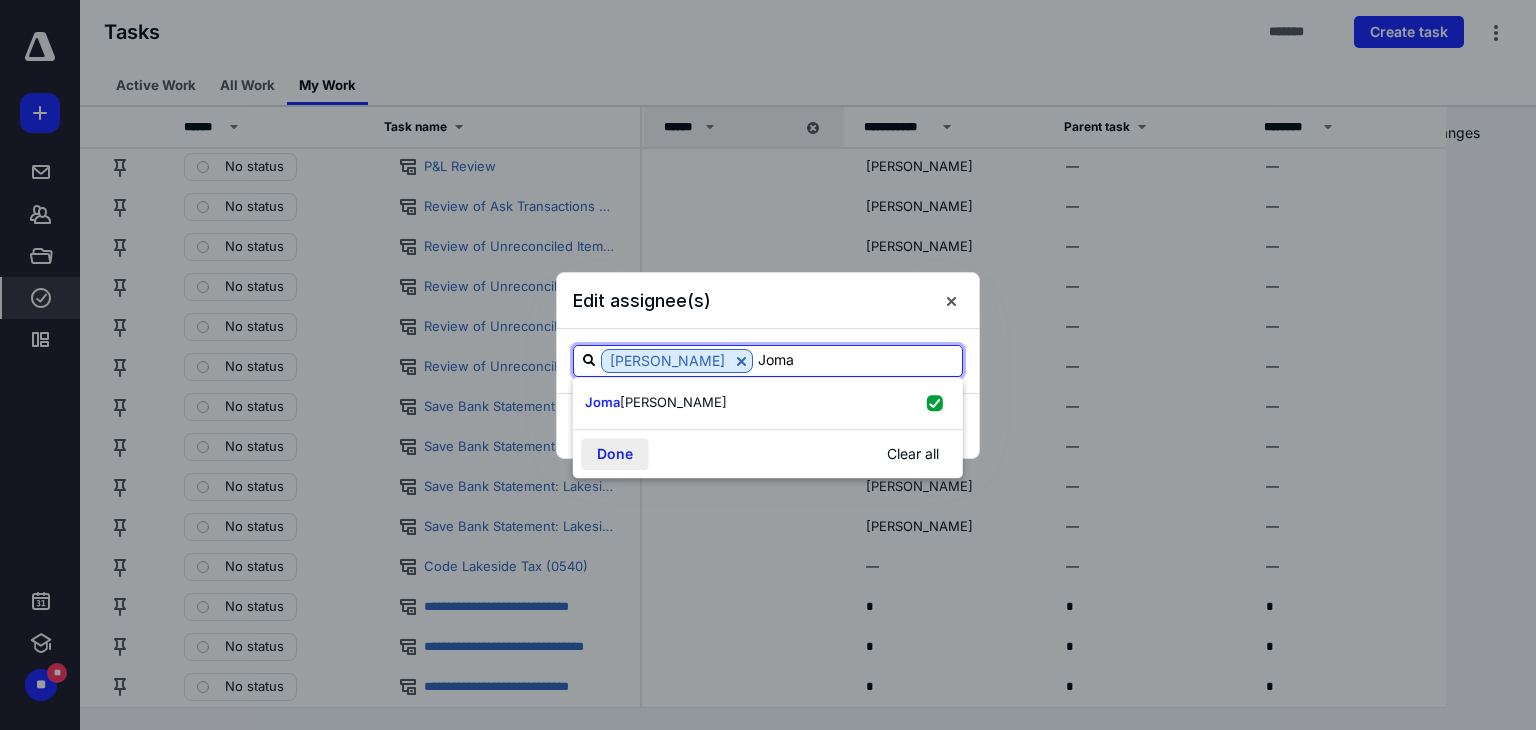 type on "Joma" 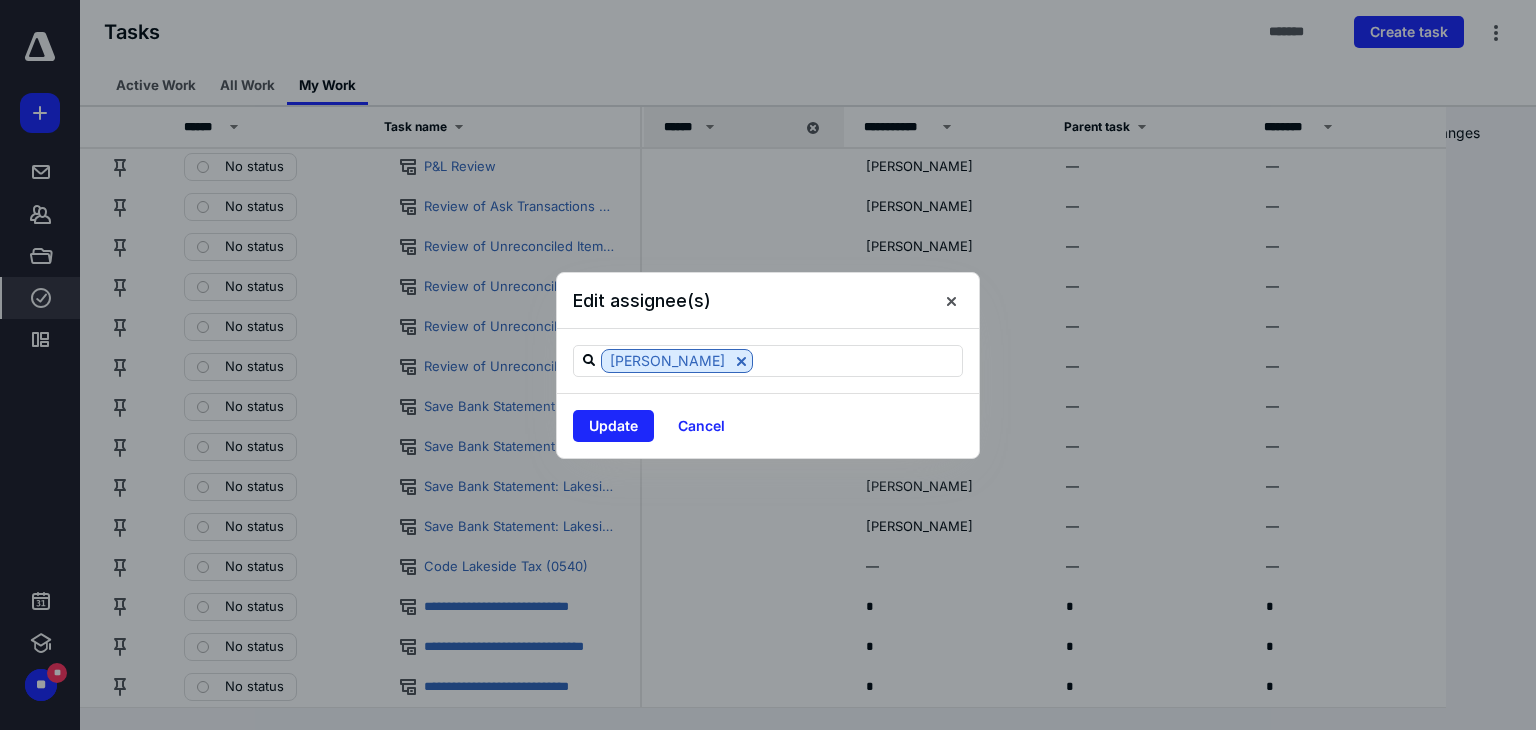 click on "Update" at bounding box center (613, 426) 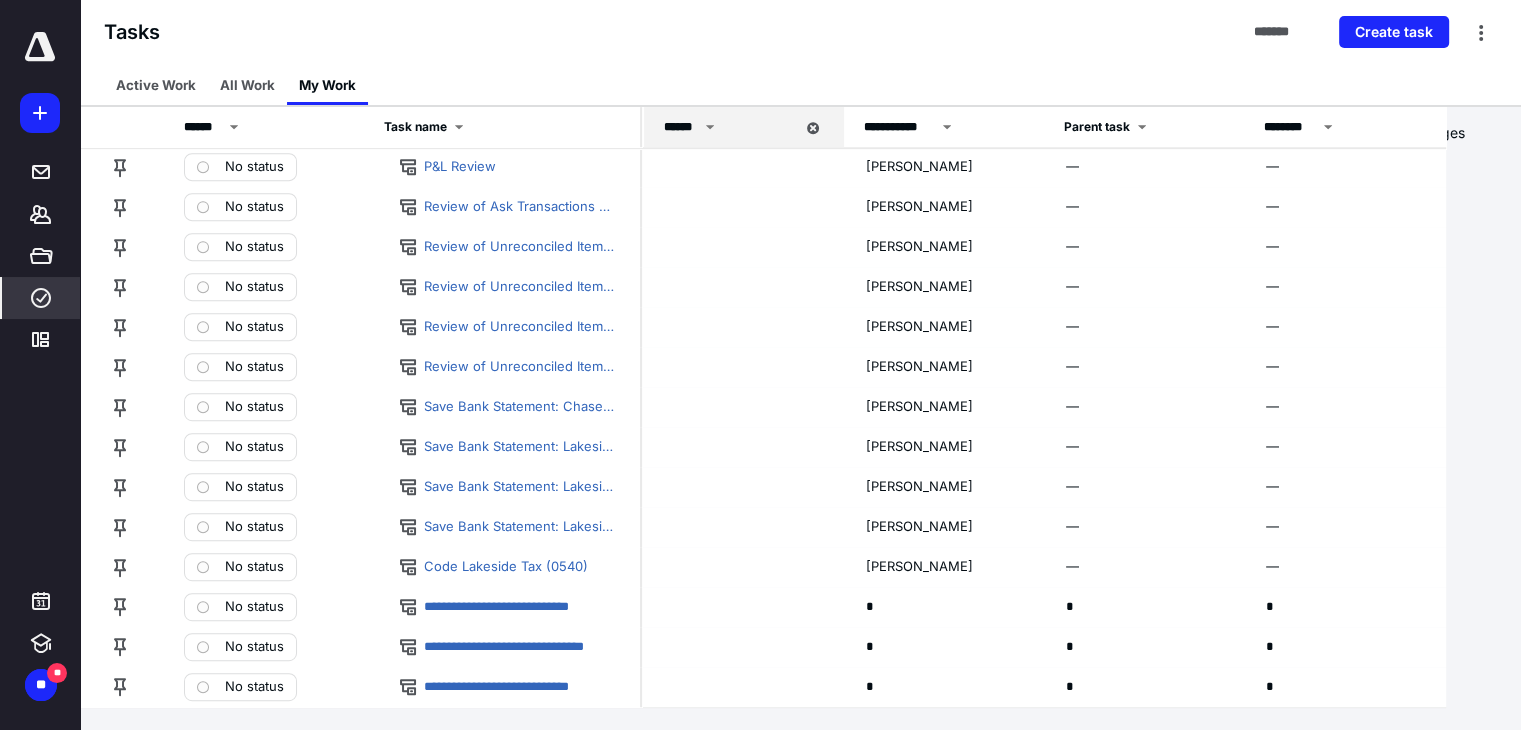 click on "*" at bounding box center [942, 606] 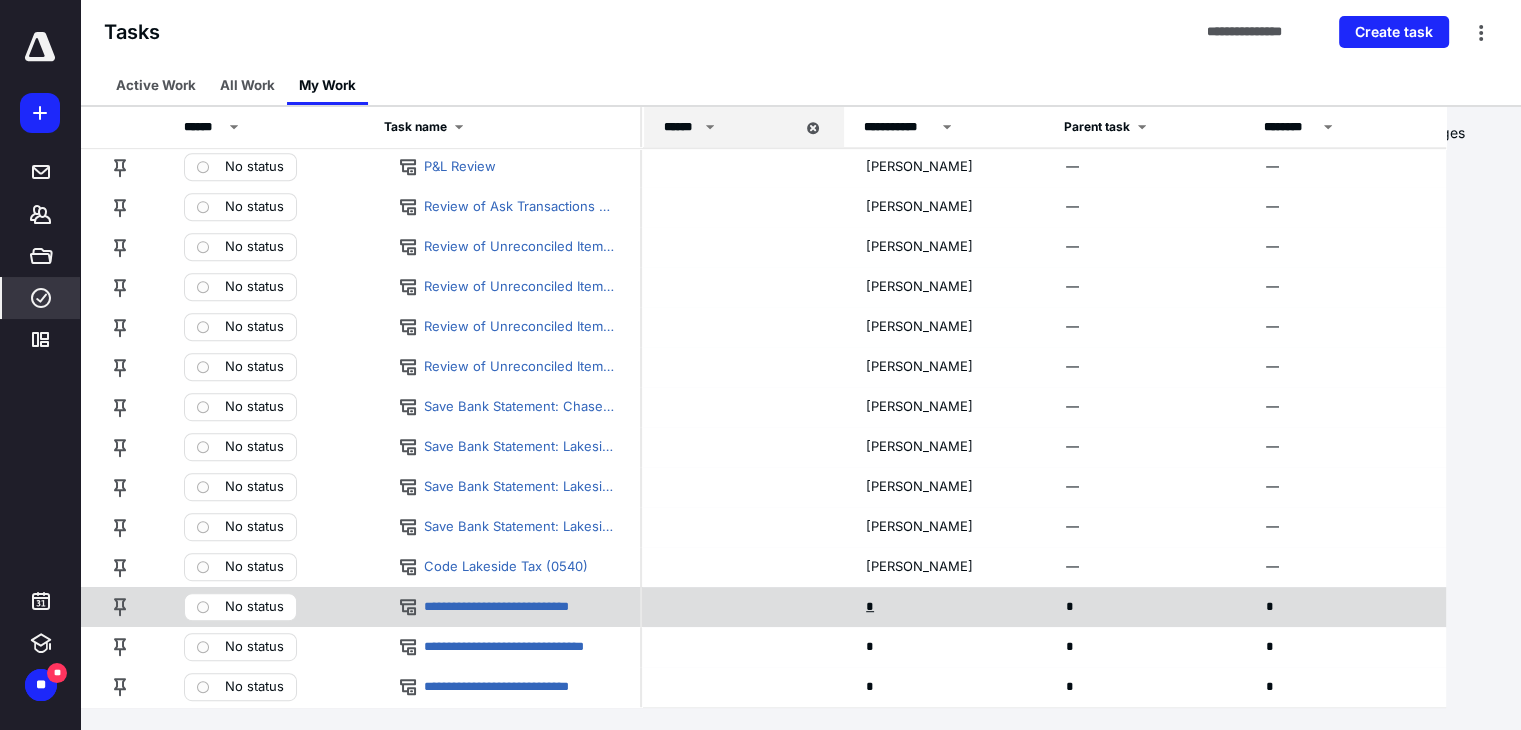 click on "*" at bounding box center [872, 607] 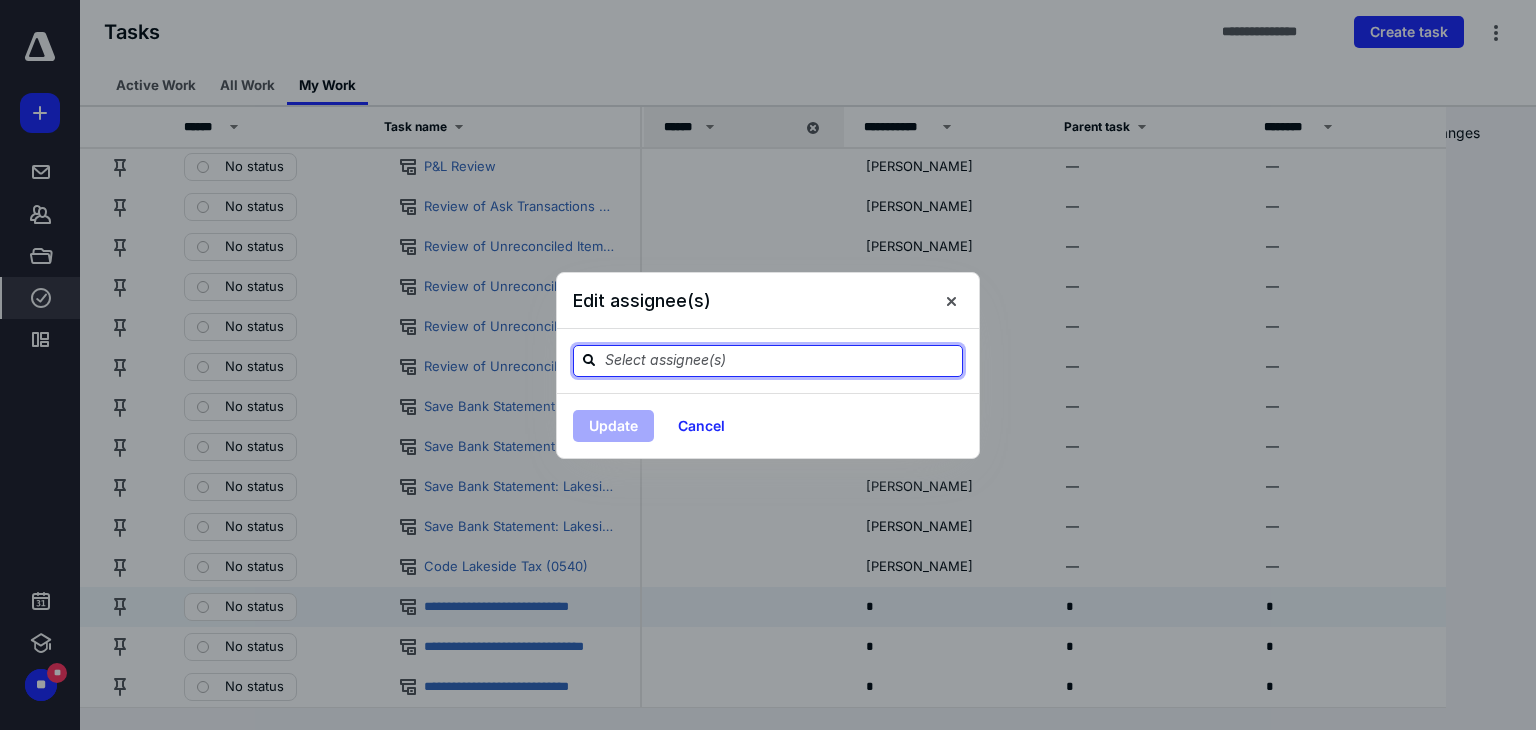 click at bounding box center [780, 360] 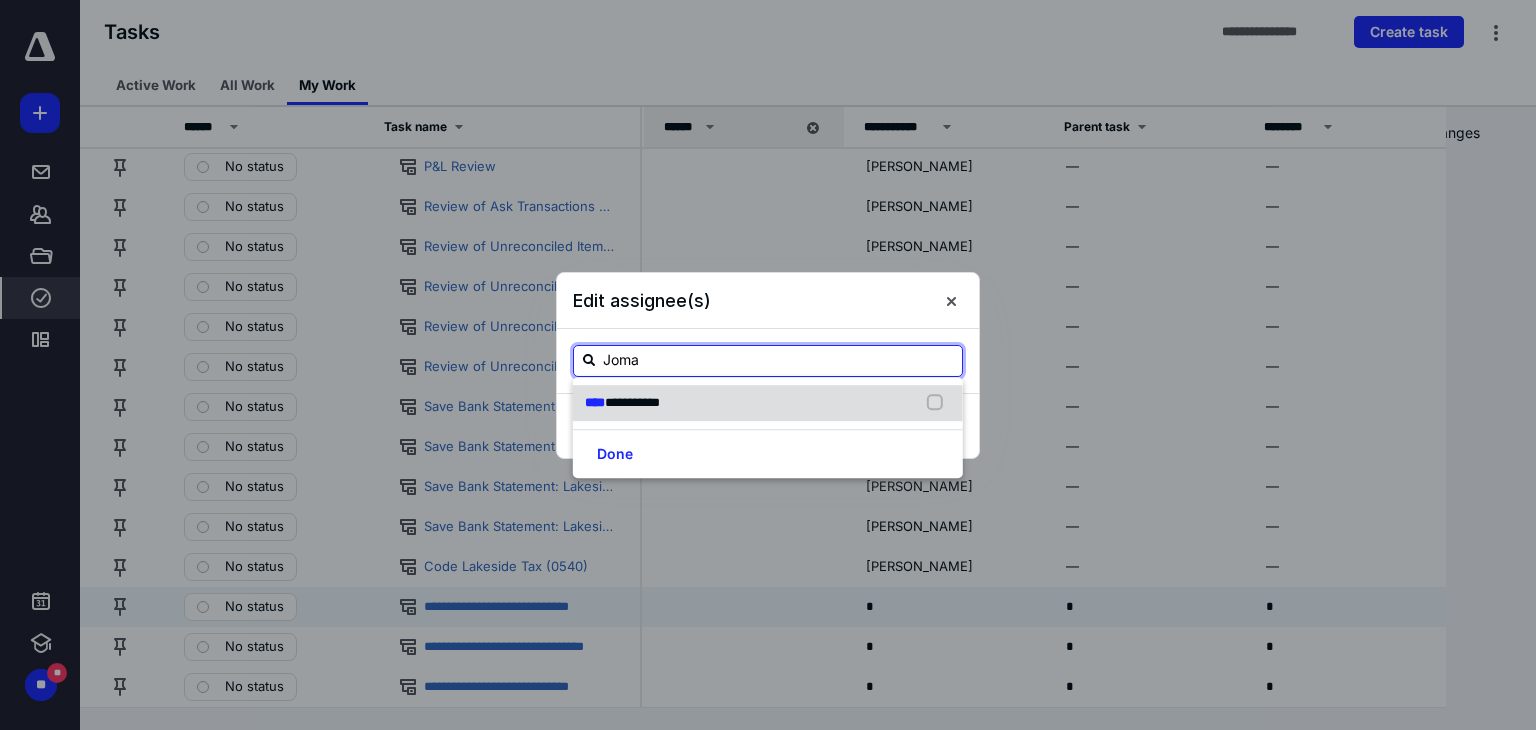 click on "**********" at bounding box center [632, 402] 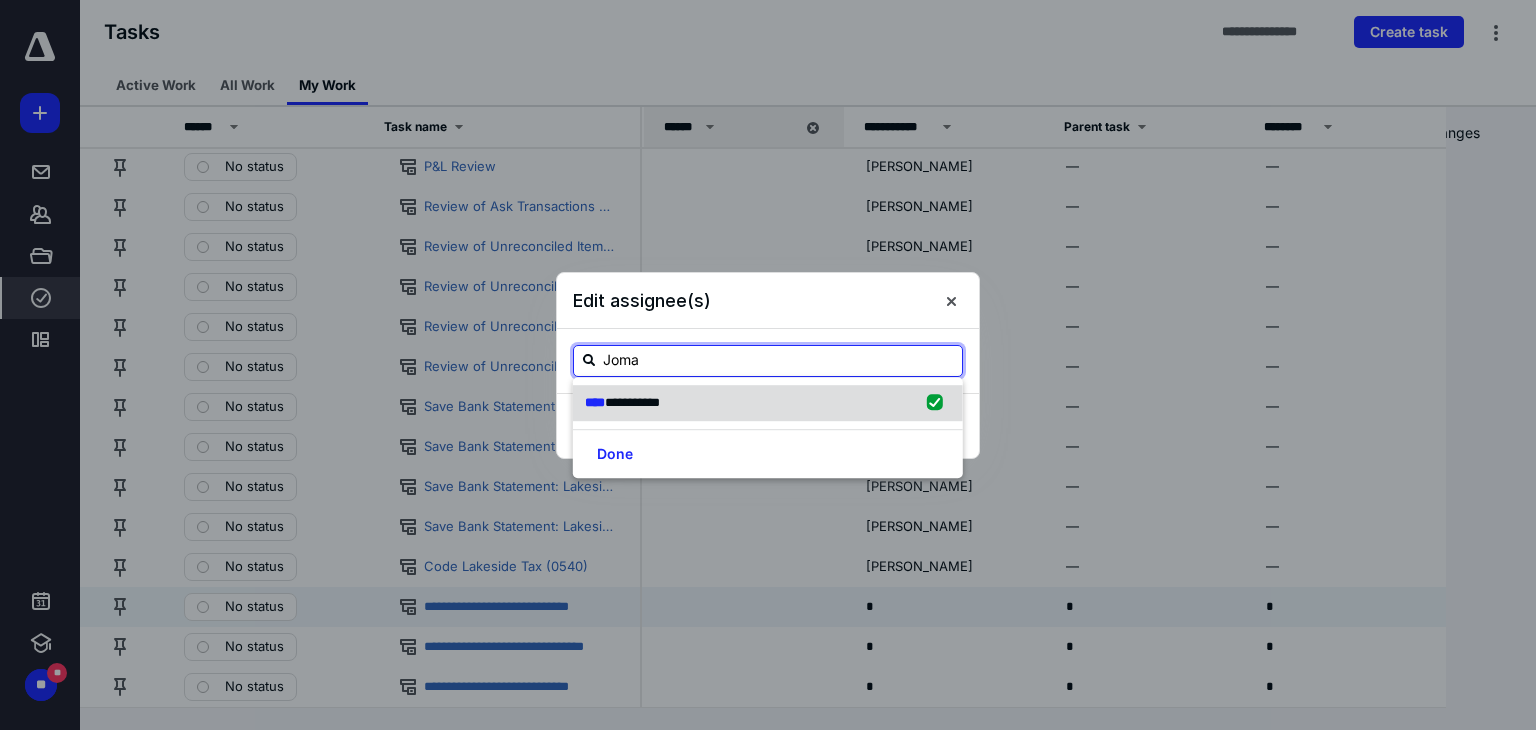checkbox on "true" 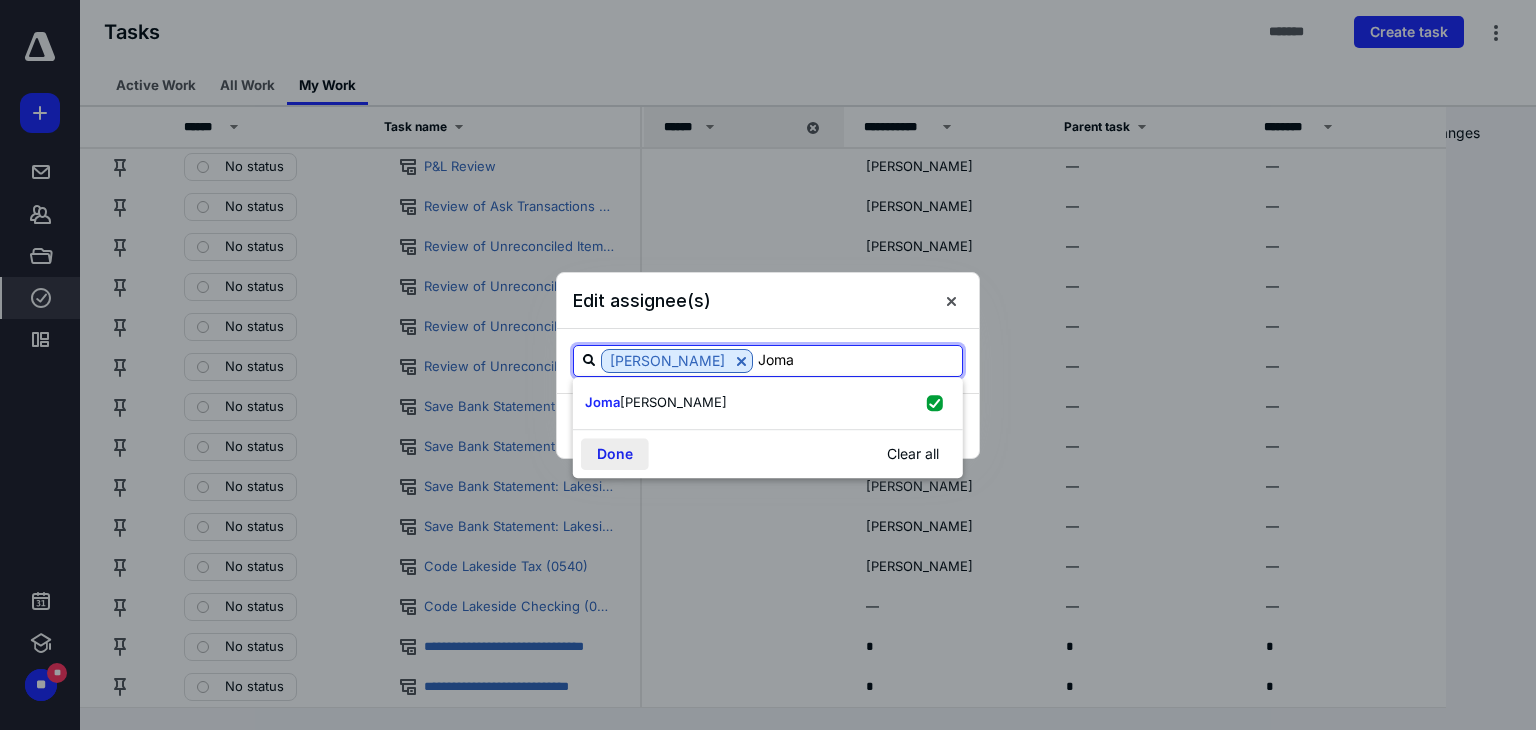 type on "Joma" 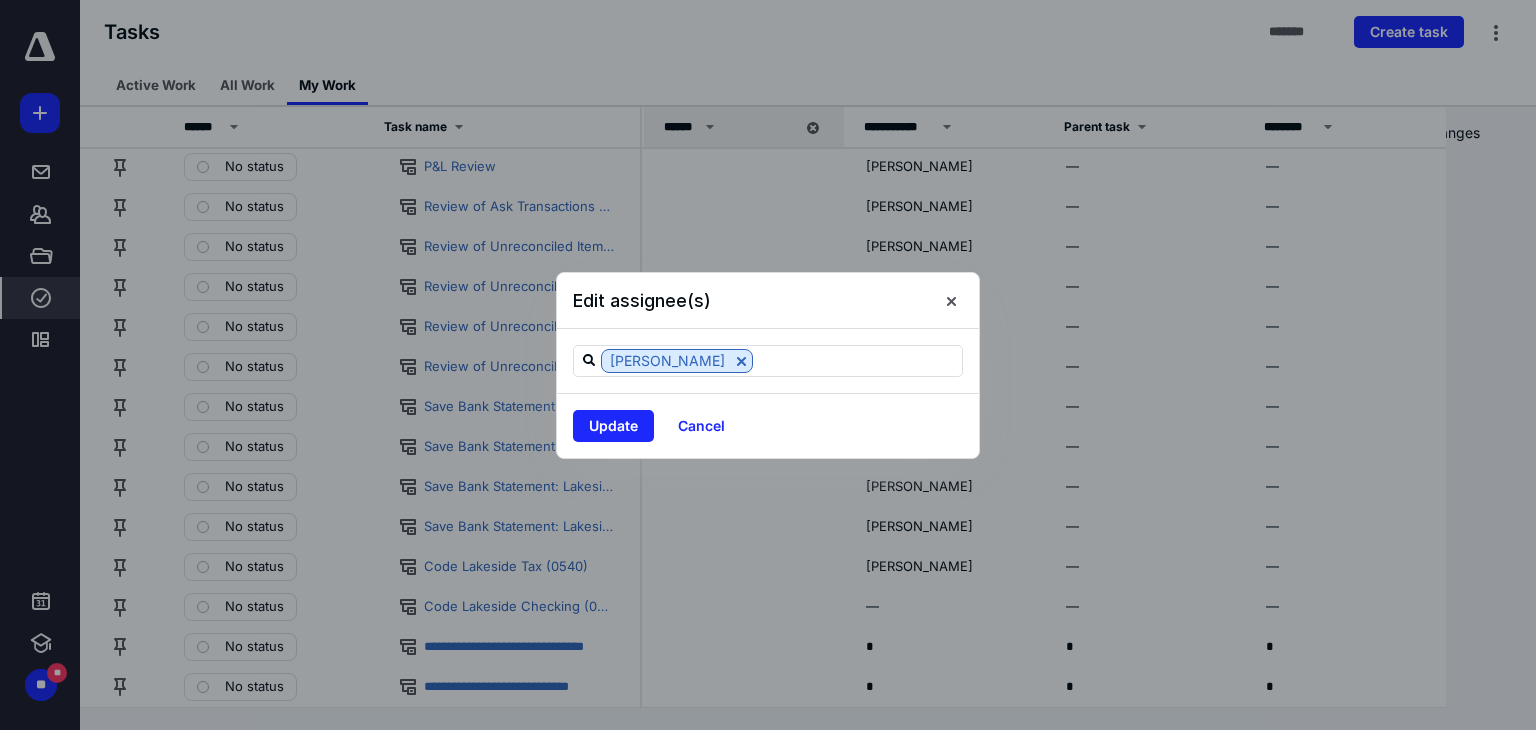 click on "Update" at bounding box center (613, 426) 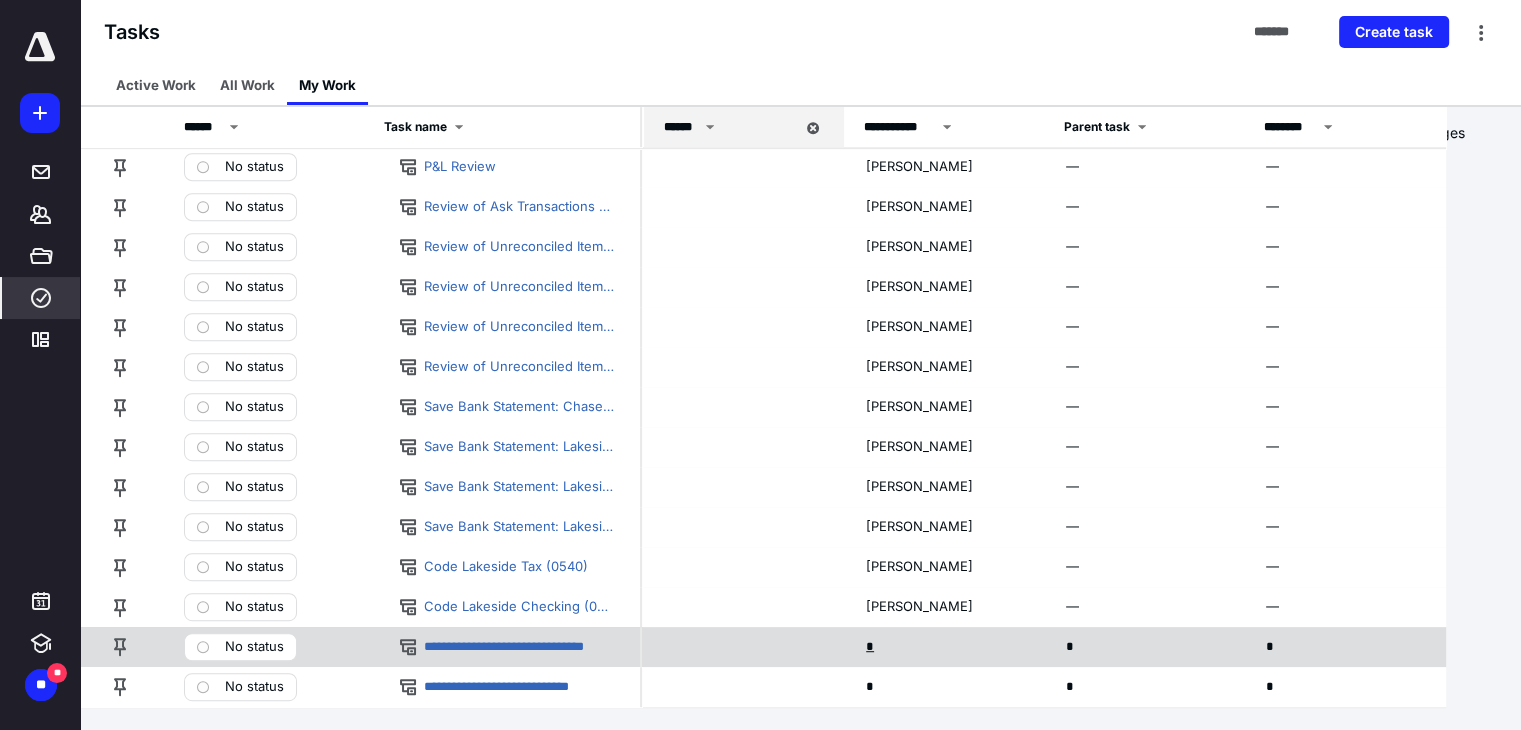 click on "*" at bounding box center [872, 647] 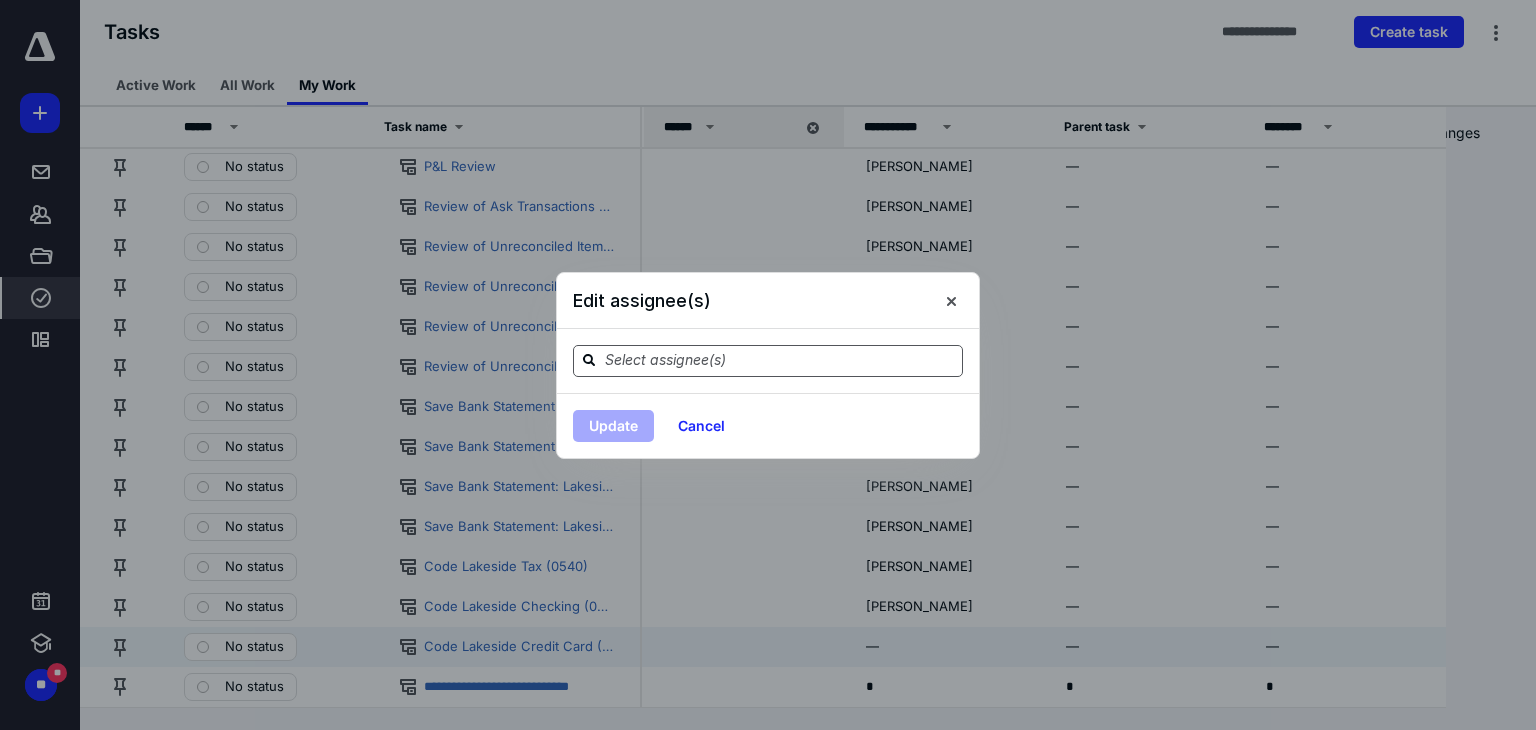 click at bounding box center [780, 360] 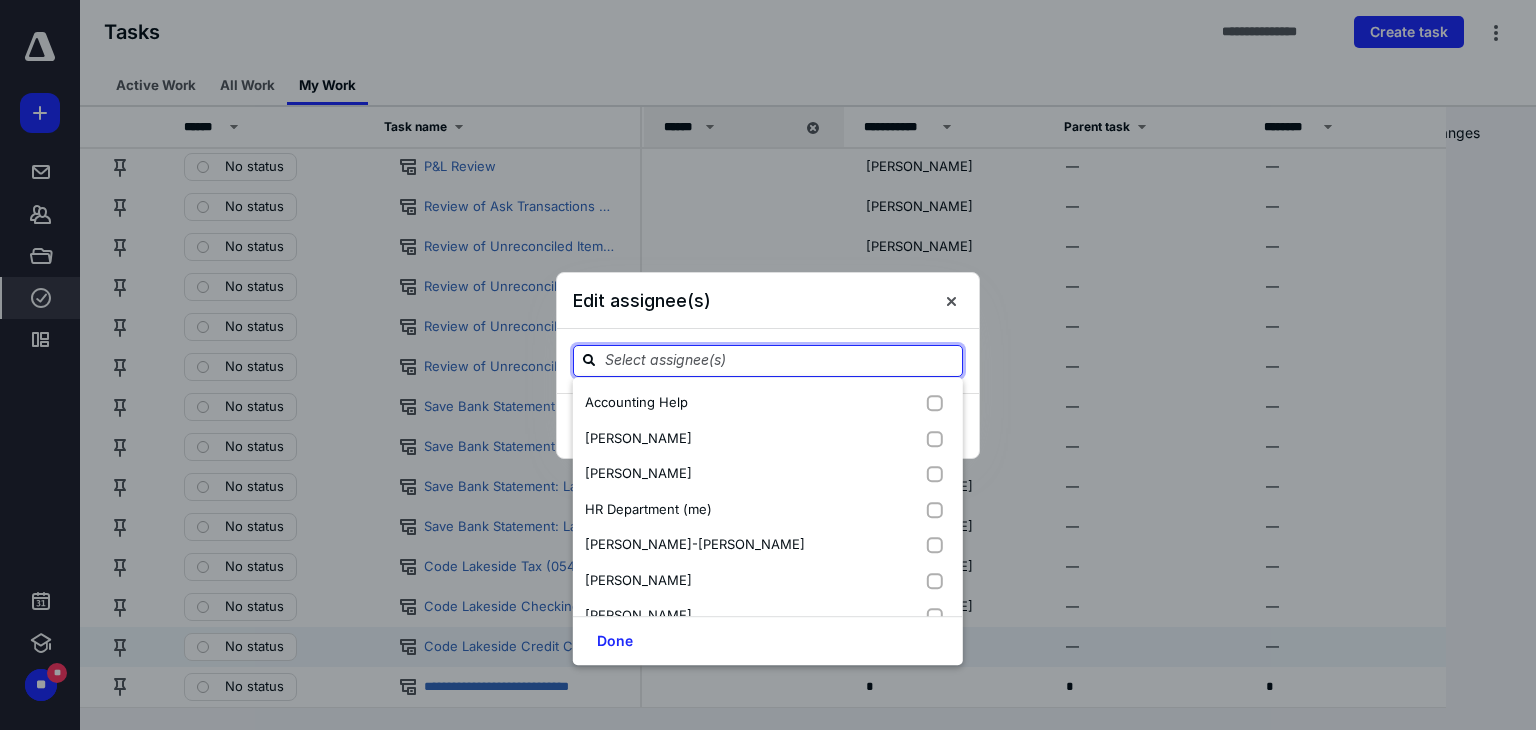 paste on "Joma" 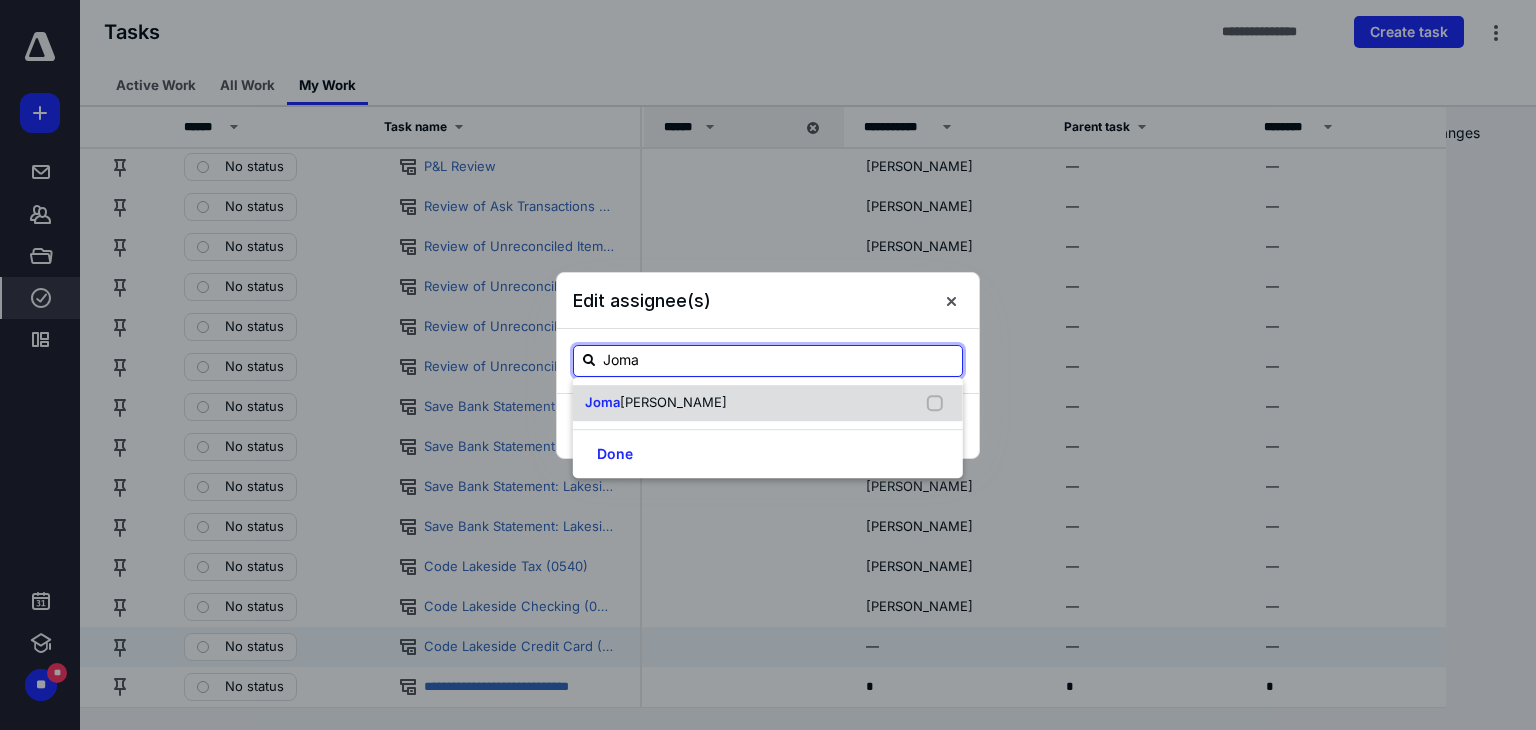 click on "[PERSON_NAME]" at bounding box center [768, 403] 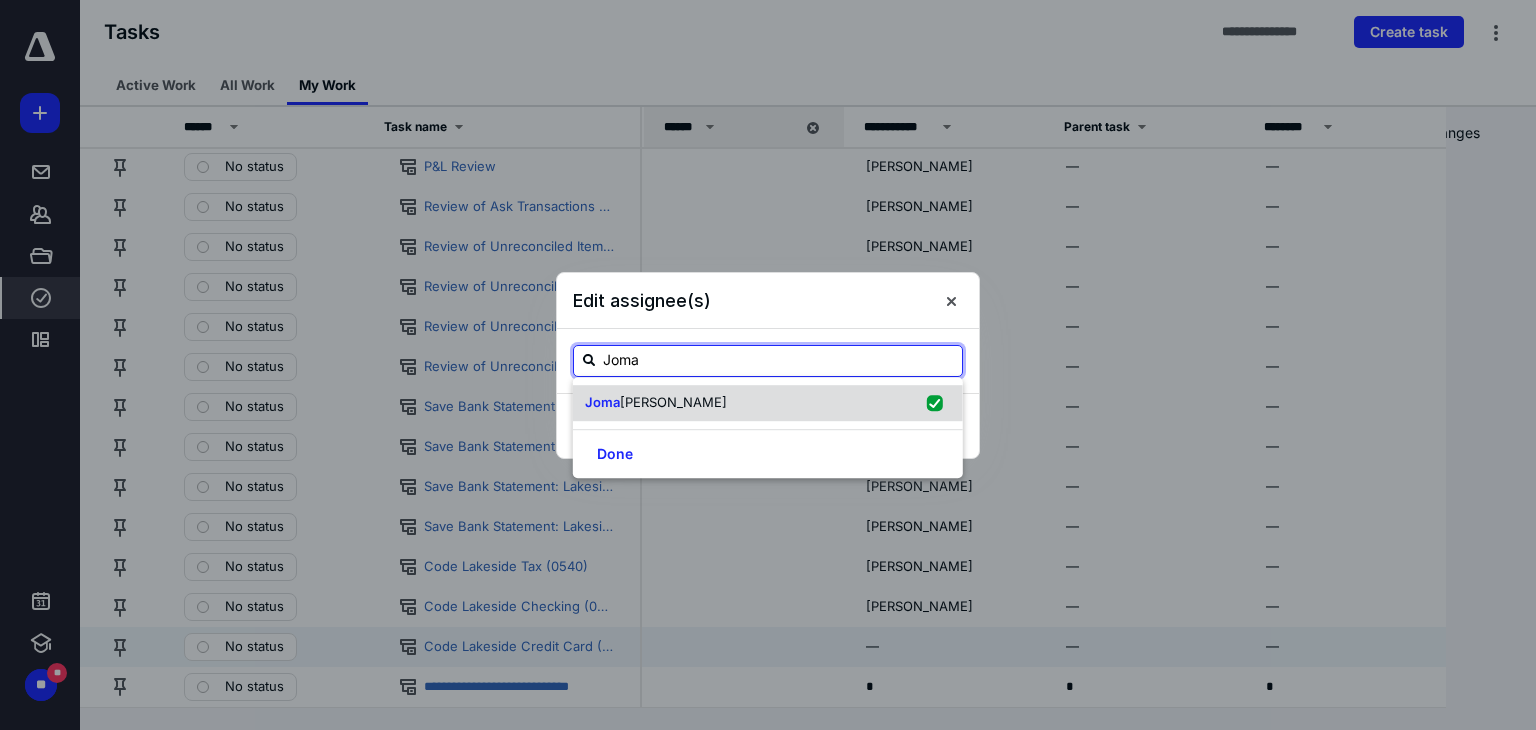 checkbox on "true" 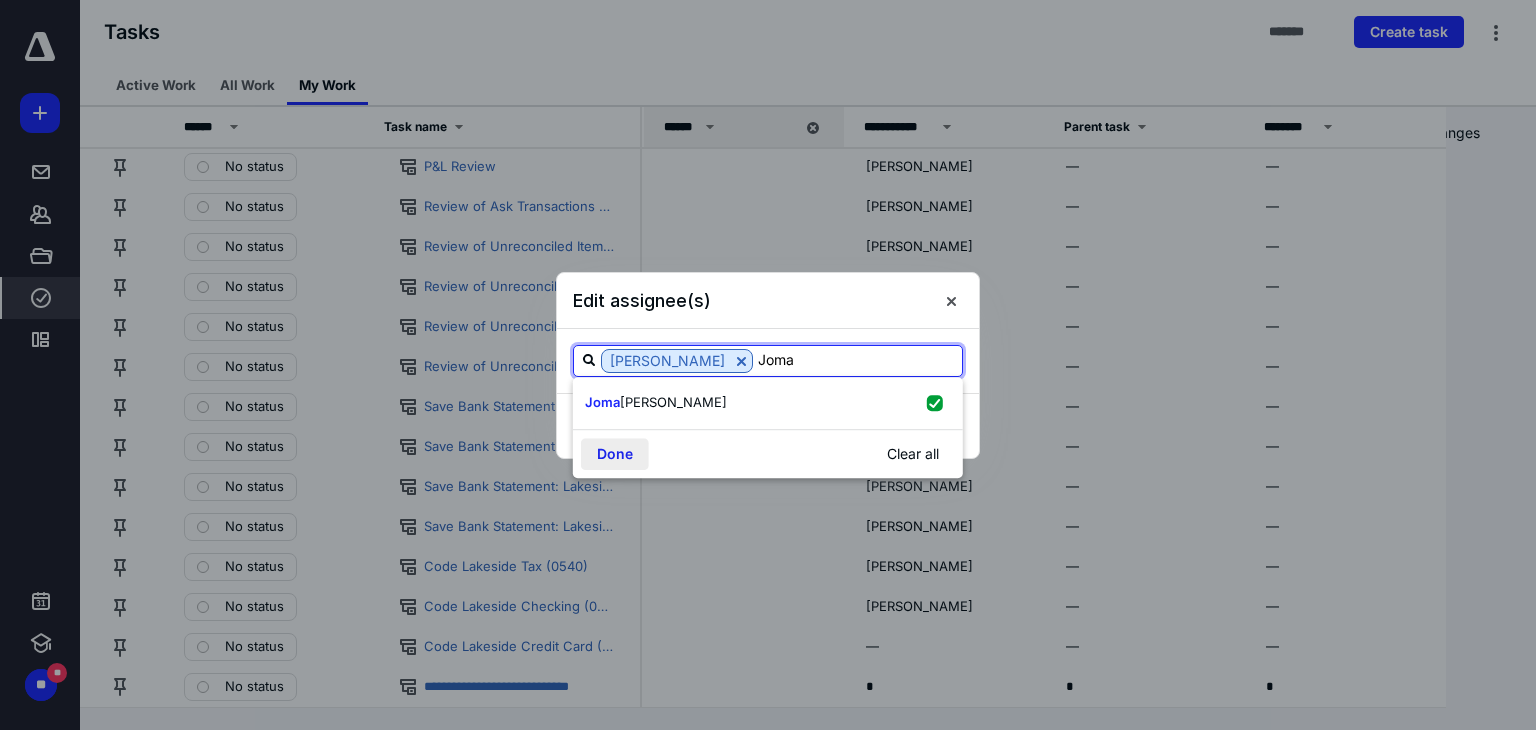 type on "Joma" 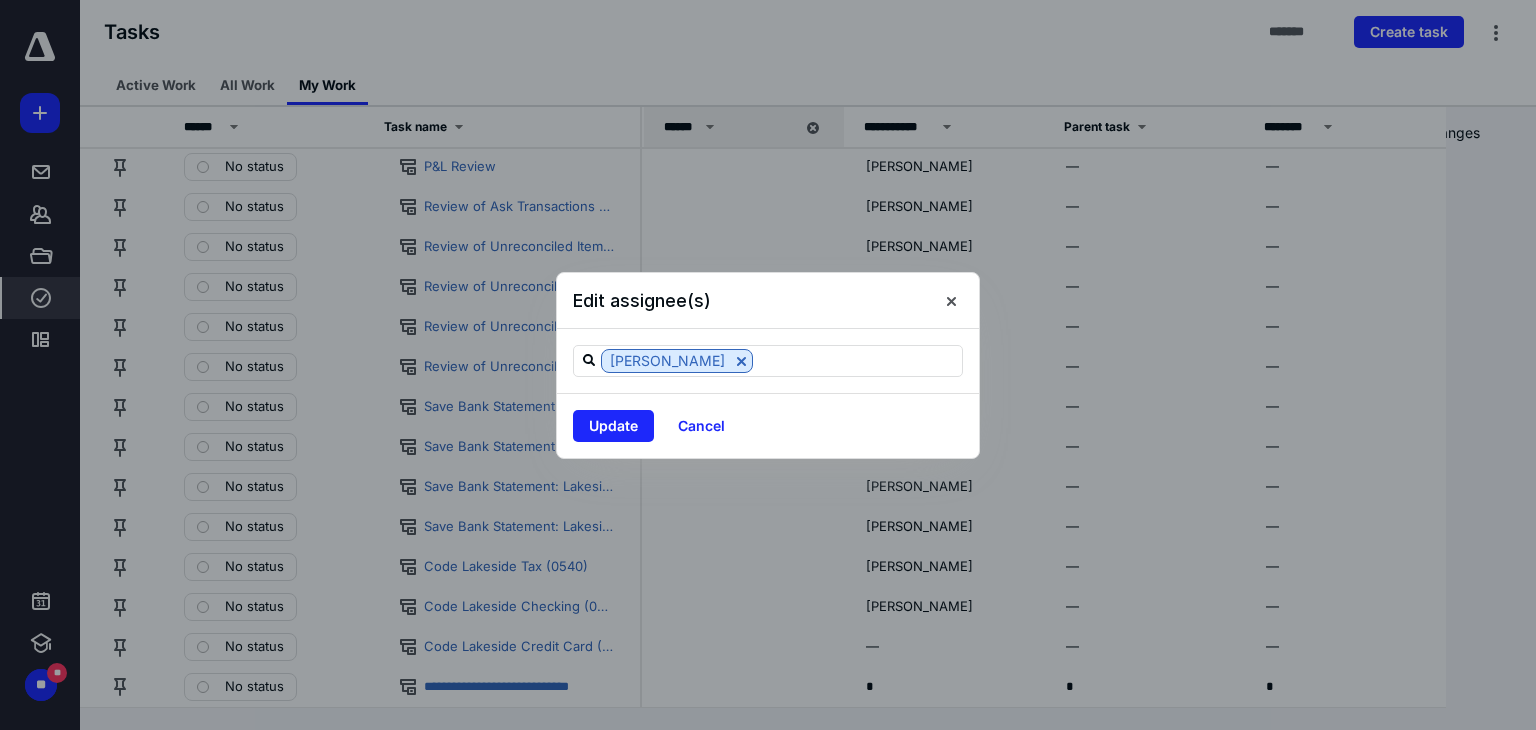 click on "Update" at bounding box center [613, 426] 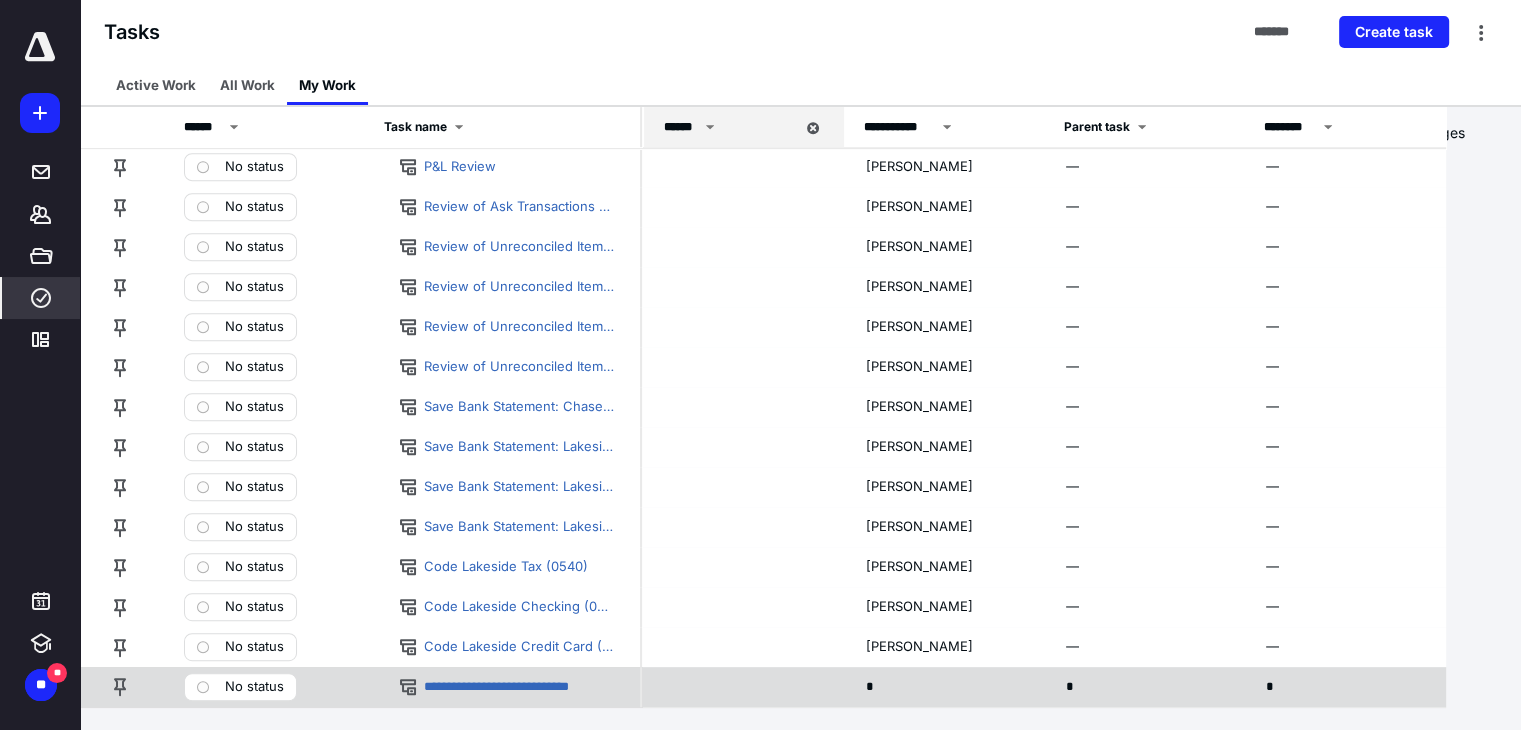 click on "*" at bounding box center (942, 686) 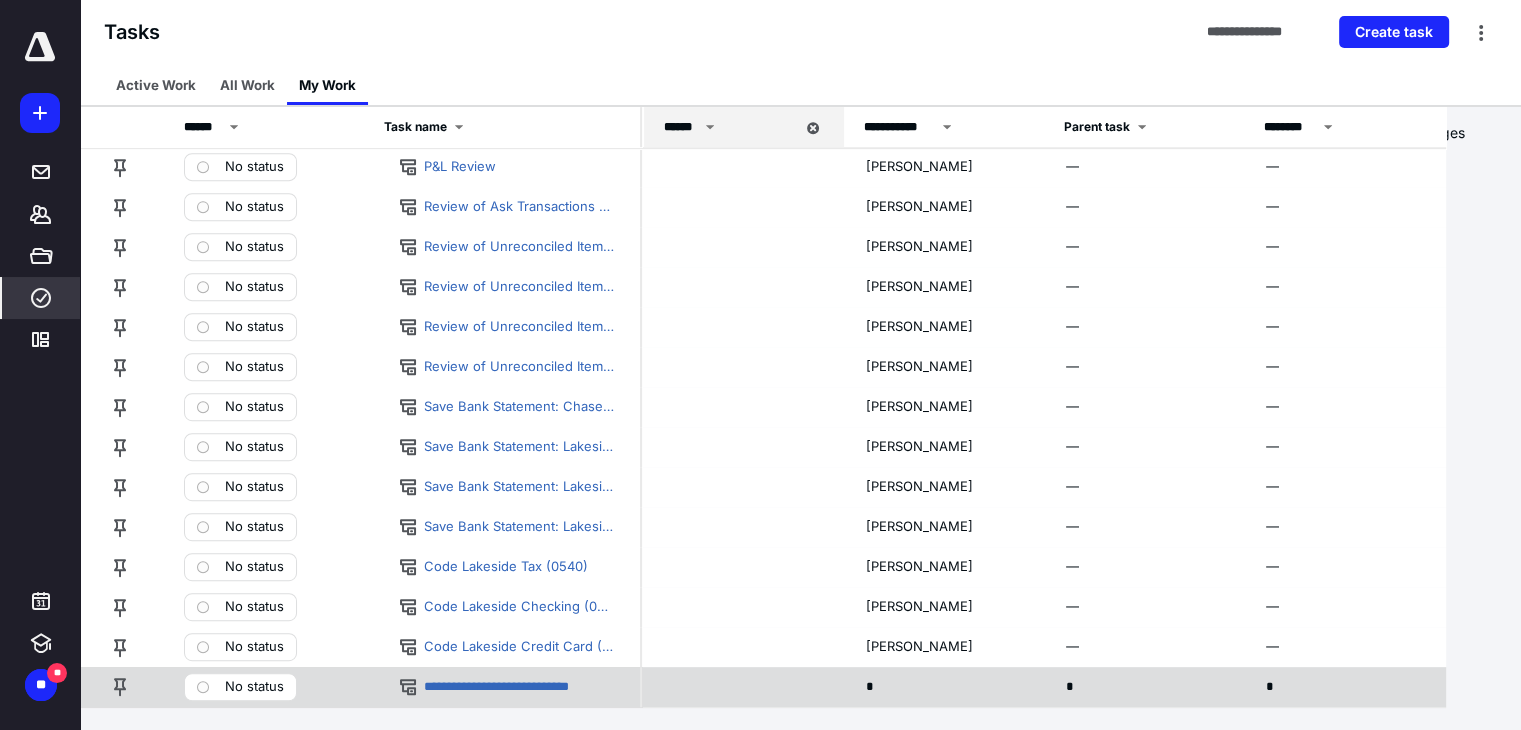 click on "*" at bounding box center (942, 686) 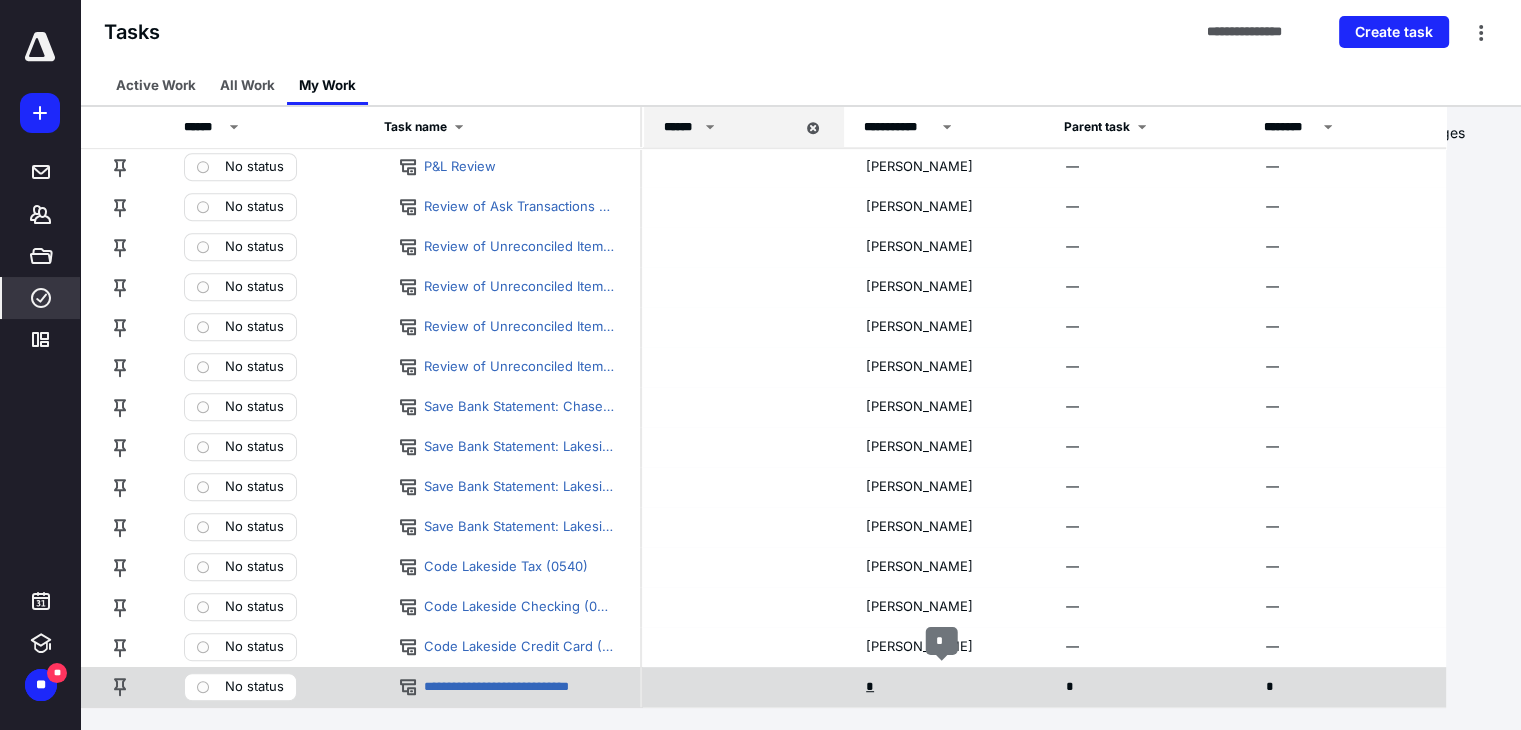 click on "*" at bounding box center (872, 687) 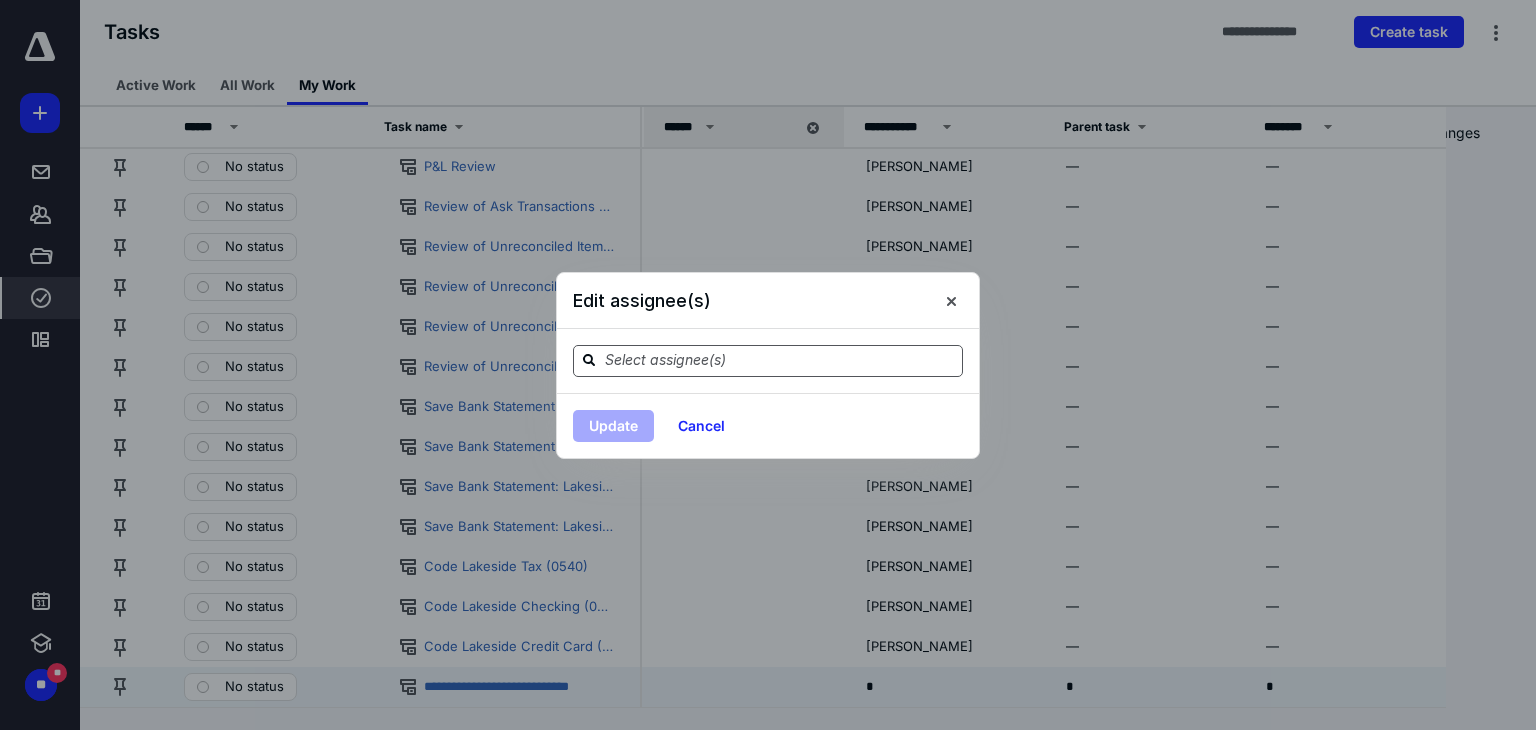 click at bounding box center [780, 360] 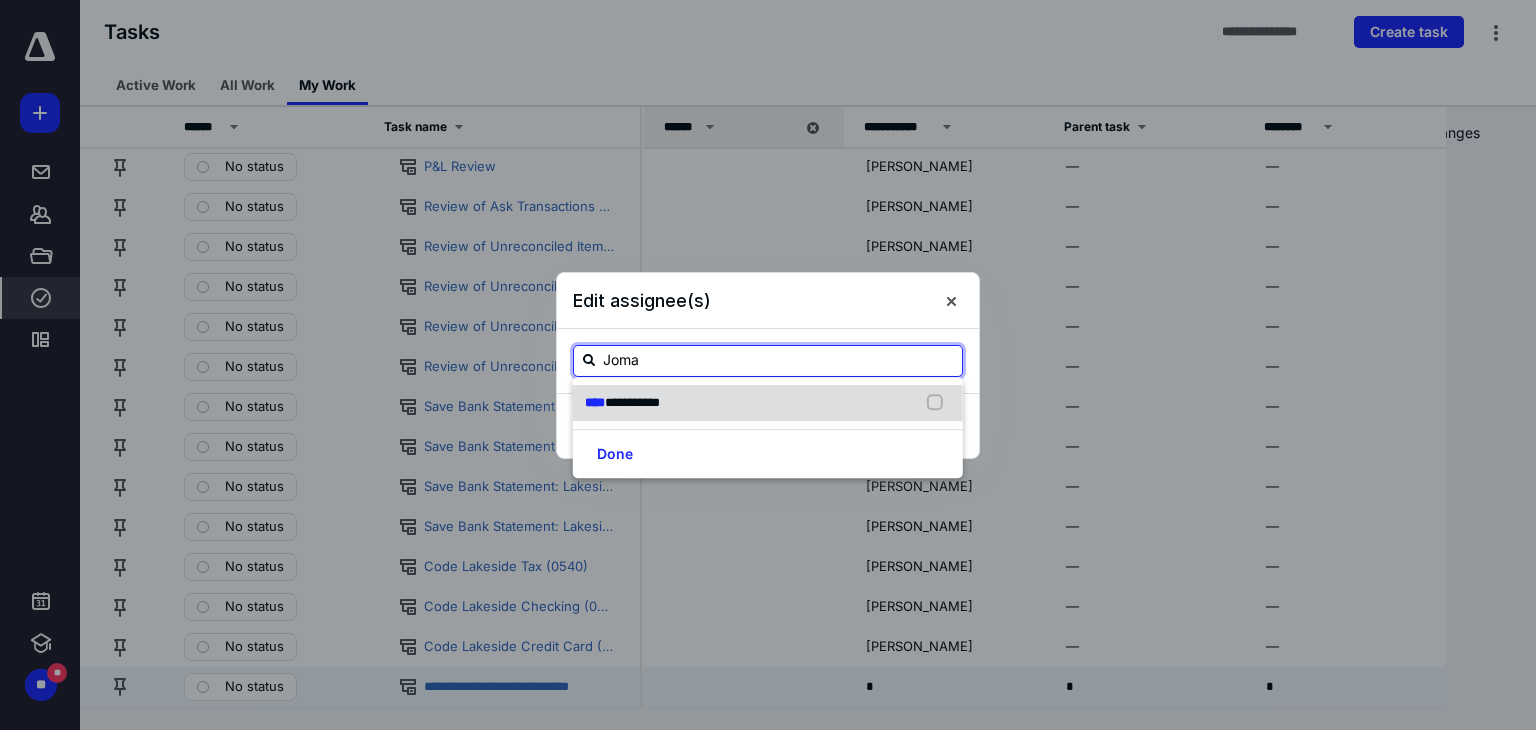 click on "**********" at bounding box center (768, 403) 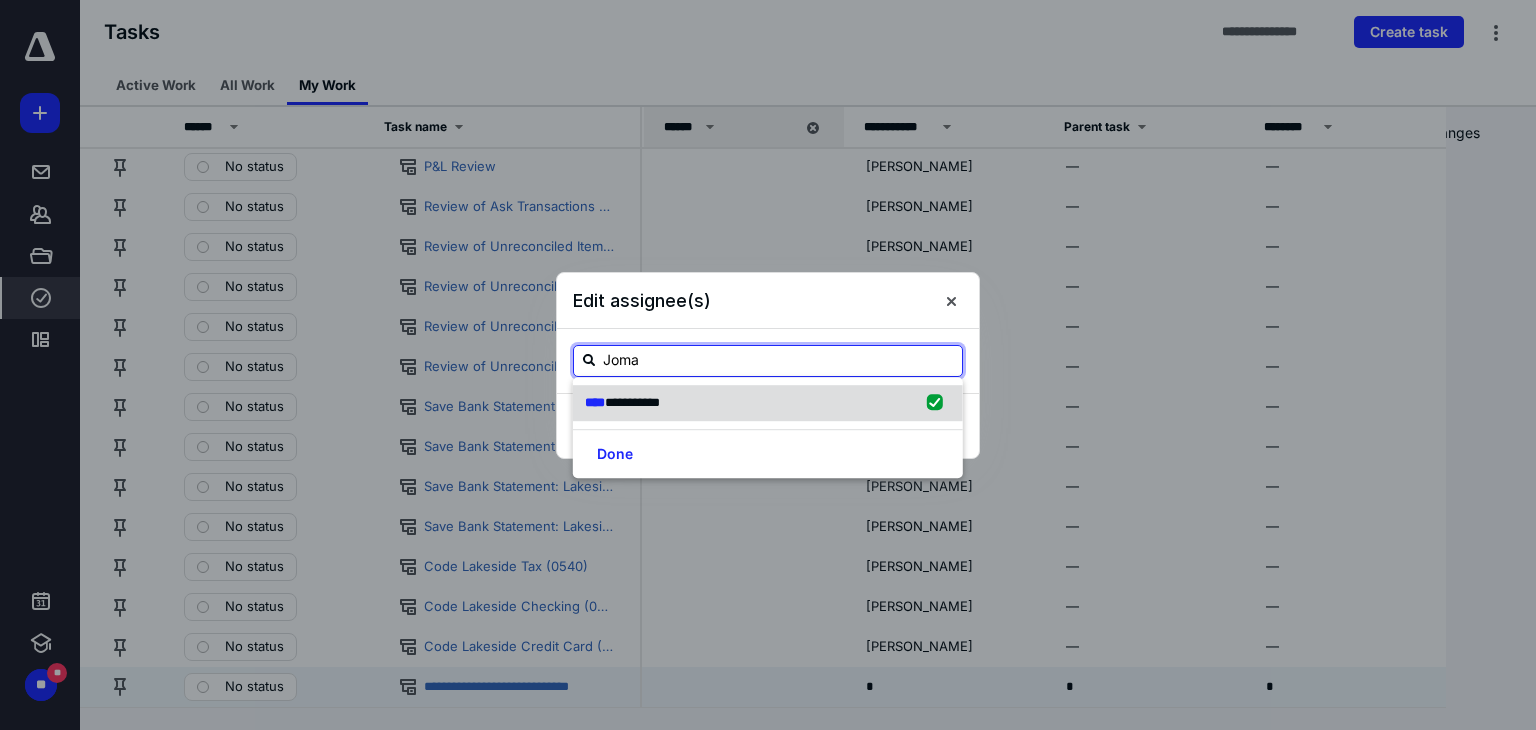 checkbox on "true" 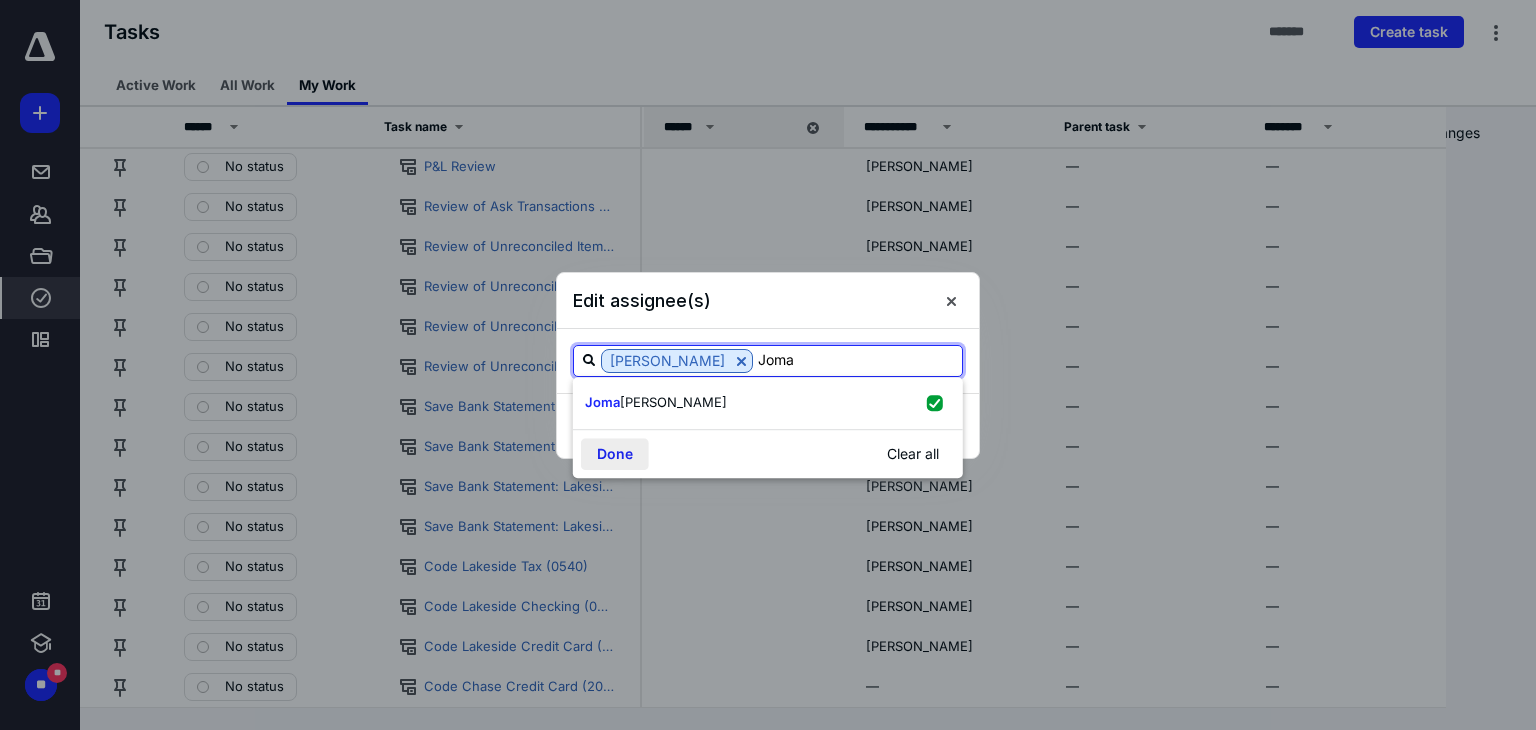 type on "Joma" 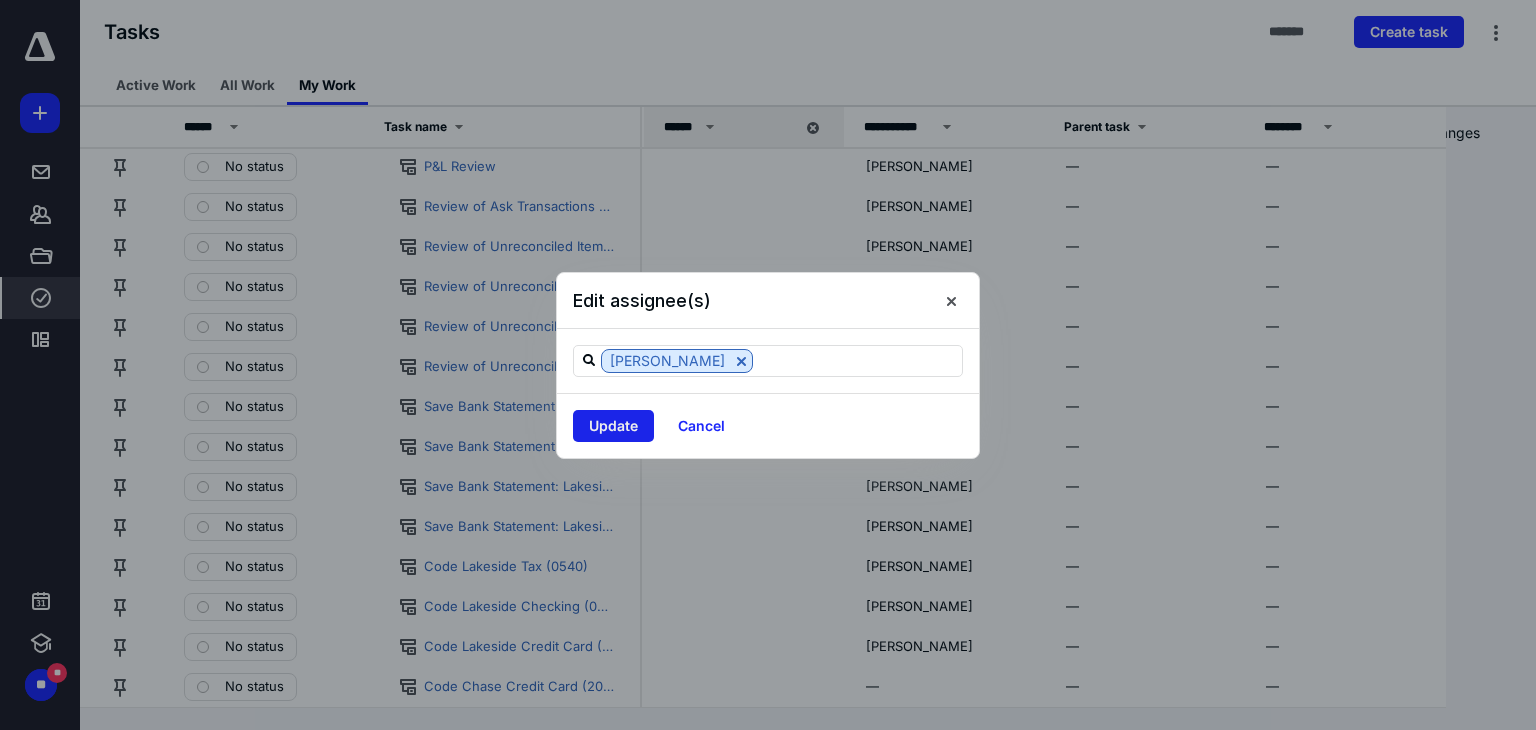 click on "Update" at bounding box center [613, 426] 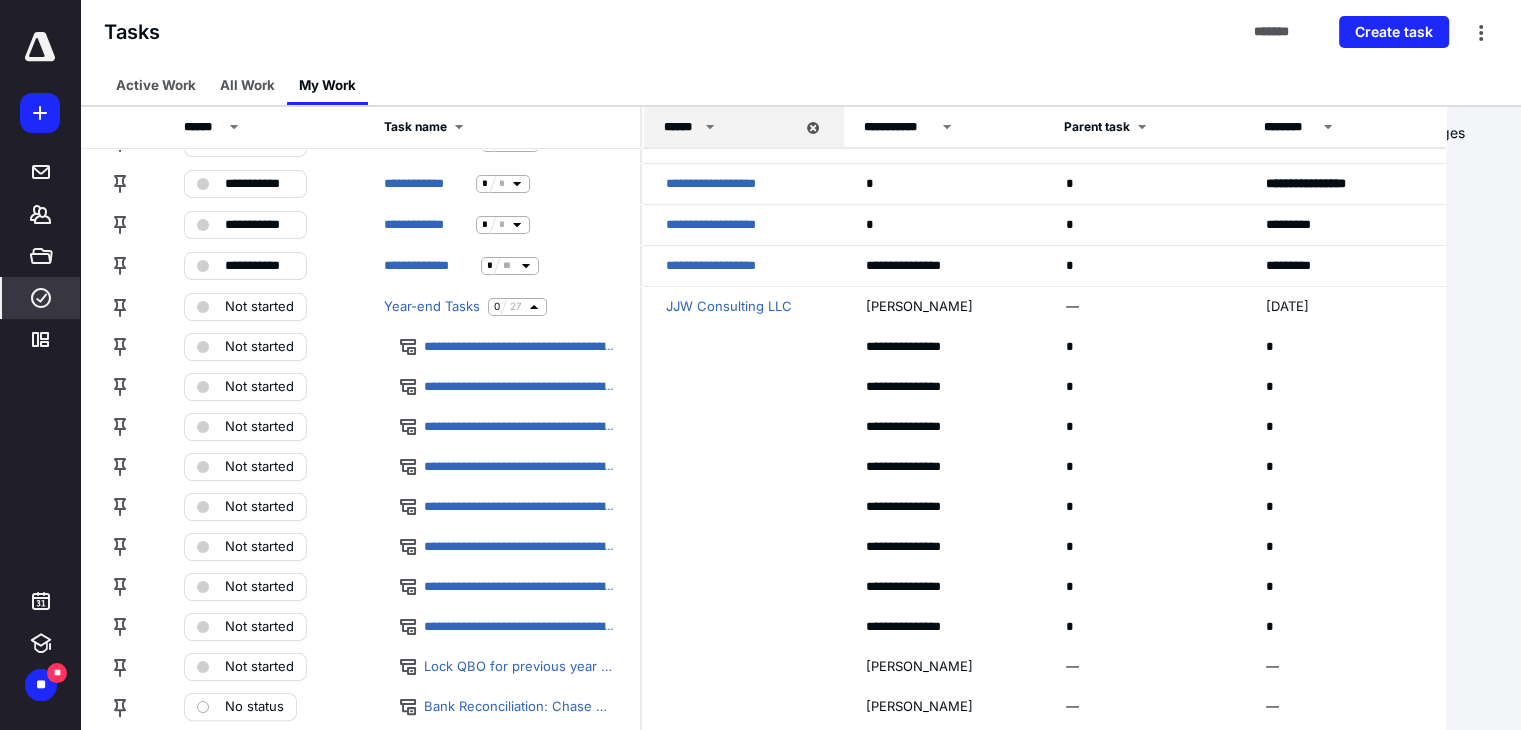 scroll, scrollTop: 142, scrollLeft: 0, axis: vertical 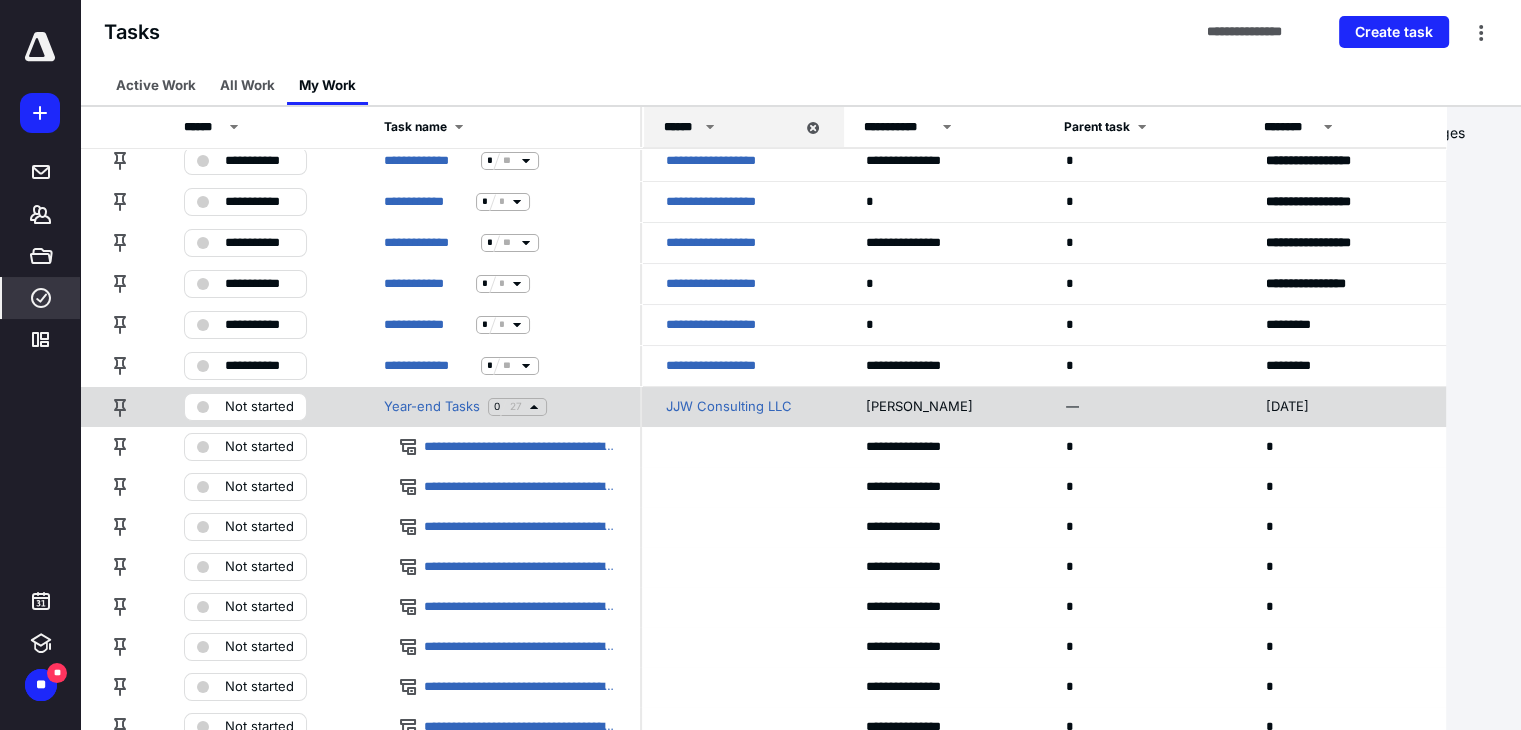 click 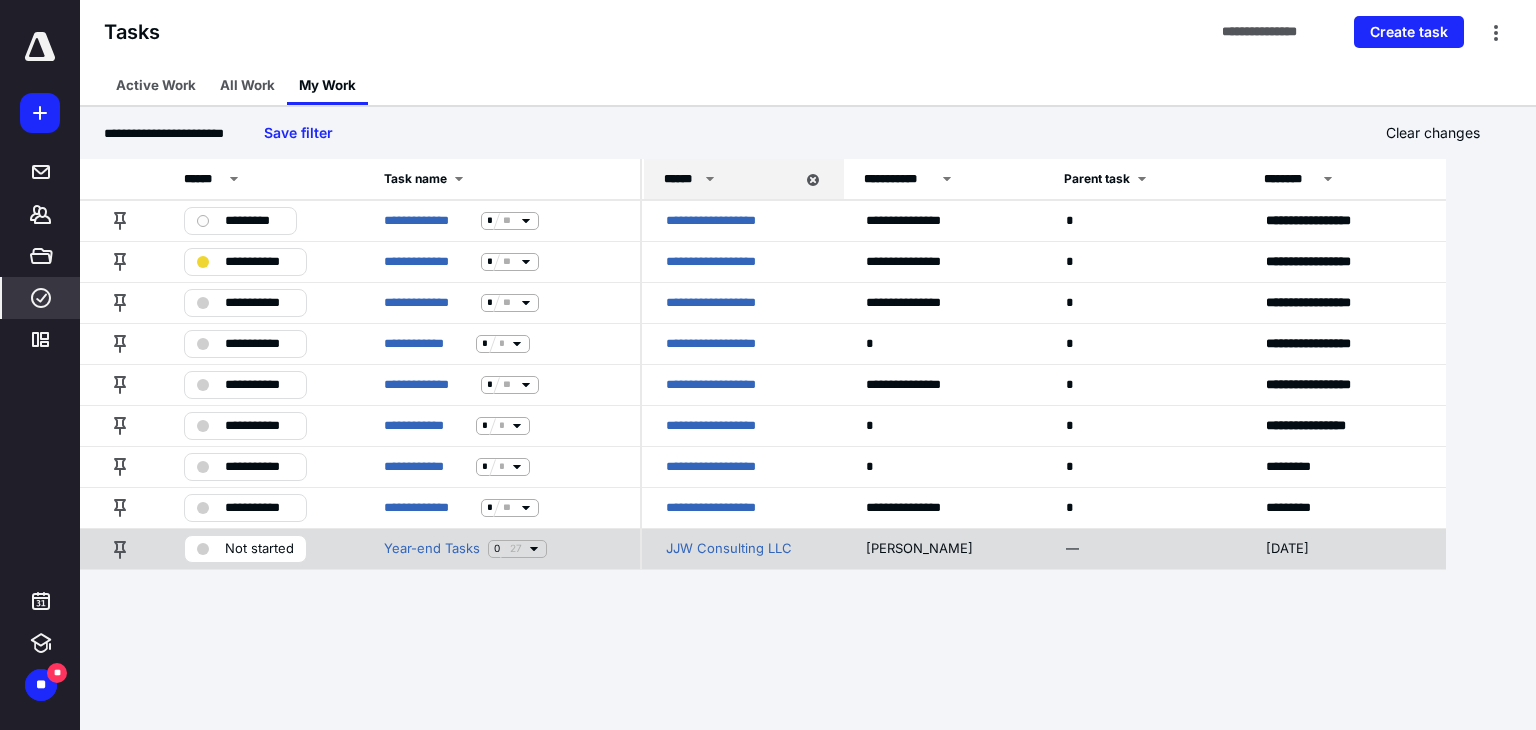 click 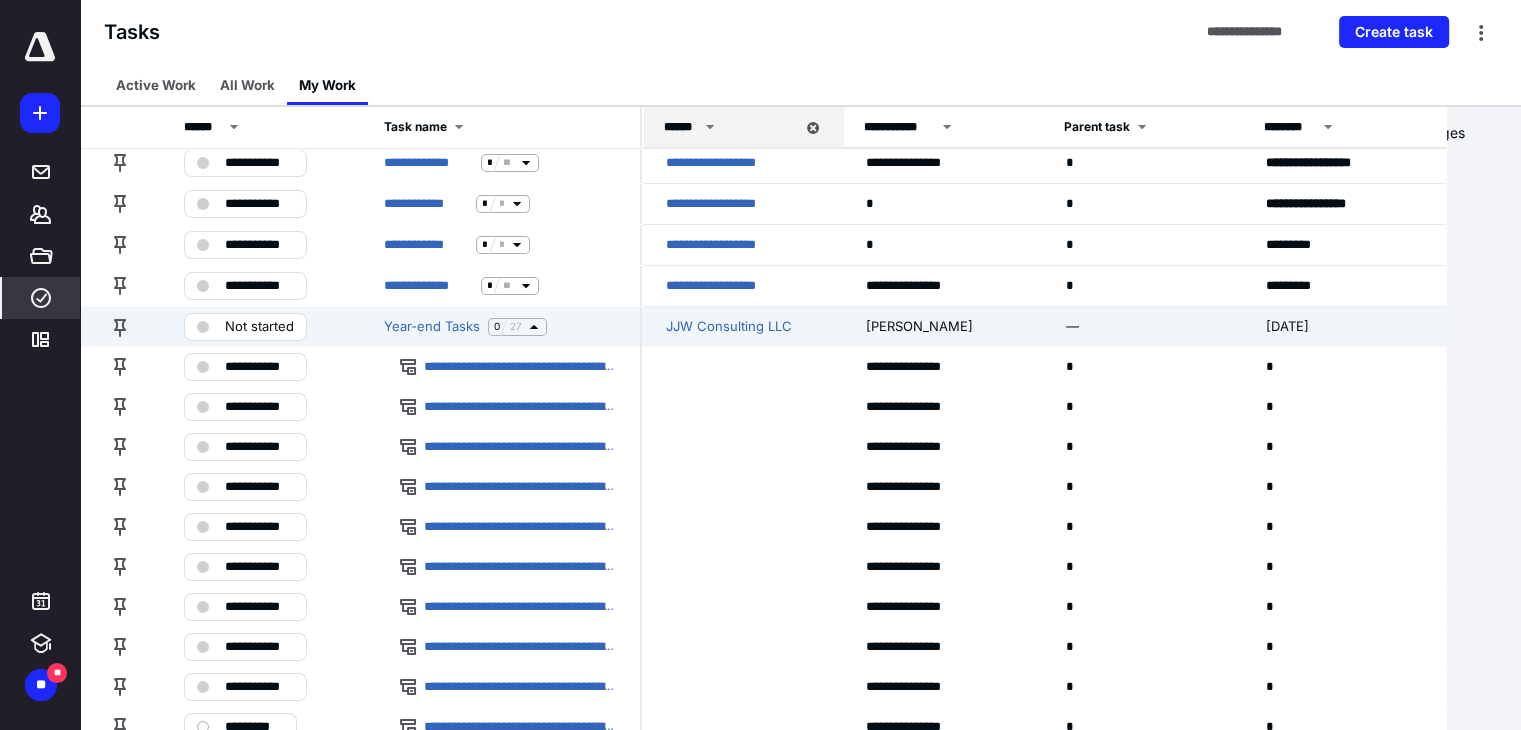 scroll, scrollTop: 0, scrollLeft: 0, axis: both 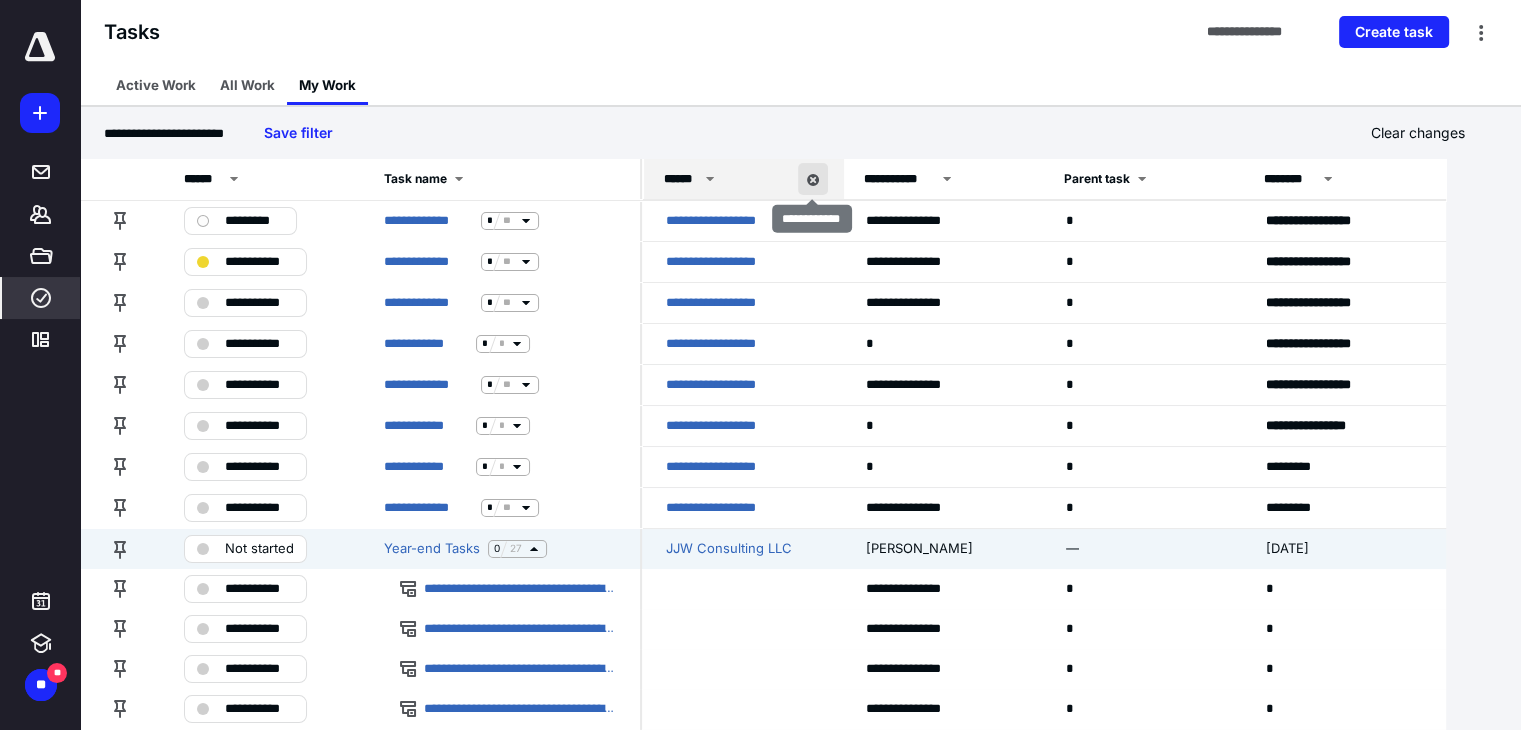 click at bounding box center [813, 179] 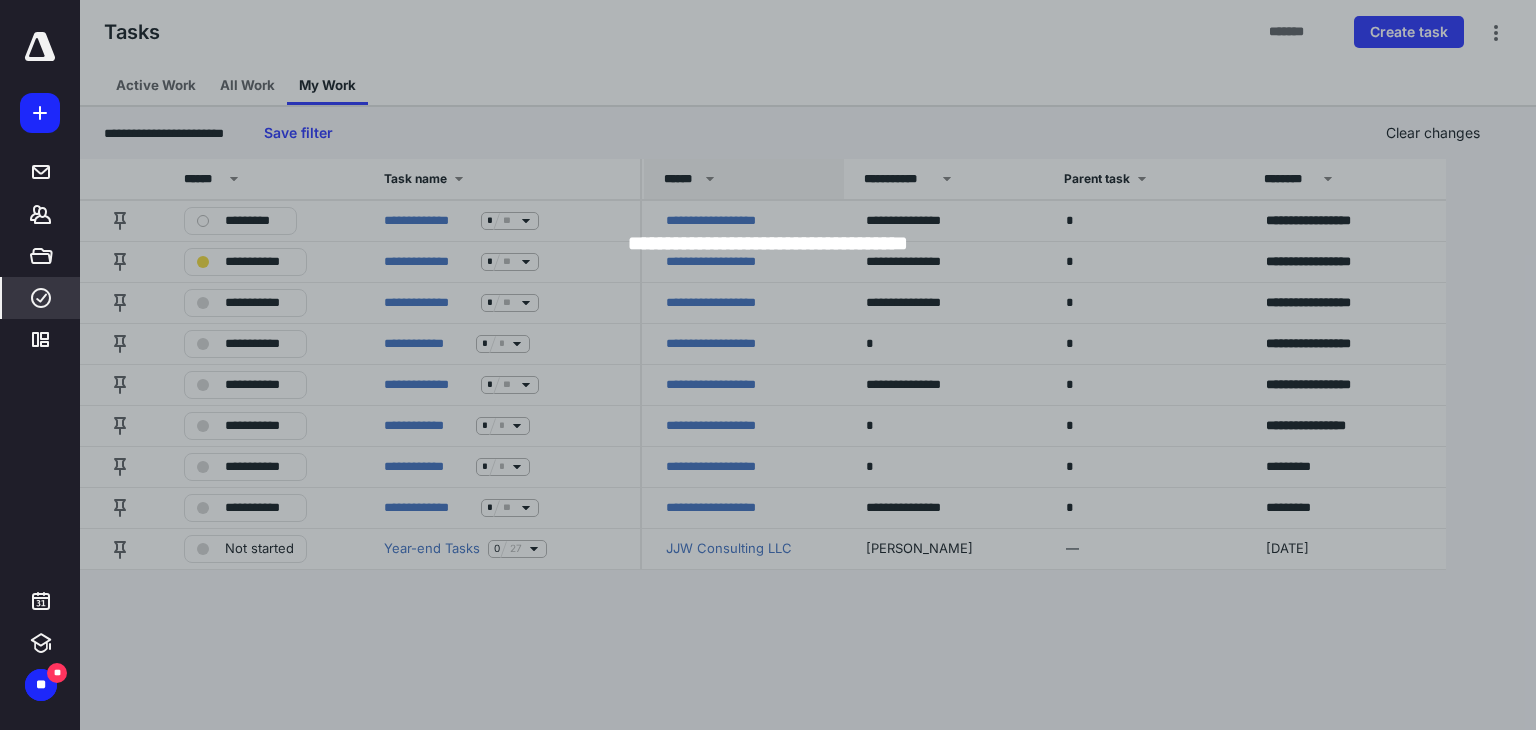 click at bounding box center (768, 190) 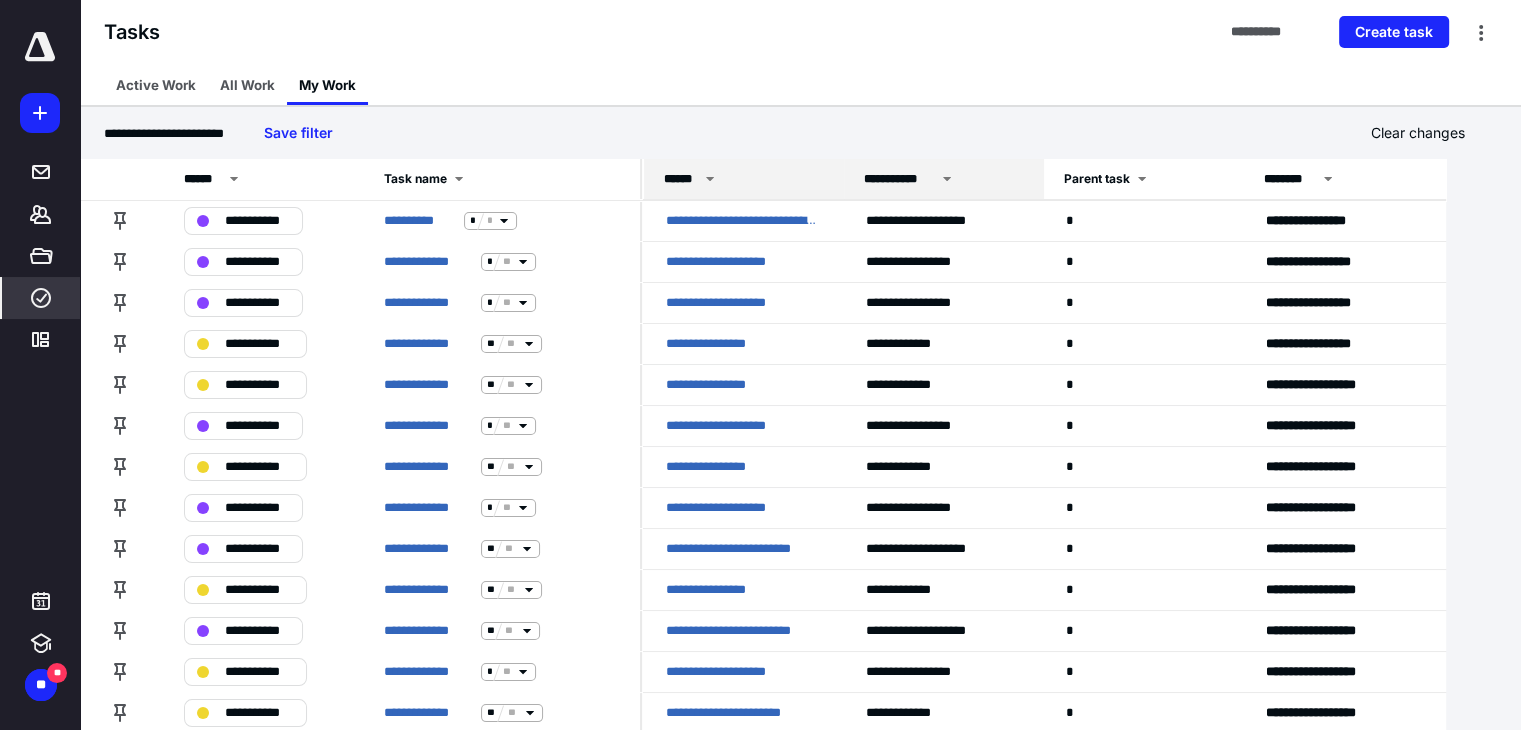 click on "**********" at bounding box center [899, 179] 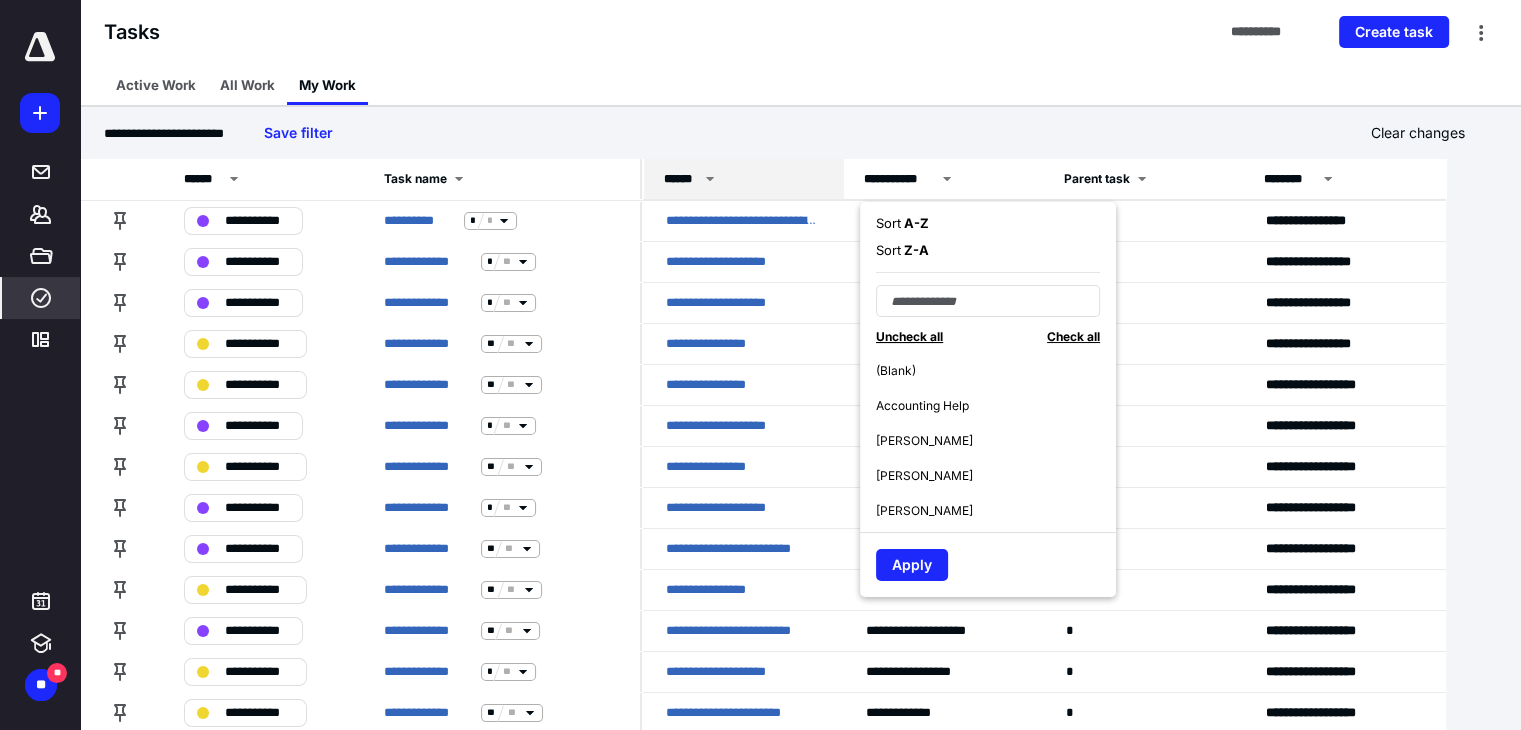 click on "Uncheck all" at bounding box center [909, 336] 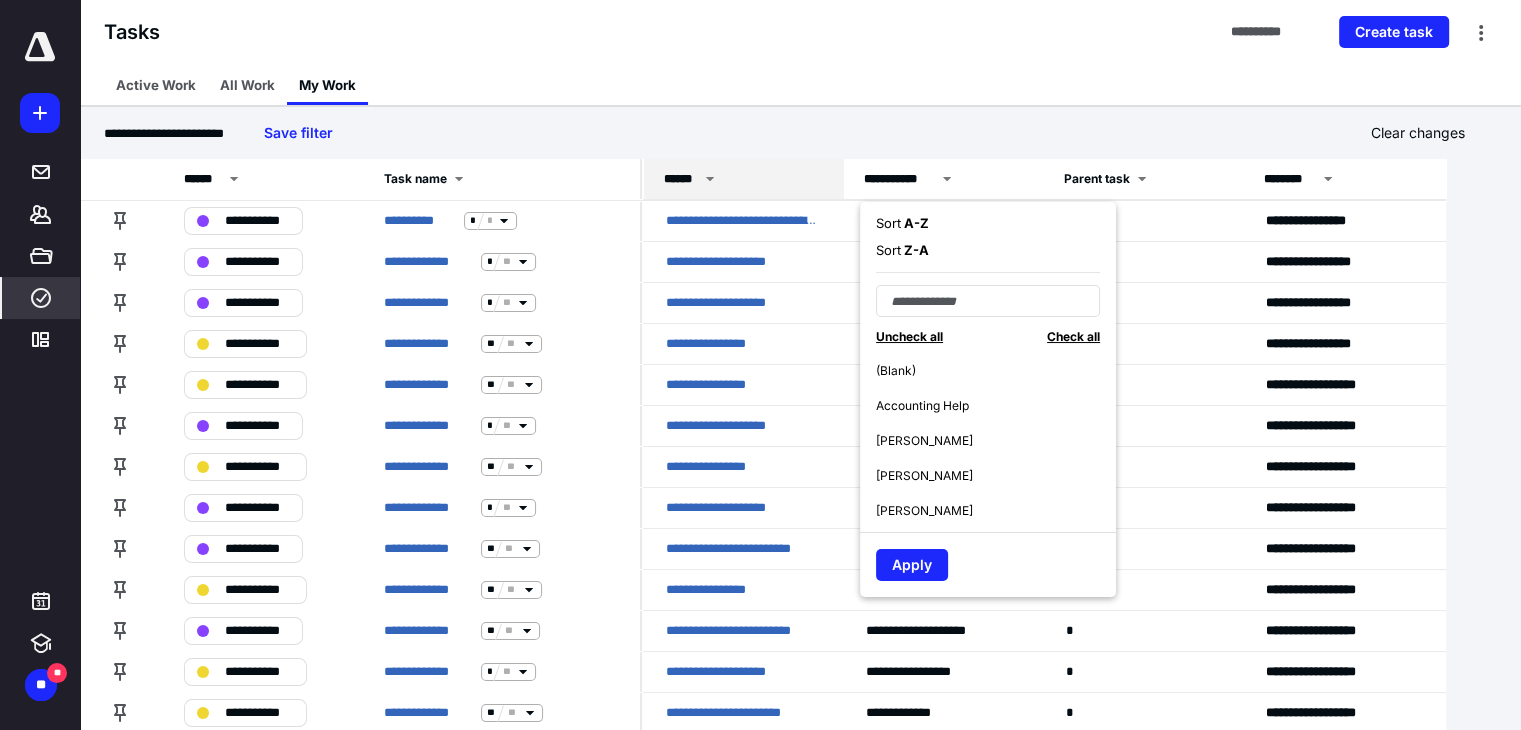 click on "Apply" at bounding box center [988, 560] 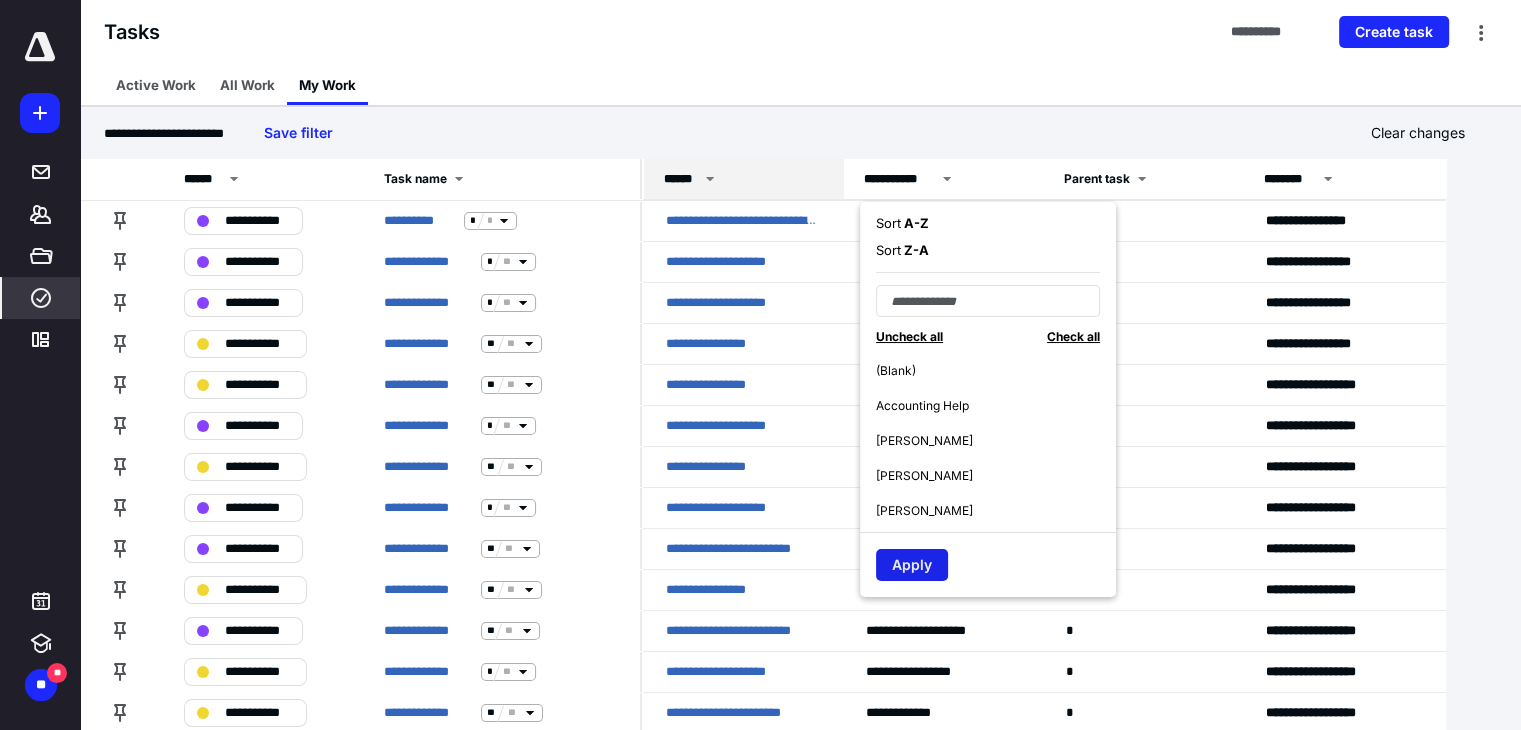 click on "Apply" at bounding box center [912, 565] 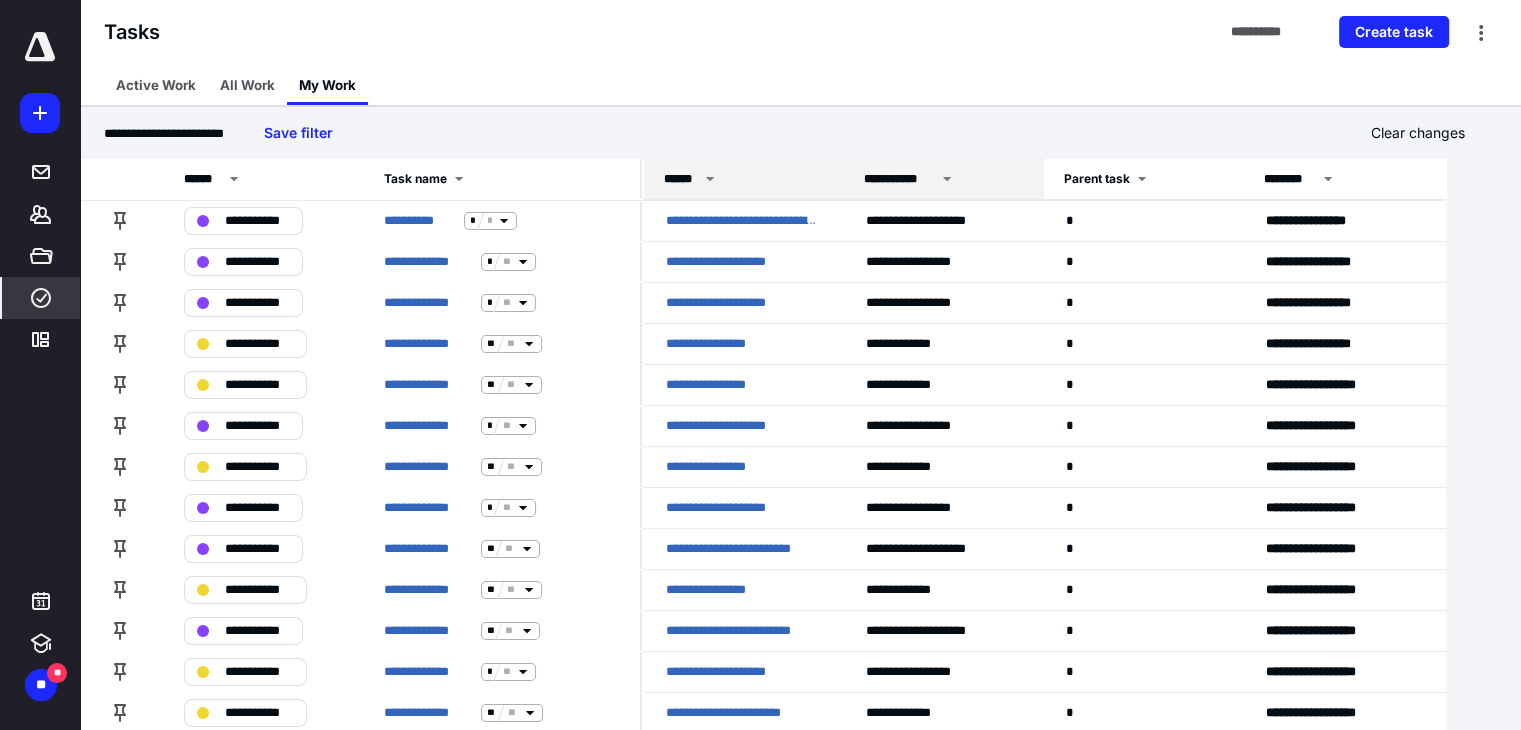 click 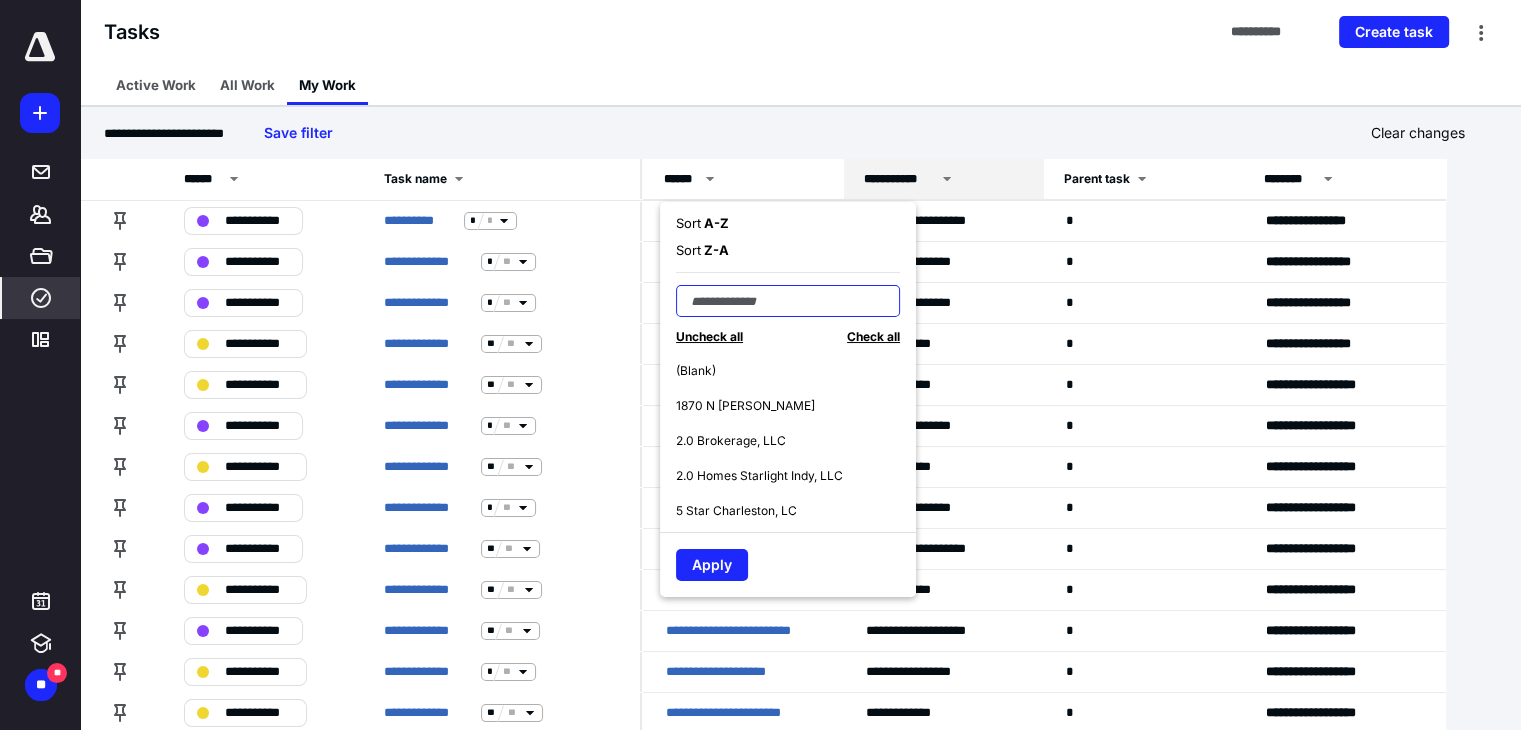 click at bounding box center [788, 301] 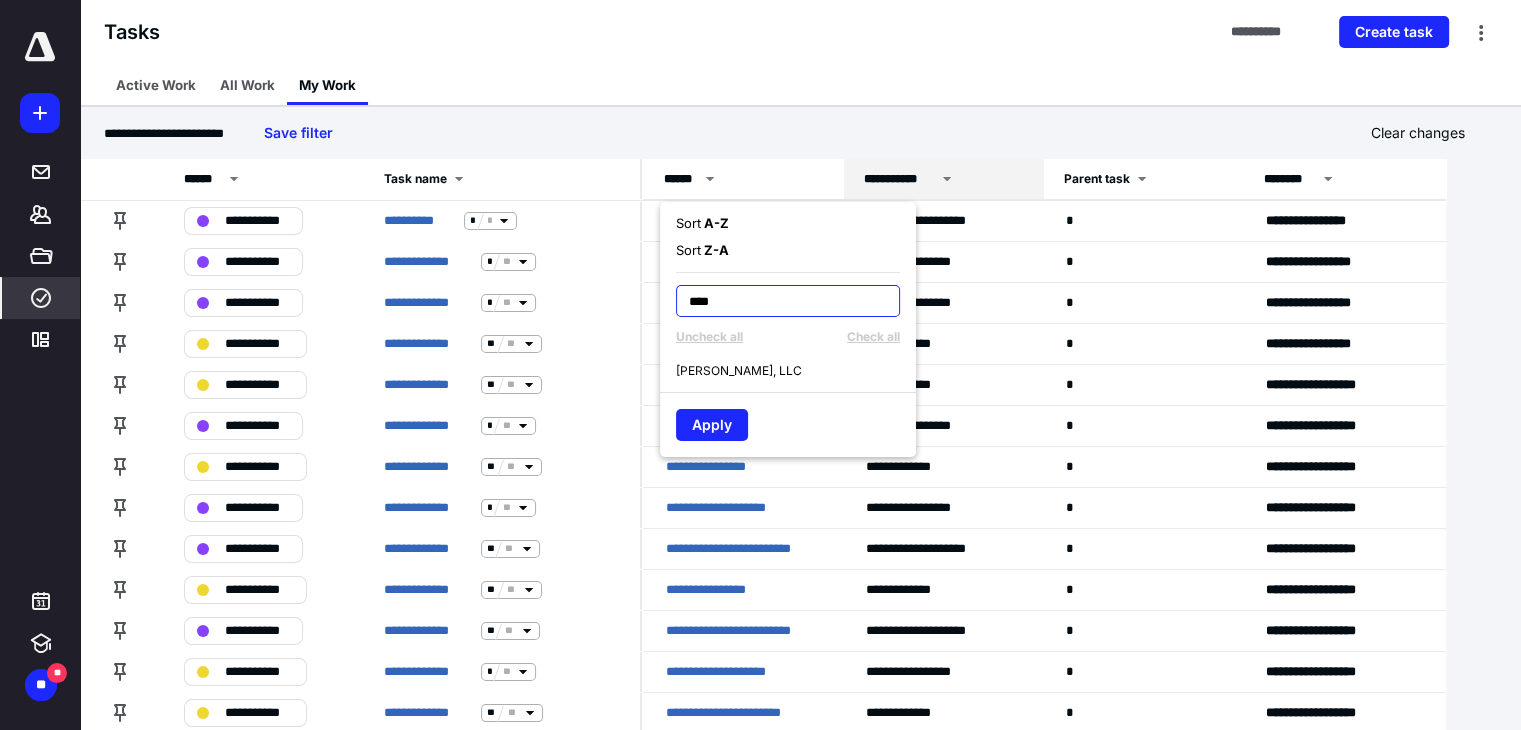 type on "****" 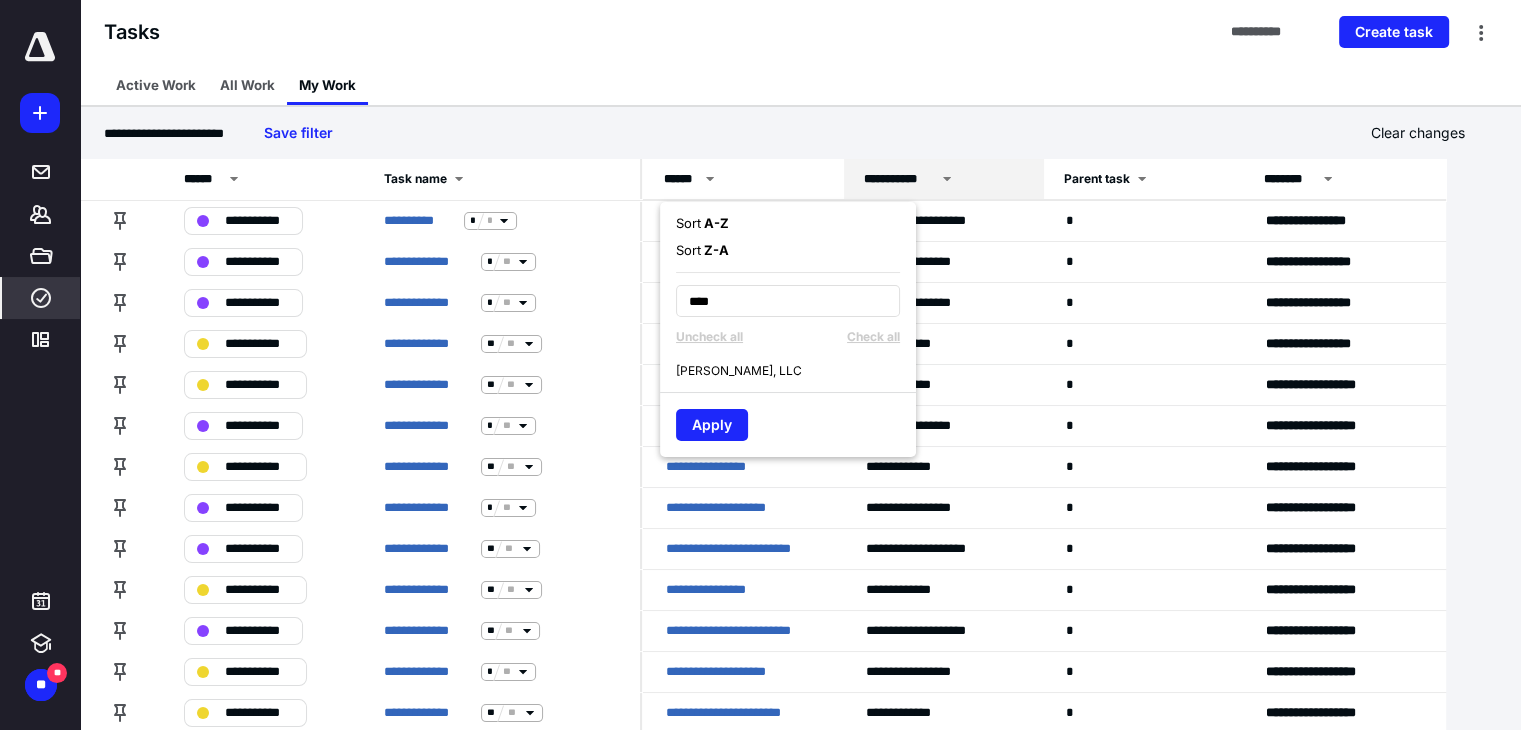 click on "[PERSON_NAME], LLC" at bounding box center (739, 371) 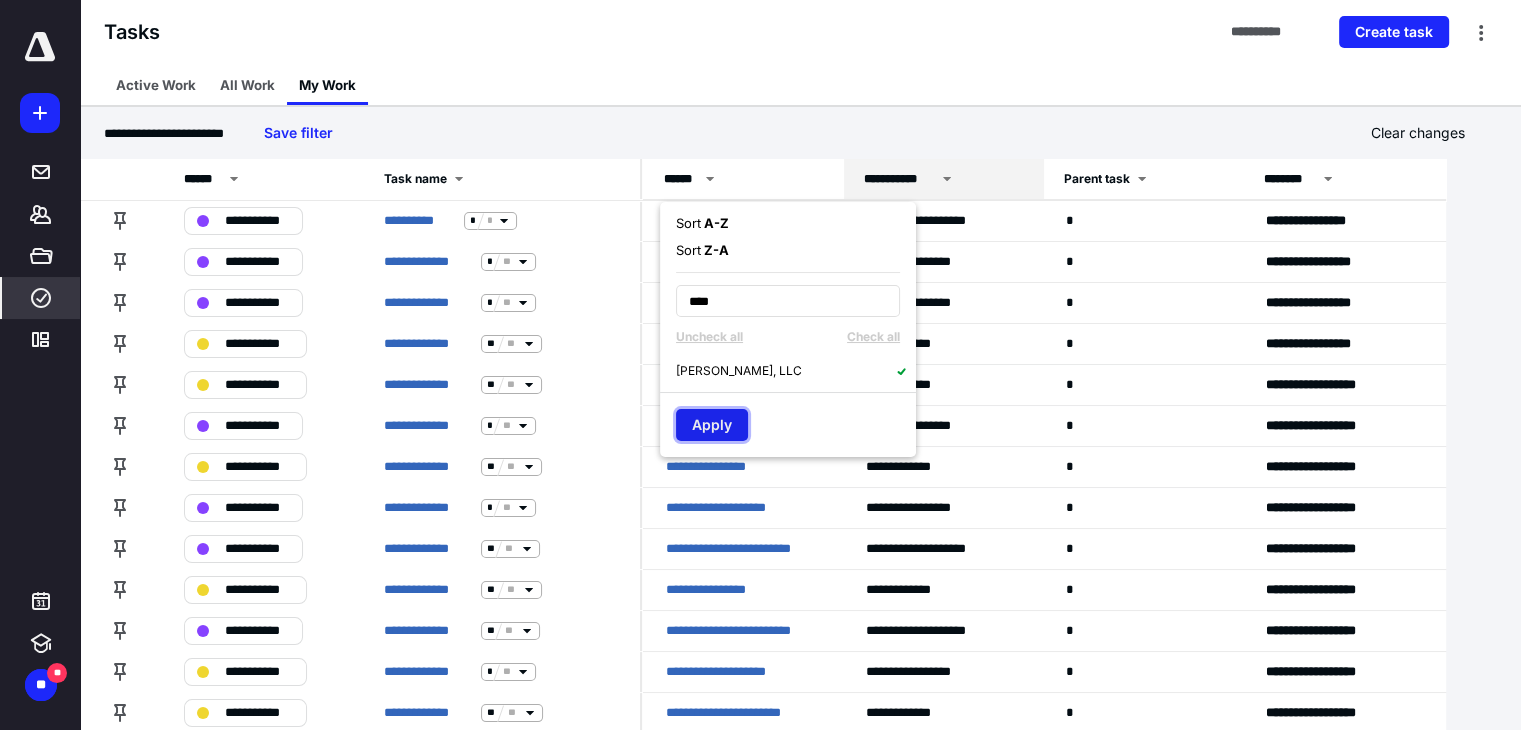 click on "Apply" at bounding box center (712, 425) 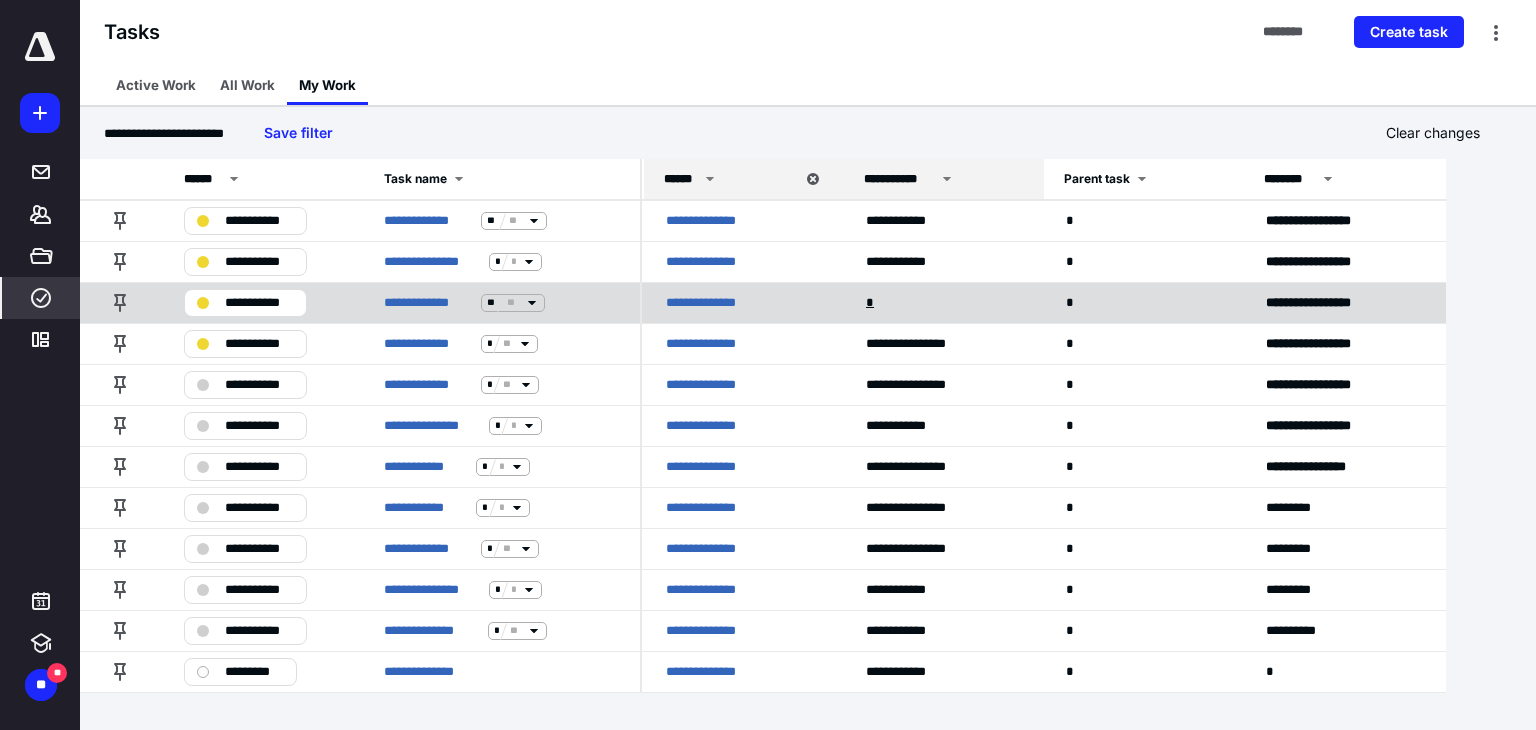 click on "*" at bounding box center [872, 303] 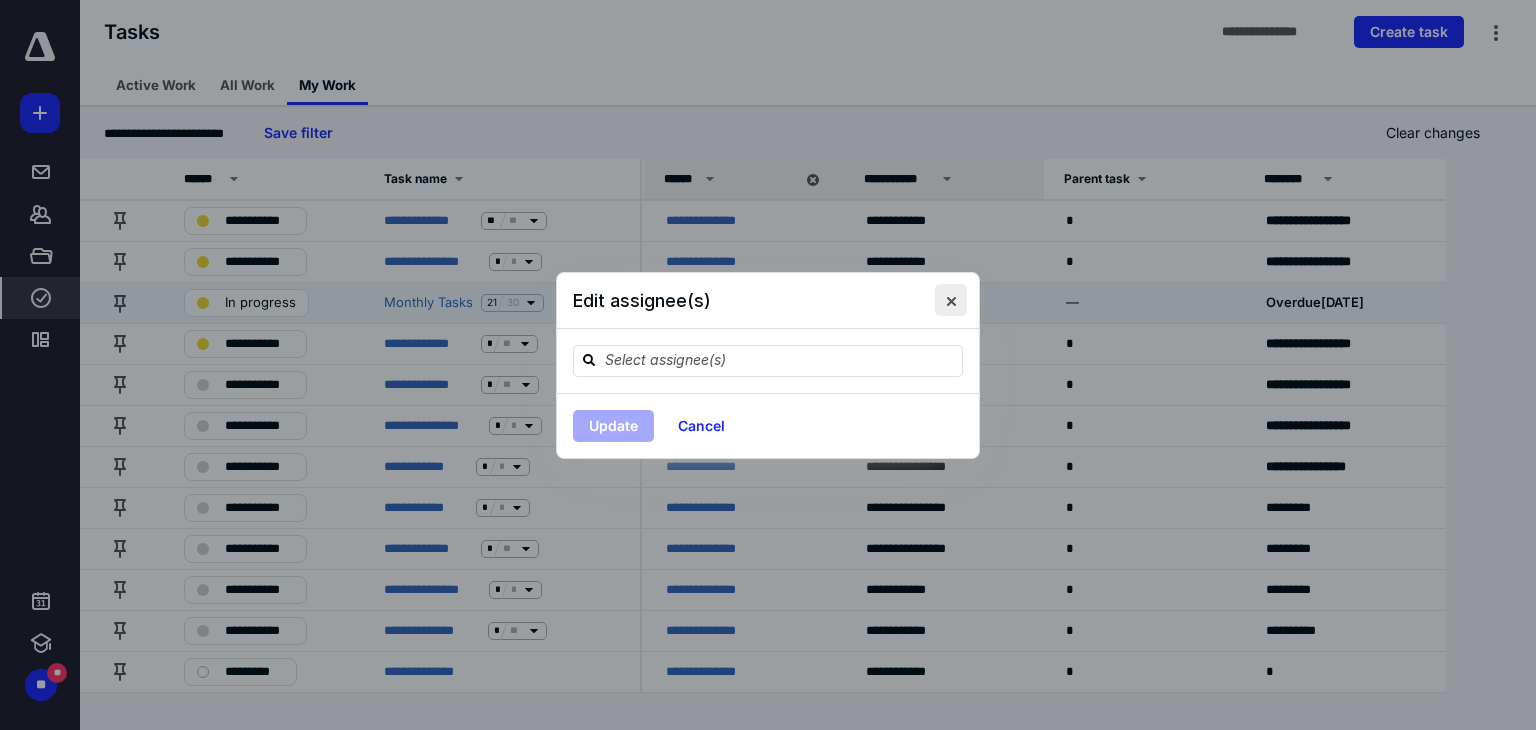 click at bounding box center [951, 300] 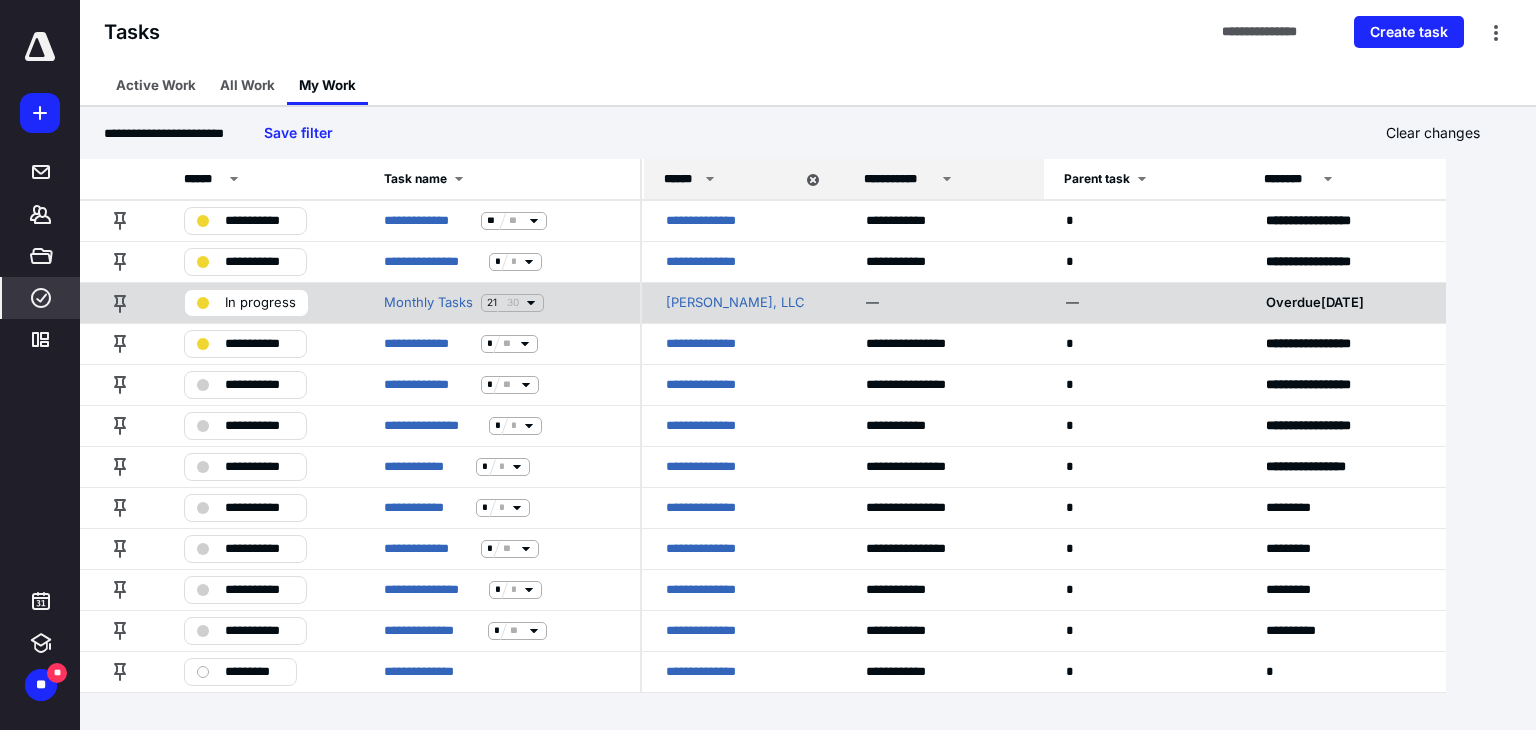 click 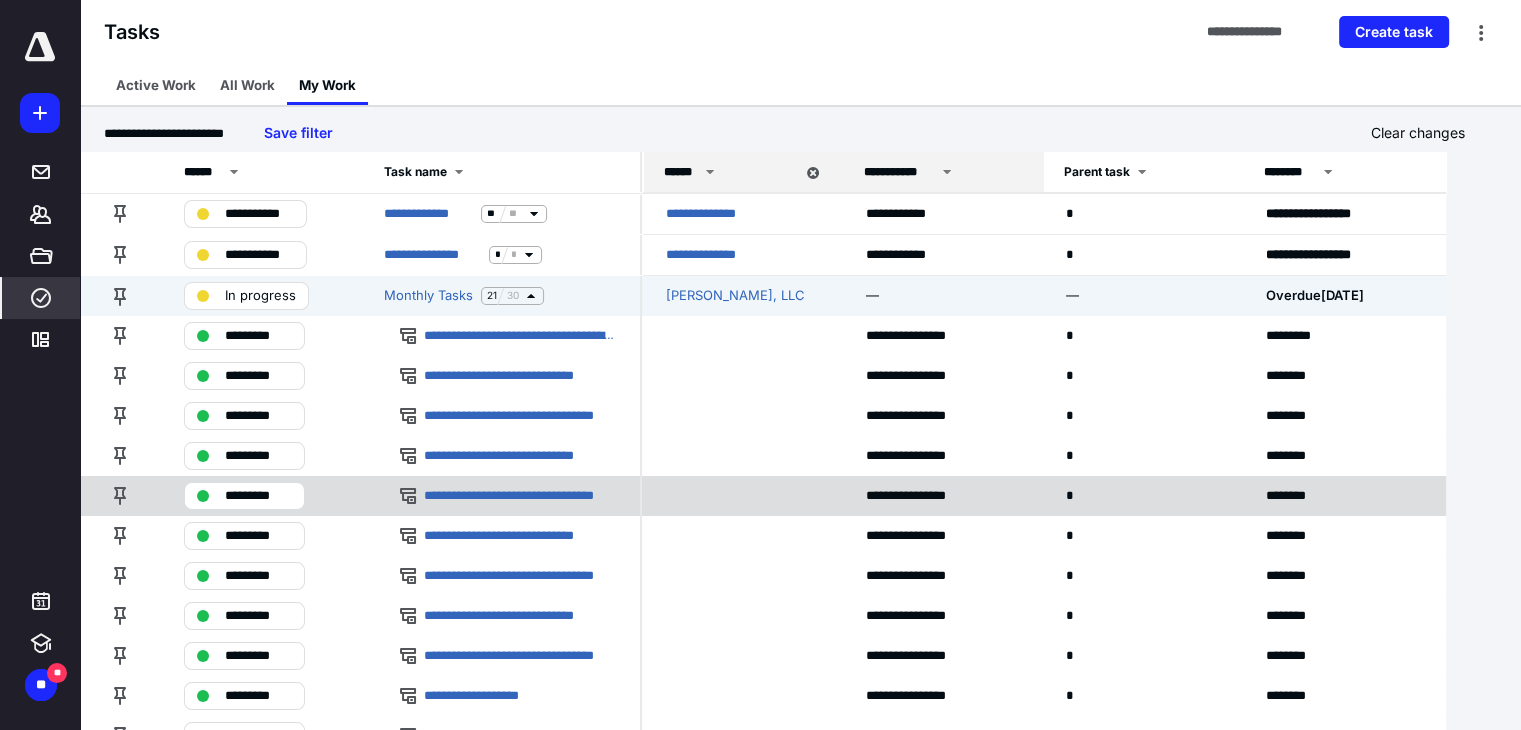 scroll, scrollTop: 0, scrollLeft: 0, axis: both 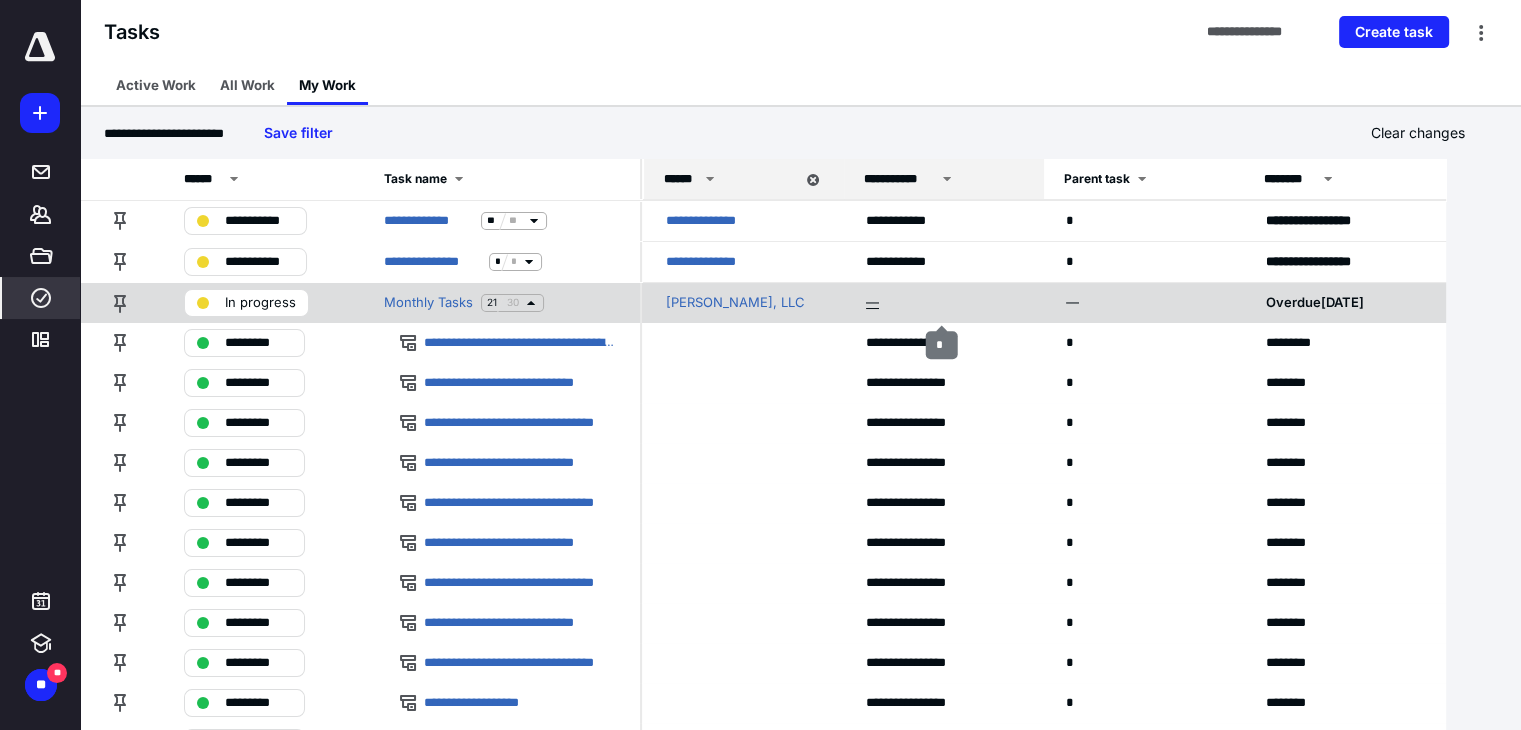 click on "—" at bounding box center (872, 303) 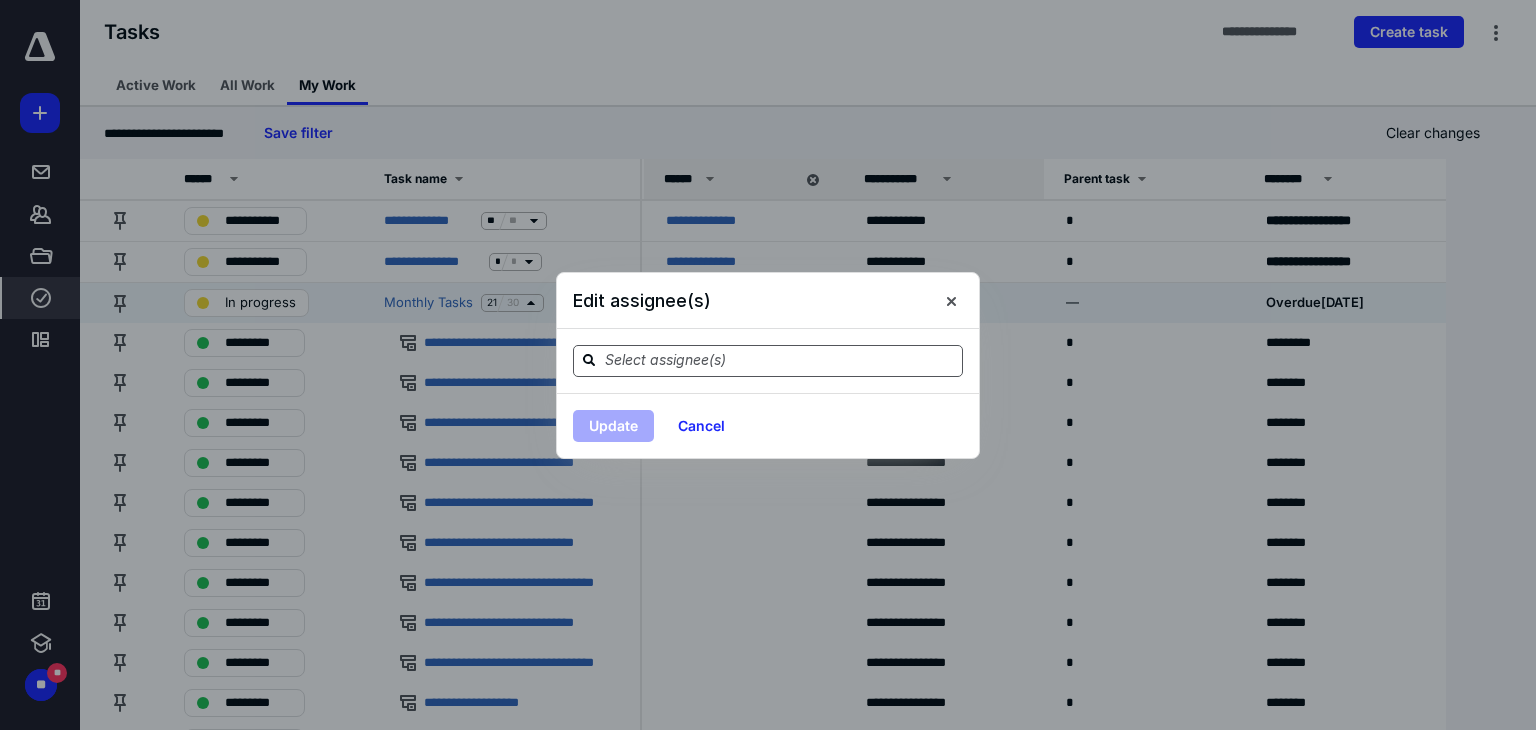 click at bounding box center (780, 360) 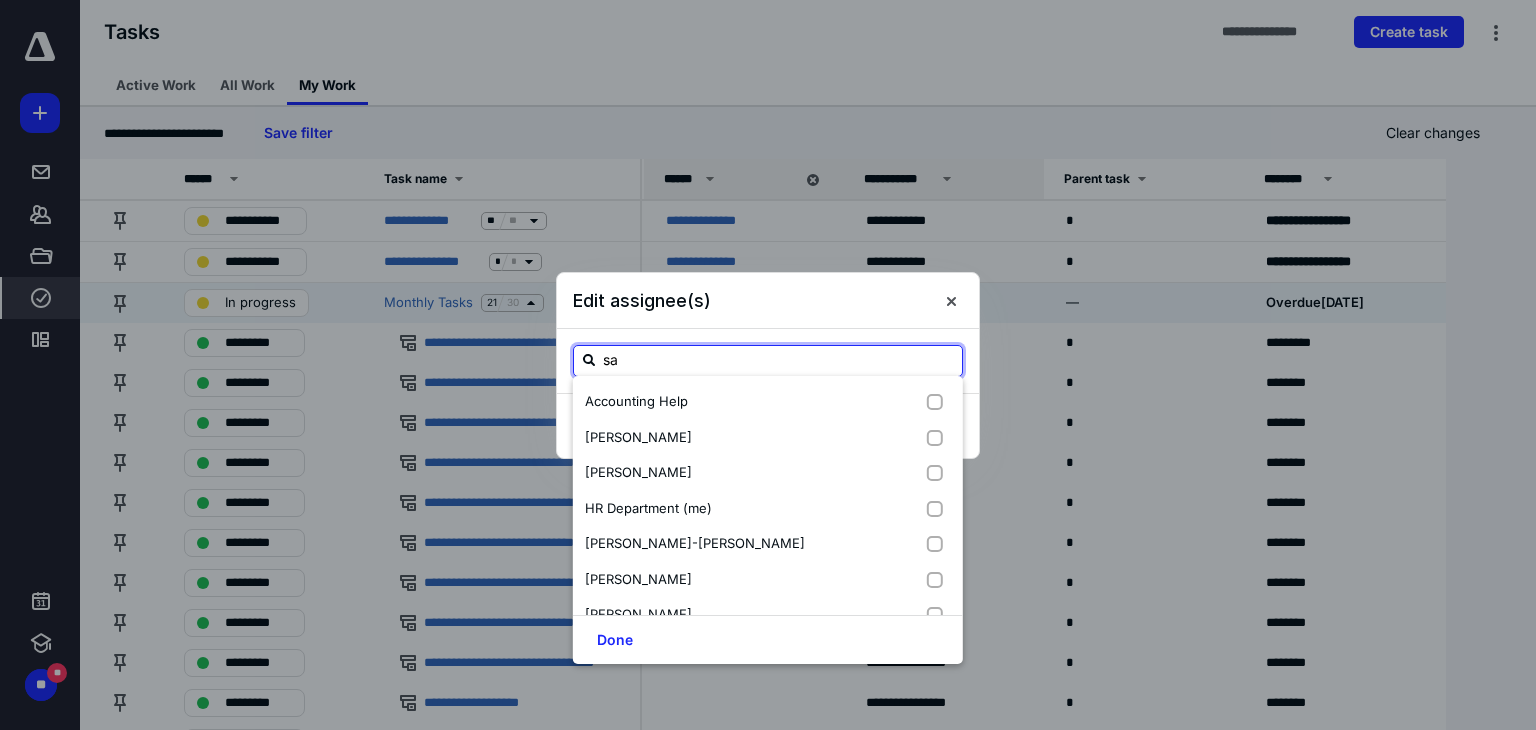 type on "sab" 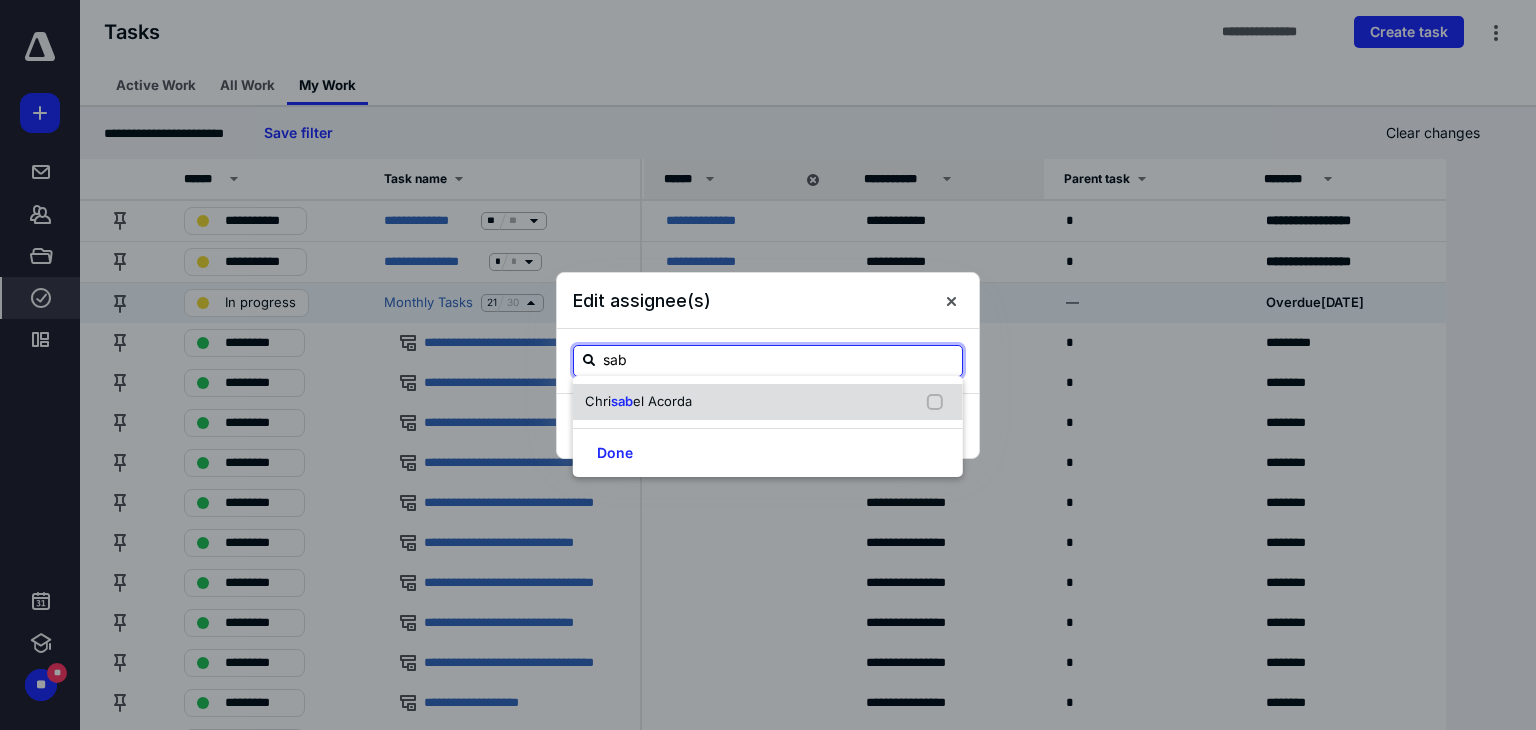 click on "Chri sab el Acorda" at bounding box center [768, 402] 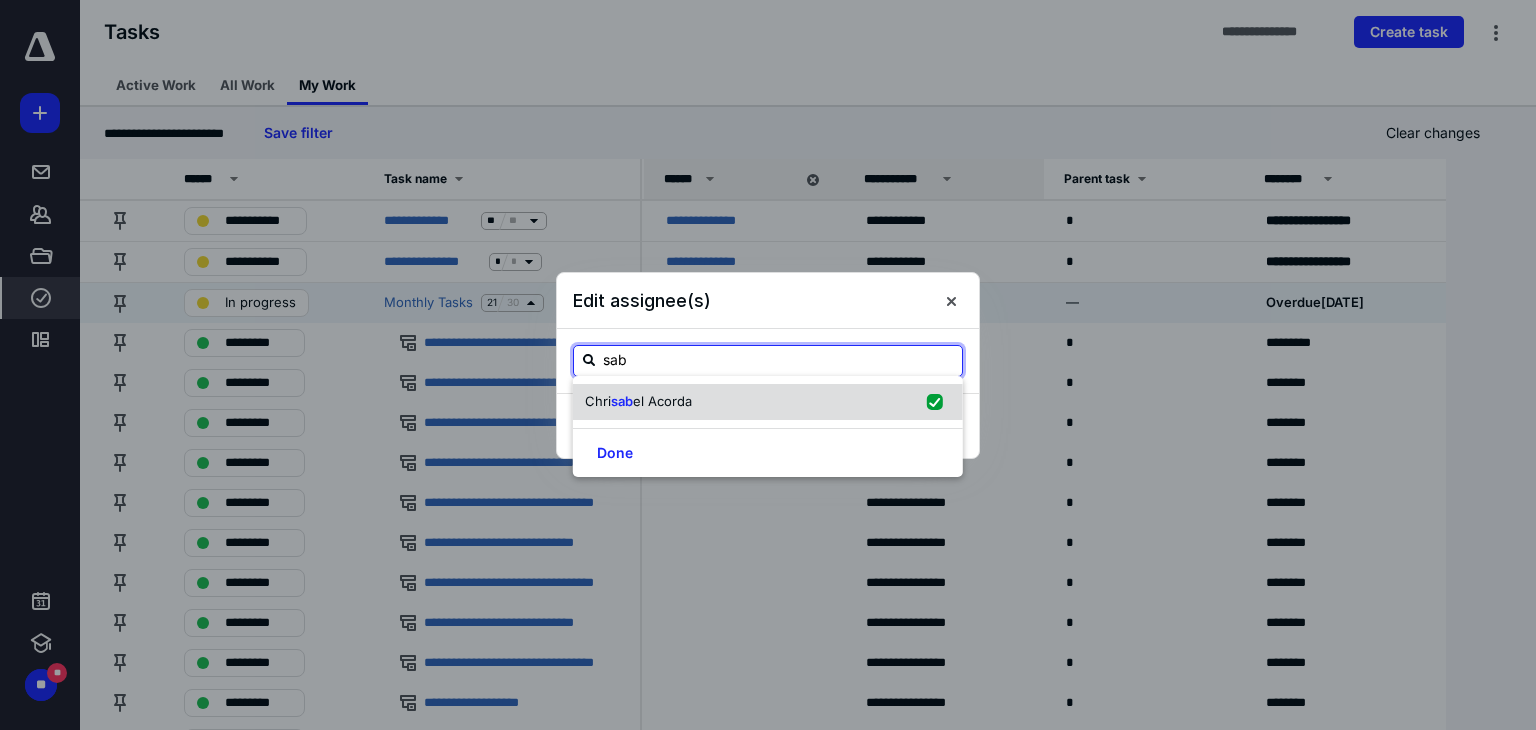 checkbox on "true" 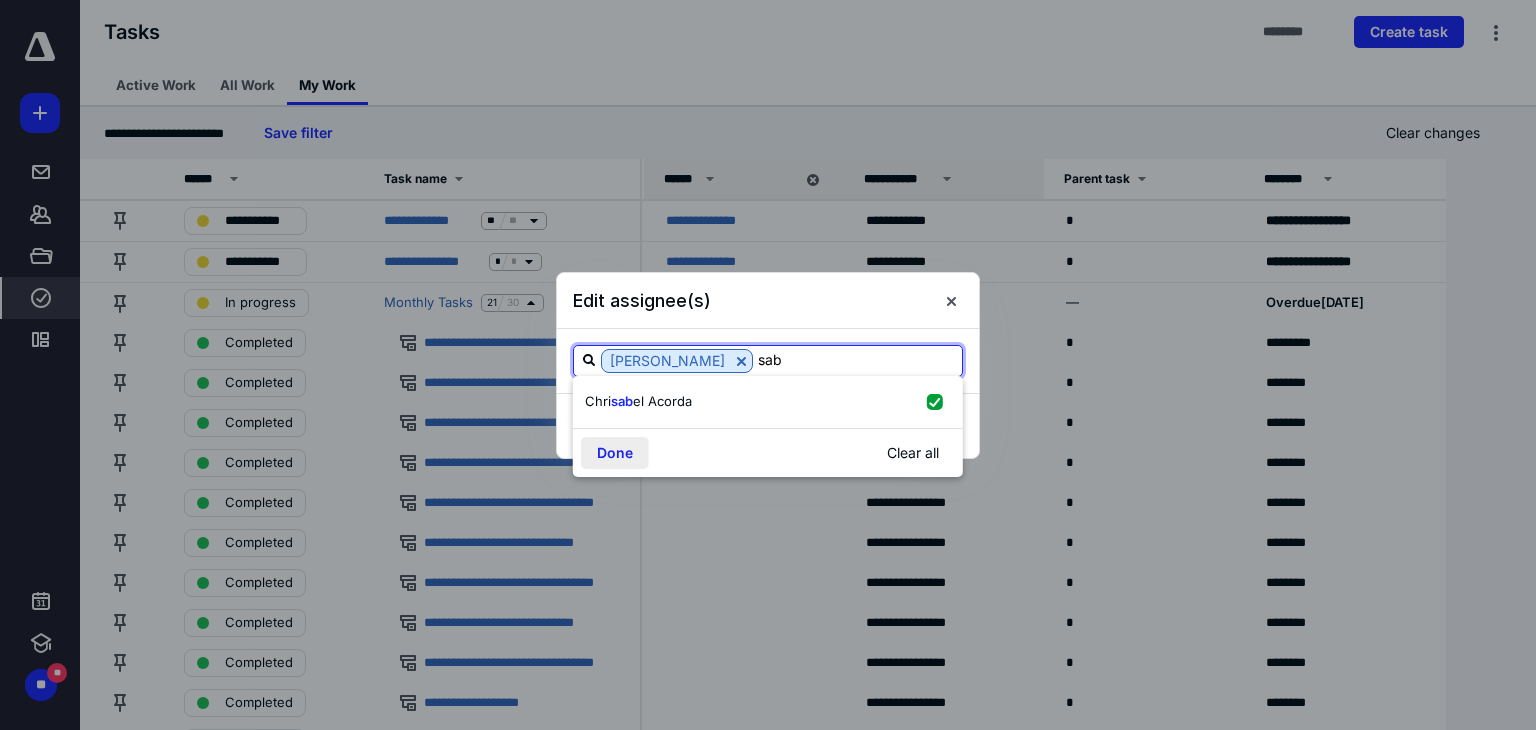 type on "sab" 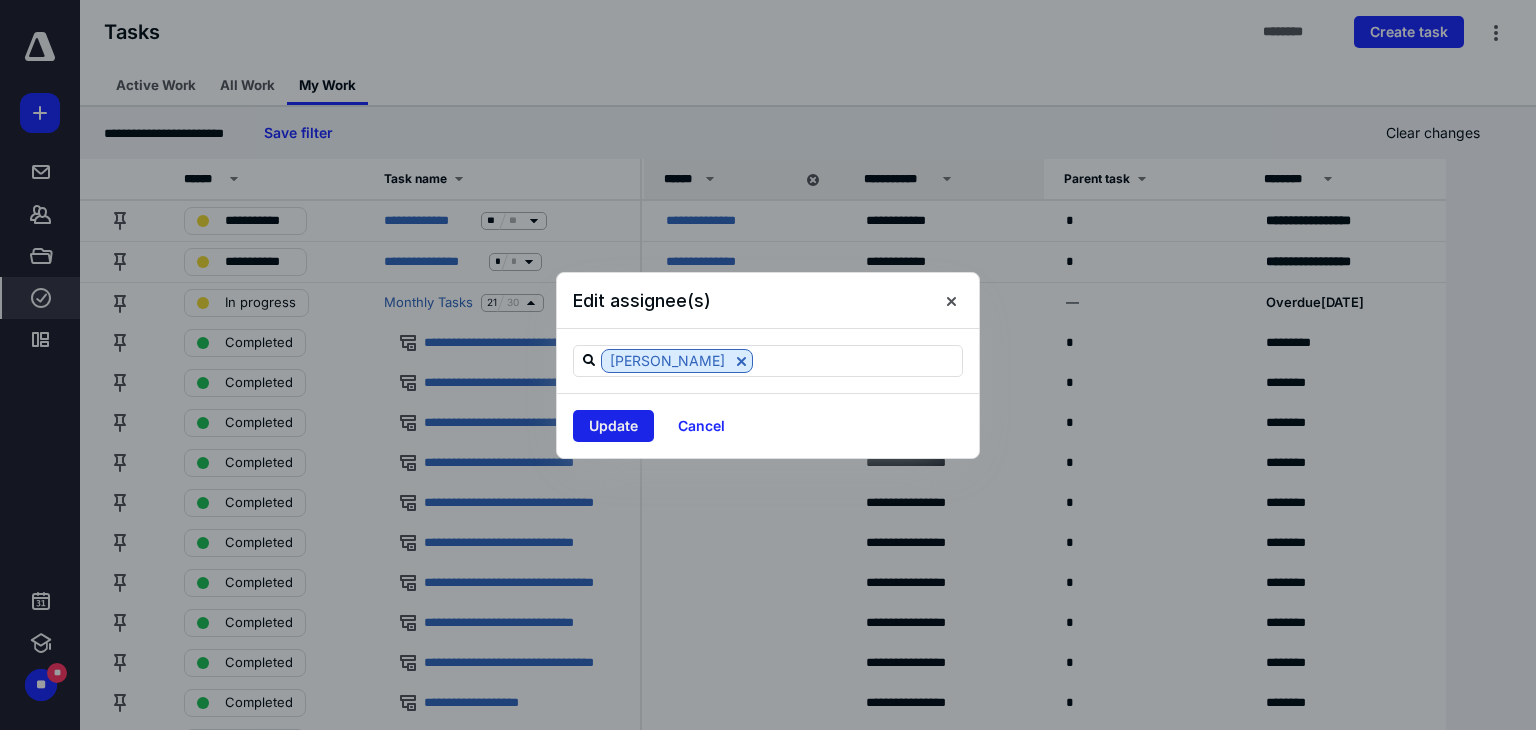 click on "Update" at bounding box center (613, 426) 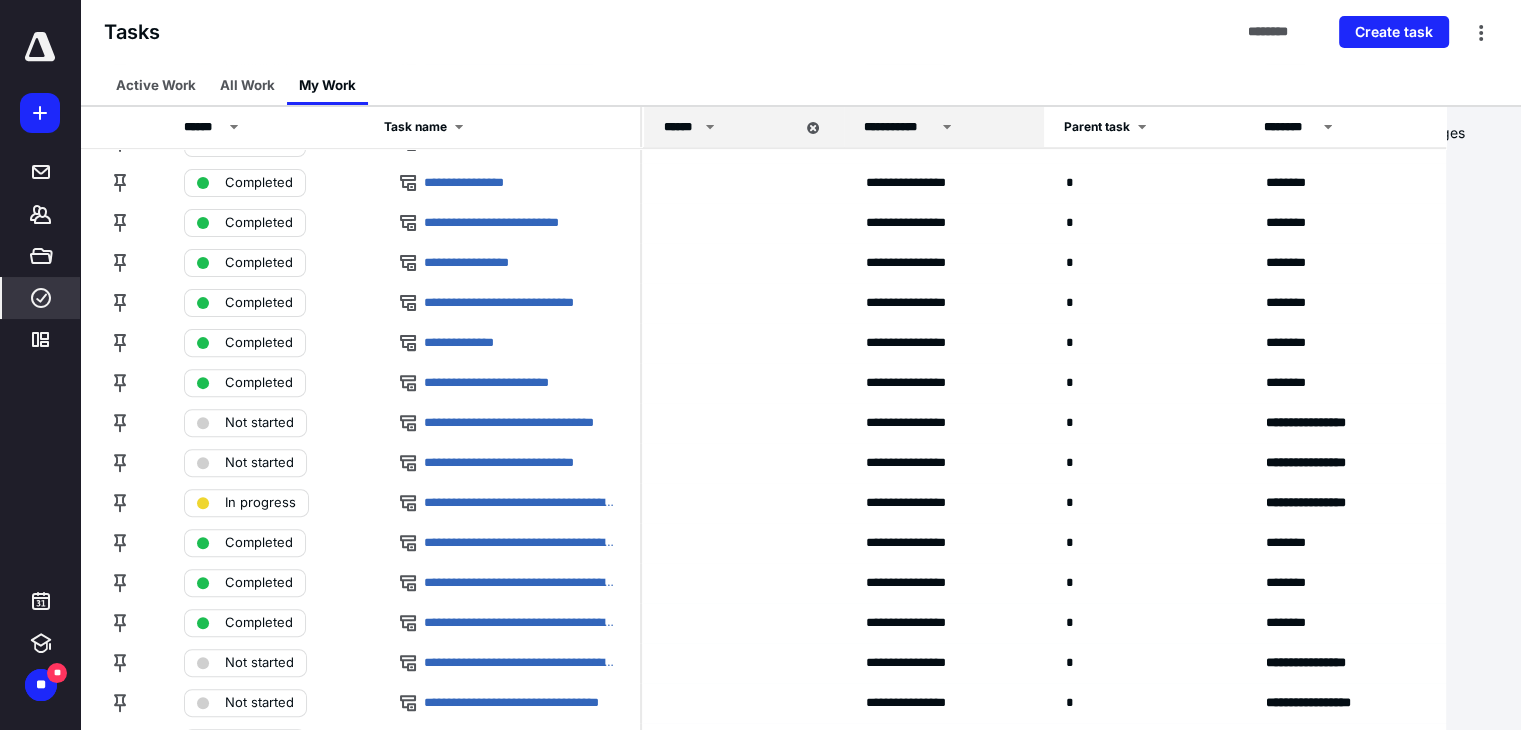 scroll, scrollTop: 0, scrollLeft: 0, axis: both 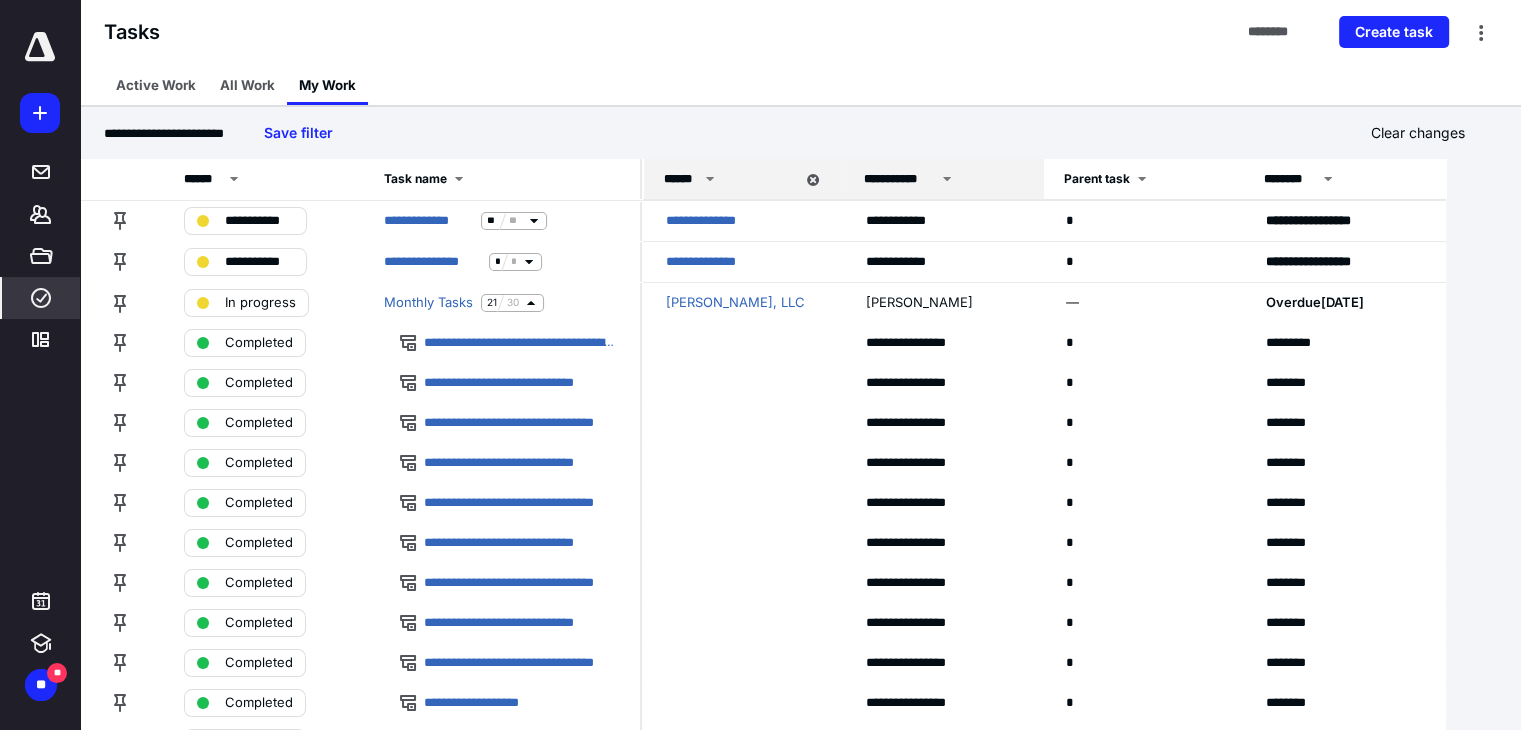 click 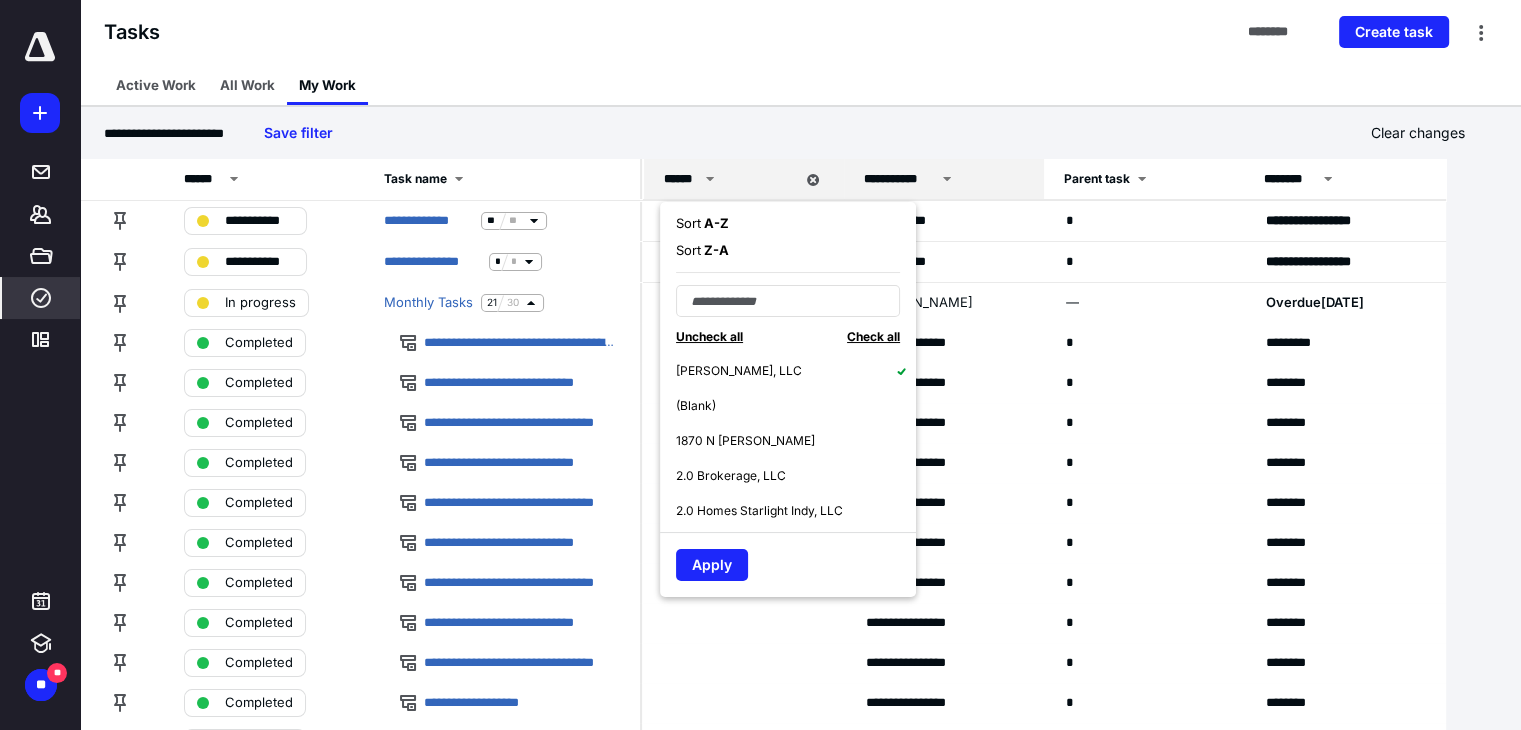 click on "[PERSON_NAME], LLC" at bounding box center [796, 370] 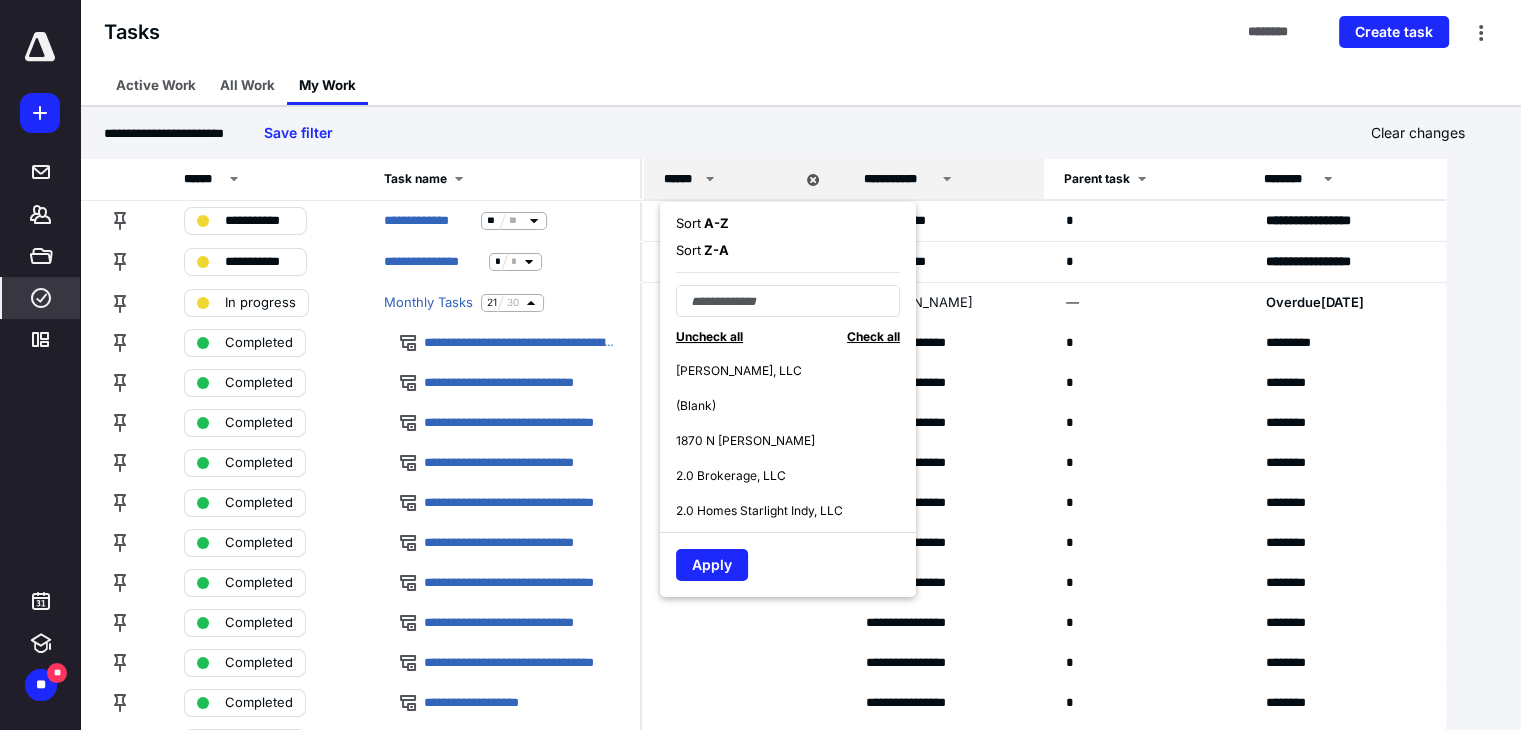 click on "Uncheck all" at bounding box center (709, 336) 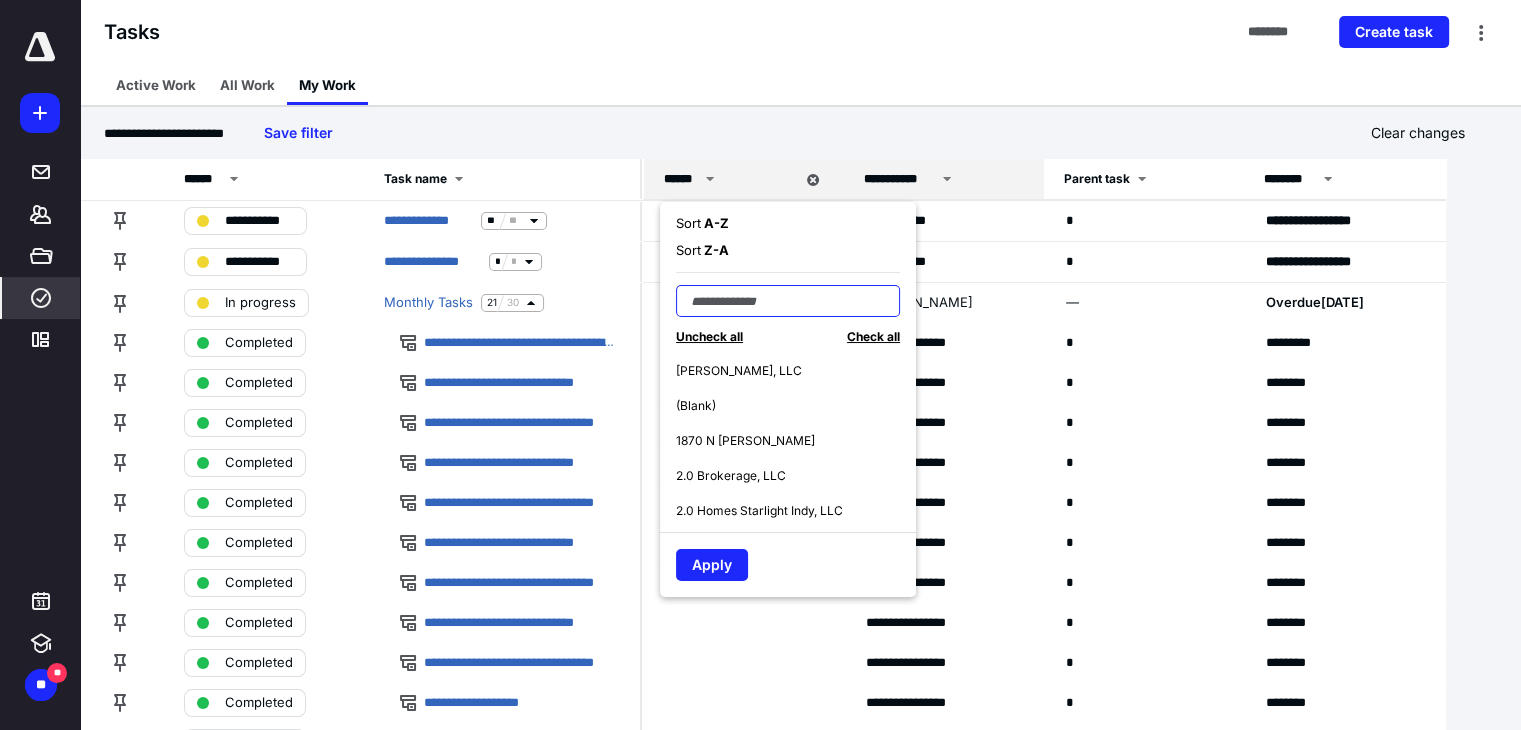 click at bounding box center [788, 301] 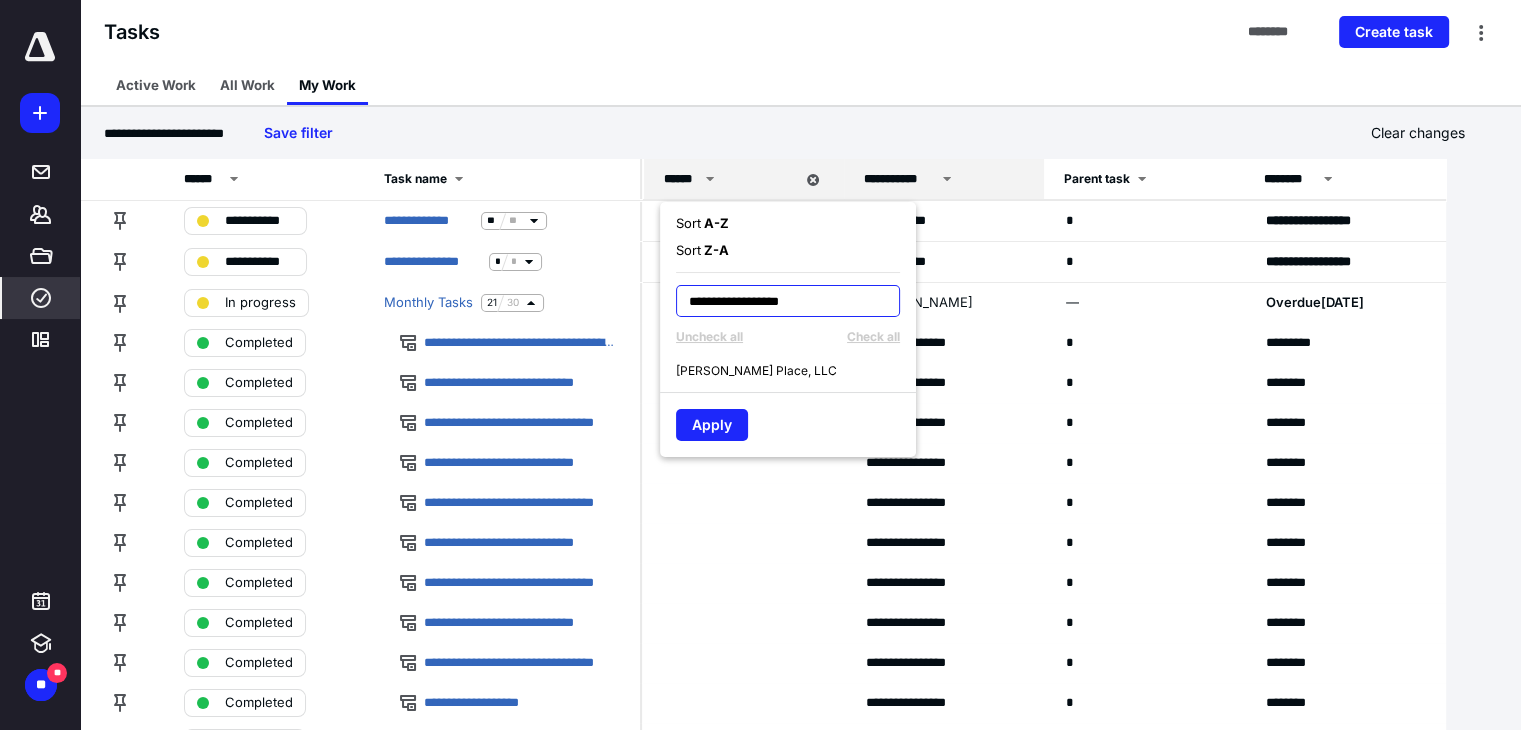 type on "**********" 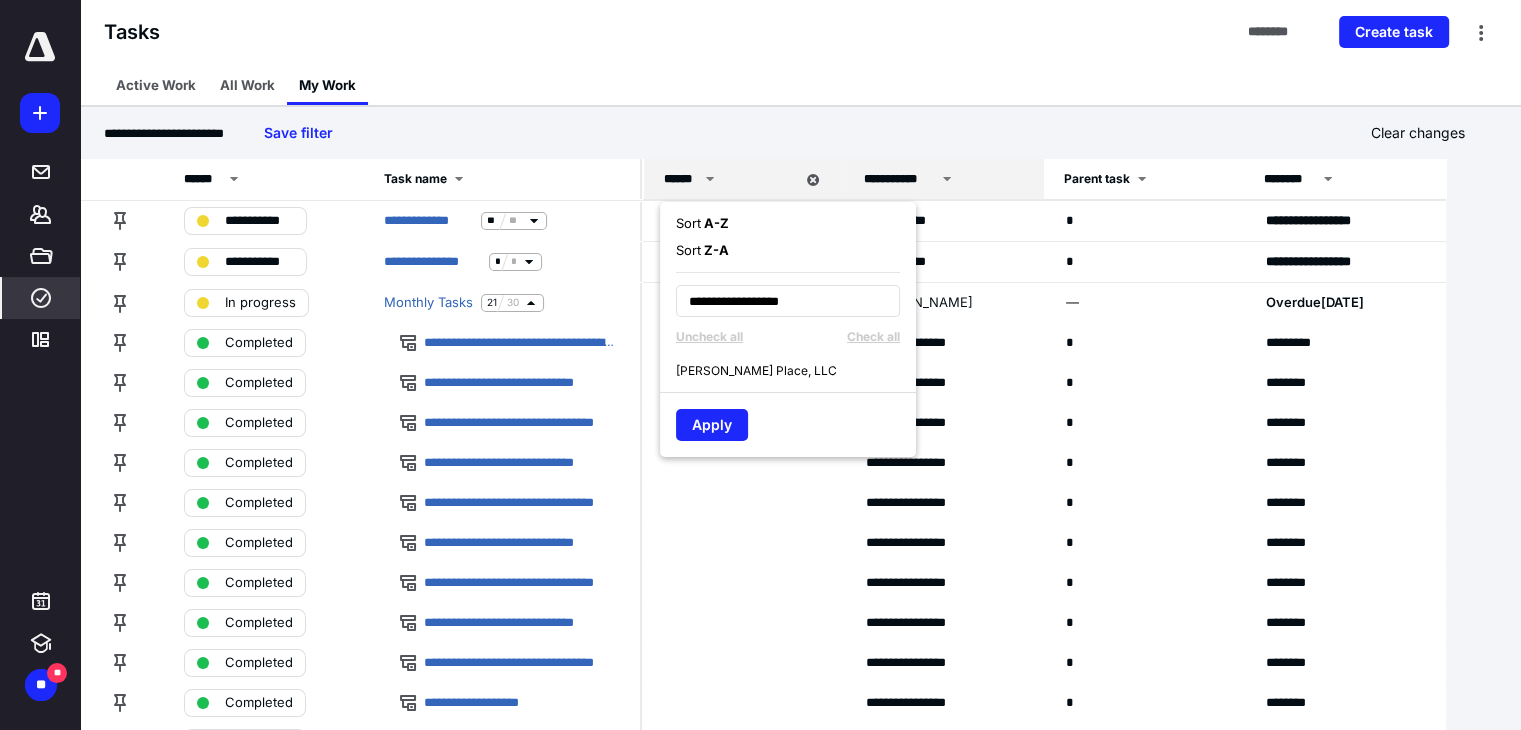 click on "[PERSON_NAME] Place, LLC" at bounding box center [756, 371] 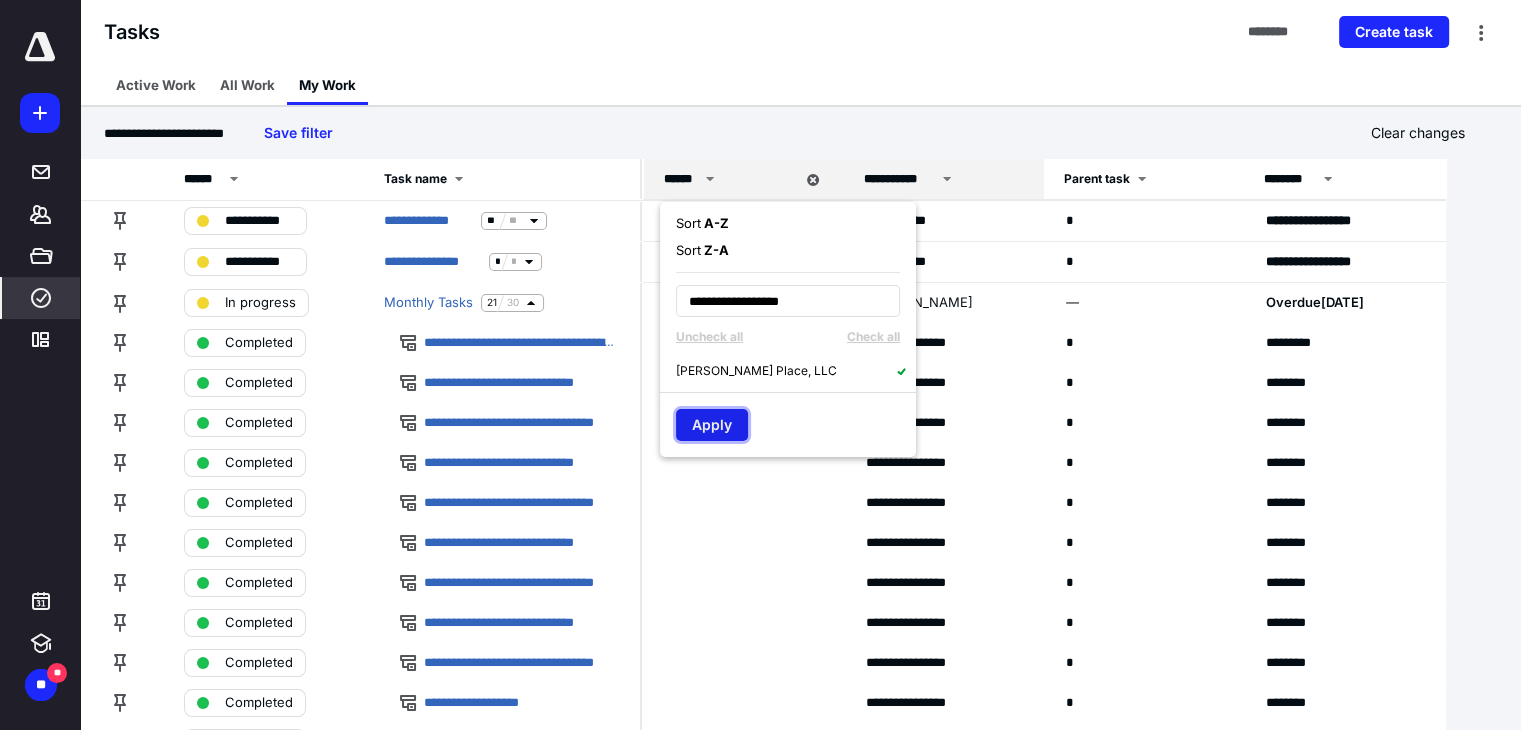 click on "Apply" at bounding box center [712, 425] 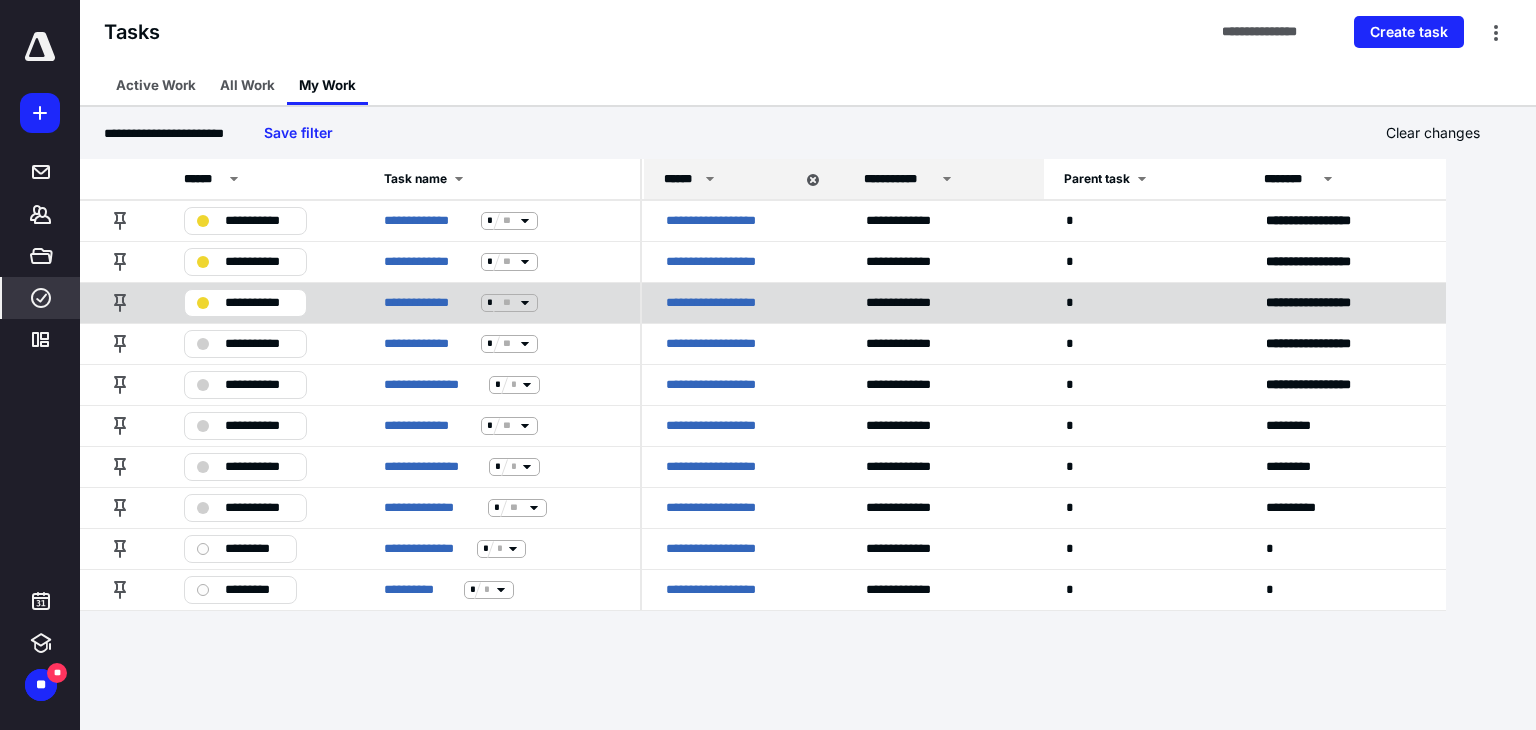 click 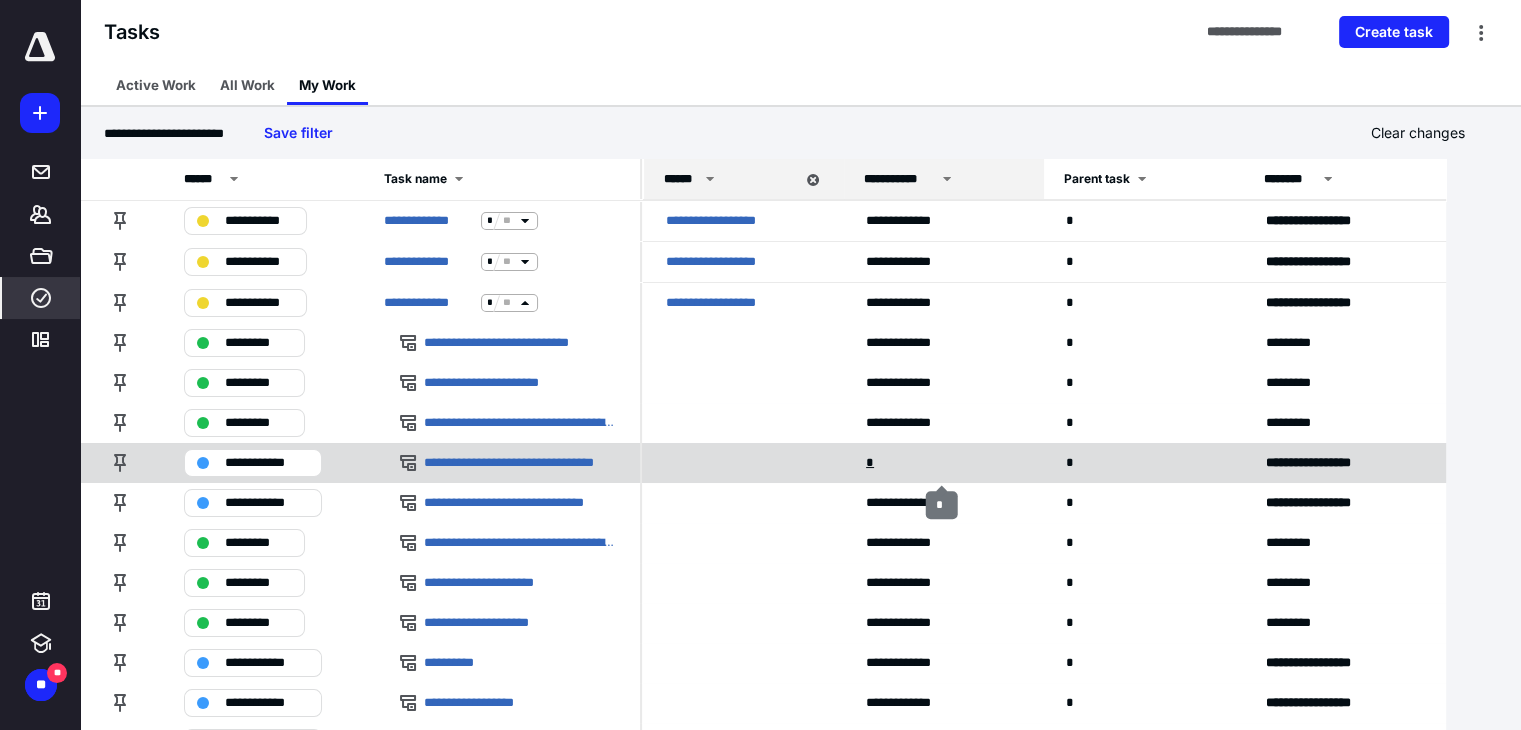 click on "*" at bounding box center (872, 463) 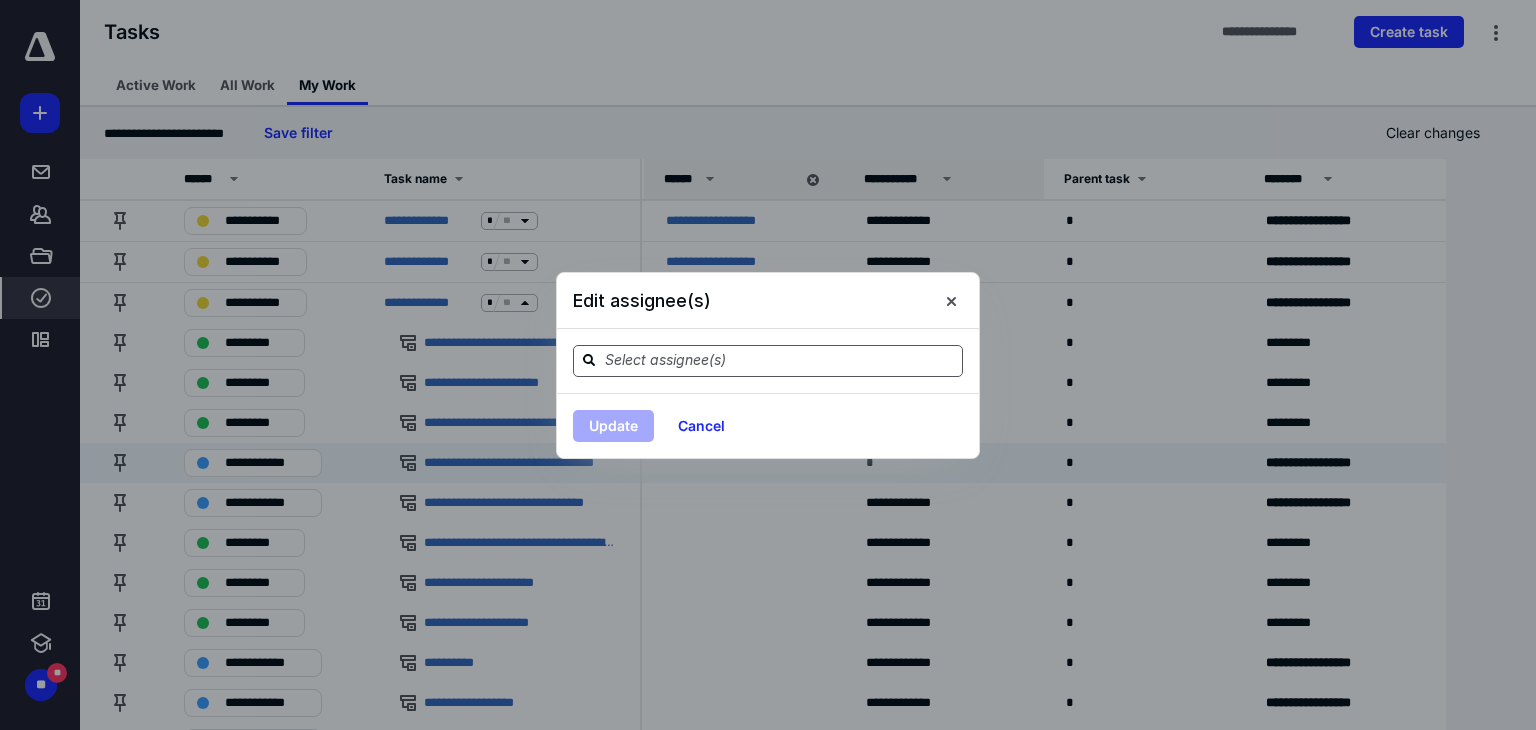 click at bounding box center (780, 360) 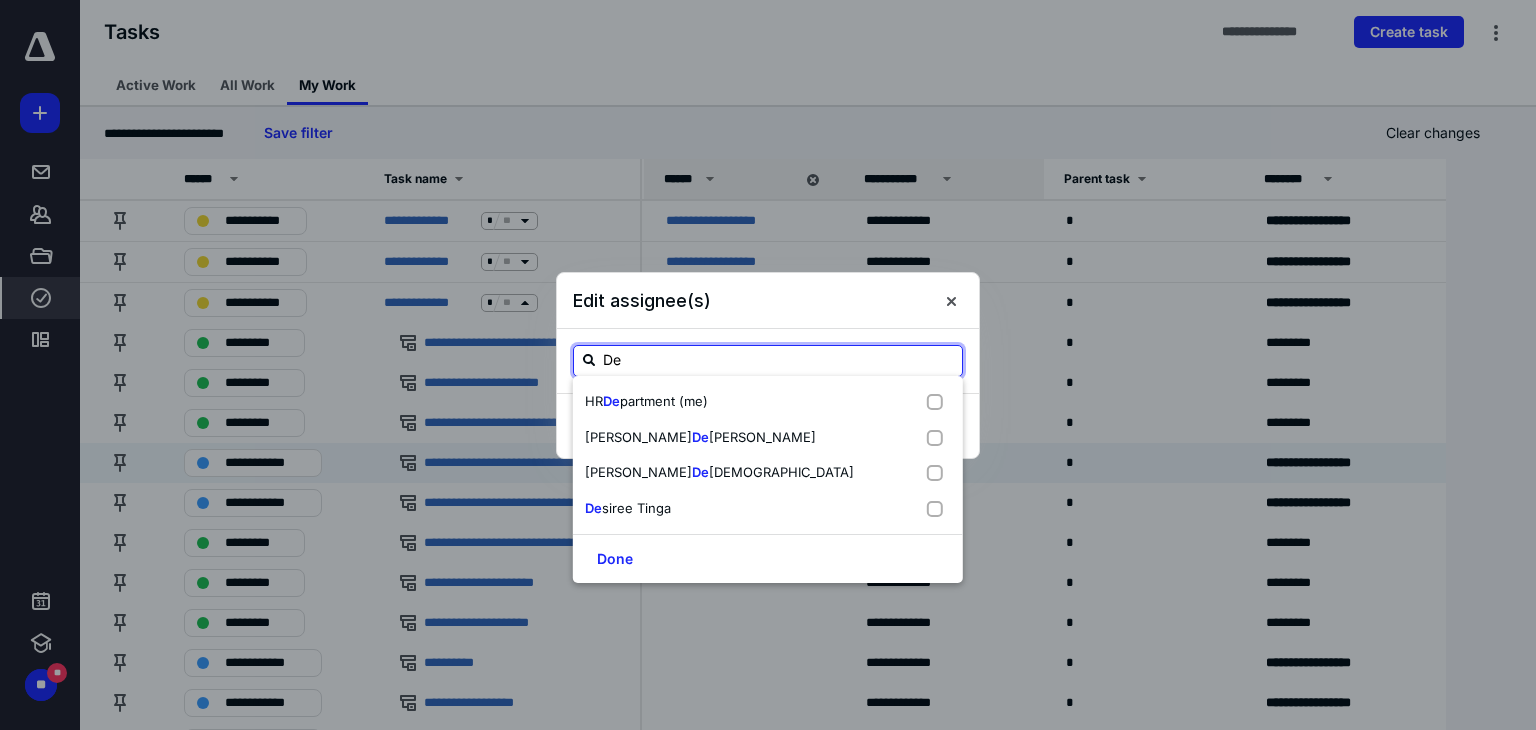 type on "Des" 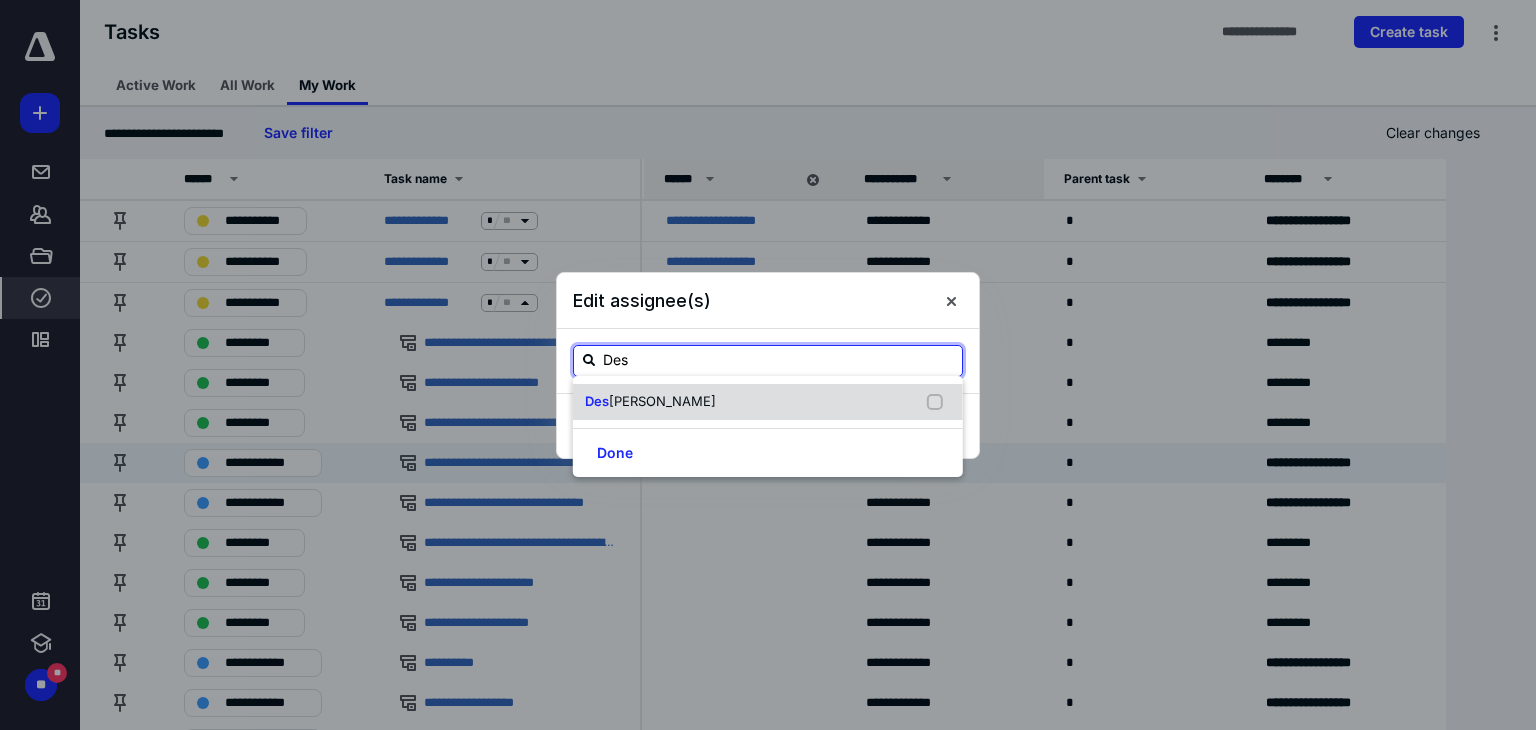 click on "Des [PERSON_NAME]" at bounding box center [768, 402] 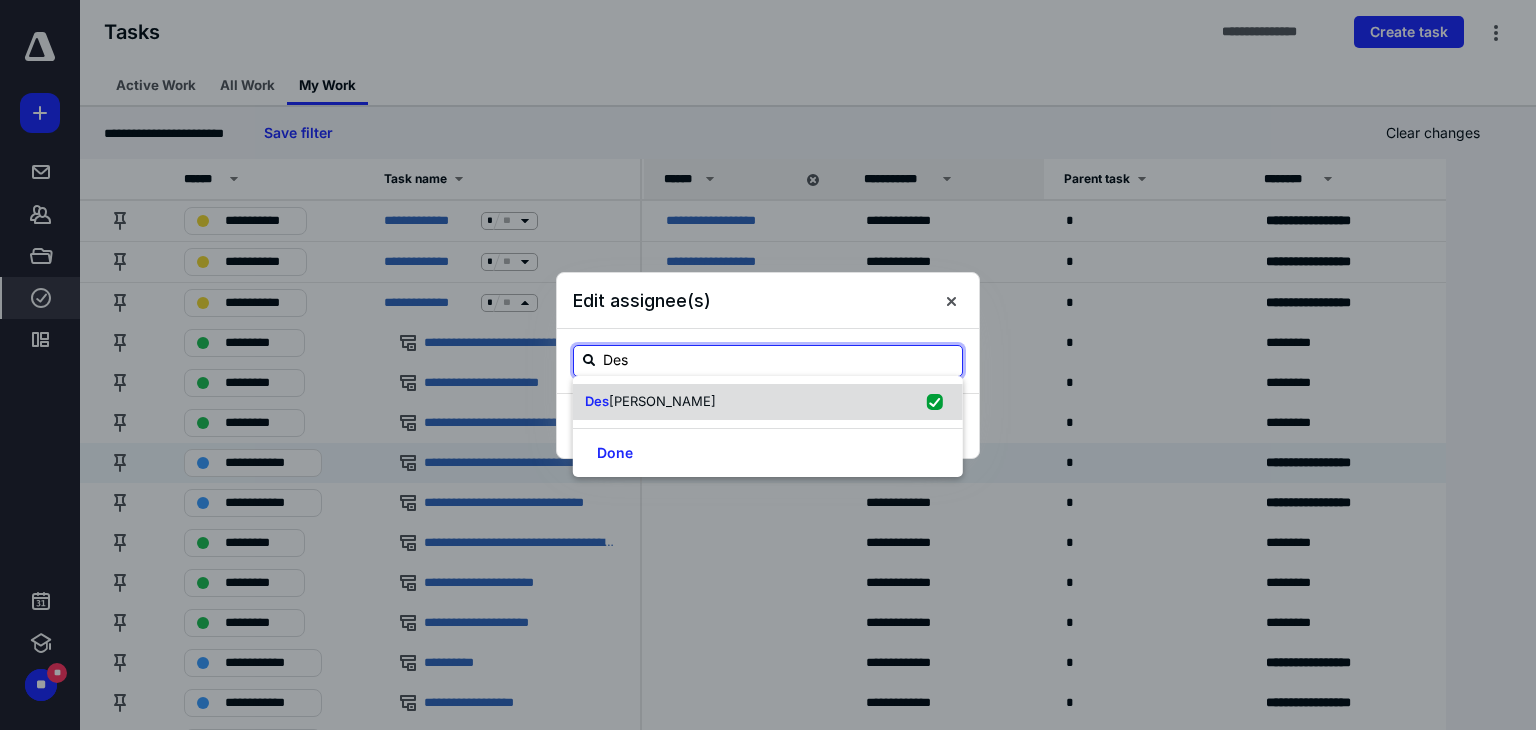 checkbox on "true" 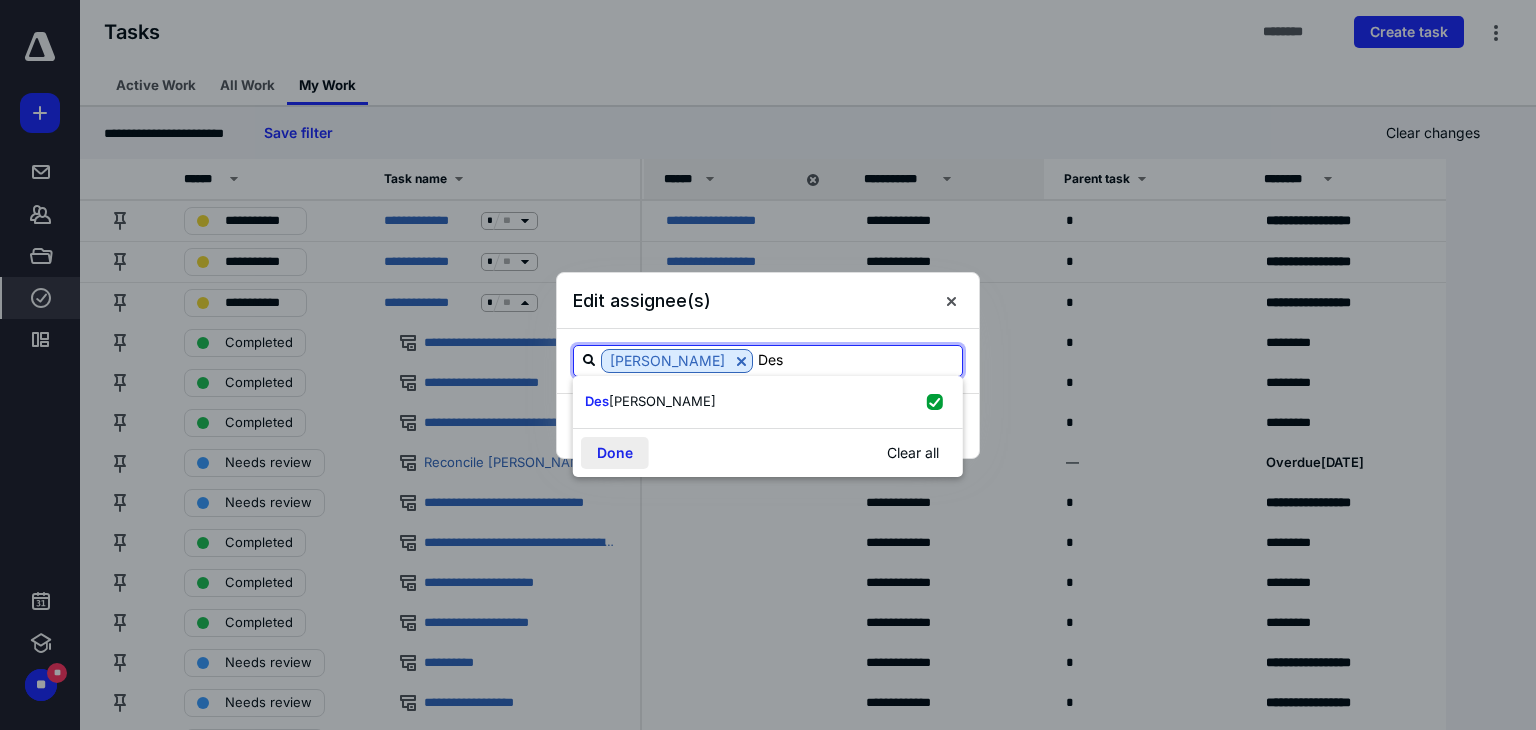 type on "Des" 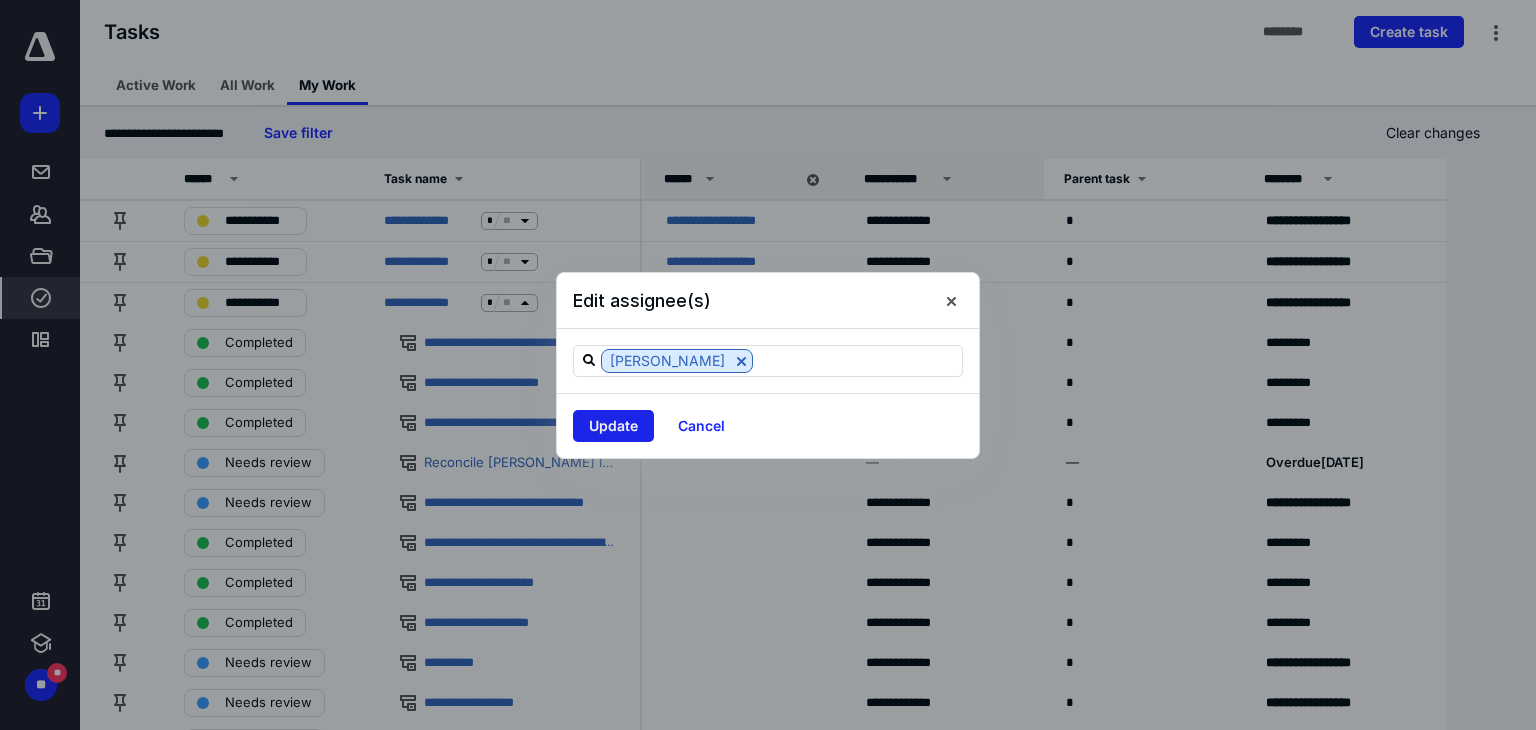 click on "Update" at bounding box center [613, 426] 